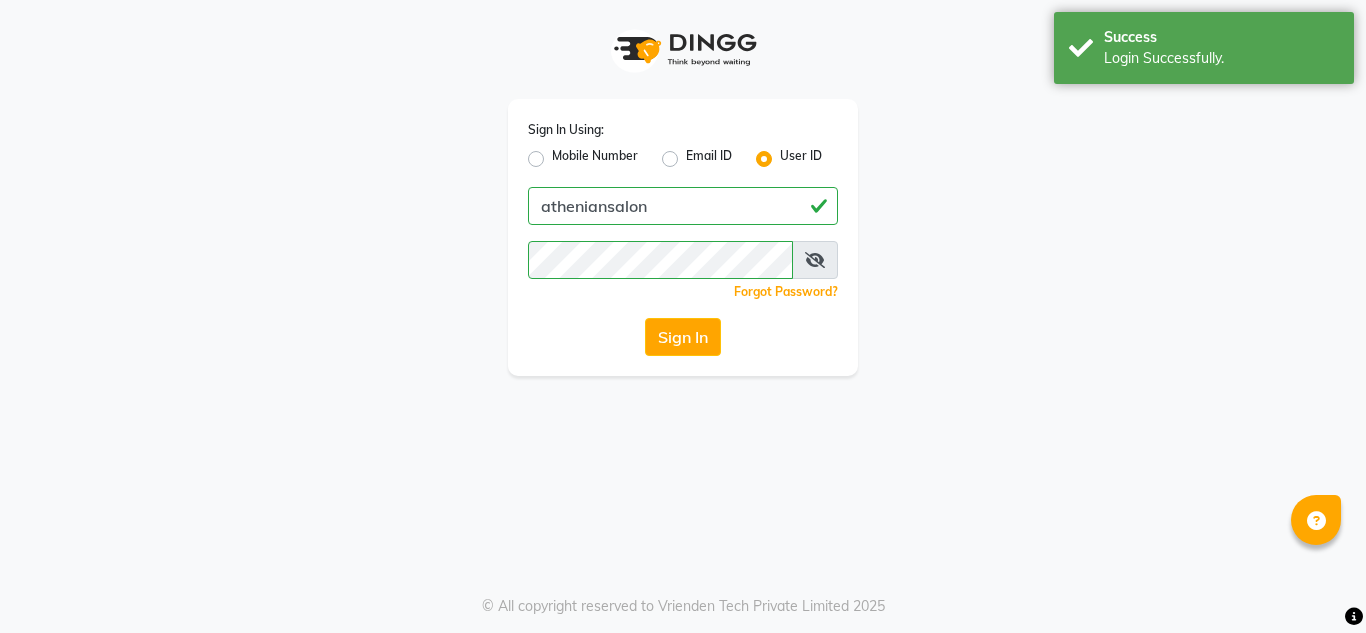 scroll, scrollTop: 0, scrollLeft: 0, axis: both 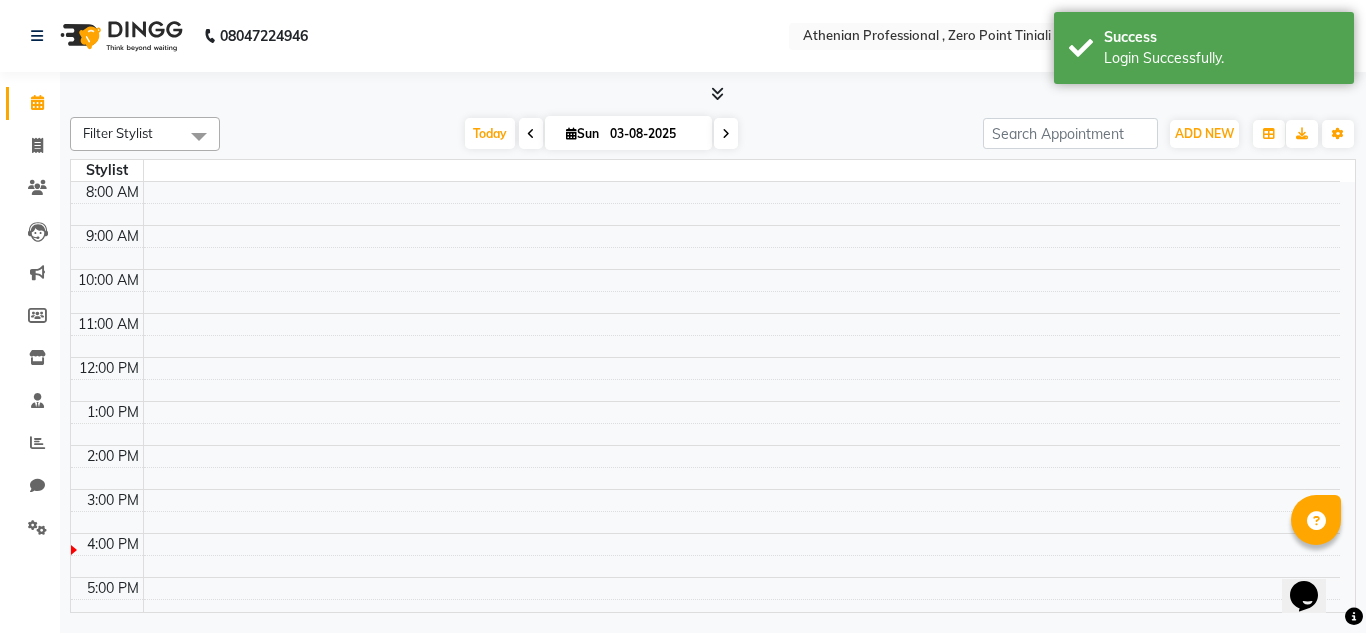 select on "en" 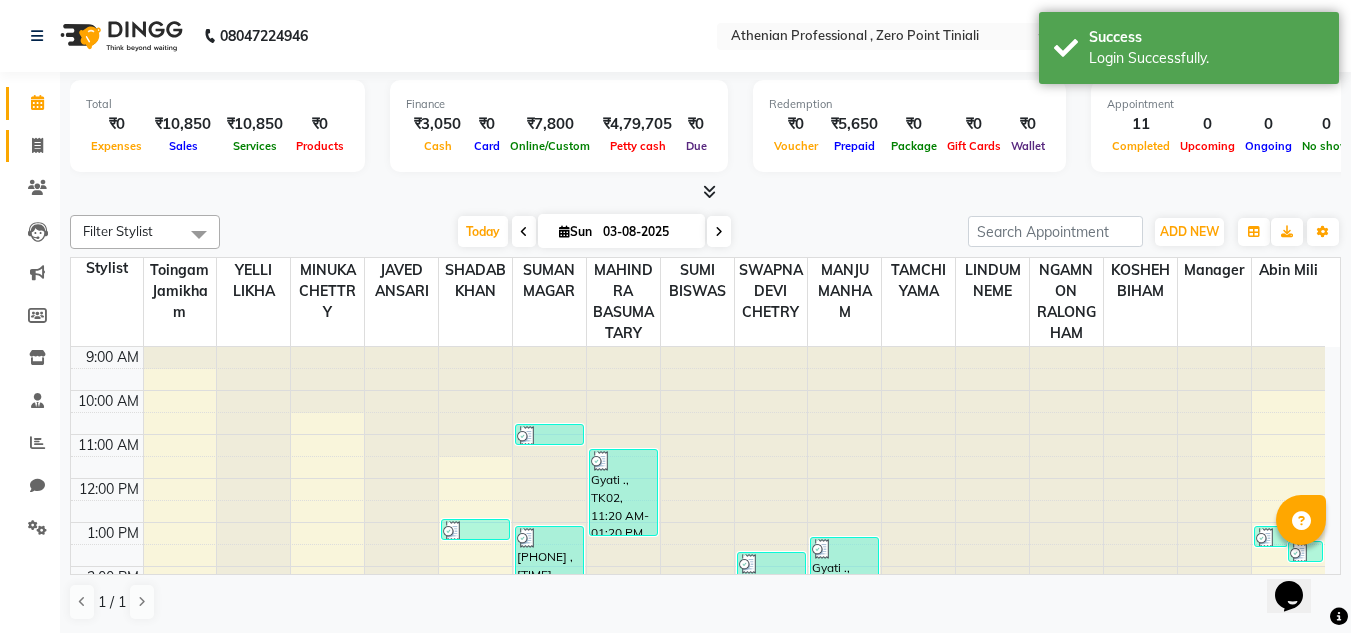 click 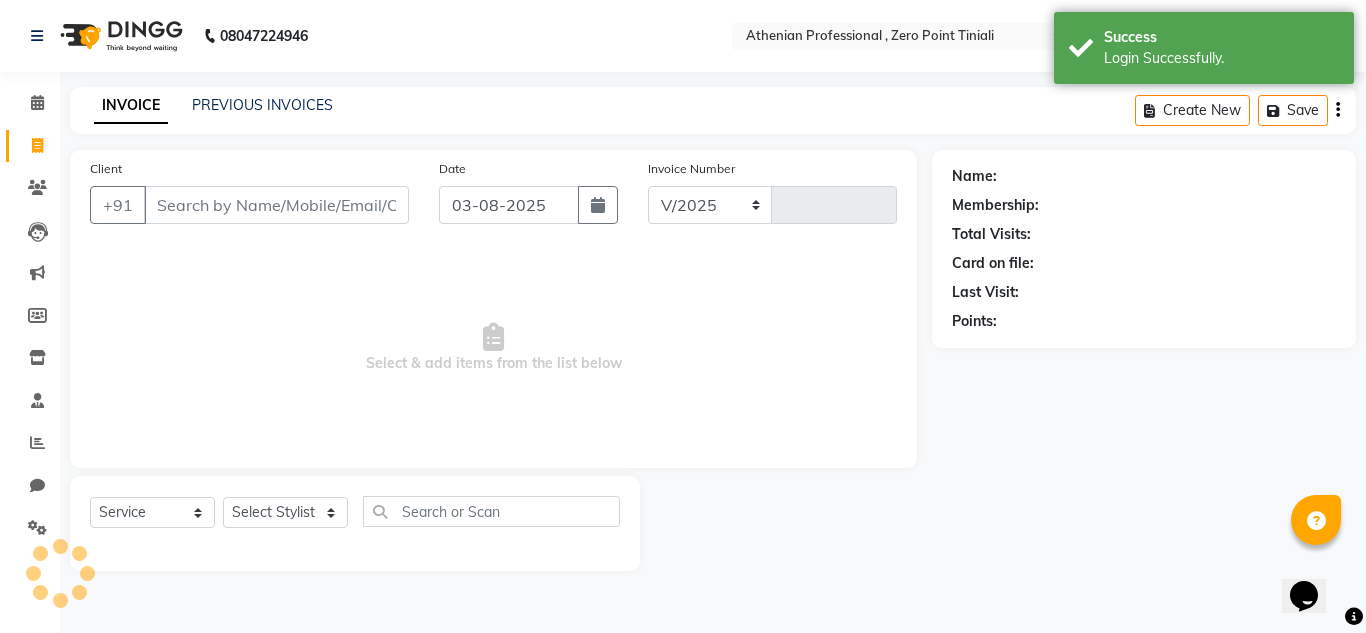 select on "8300" 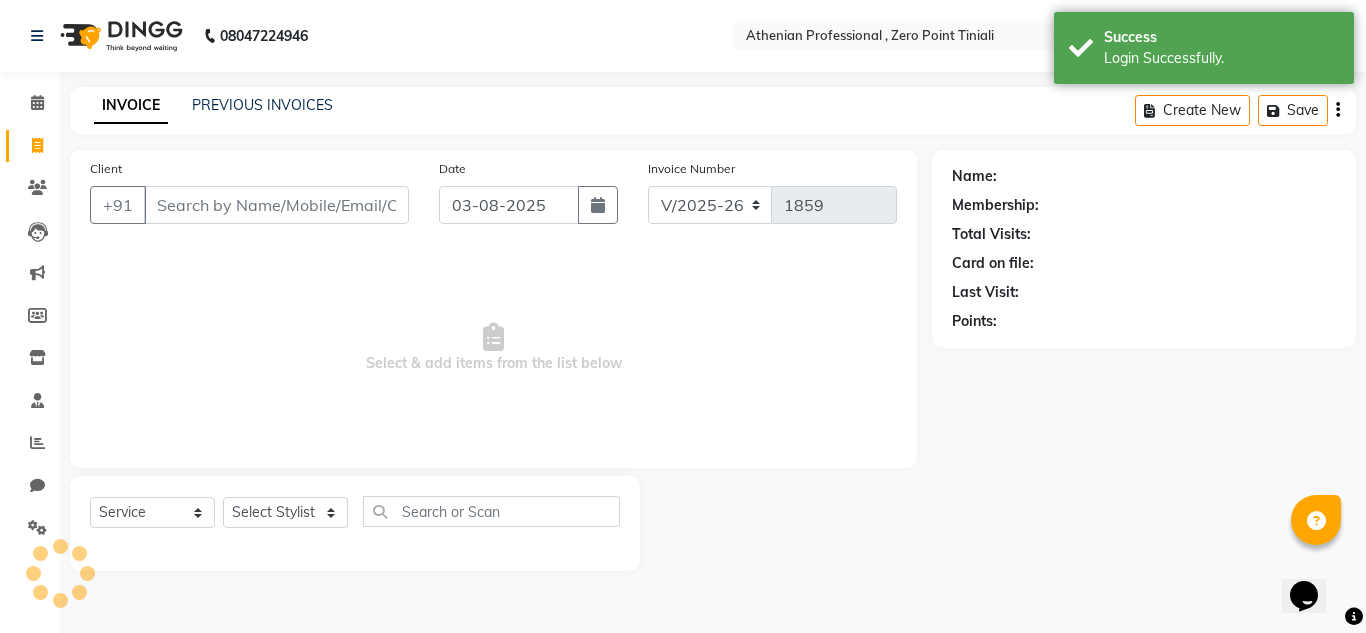 click on "Client" at bounding box center [276, 205] 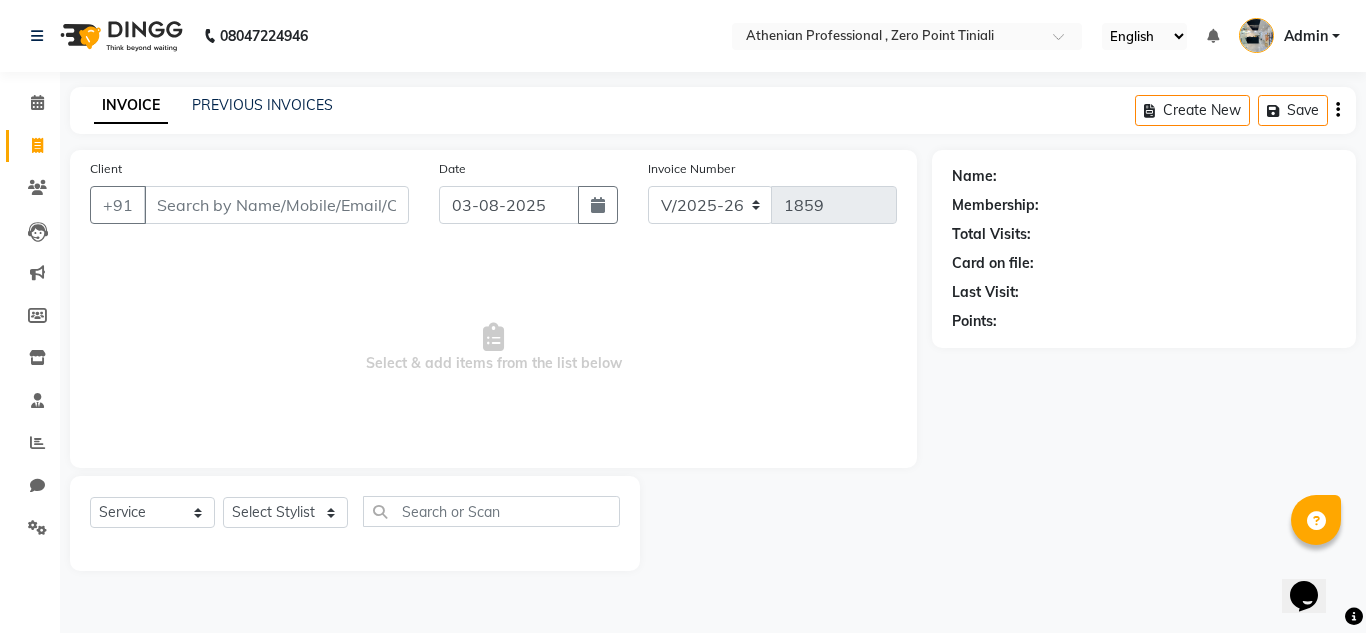 click on "Client" at bounding box center (276, 205) 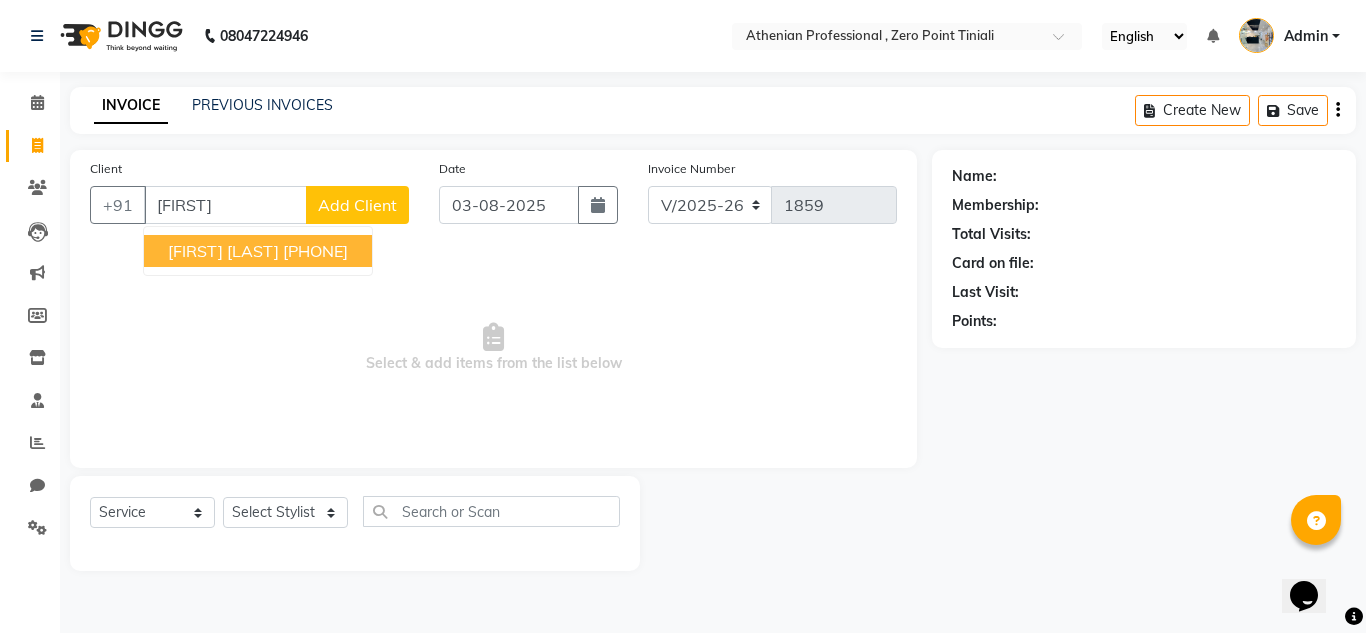 click on "Dadap Jomon" at bounding box center (223, 251) 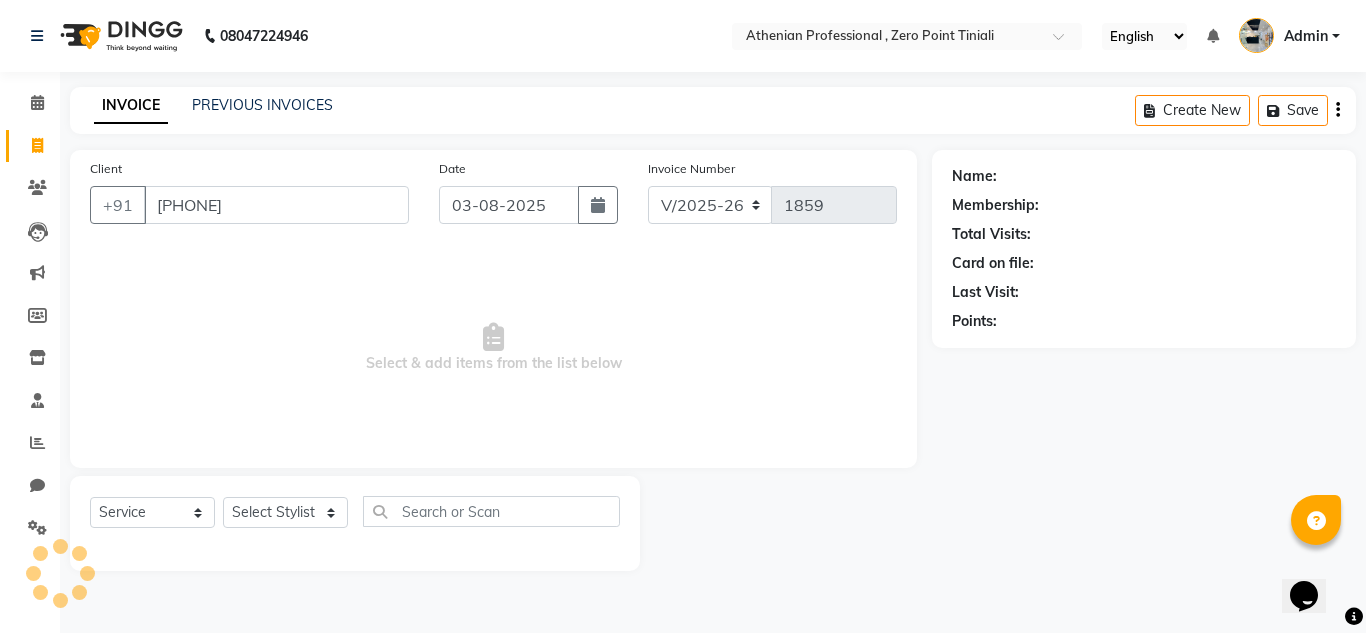 type on "6909896798" 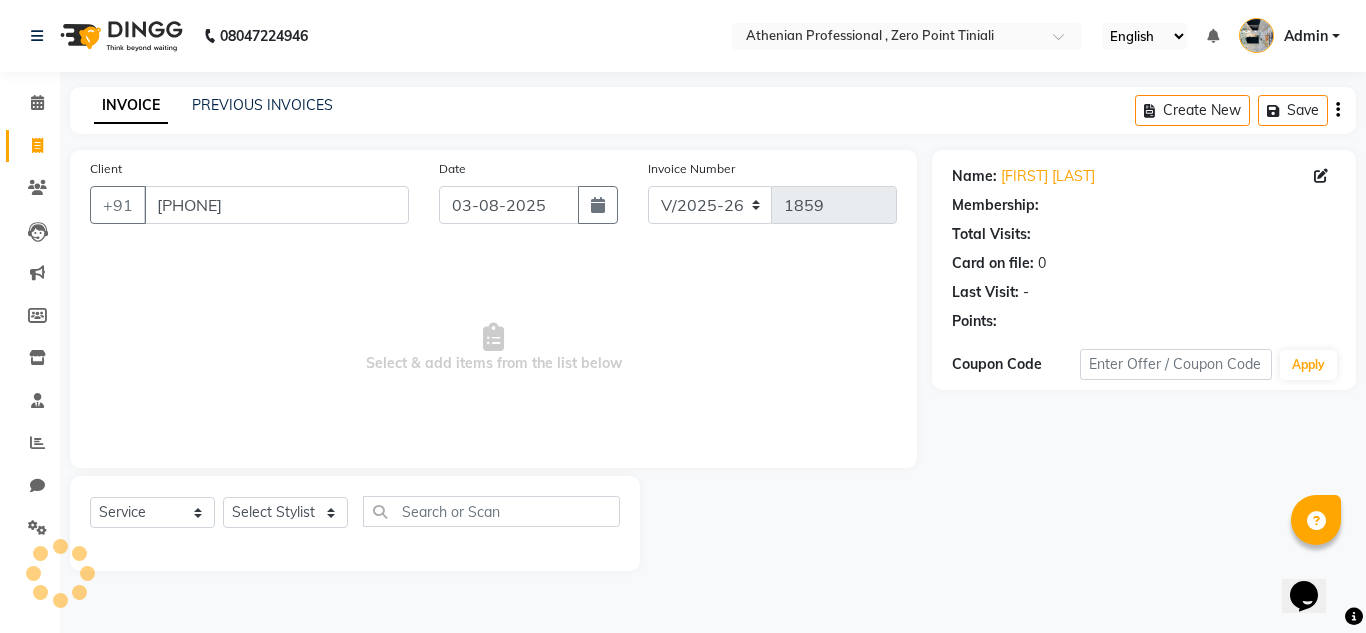 select on "1: Object" 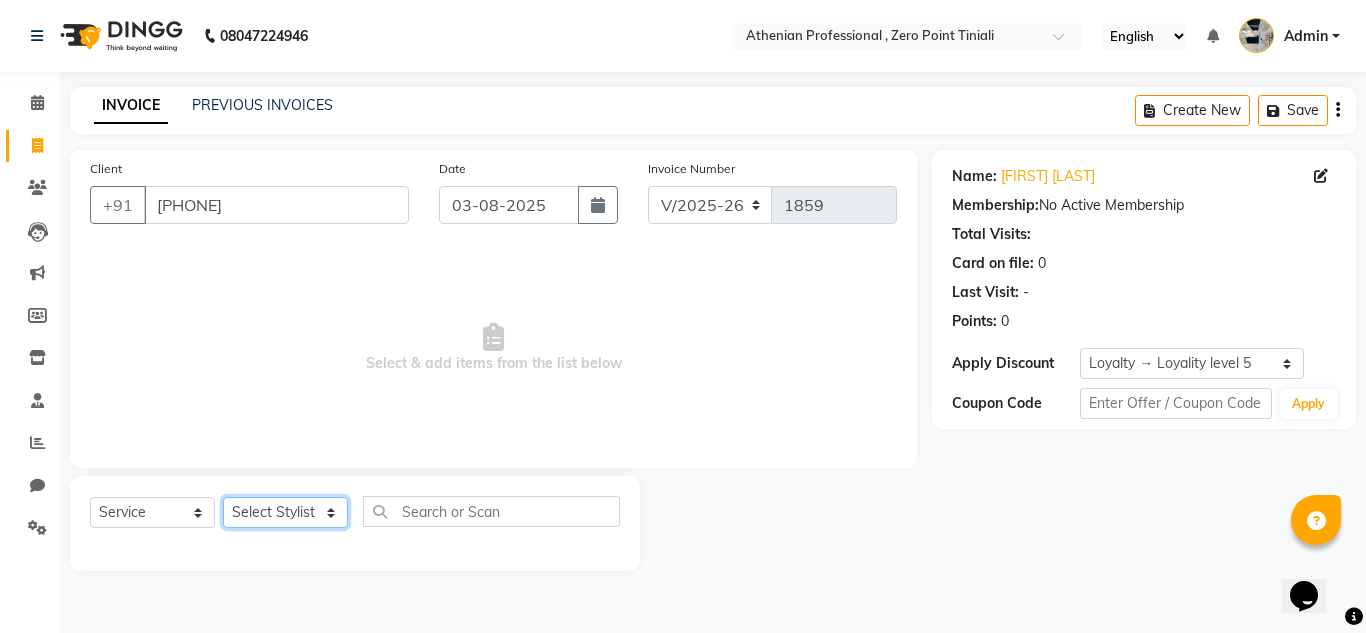 click on "Select Stylist Abin Mili Admin JAVED ANSARI KOSHEH BIHAM LINDUM NEME MAHINDRA BASUMATARY Manager MANJU MANHAM MINUKA CHETTRY NGAMNON RALONGHAM SHADAB KHAN SUMAN MAGAR SUMI BISWAS  SWAPNA DEVI CHETRY TAMCHI YAMA Toingam Jamikham YELLI LIKHA" 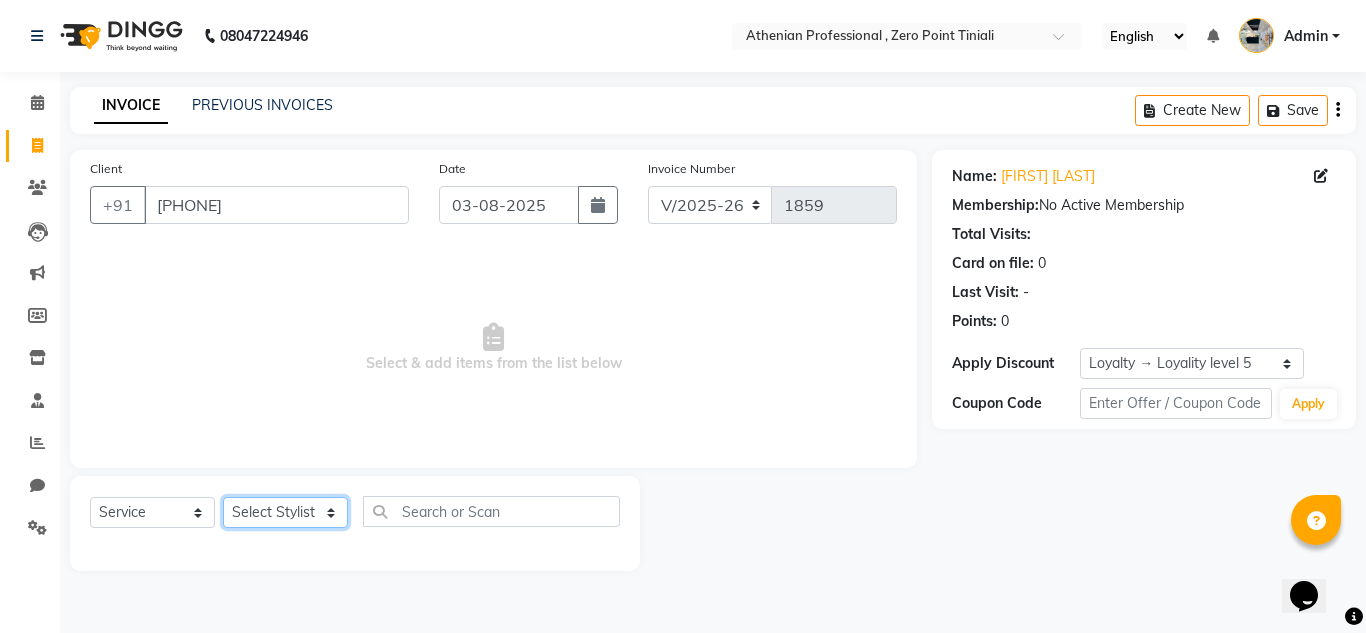 select on "80199" 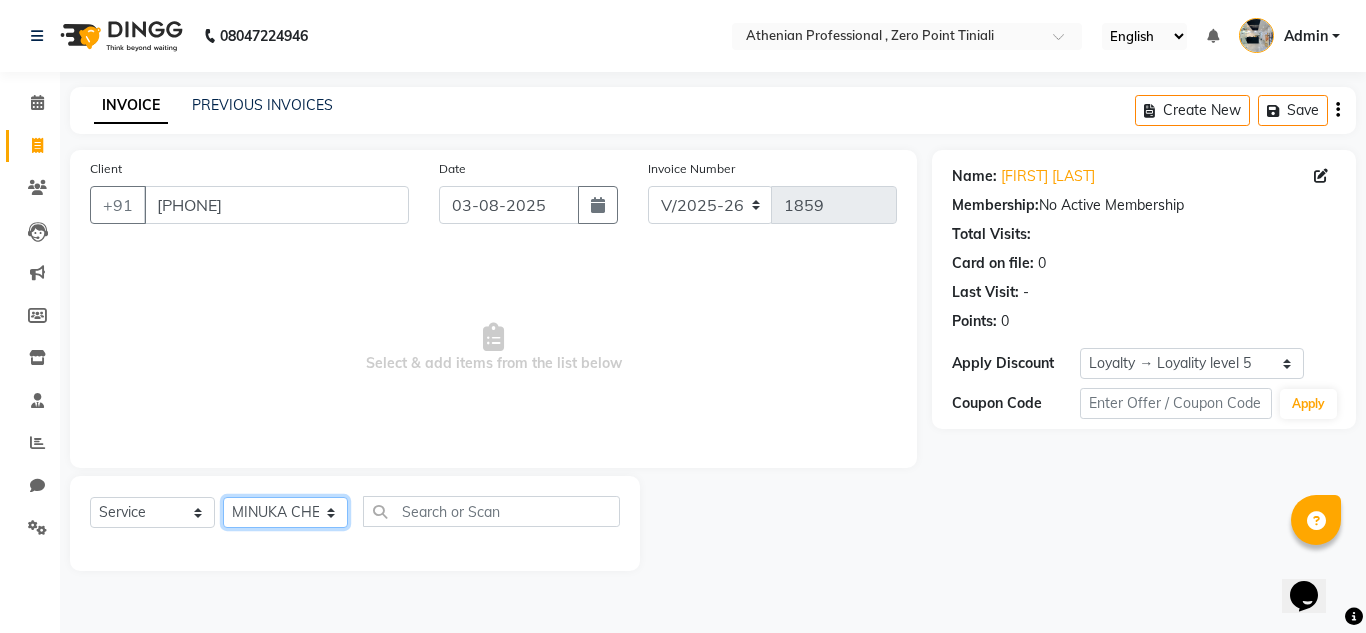 click on "Select Stylist Abin Mili Admin JAVED ANSARI KOSHEH BIHAM LINDUM NEME MAHINDRA BASUMATARY Manager MANJU MANHAM MINUKA CHETTRY NGAMNON RALONGHAM SHADAB KHAN SUMAN MAGAR SUMI BISWAS  SWAPNA DEVI CHETRY TAMCHI YAMA Toingam Jamikham YELLI LIKHA" 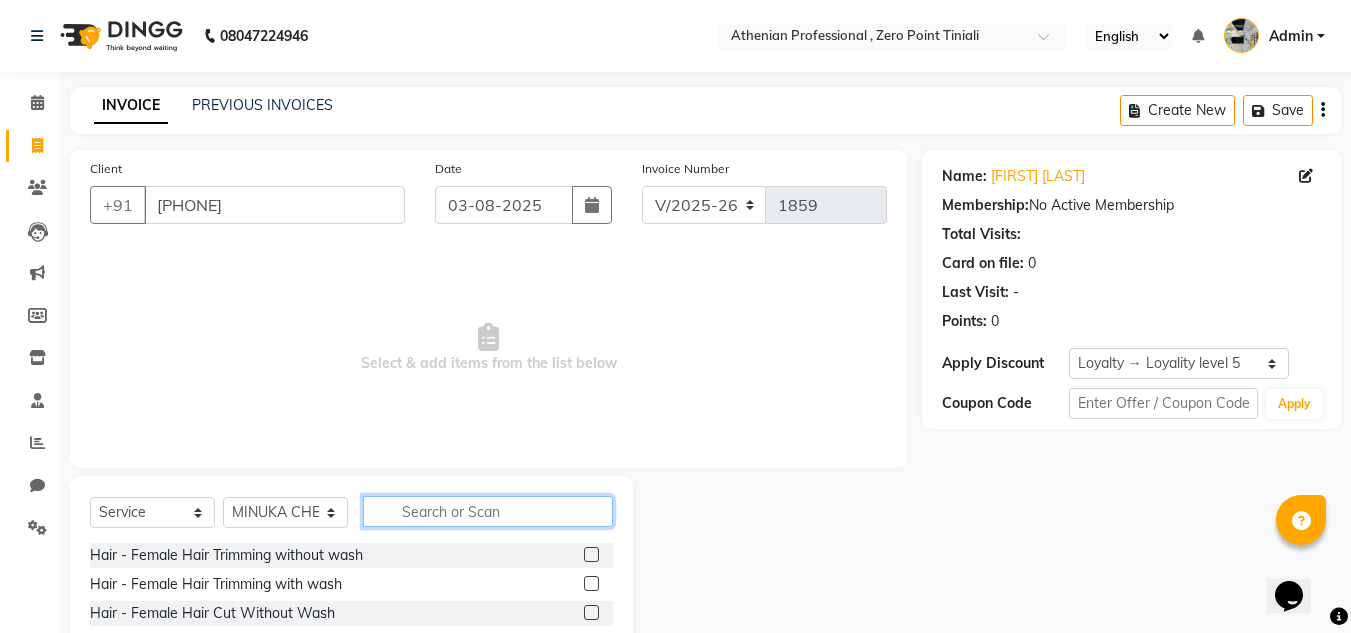 click 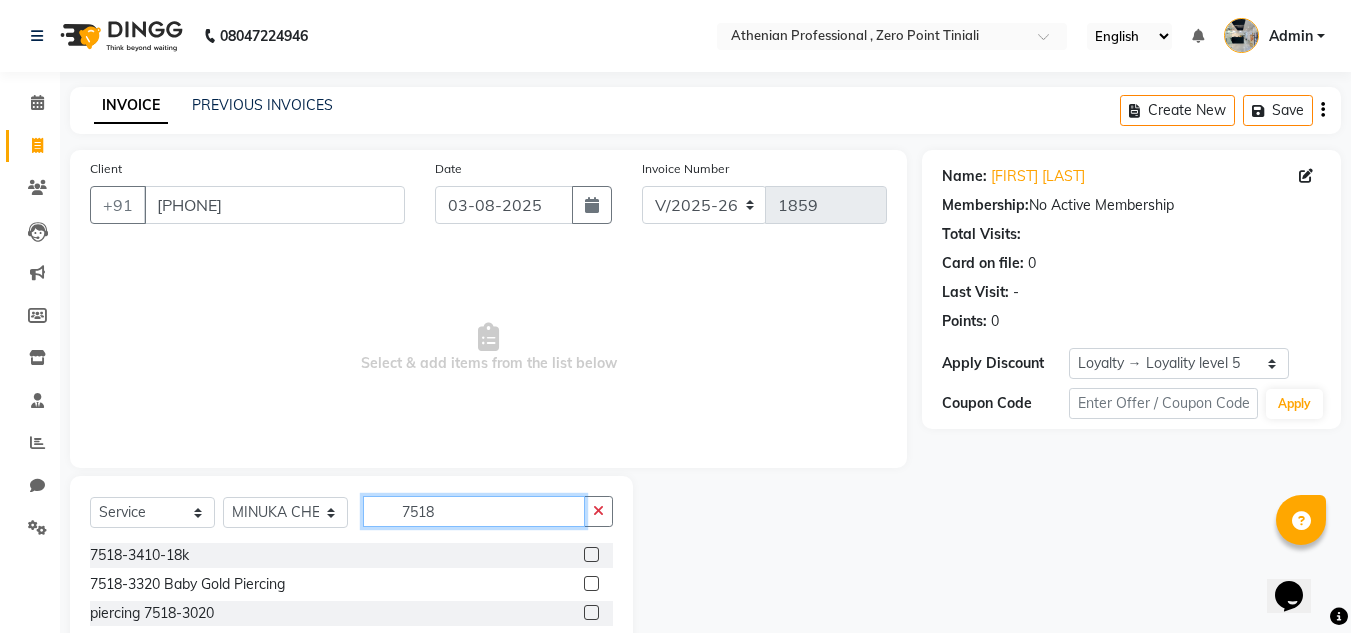 type on "7518" 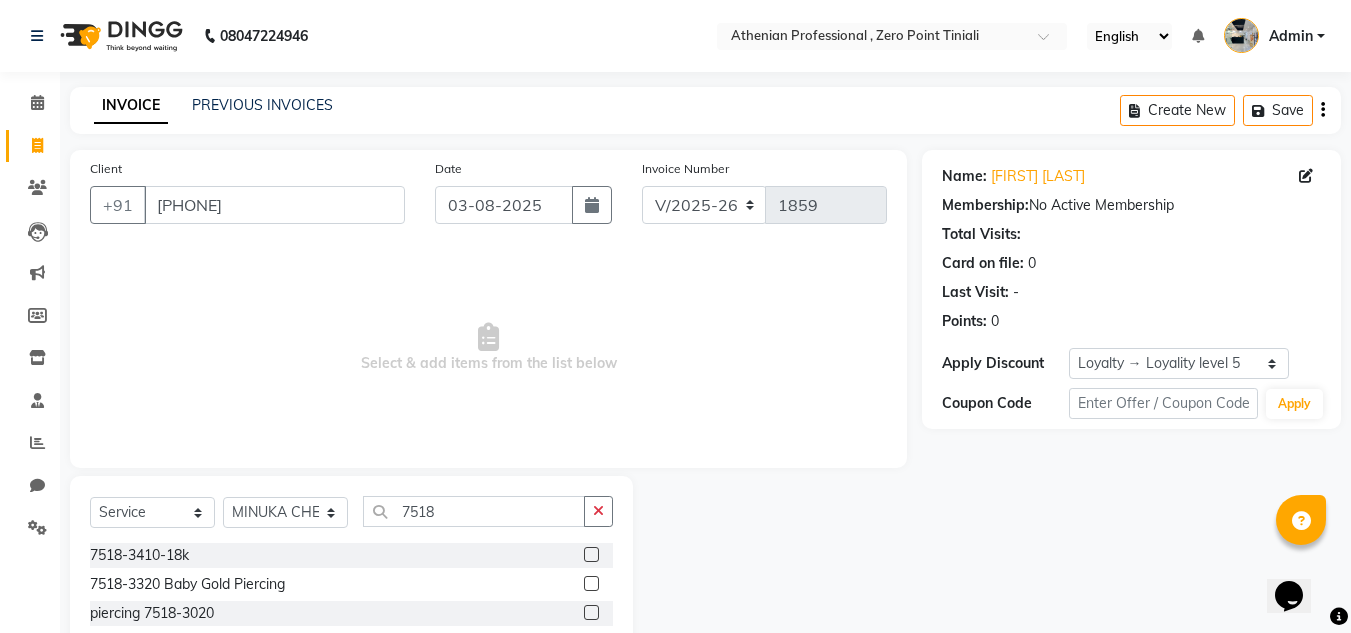 click 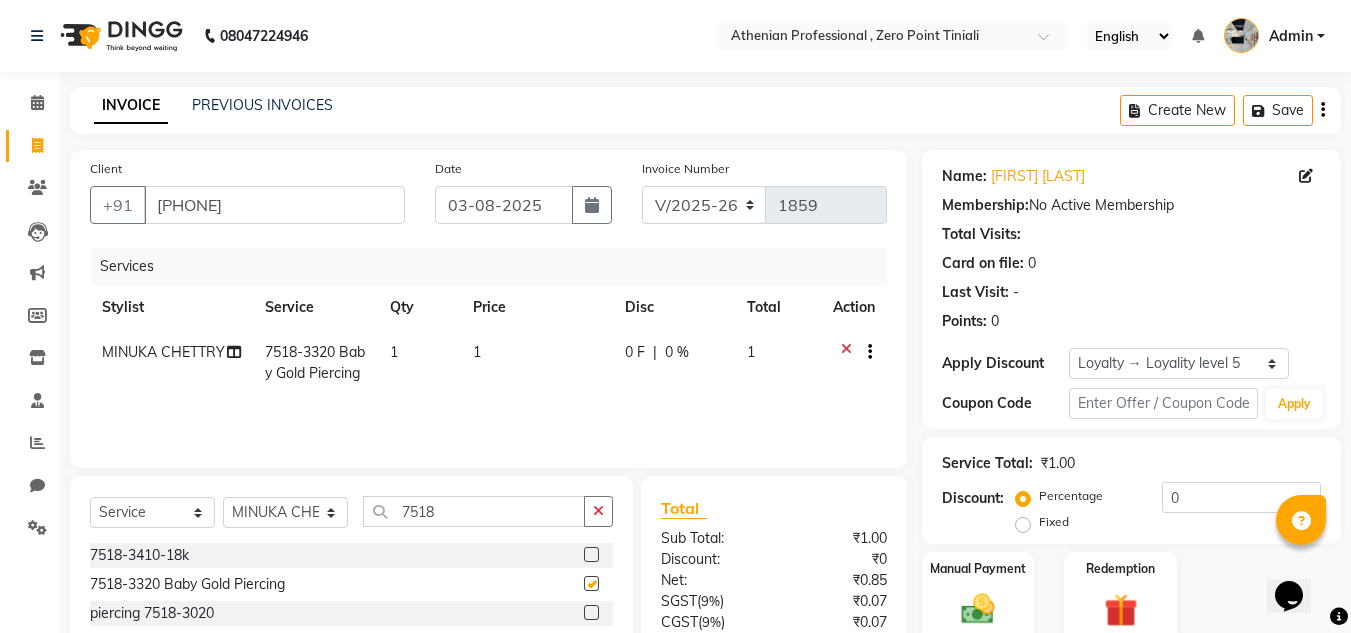 checkbox on "false" 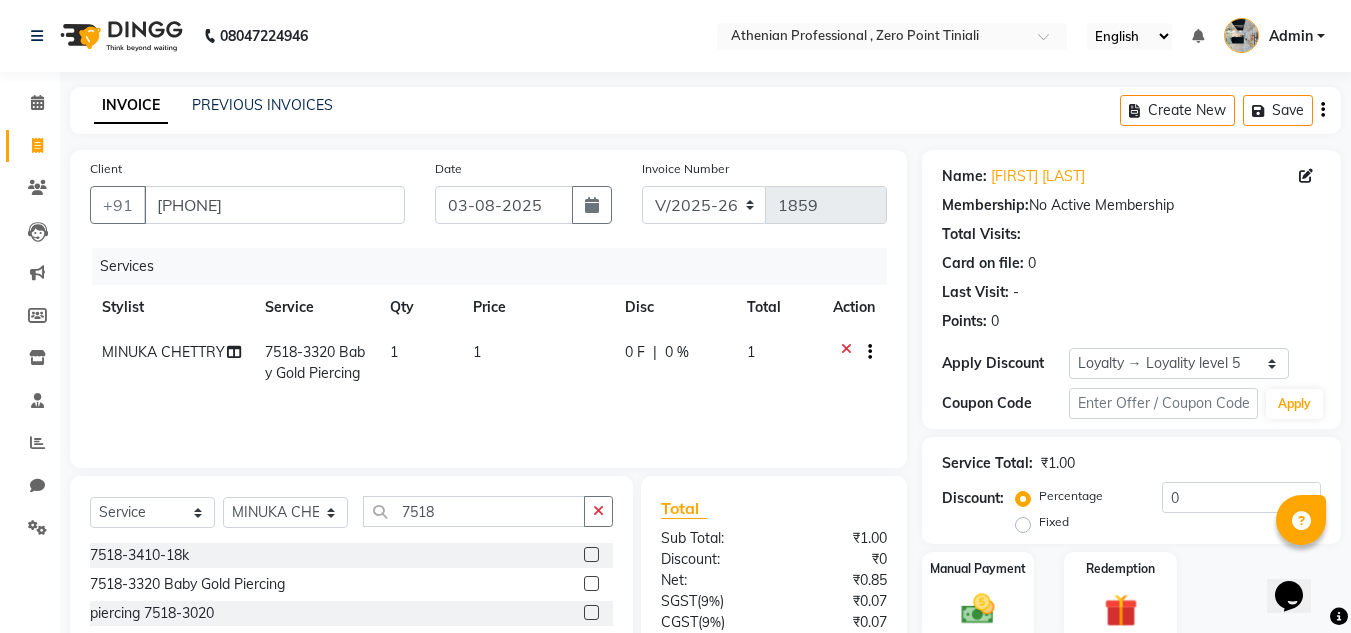 click on "1" 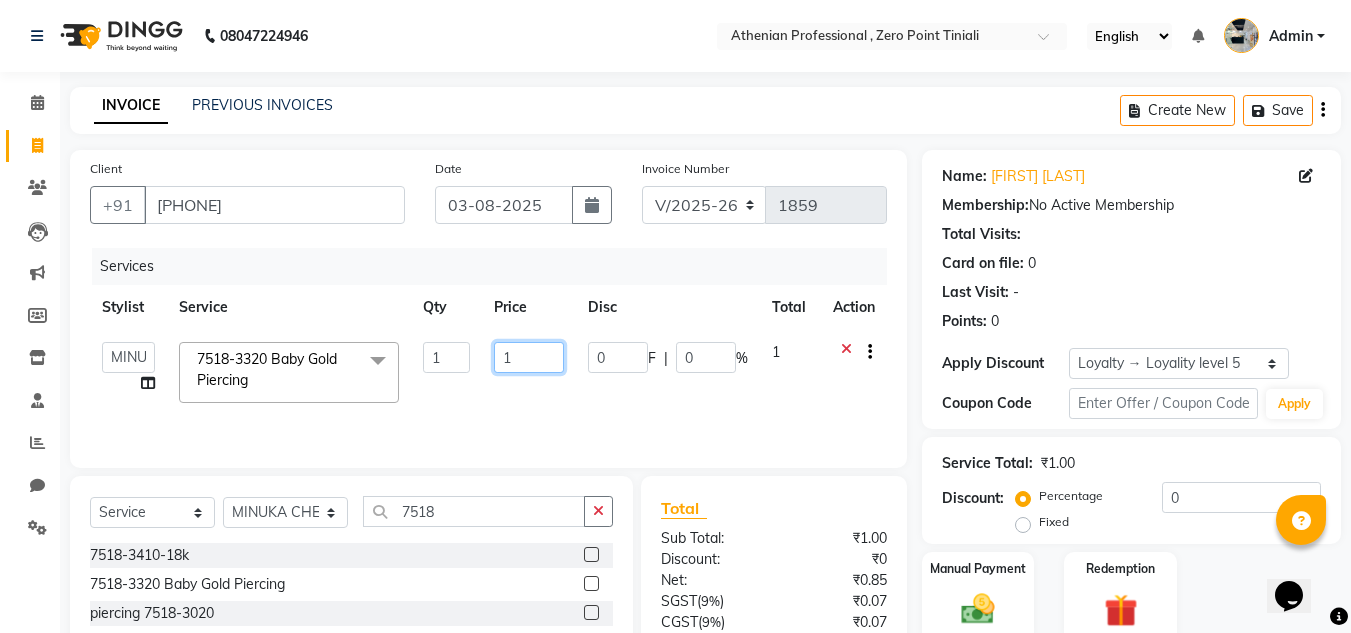 click on "1" 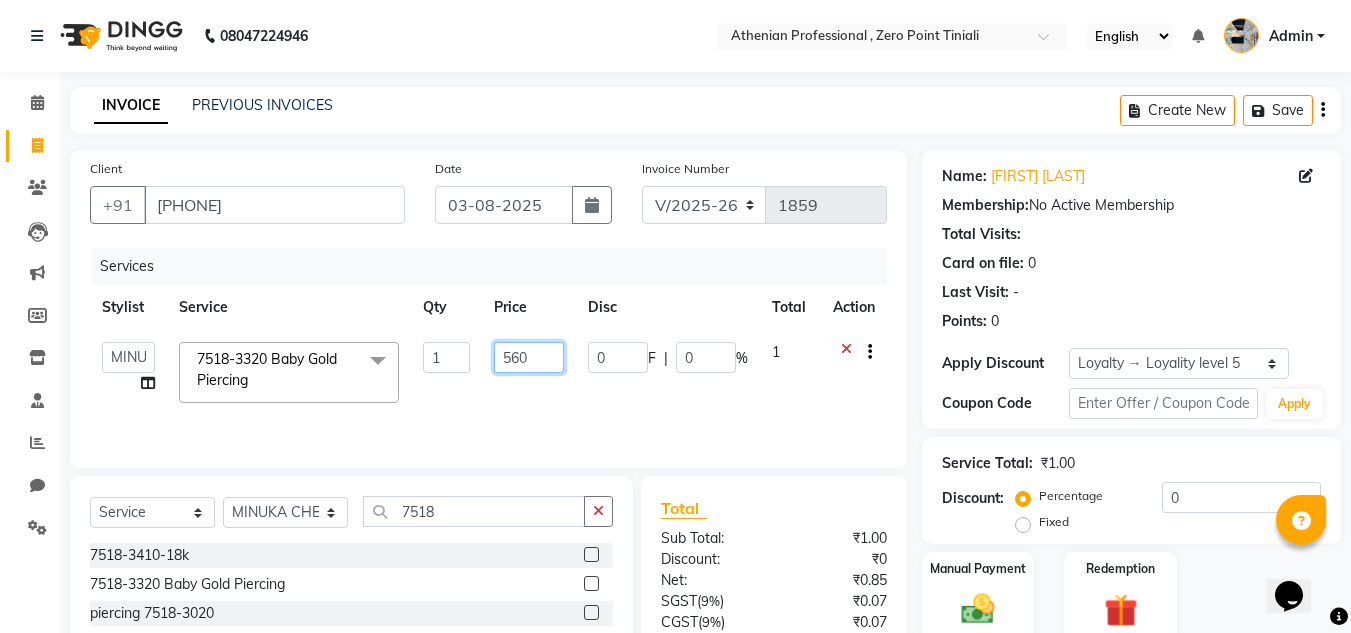 type on "5600" 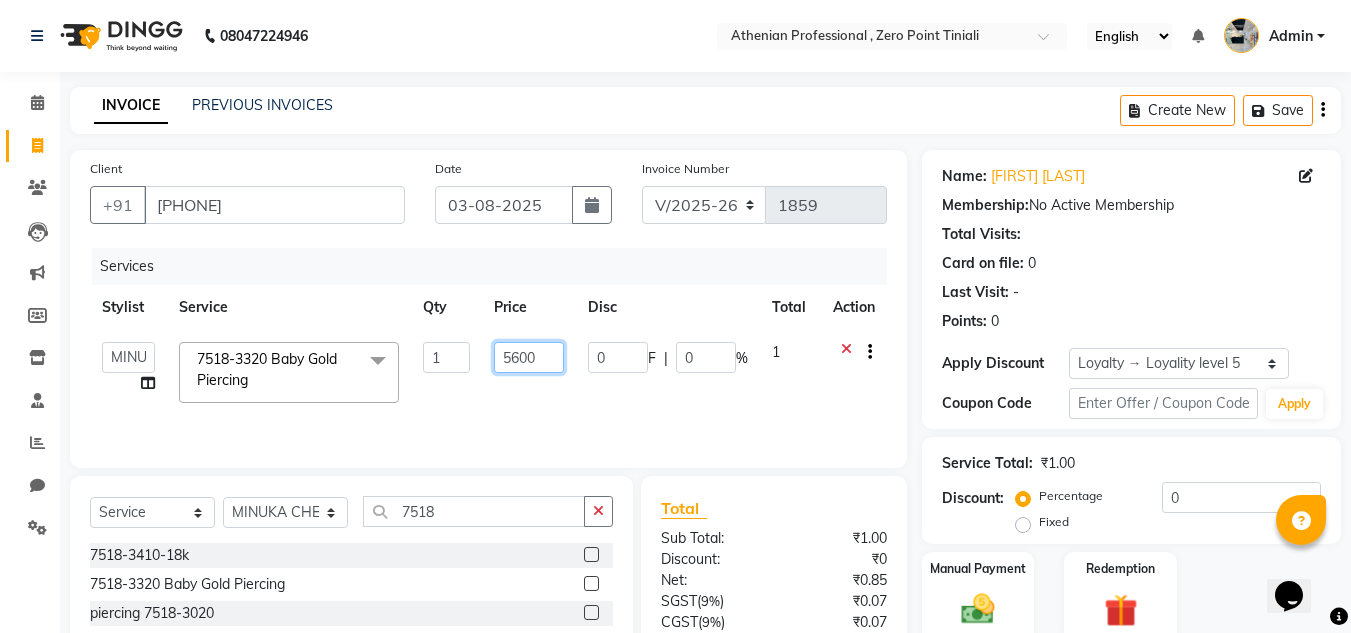 click on "5600" 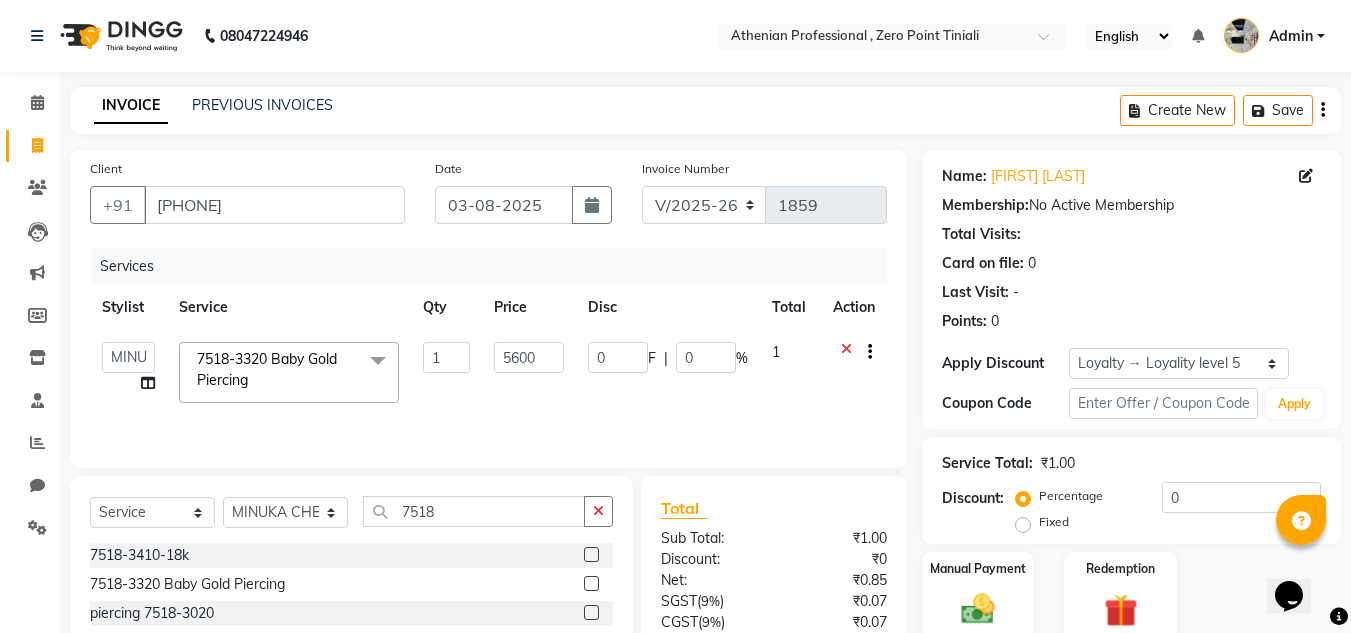 click on "Abin Mili   Admin   JAVED ANSARI   KOSHEH BIHAM   LINDUM NEME   MAHINDRA BASUMATARY   Manager   MANJU MANHAM   MINUKA CHETTRY   NGAMNON RALONGHAM   SHADAB KHAN   SUMAN MAGAR   SUMI BISWAS    SWAPNA DEVI CHETRY   TAMCHI YAMA   Toingam Jamikham   YELLI LIKHA  7518-3320 Baby Gold Piercing  x Hair - Female Hair Trimming without wash Hair - Female Hair Trimming with wash Hair - Female Hair Cut Without Wash Hair - Female Hair Cut With Wash Hair - Female Hair Wash Hair - Male Hair Cut Without Wash Hair - Male Hair Cut With Wash Hair - Male Hair Wash Hair - Beard Trimming Hair - Stylish Beard Hair - Shaving Hair - Kid's Hair cut Hair - Global Colour With Amonia Shoulder length Hair - Global Colour With Amonia Mid length Hair - Global Colour With Amonia Waist length Hair - Global Colour Without Amonia Shoulder length Hair - Global Colour Without Amonia Mid length Hair - Global Colour Without Amonia Waist length Hair - Ash/Funky Colour for Male  Hair - Ash/Funky Colour Mid length Hair - Ash/Funky Colour Waist length" 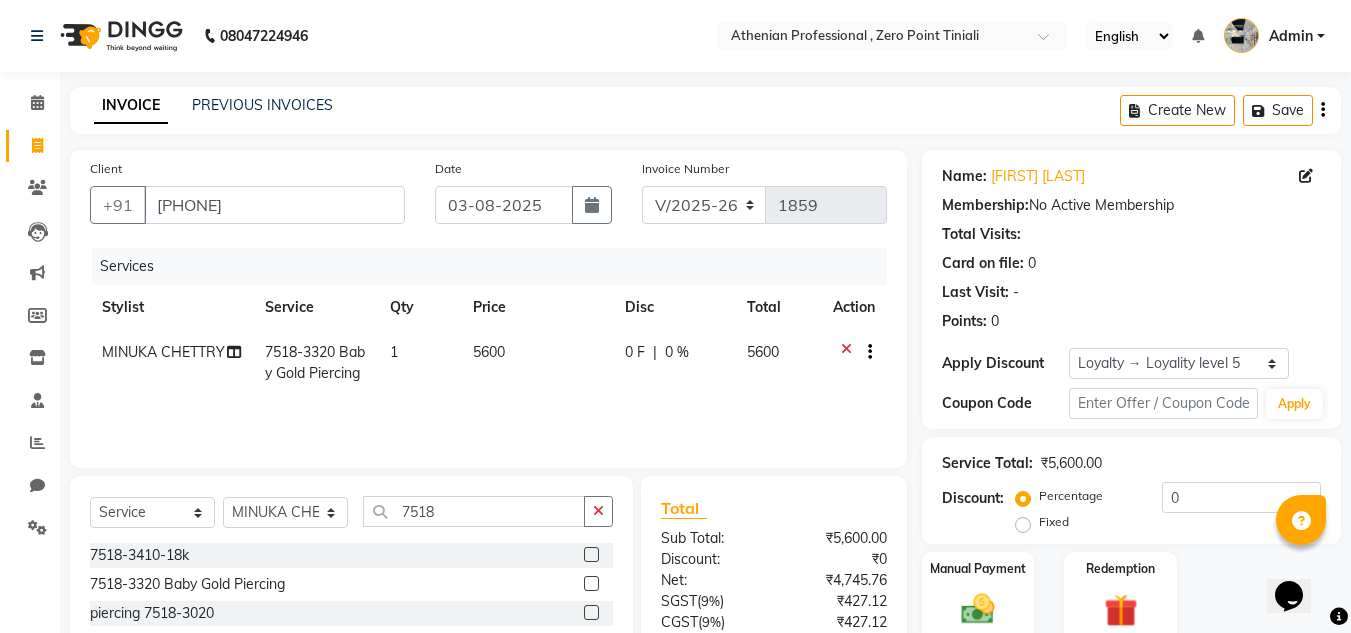 scroll, scrollTop: 168, scrollLeft: 0, axis: vertical 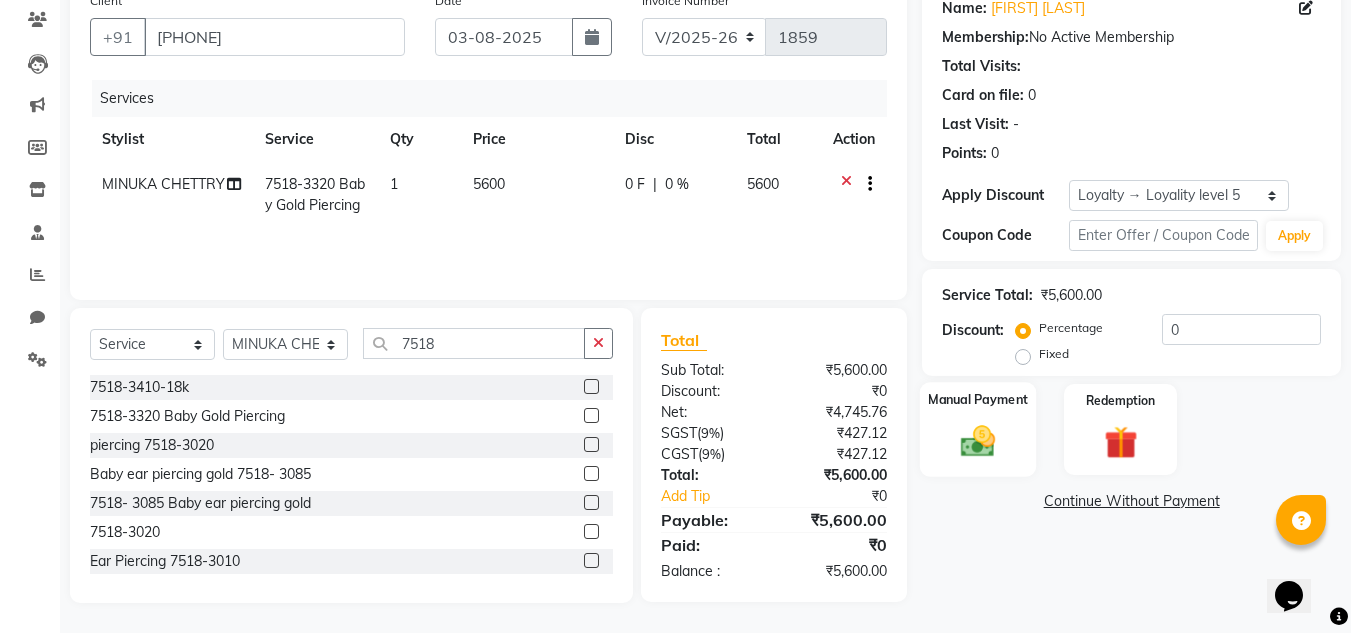 click 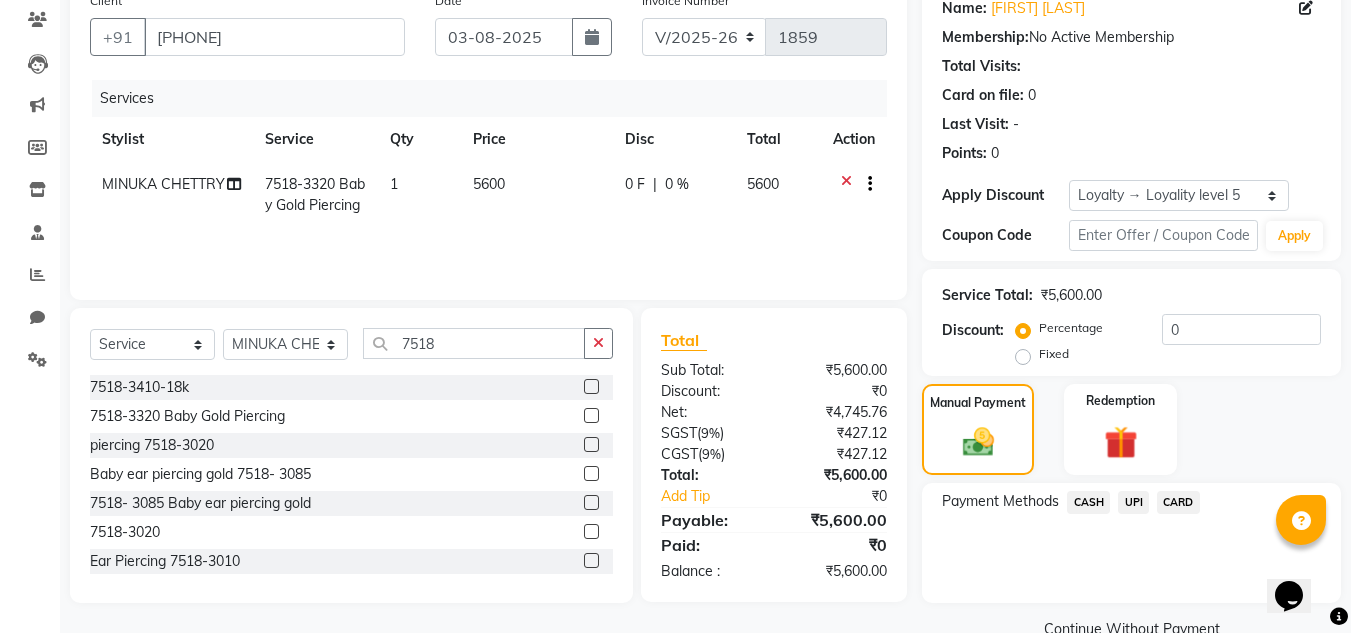 click on "UPI" 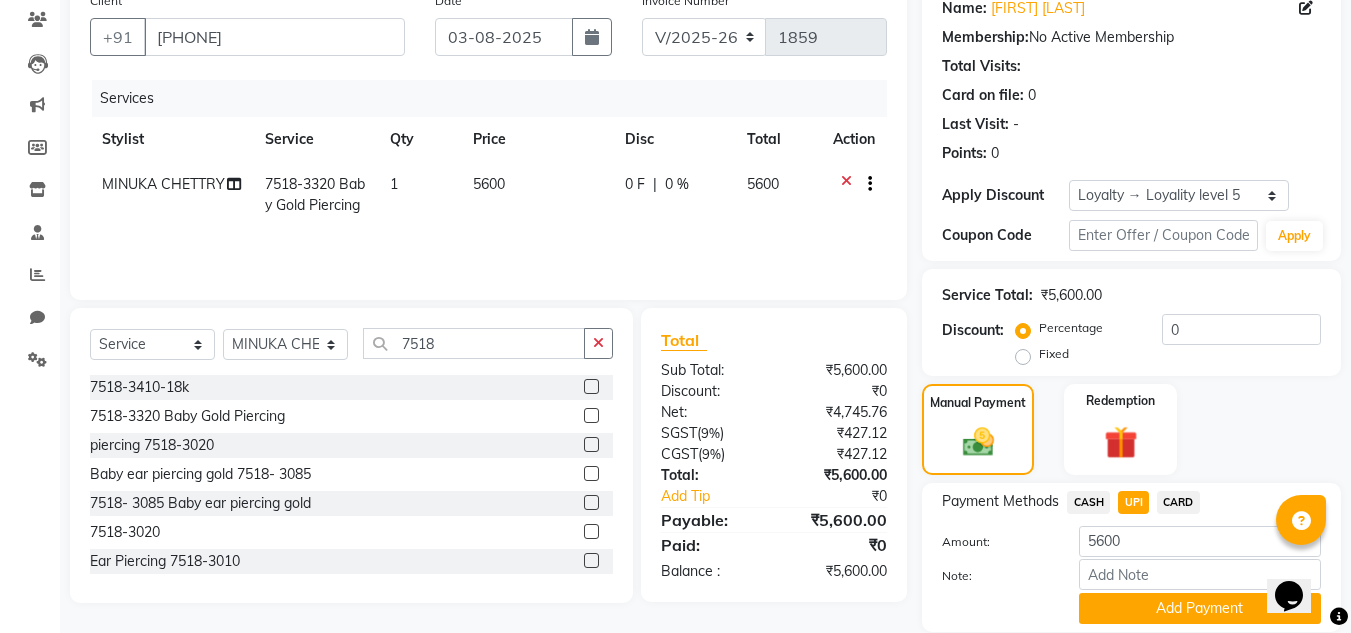 scroll, scrollTop: 238, scrollLeft: 0, axis: vertical 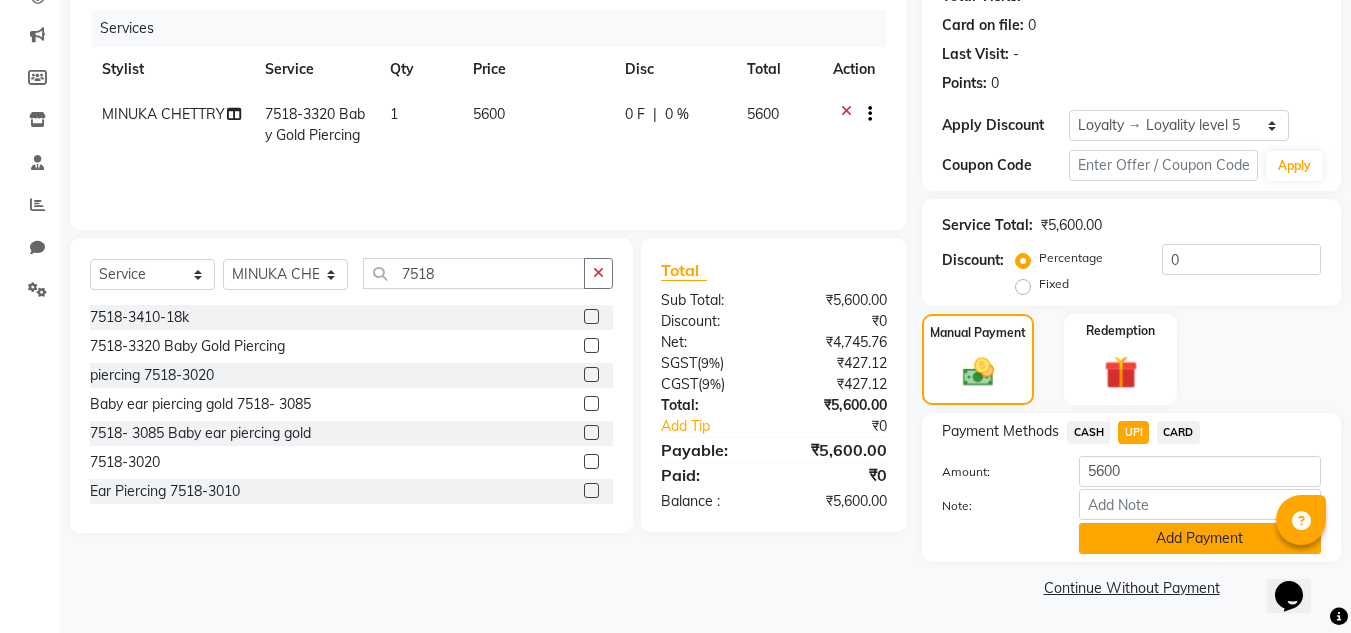 click on "Add Payment" 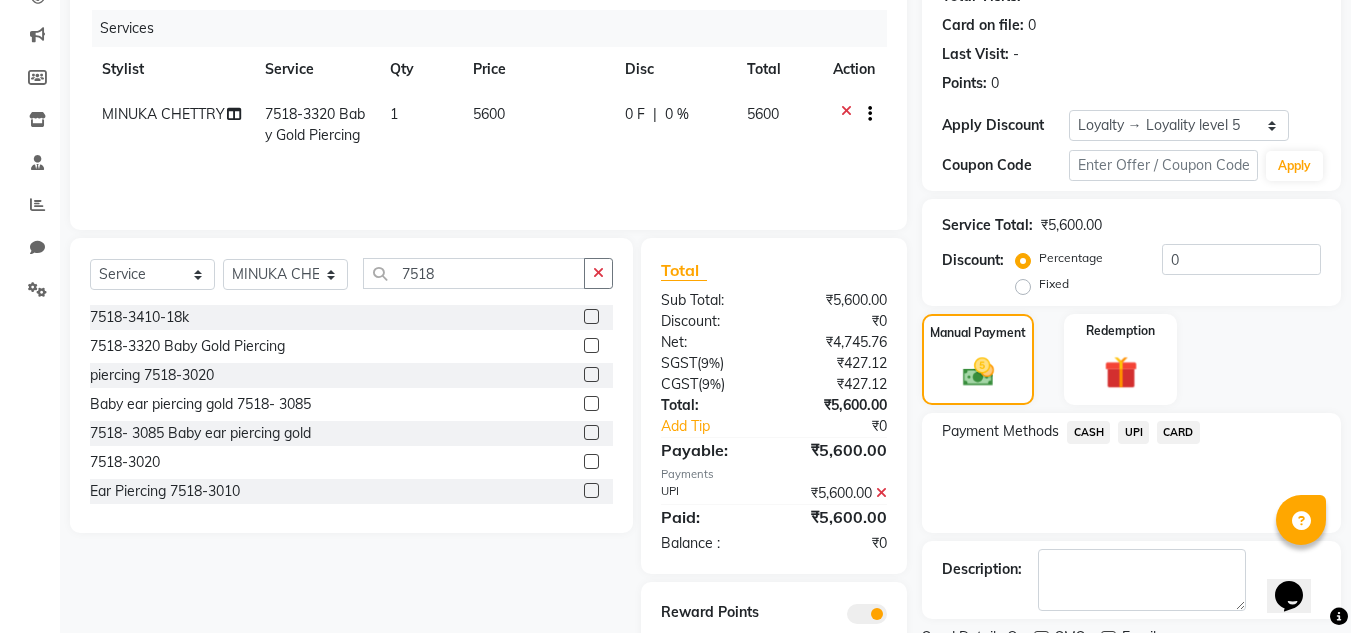 scroll, scrollTop: 329, scrollLeft: 0, axis: vertical 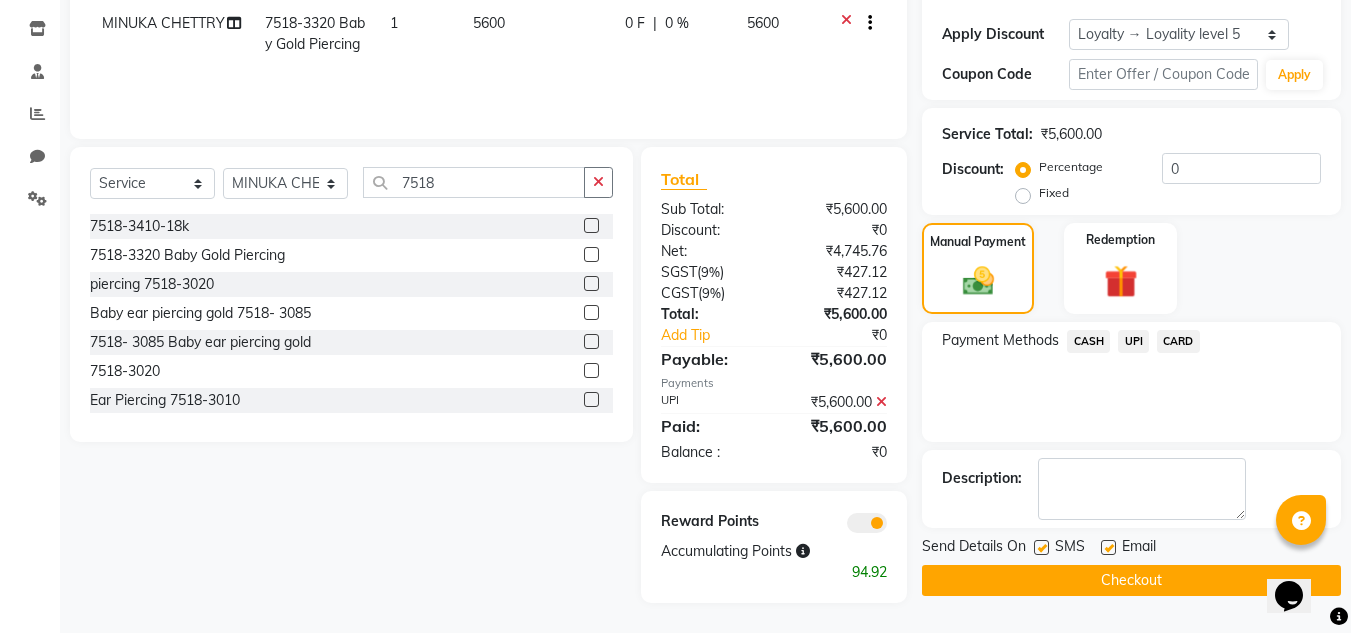 click on "Checkout" 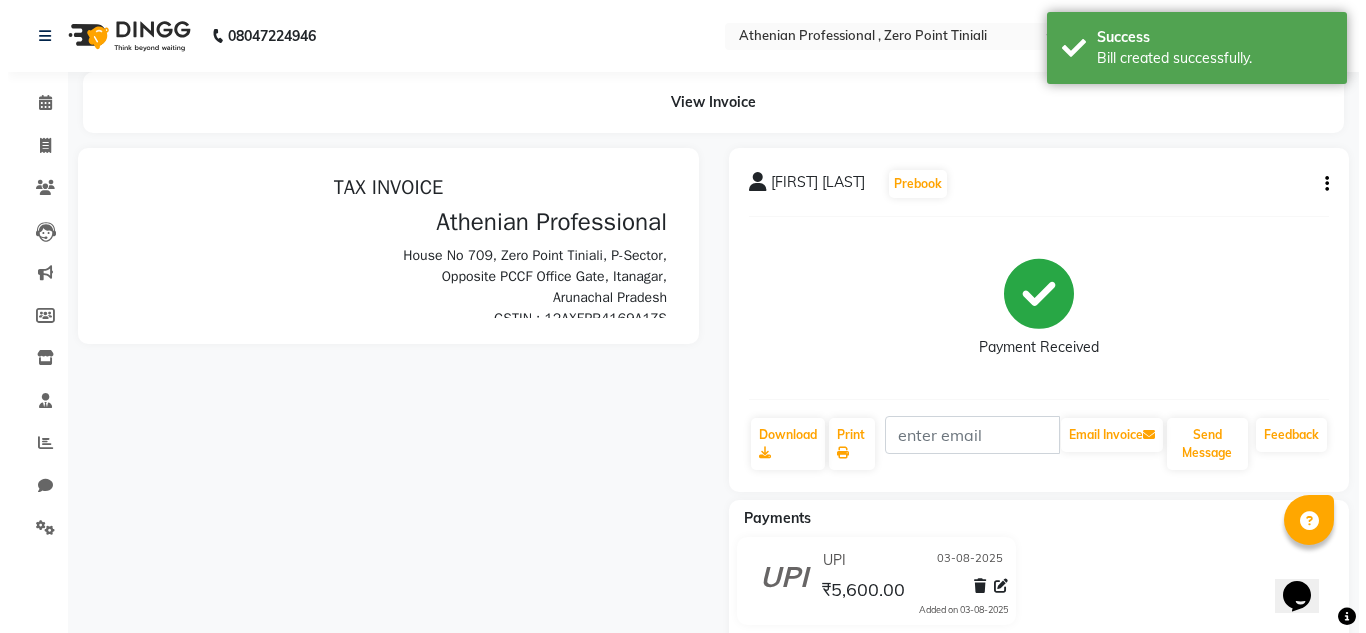 scroll, scrollTop: 0, scrollLeft: 0, axis: both 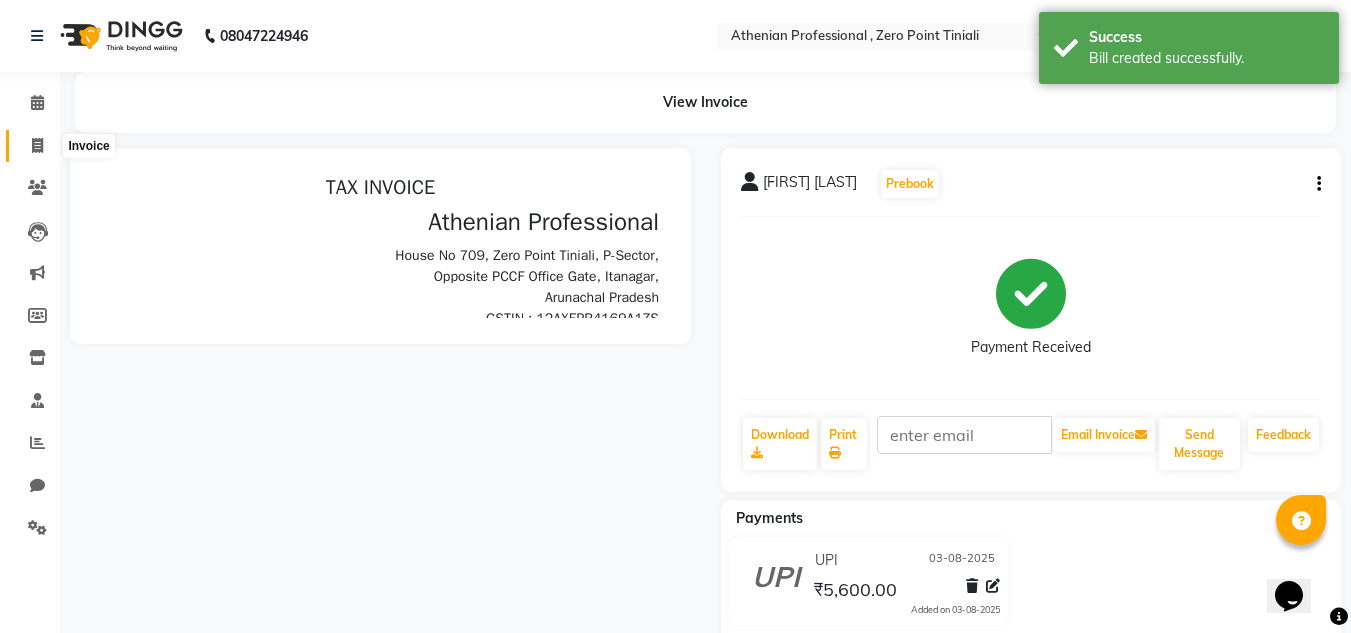 click 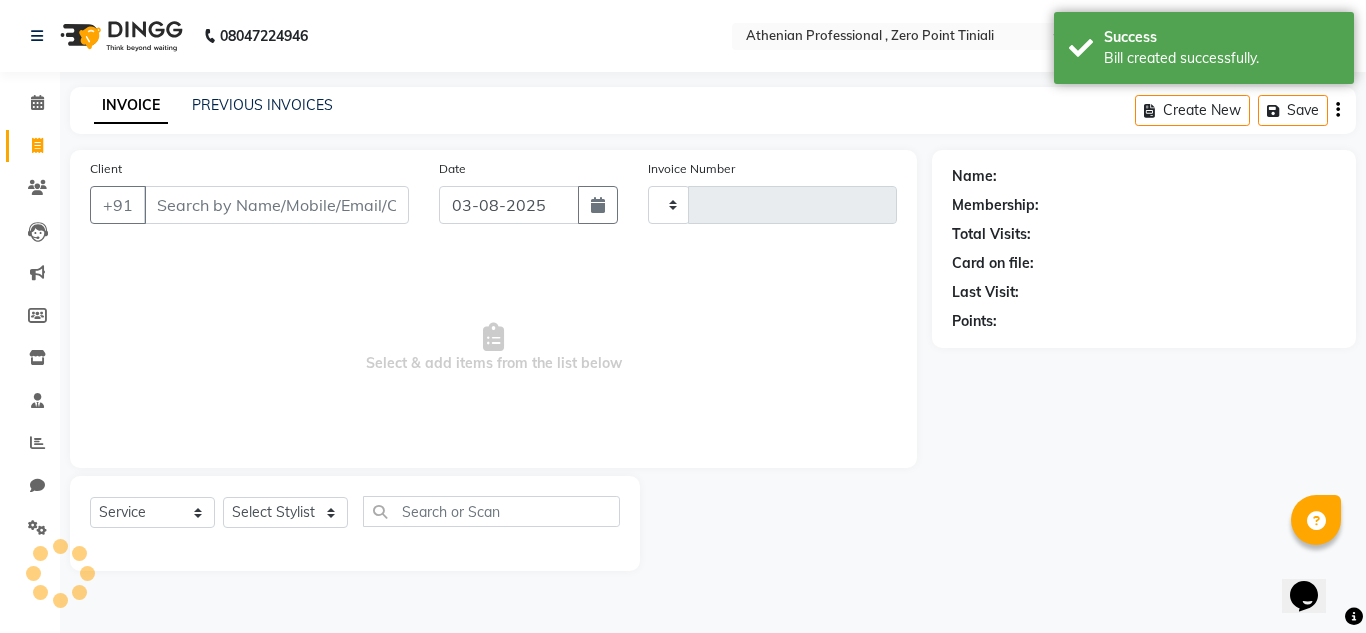 type on "1860" 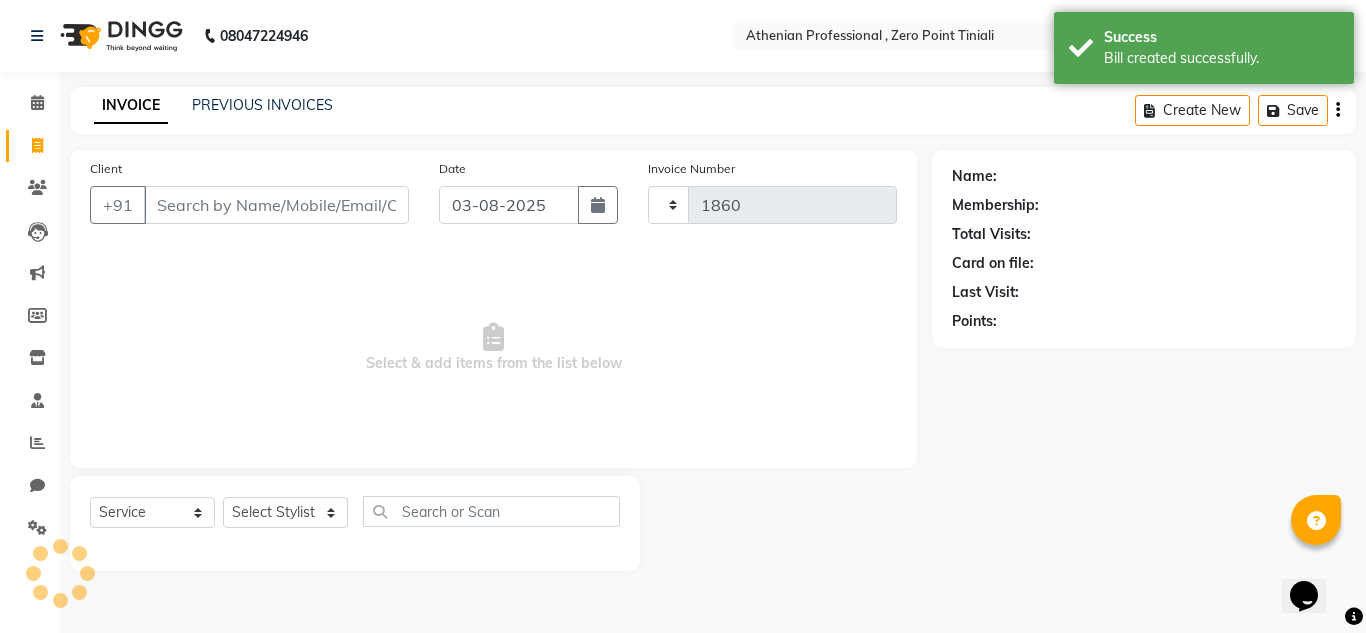 select on "8300" 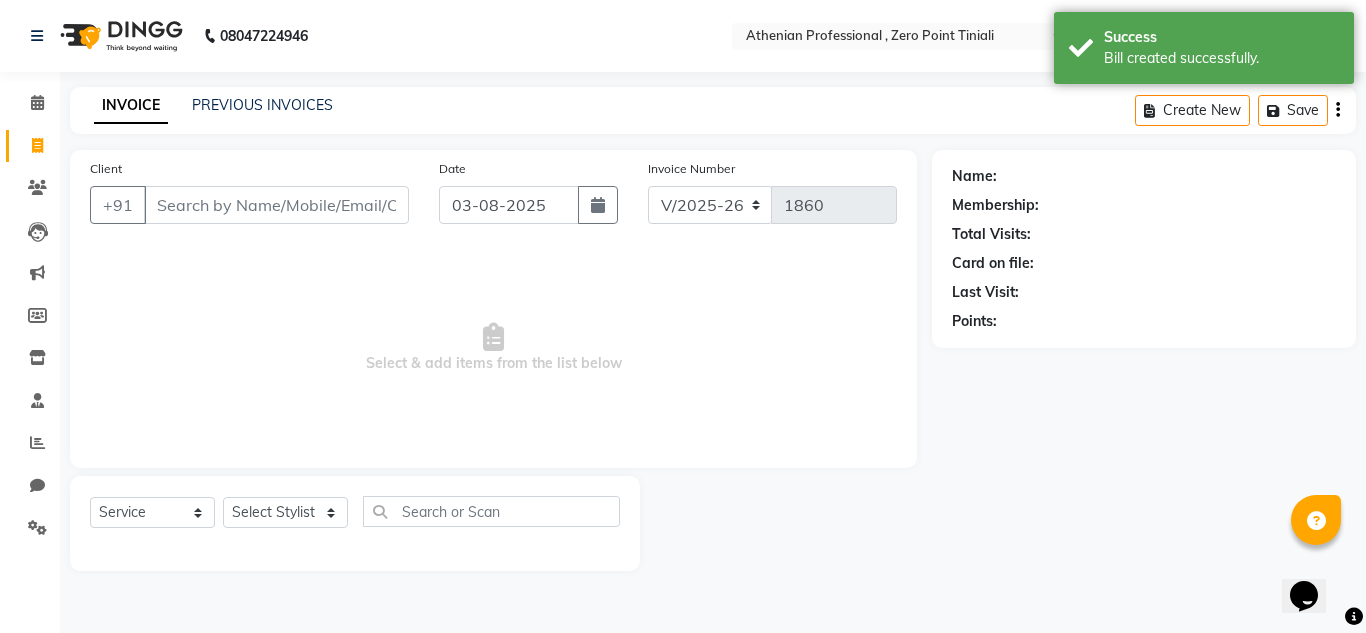 click on "Client" at bounding box center [276, 205] 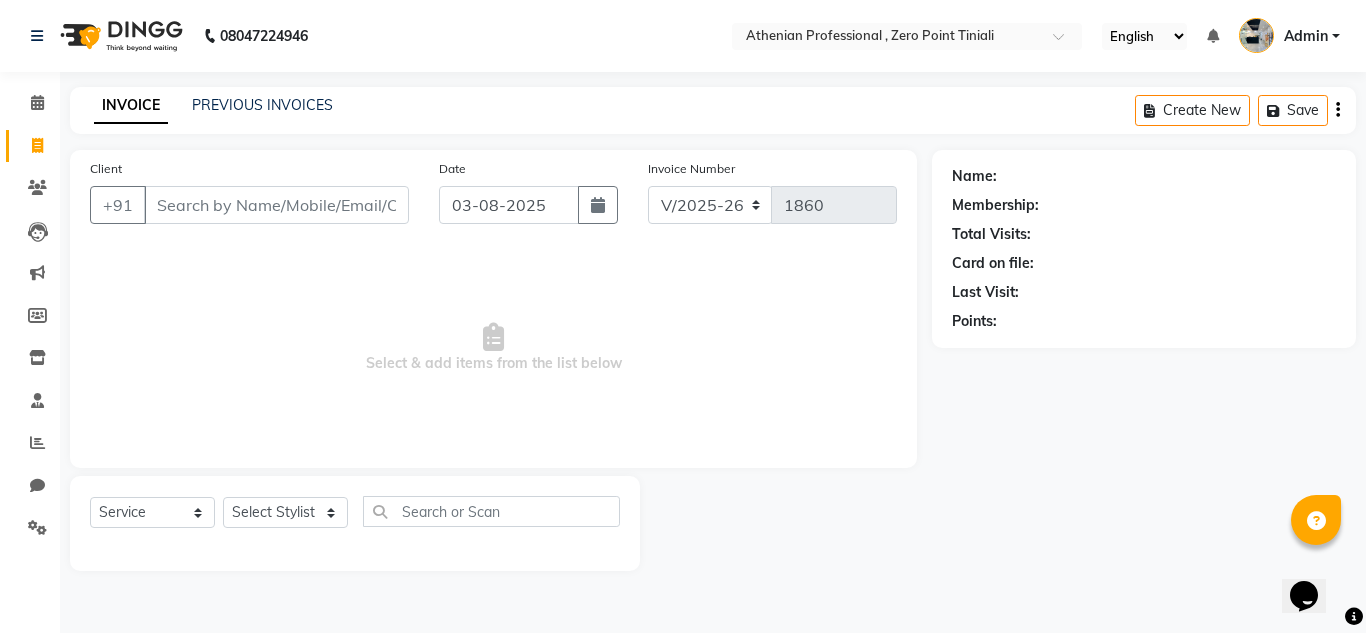 click on "Client" at bounding box center (276, 205) 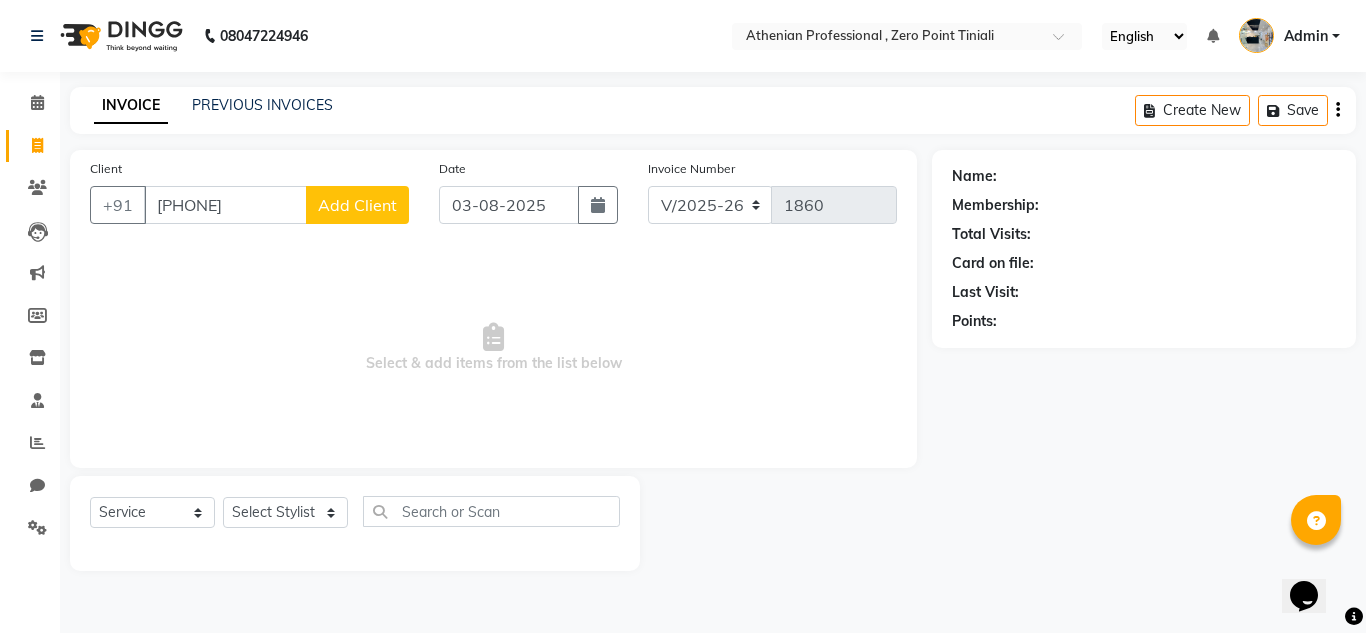 type on "8730989068" 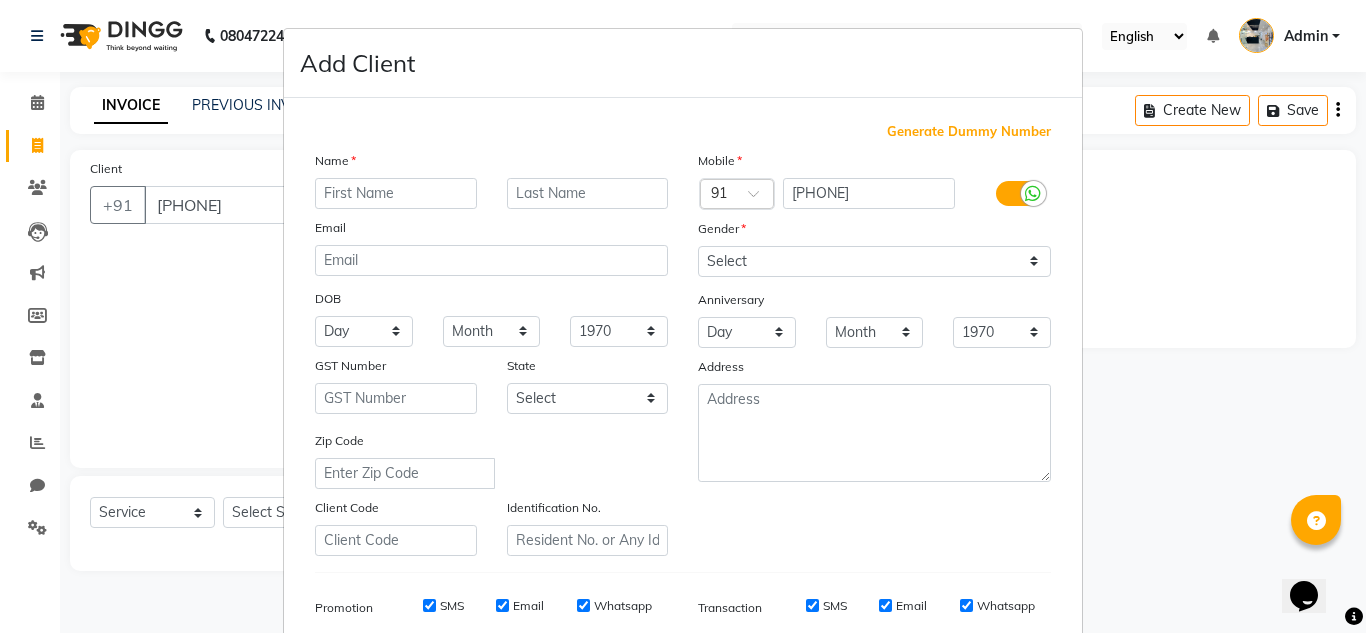 click at bounding box center (396, 193) 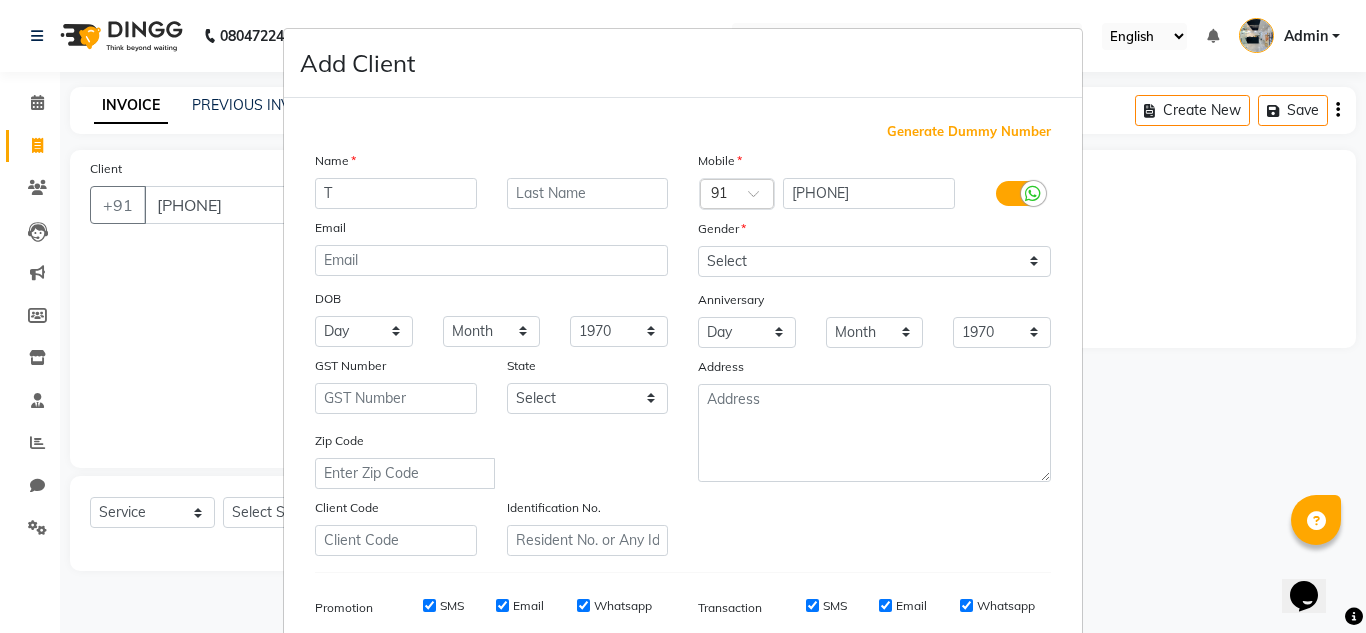 type on "T" 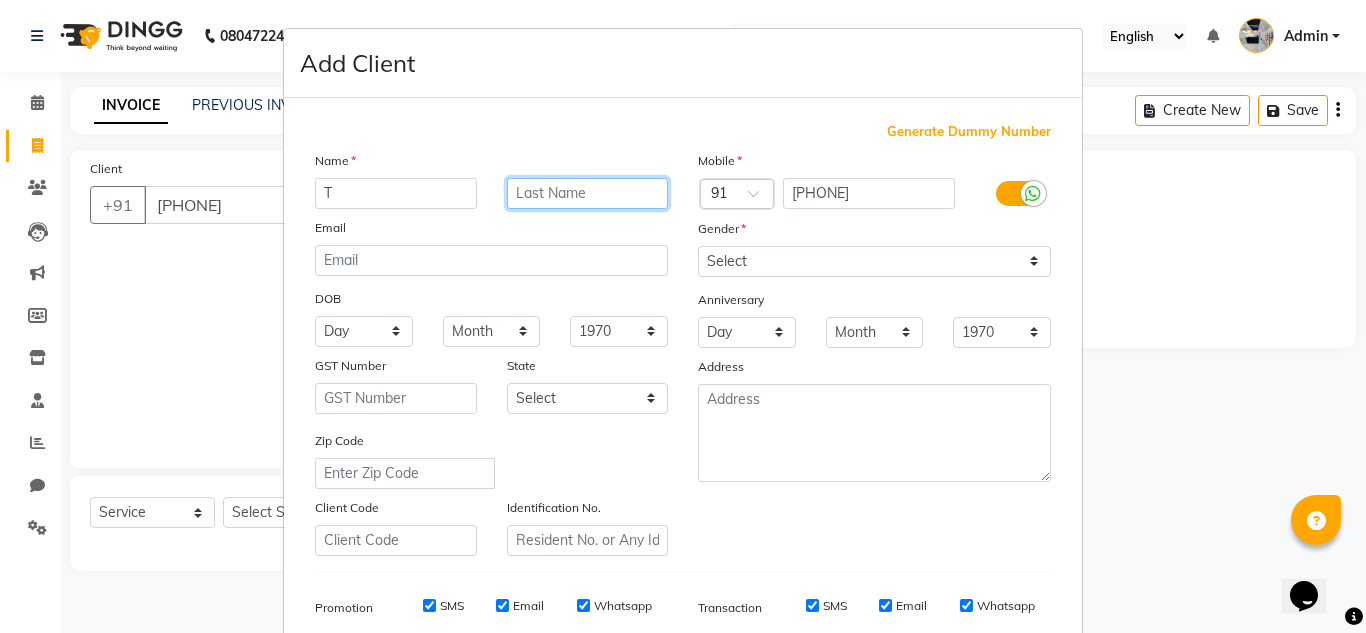 click at bounding box center [588, 193] 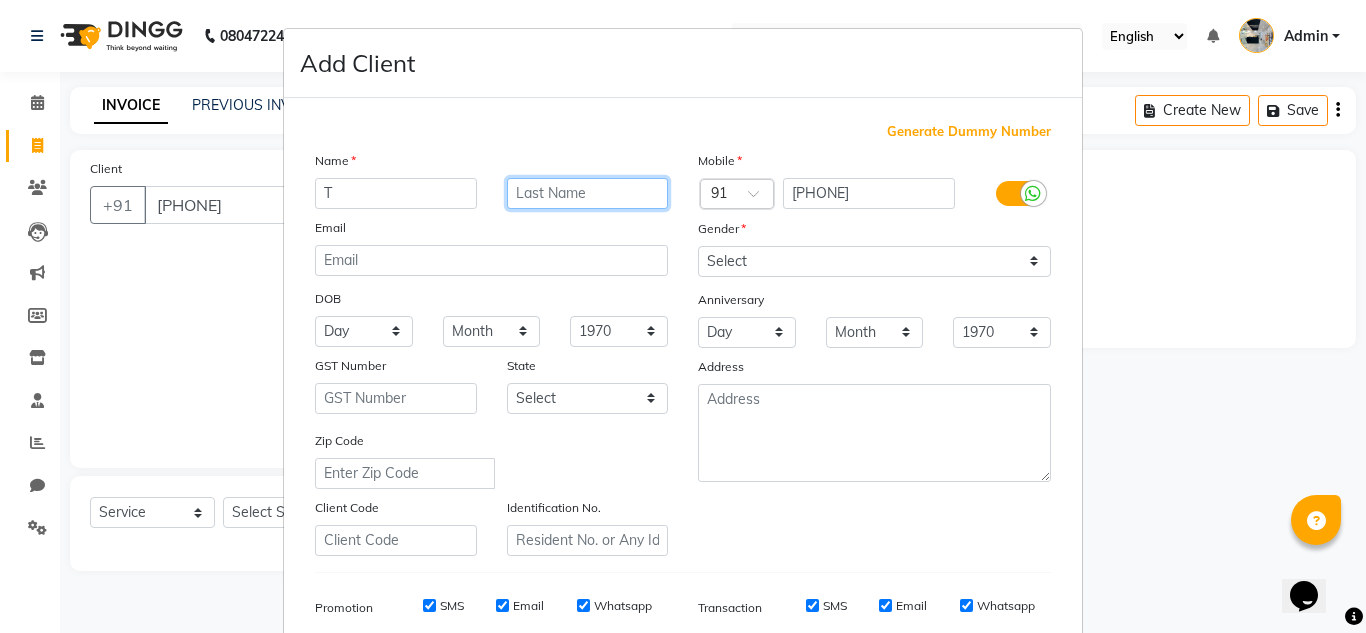 type on "B" 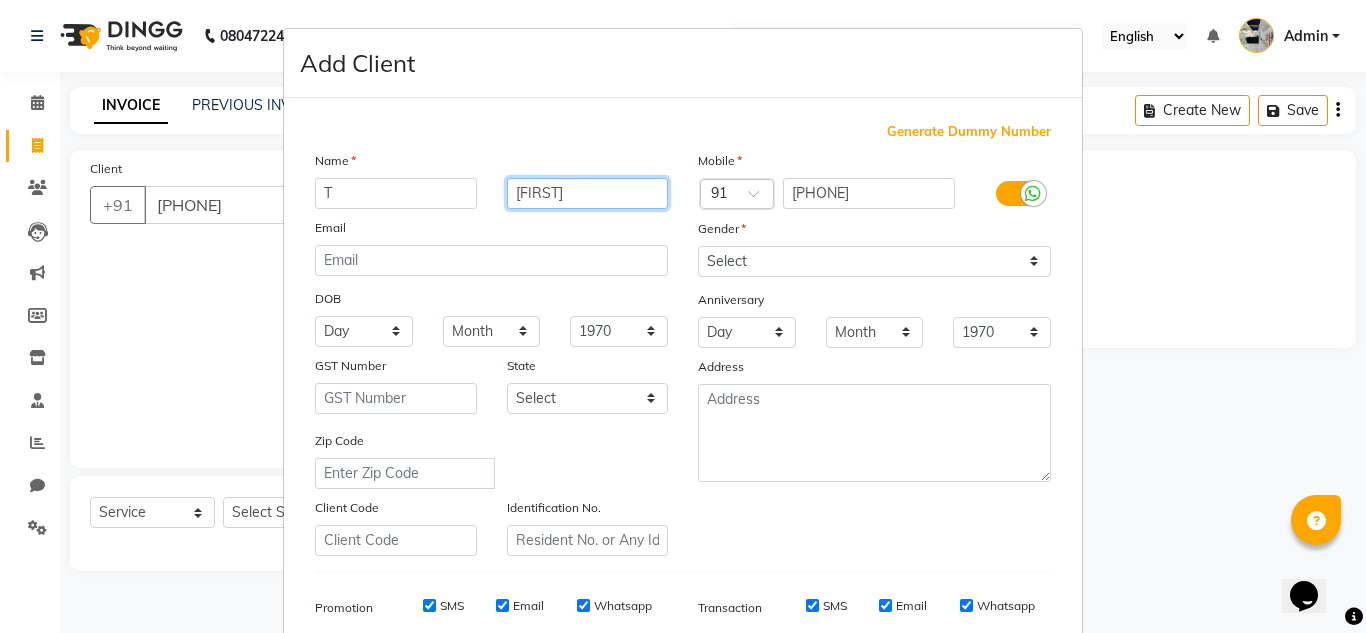 type on "Nepa" 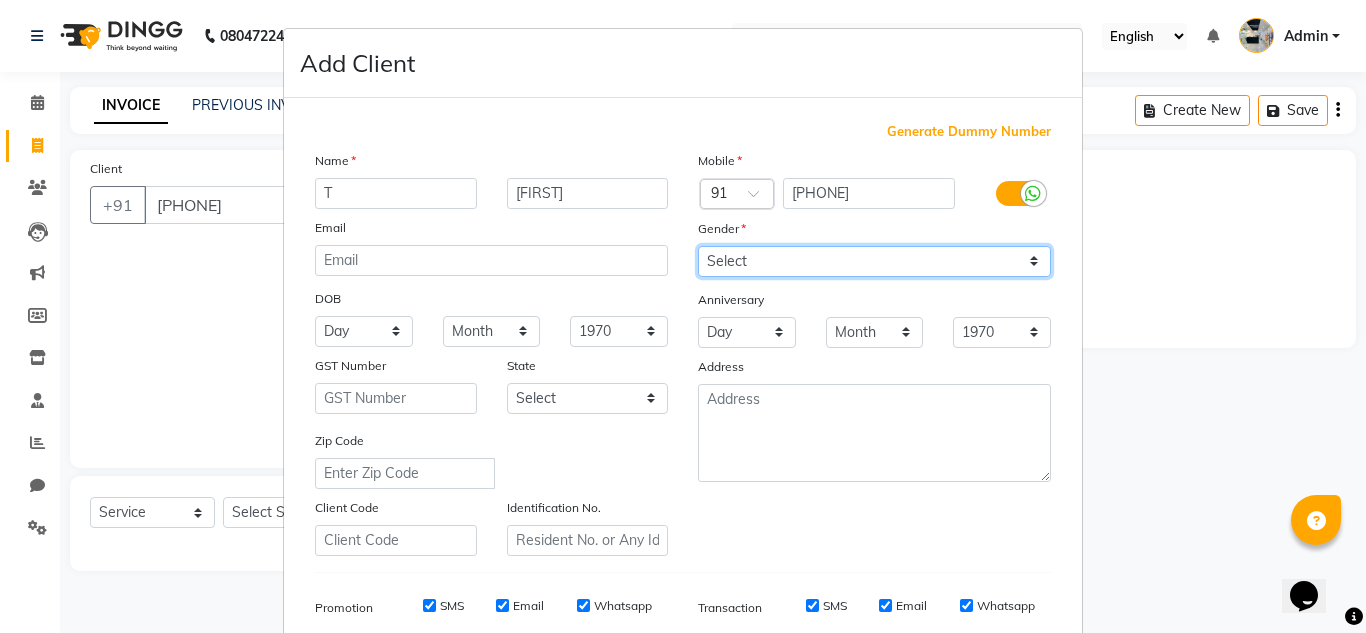 click on "Select Male Female Other Prefer Not To Say" at bounding box center (874, 261) 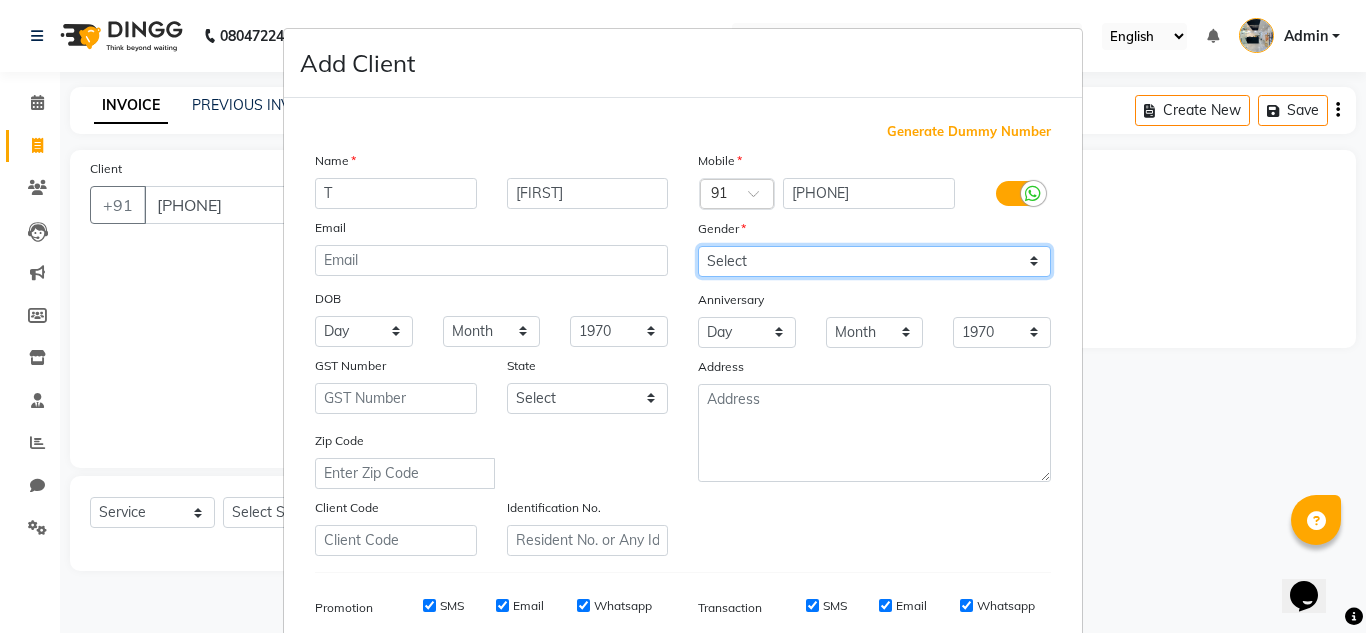 select on "female" 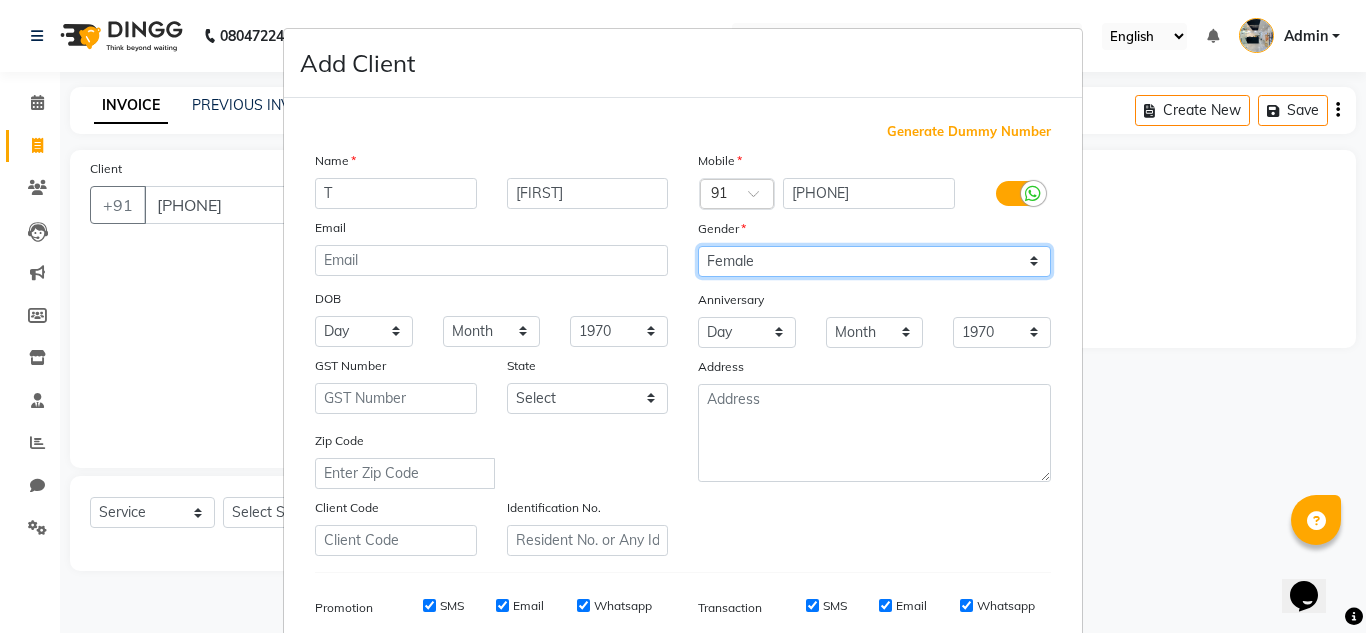 click on "Select Male Female Other Prefer Not To Say" at bounding box center (874, 261) 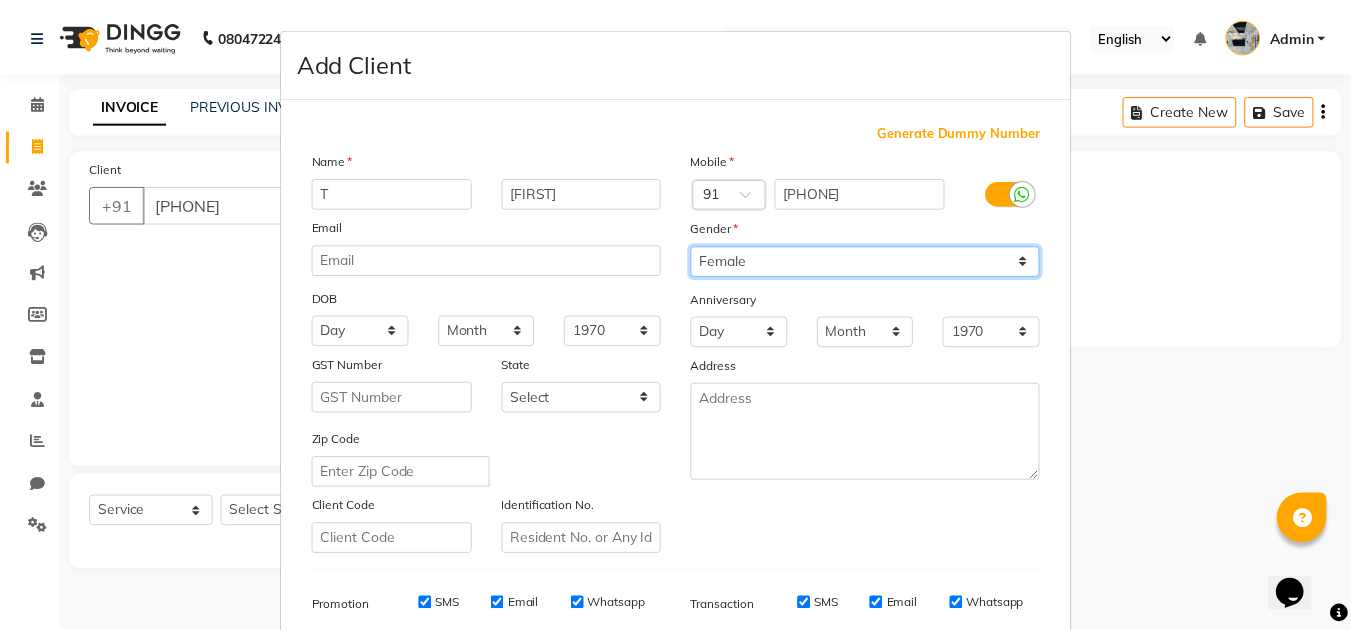 scroll, scrollTop: 290, scrollLeft: 0, axis: vertical 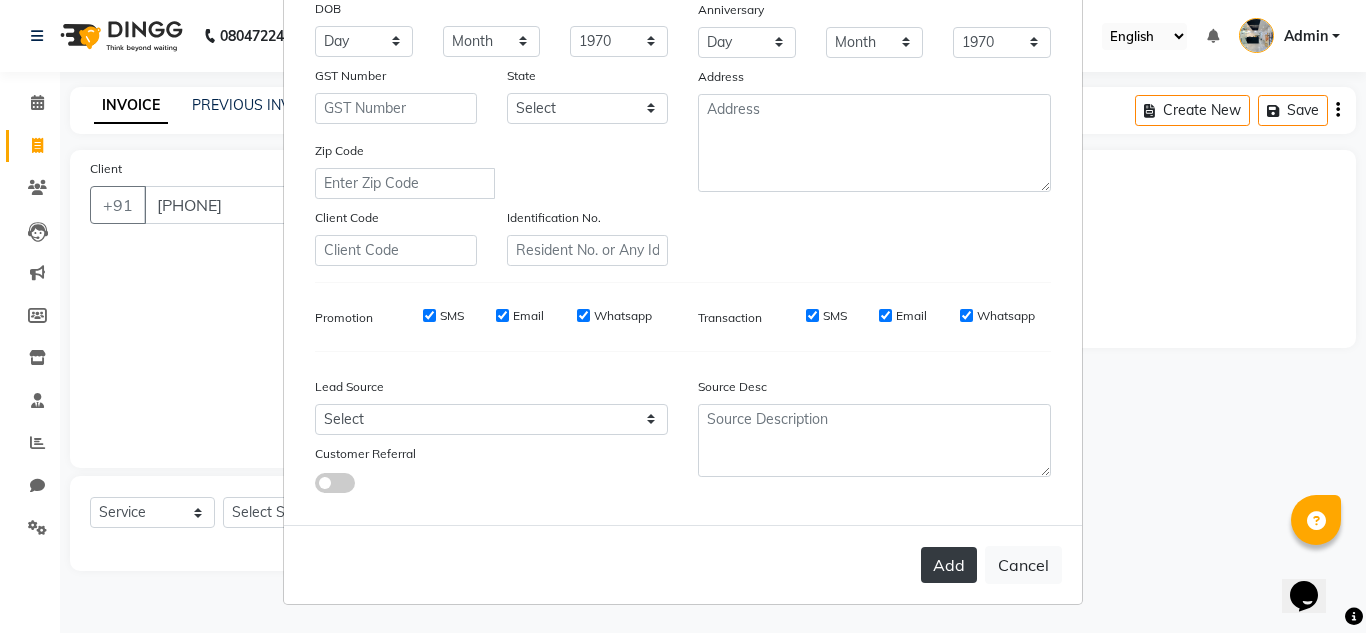 click on "Add" at bounding box center [949, 565] 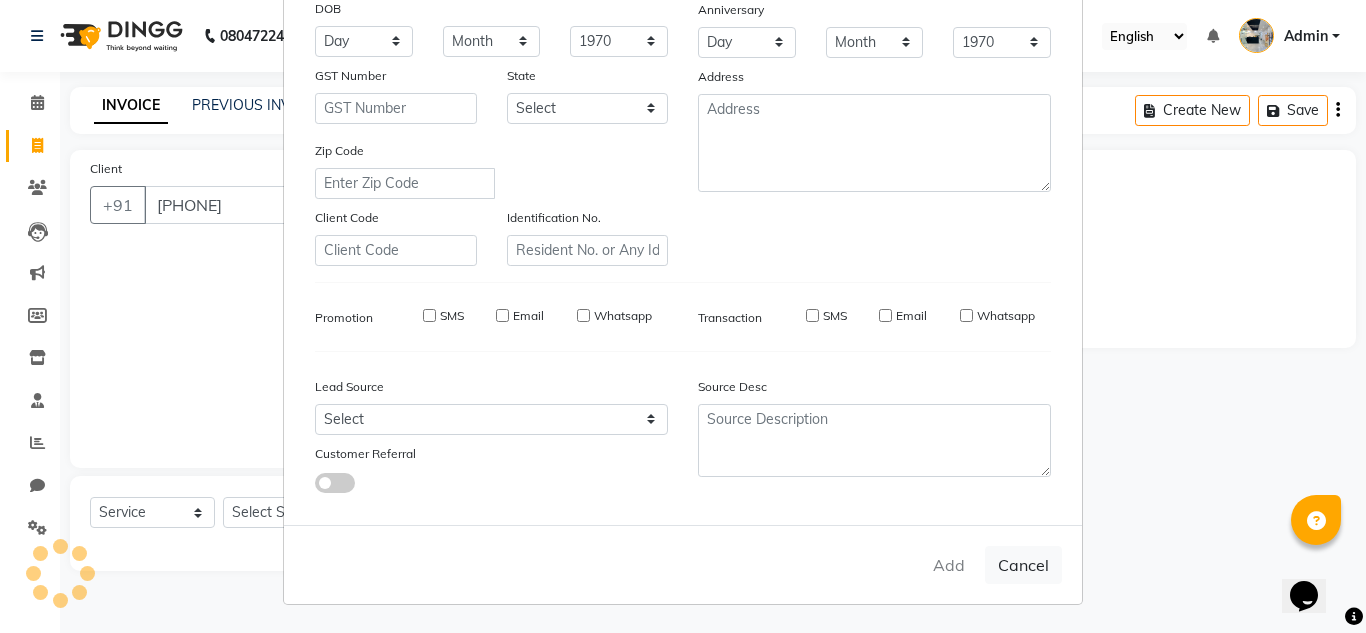type 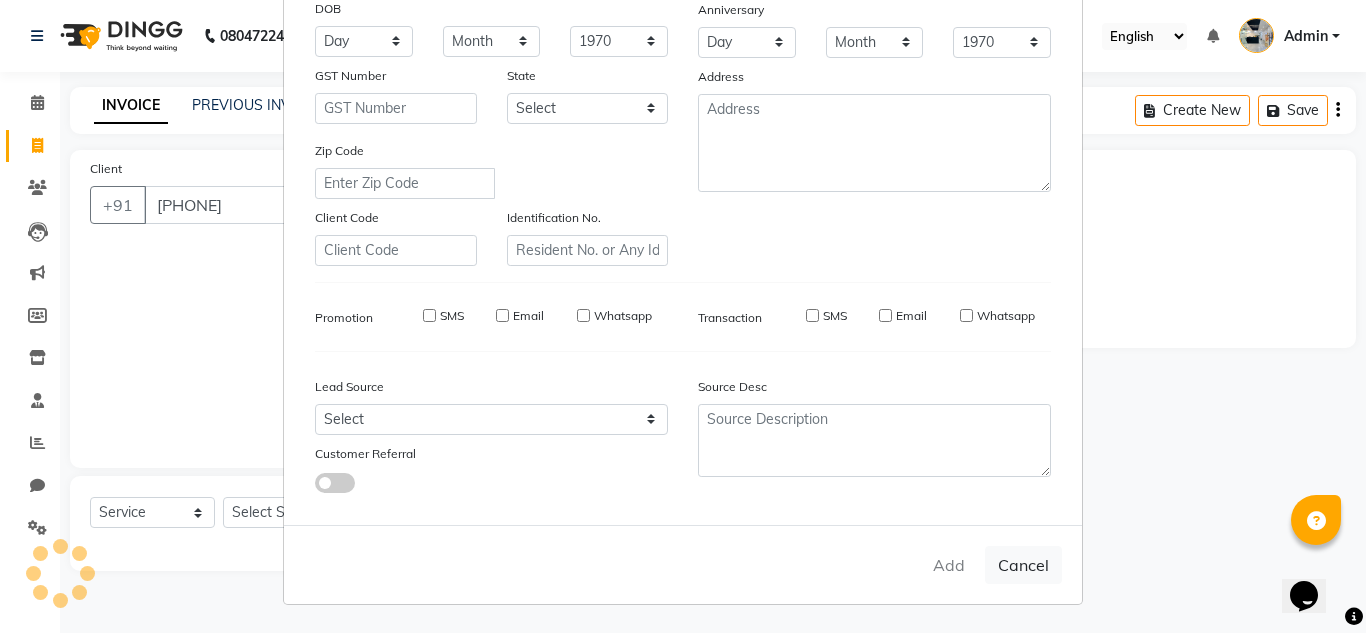 type 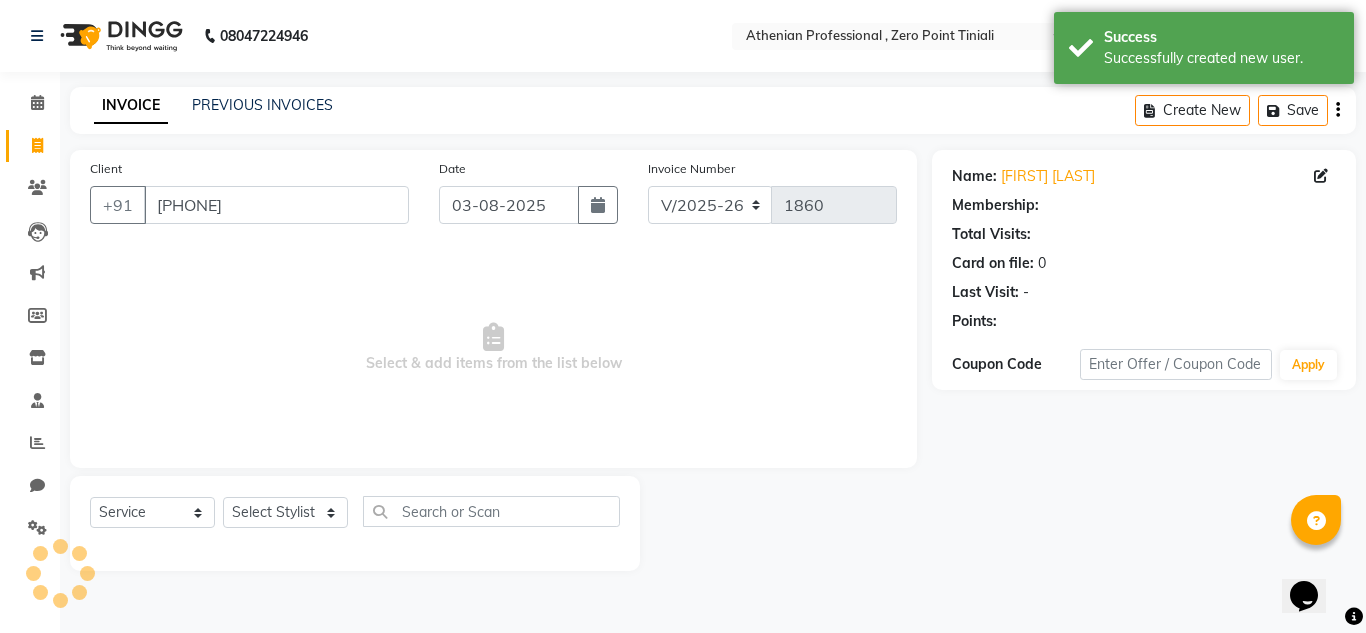 select on "1: Object" 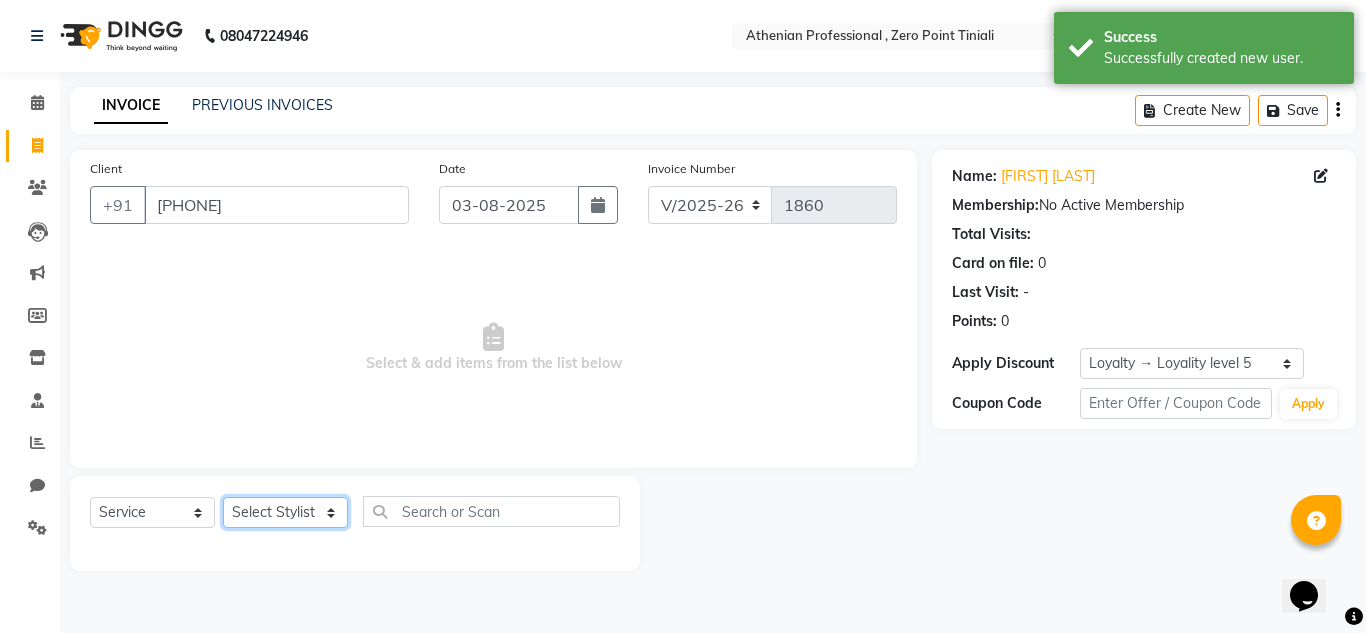 click on "Select Stylist Abin Mili Admin JAVED ANSARI KOSHEH BIHAM LINDUM NEME MAHINDRA BASUMATARY Manager MANJU MANHAM MINUKA CHETTRY NGAMNON RALONGHAM SHADAB KHAN SUMAN MAGAR SUMI BISWAS  SWAPNA DEVI CHETRY TAMCHI YAMA Toingam Jamikham YELLI LIKHA" 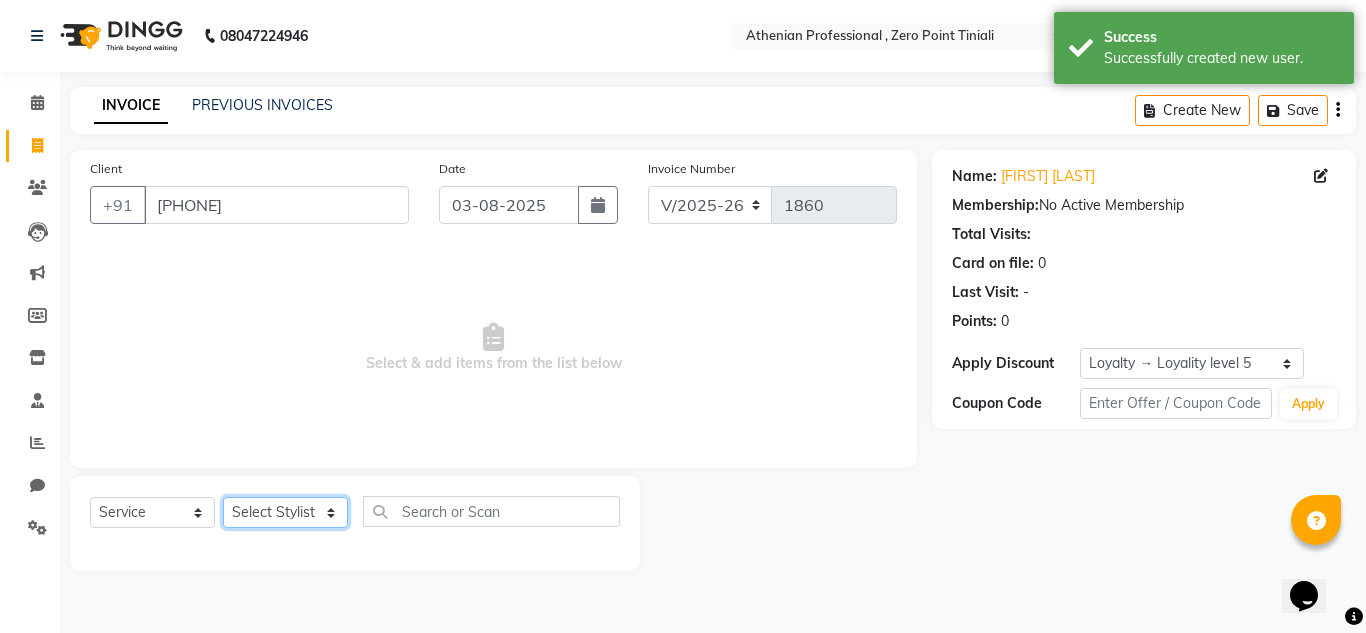select on "80048" 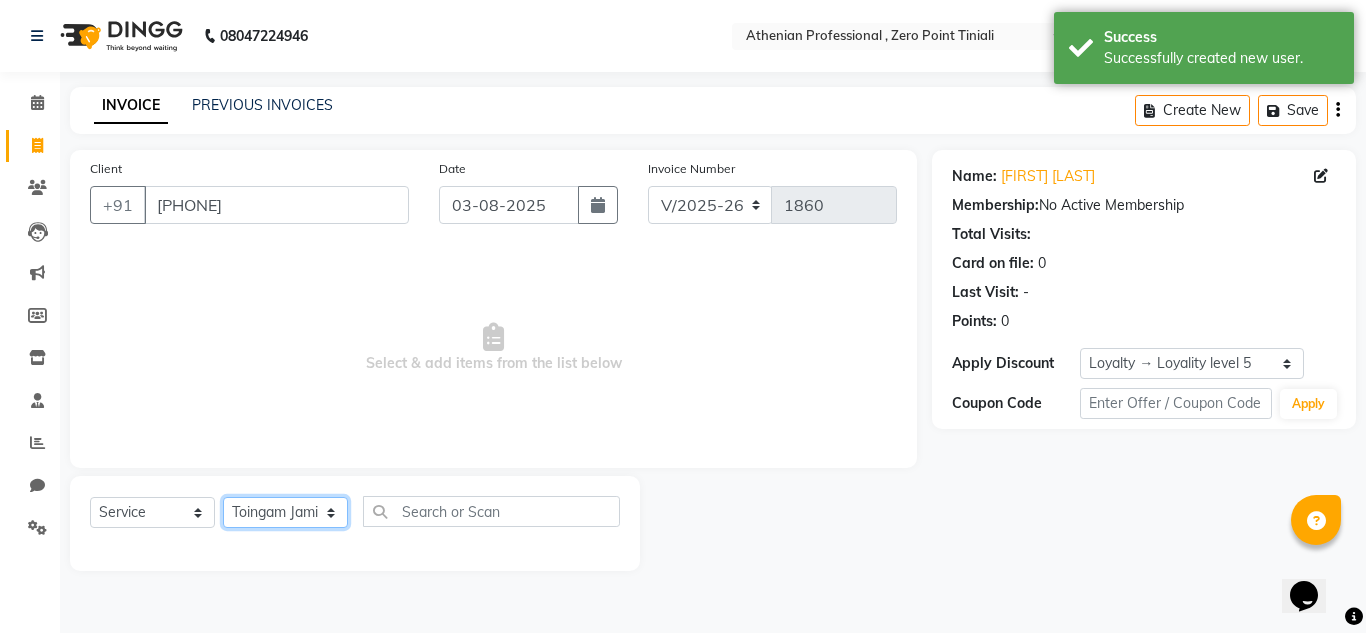 click on "Select Stylist Abin Mili Admin JAVED ANSARI KOSHEH BIHAM LINDUM NEME MAHINDRA BASUMATARY Manager MANJU MANHAM MINUKA CHETTRY NGAMNON RALONGHAM SHADAB KHAN SUMAN MAGAR SUMI BISWAS  SWAPNA DEVI CHETRY TAMCHI YAMA Toingam Jamikham YELLI LIKHA" 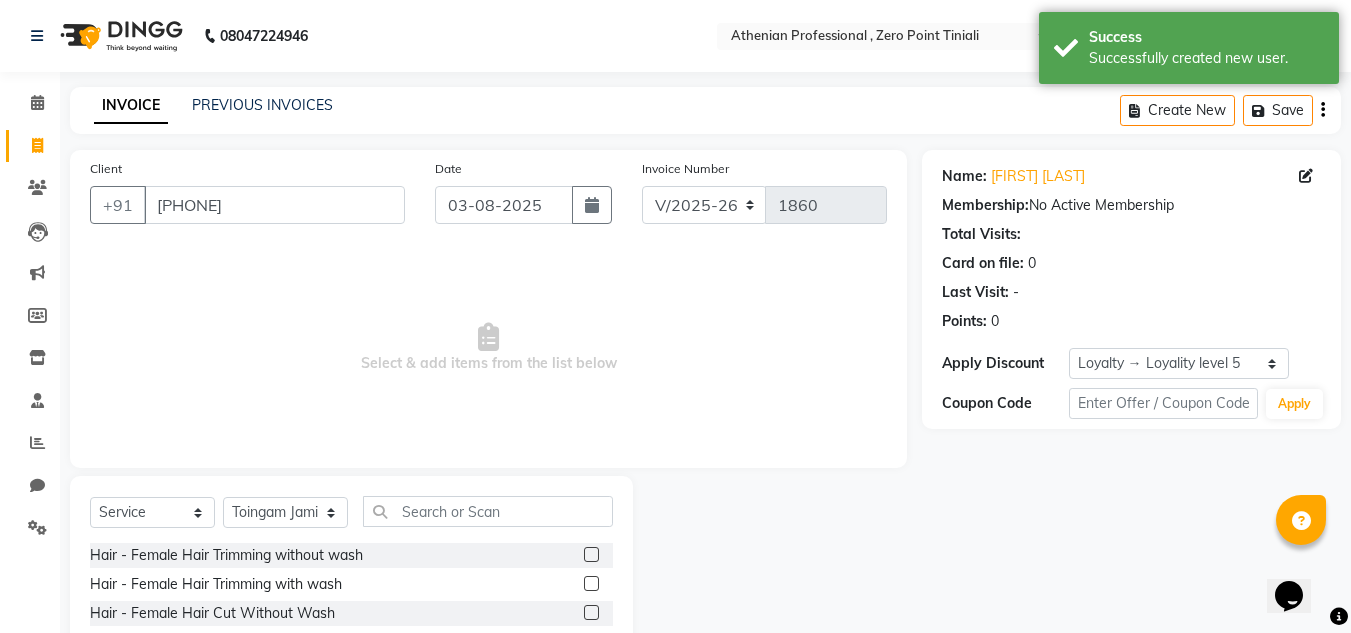 click on "Select  Service  Product  Membership  Package Voucher Prepaid Gift Card  Select Stylist Abin Mili Admin JAVED ANSARI KOSHEH BIHAM LINDUM NEME MAHINDRA BASUMATARY Manager MANJU MANHAM MINUKA CHETTRY NGAMNON RALONGHAM SHADAB KHAN SUMAN MAGAR SUMI BISWAS  SWAPNA DEVI CHETRY TAMCHI YAMA Toingam Jamikham YELLI LIKHA" 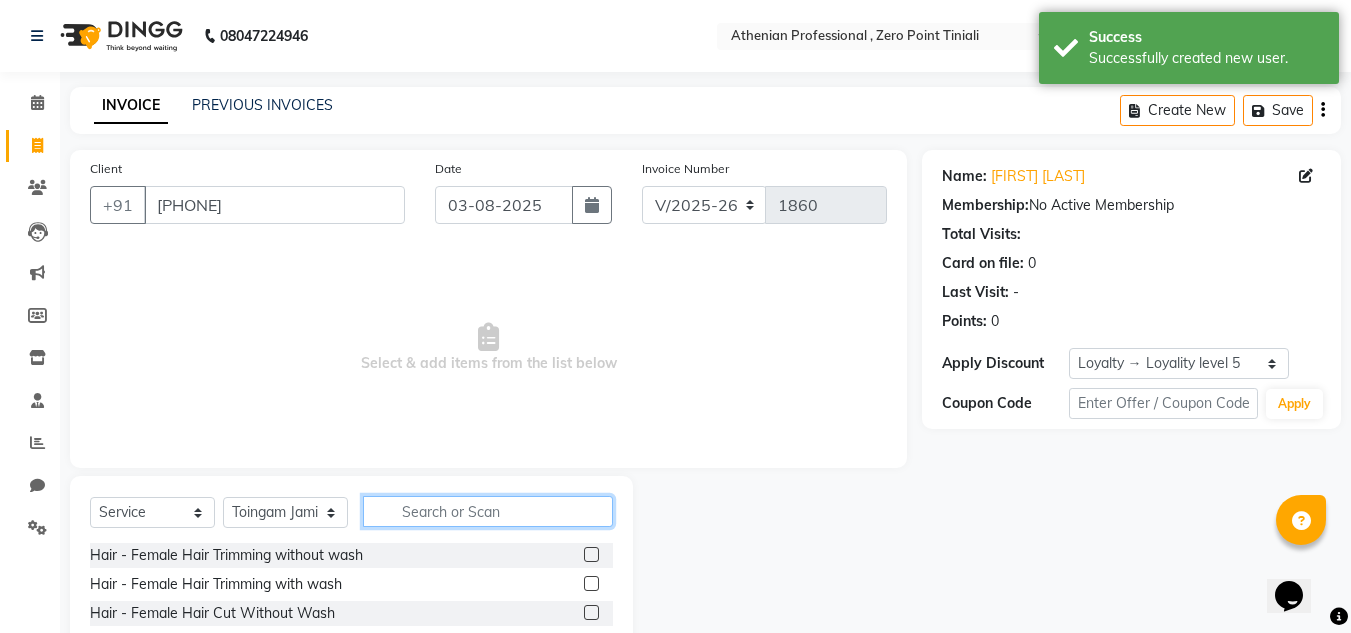 click 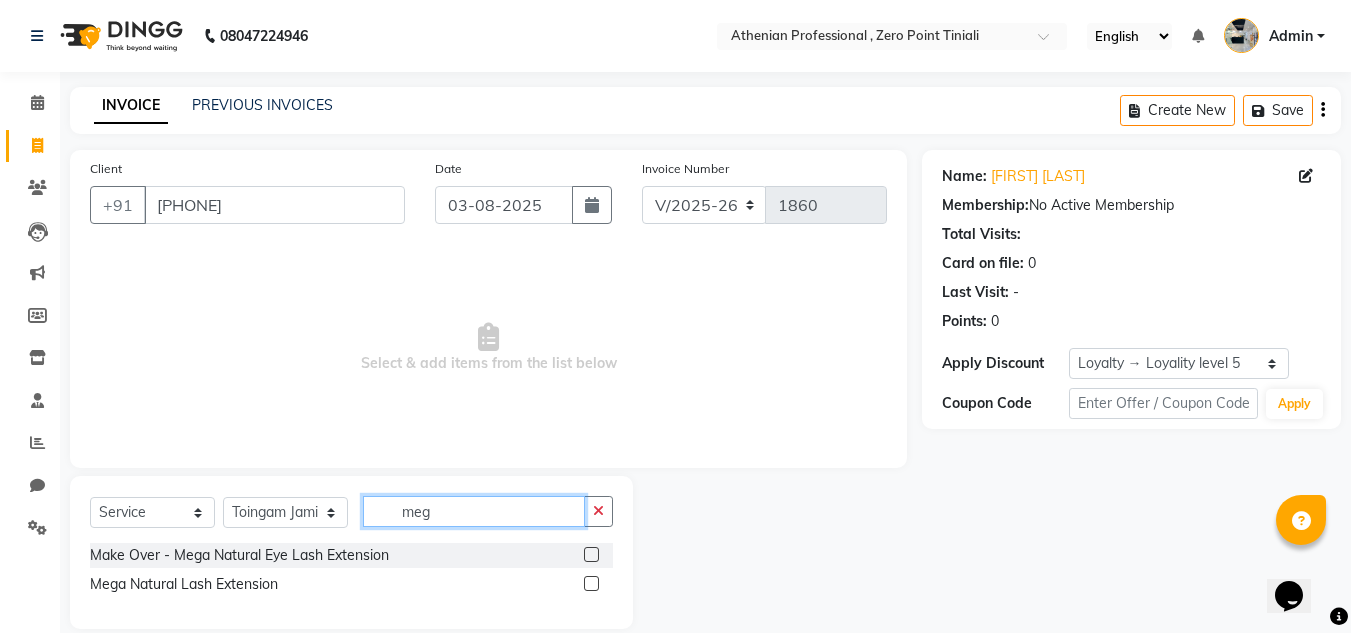 type on "meg" 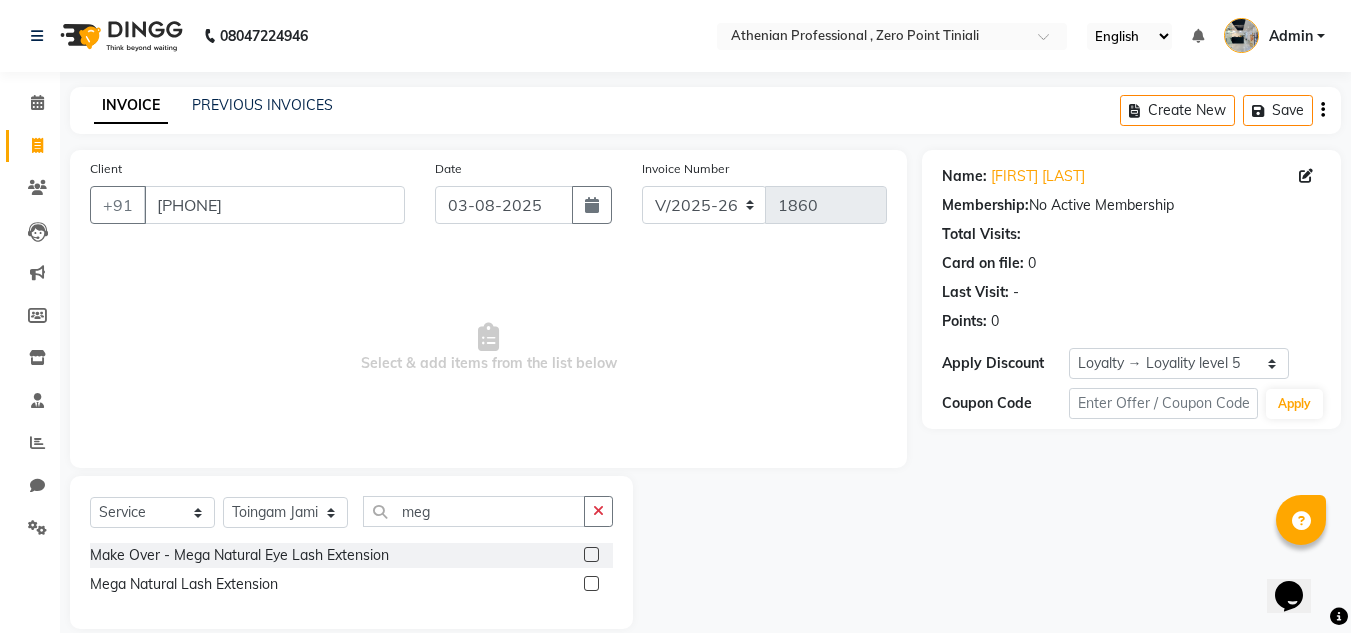 click 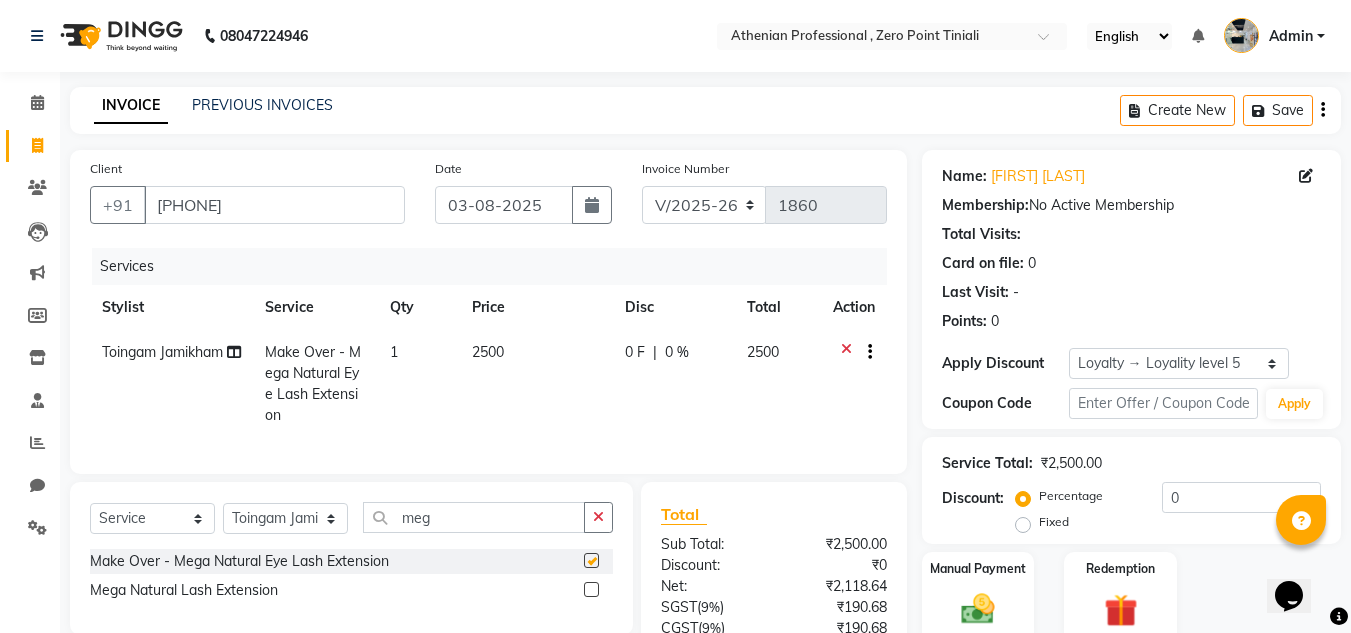 checkbox on "false" 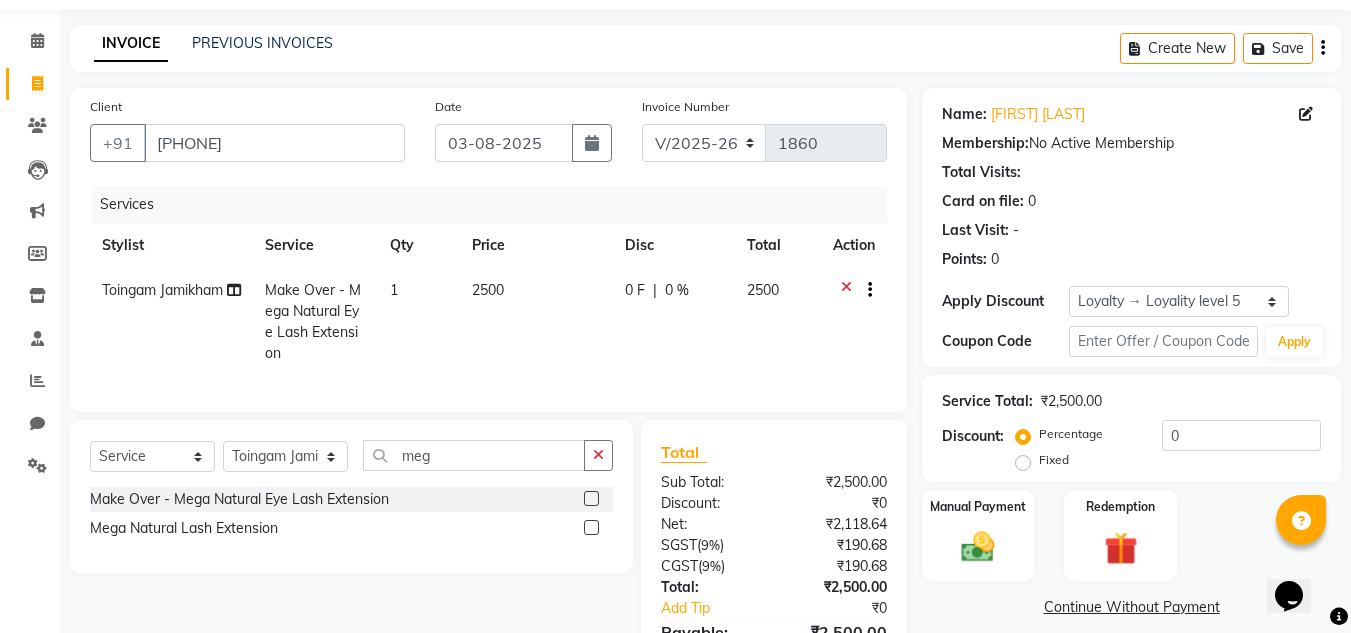 scroll, scrollTop: 63, scrollLeft: 0, axis: vertical 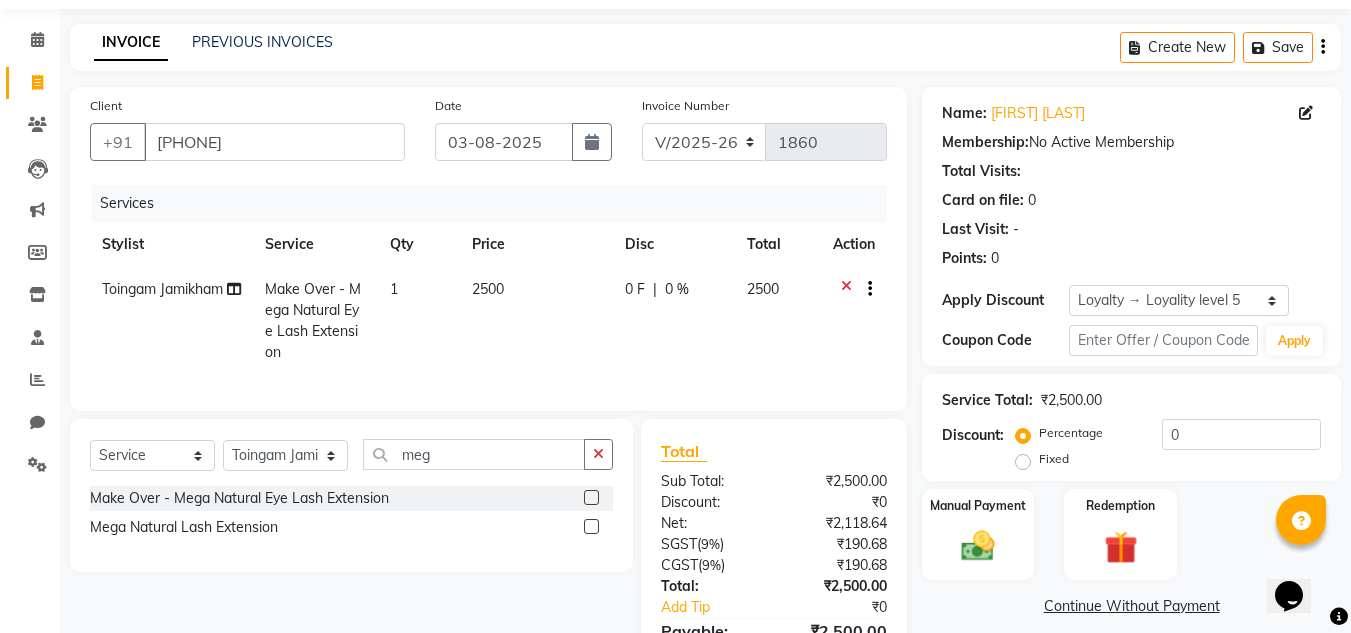 click 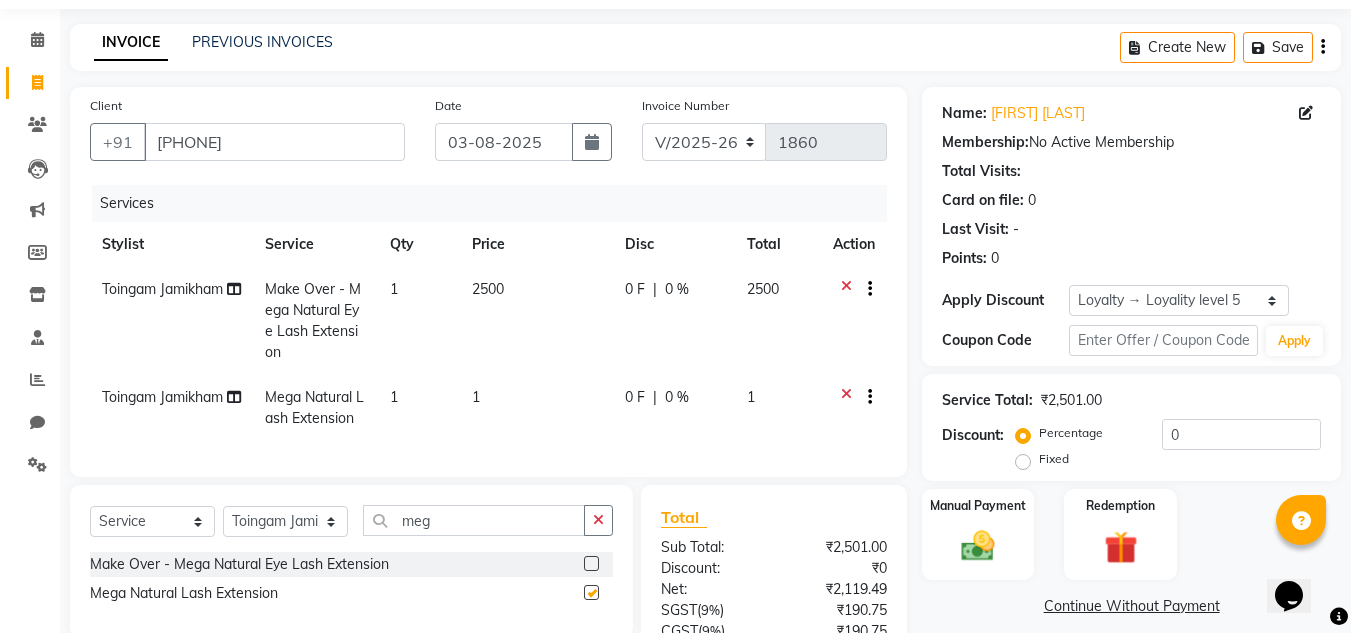 checkbox on "false" 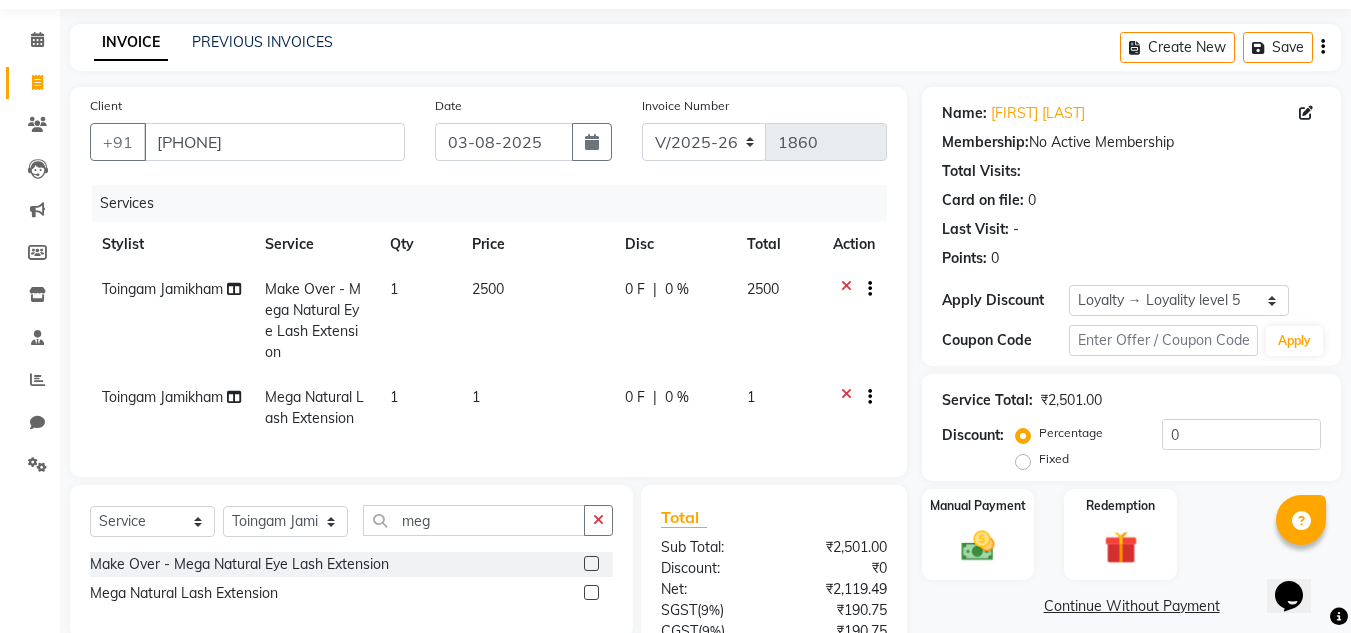 click 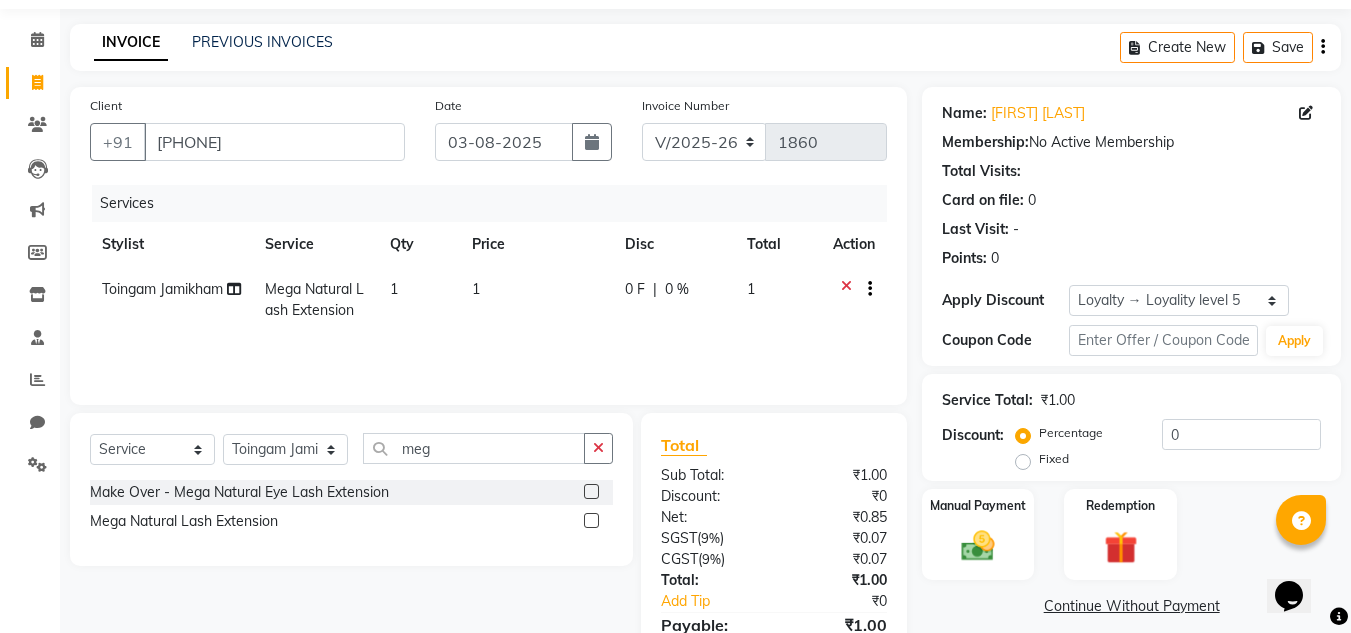 click on "1" 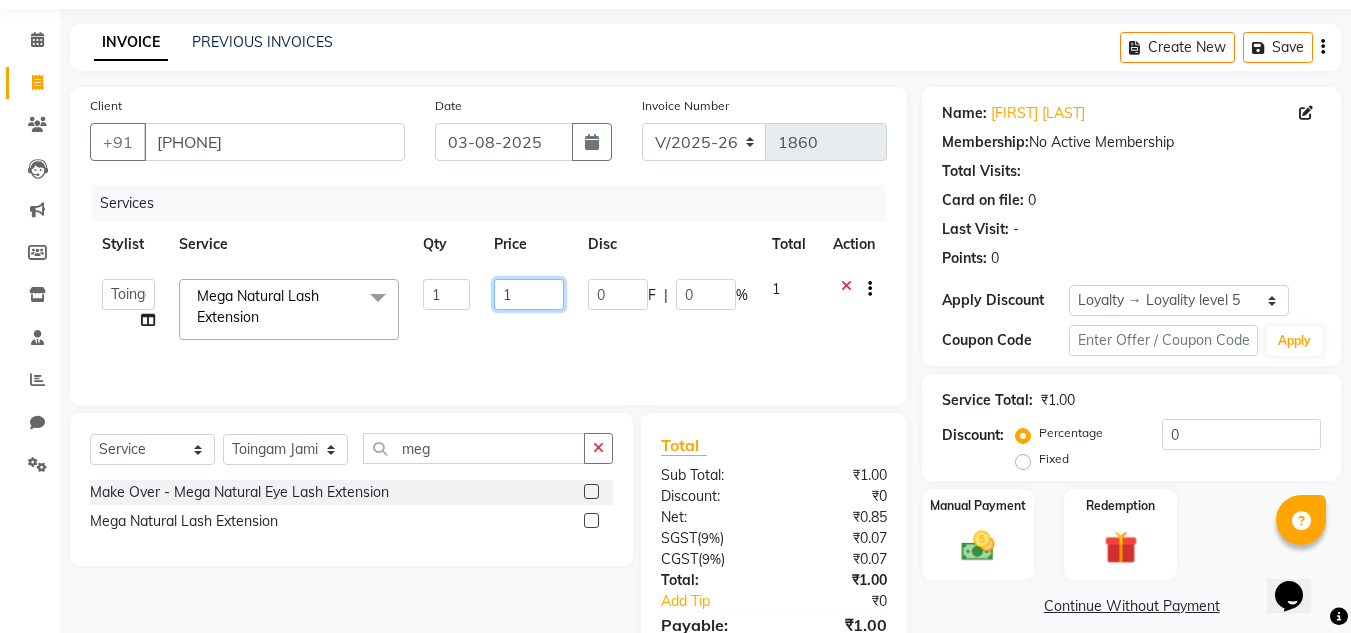click on "1" 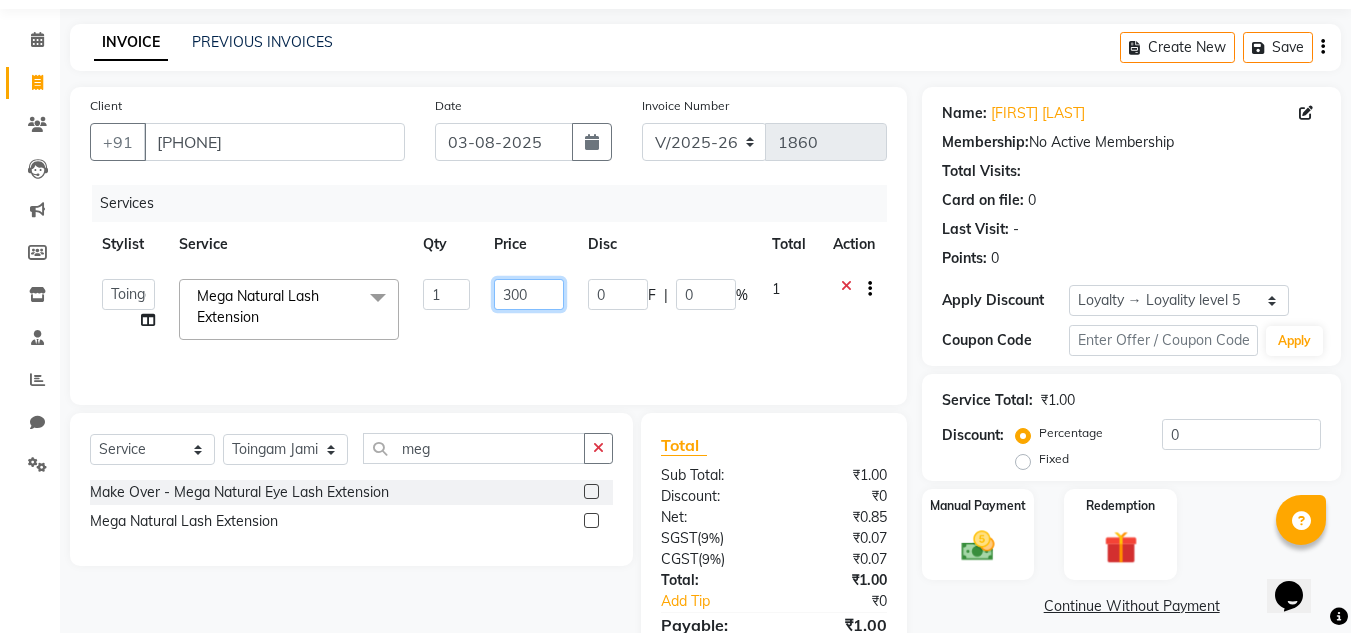 type on "3000" 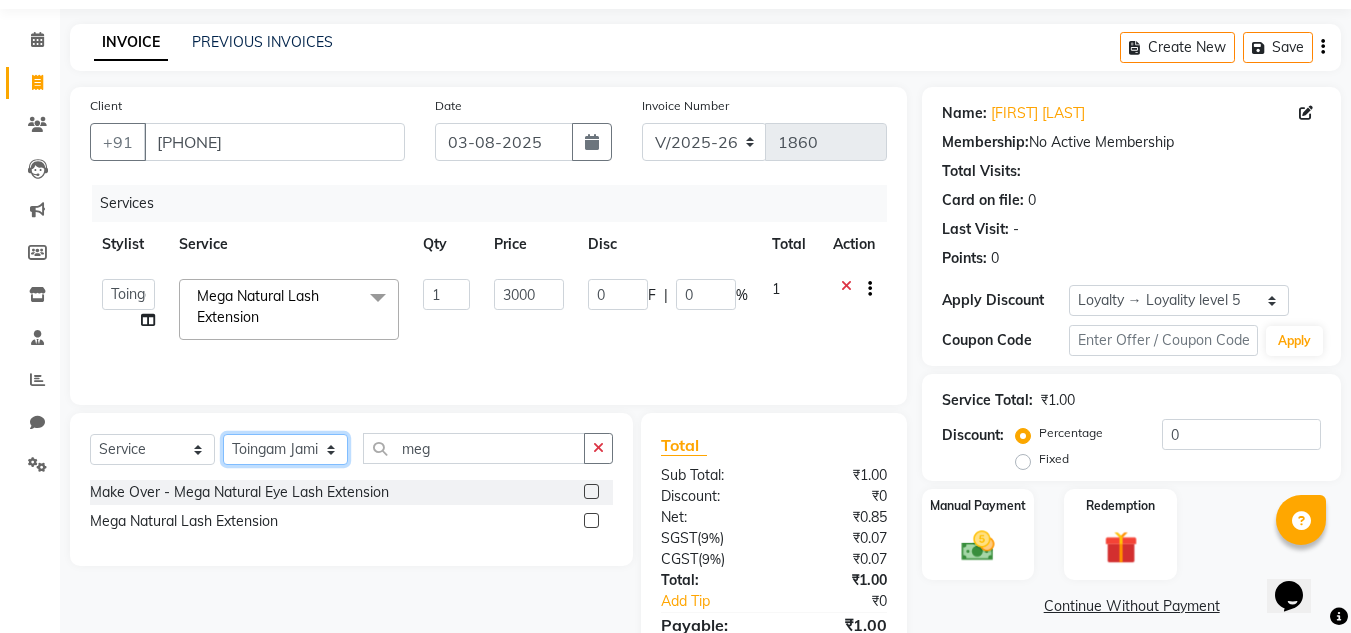 click on "Select Stylist Abin Mili Admin JAVED ANSARI KOSHEH BIHAM LINDUM NEME MAHINDRA BASUMATARY Manager MANJU MANHAM MINUKA CHETTRY NGAMNON RALONGHAM SHADAB KHAN SUMAN MAGAR SUMI BISWAS  SWAPNA DEVI CHETRY TAMCHI YAMA Toingam Jamikham YELLI LIKHA" 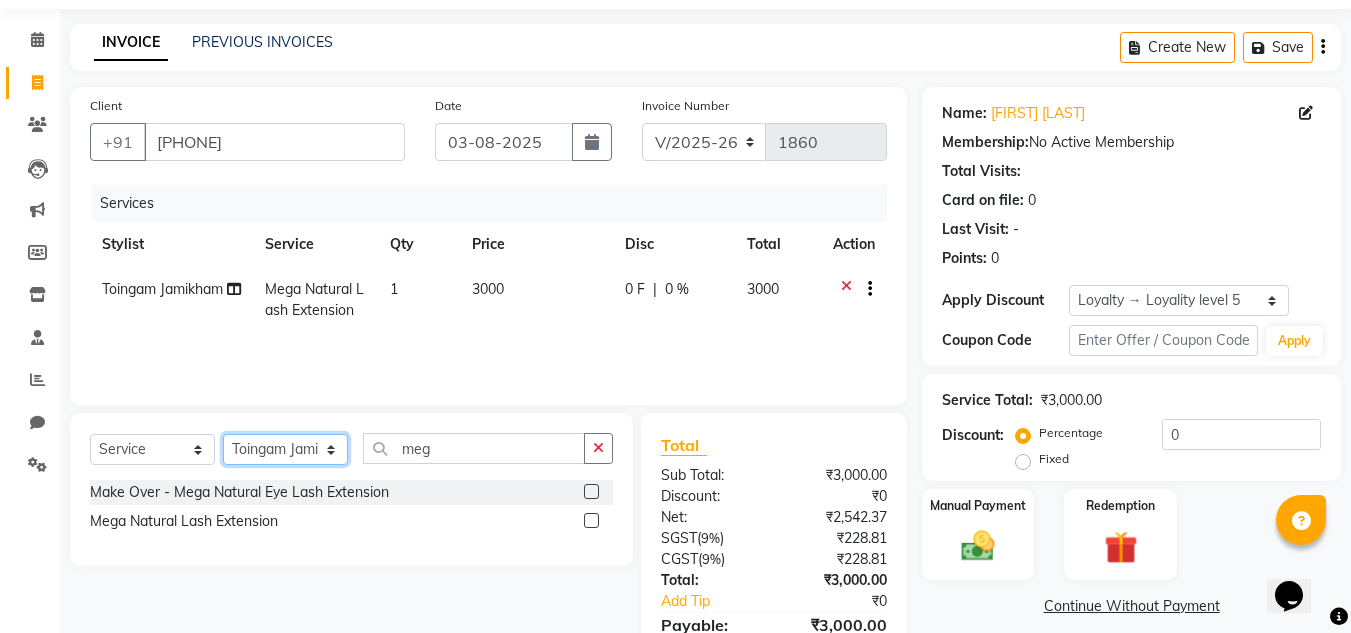select on "80199" 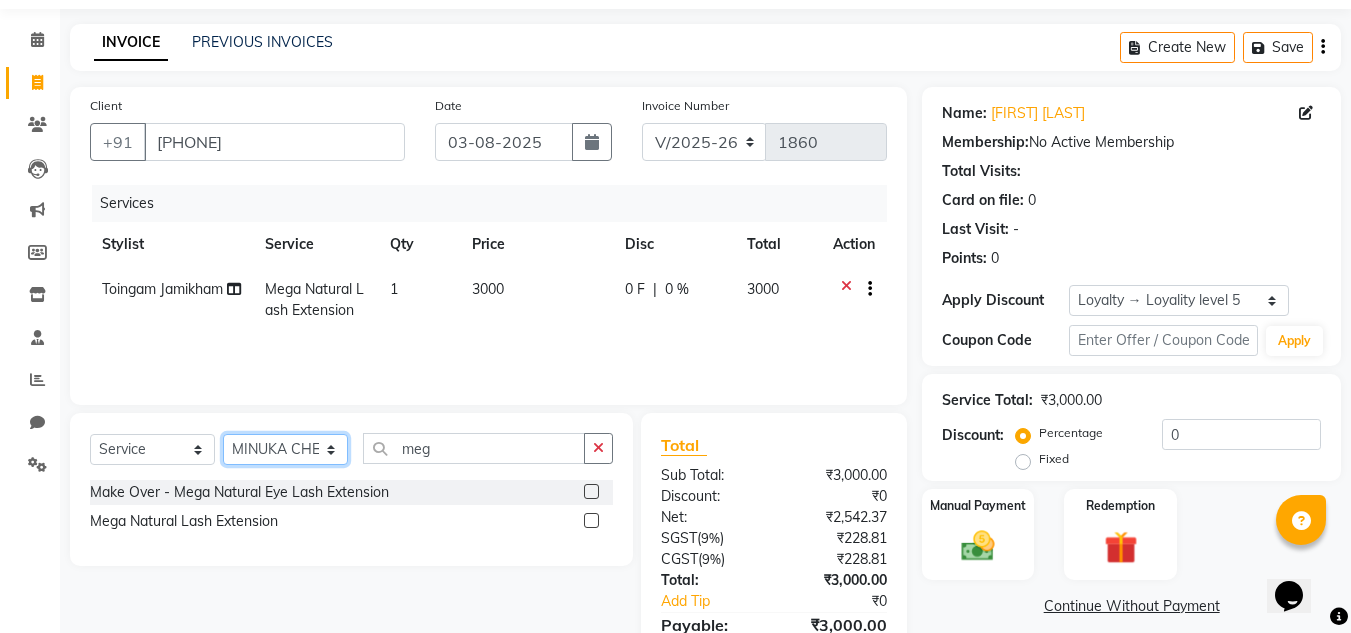 click on "Select Stylist Abin Mili Admin JAVED ANSARI KOSHEH BIHAM LINDUM NEME MAHINDRA BASUMATARY Manager MANJU MANHAM MINUKA CHETTRY NGAMNON RALONGHAM SHADAB KHAN SUMAN MAGAR SUMI BISWAS  SWAPNA DEVI CHETRY TAMCHI YAMA Toingam Jamikham YELLI LIKHA" 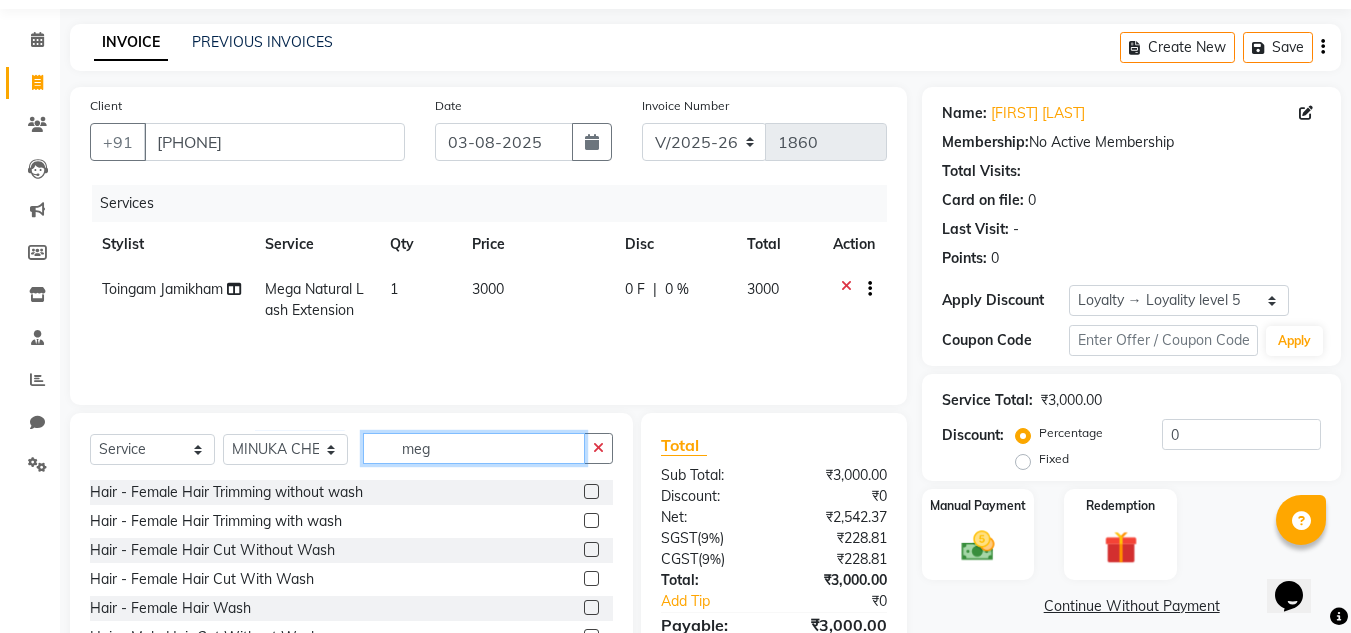 click on "meg" 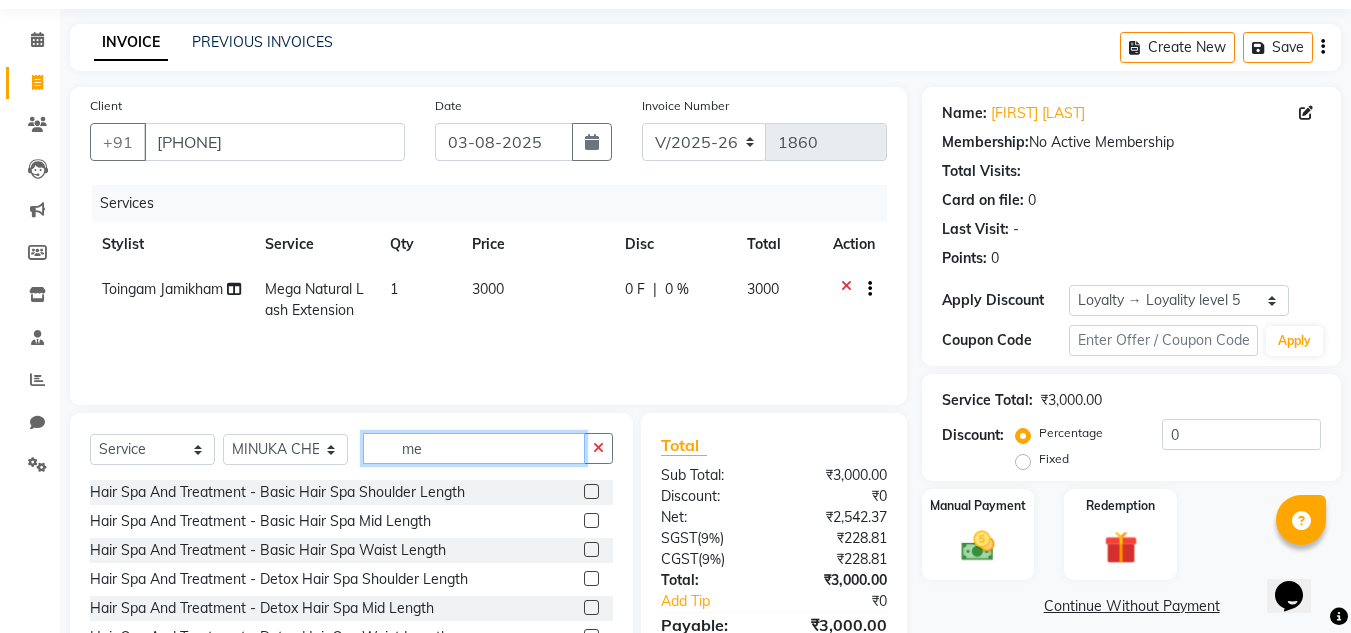 type on "m" 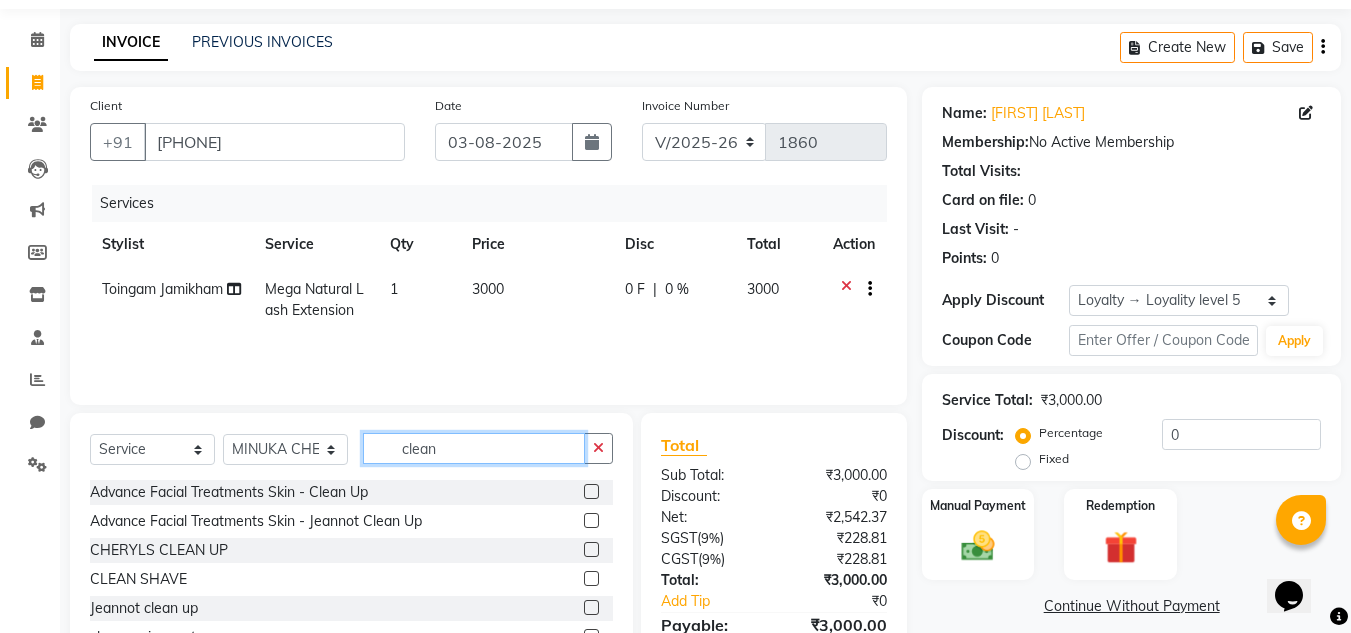 type on "clean" 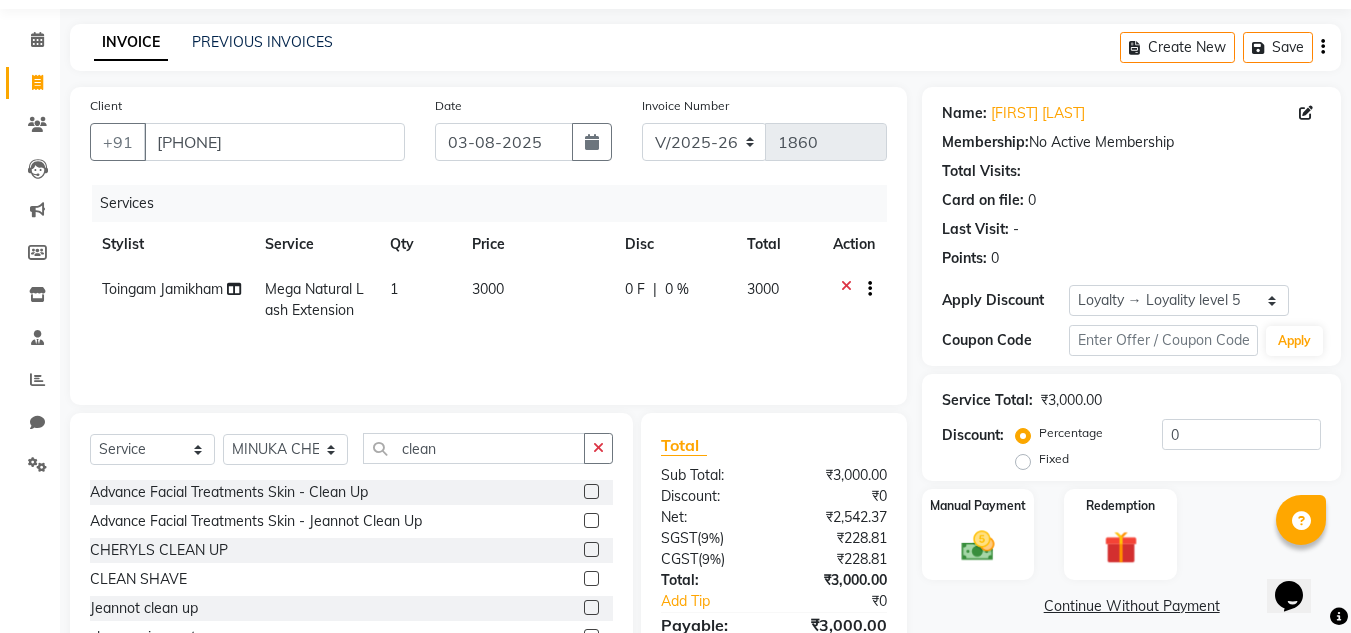 click 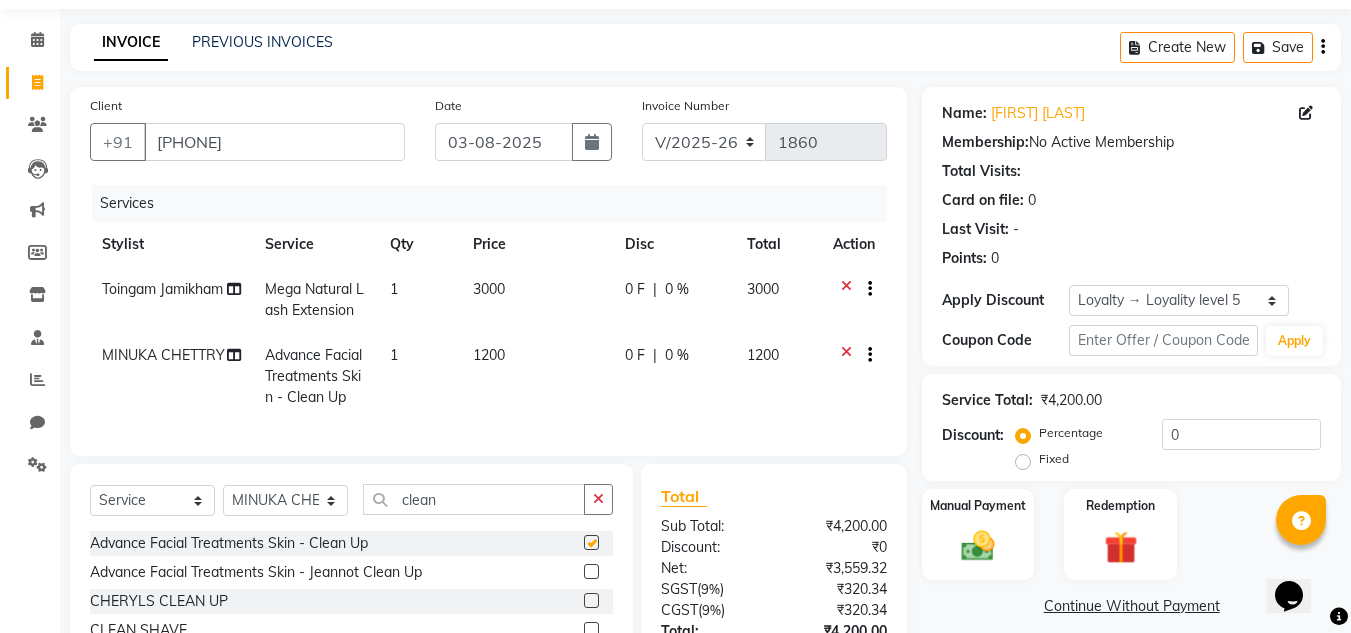 checkbox on "false" 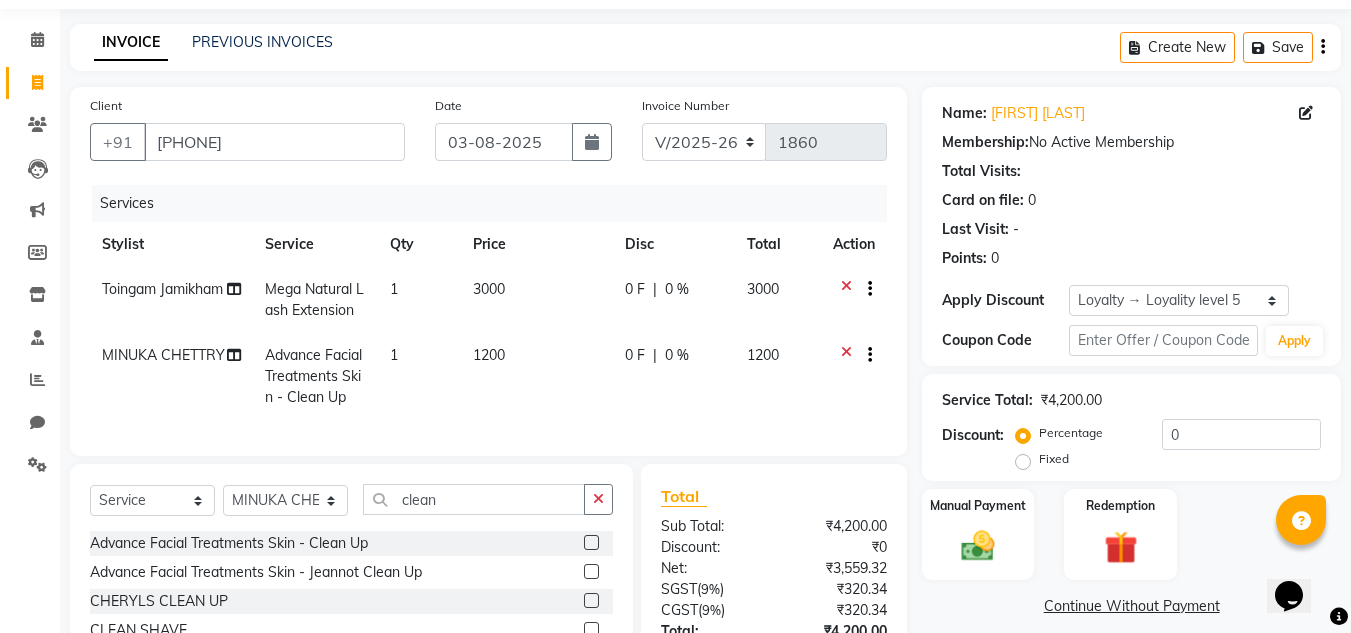 scroll, scrollTop: 234, scrollLeft: 0, axis: vertical 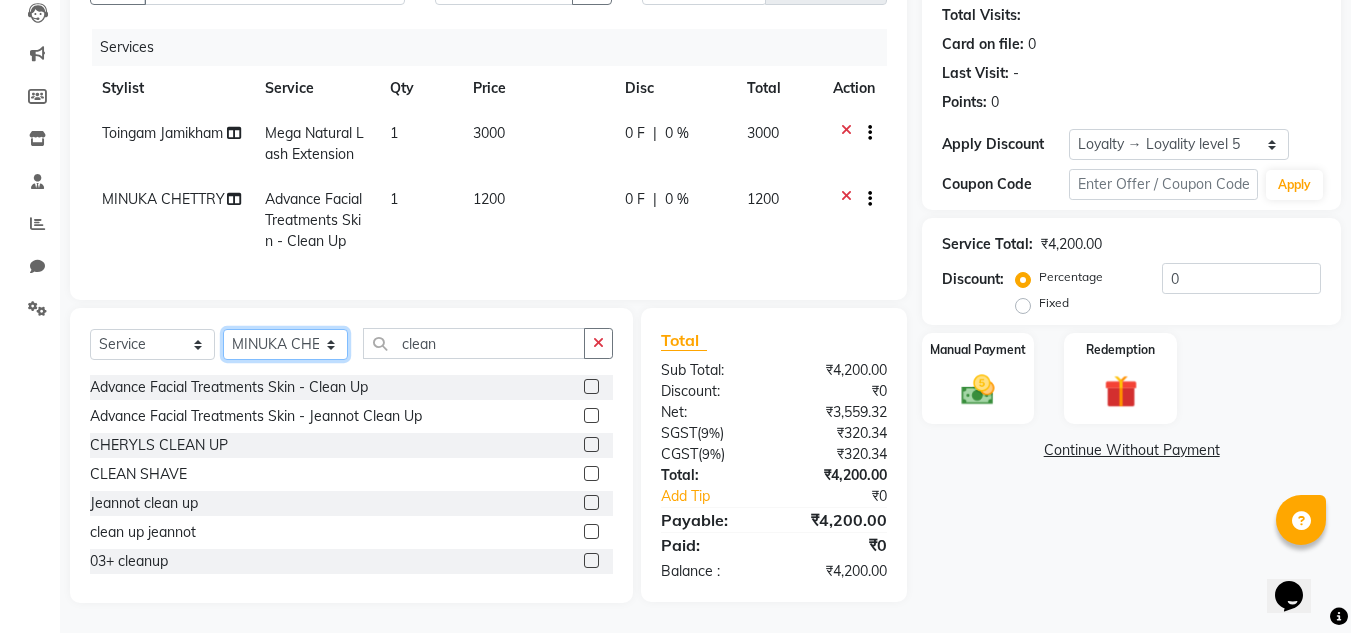 click on "Select Stylist Abin Mili Admin JAVED ANSARI KOSHEH BIHAM LINDUM NEME MAHINDRA BASUMATARY Manager MANJU MANHAM MINUKA CHETTRY NGAMNON RALONGHAM SHADAB KHAN SUMAN MAGAR SUMI BISWAS  SWAPNA DEVI CHETRY TAMCHI YAMA Toingam Jamikham YELLI LIKHA" 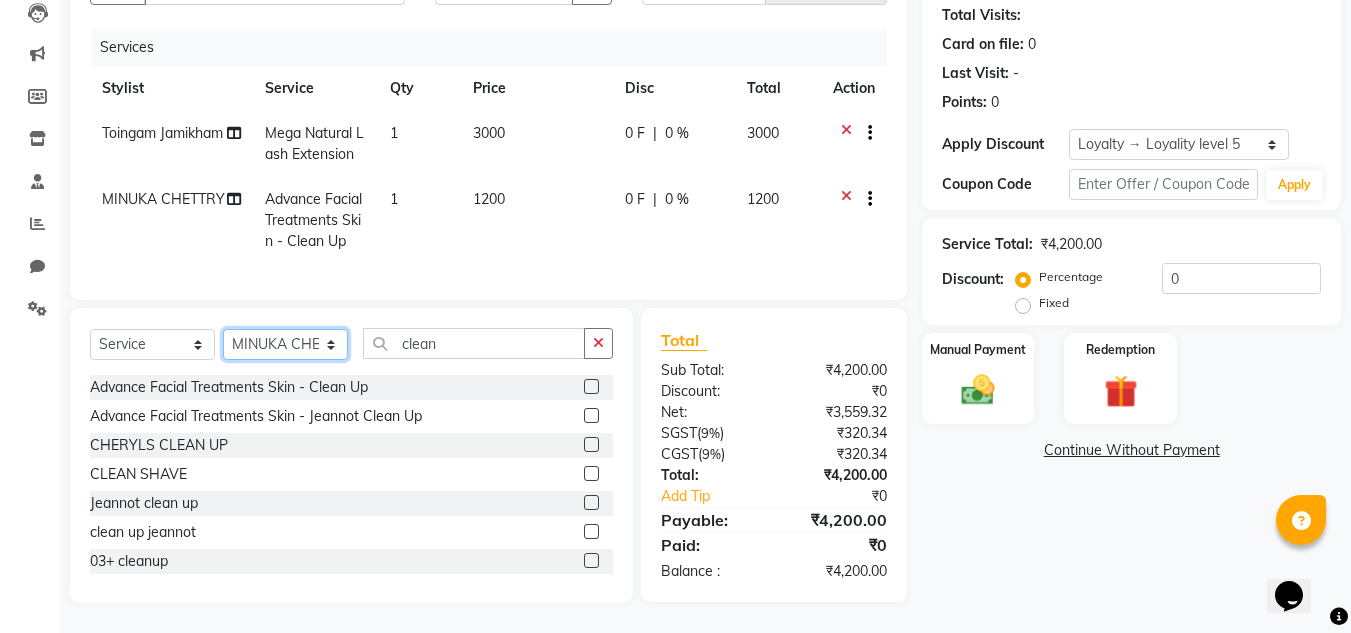 select on "80048" 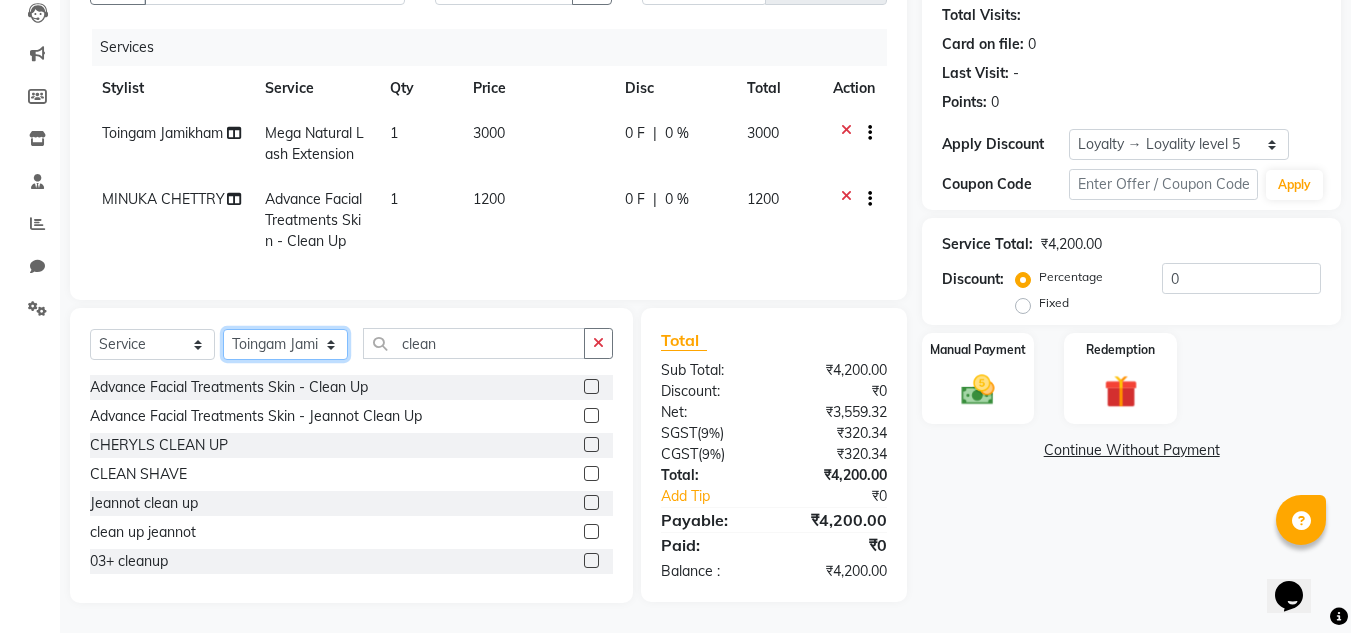 click on "Select Stylist Abin Mili Admin JAVED ANSARI KOSHEH BIHAM LINDUM NEME MAHINDRA BASUMATARY Manager MANJU MANHAM MINUKA CHETTRY NGAMNON RALONGHAM SHADAB KHAN SUMAN MAGAR SUMI BISWAS  SWAPNA DEVI CHETRY TAMCHI YAMA Toingam Jamikham YELLI LIKHA" 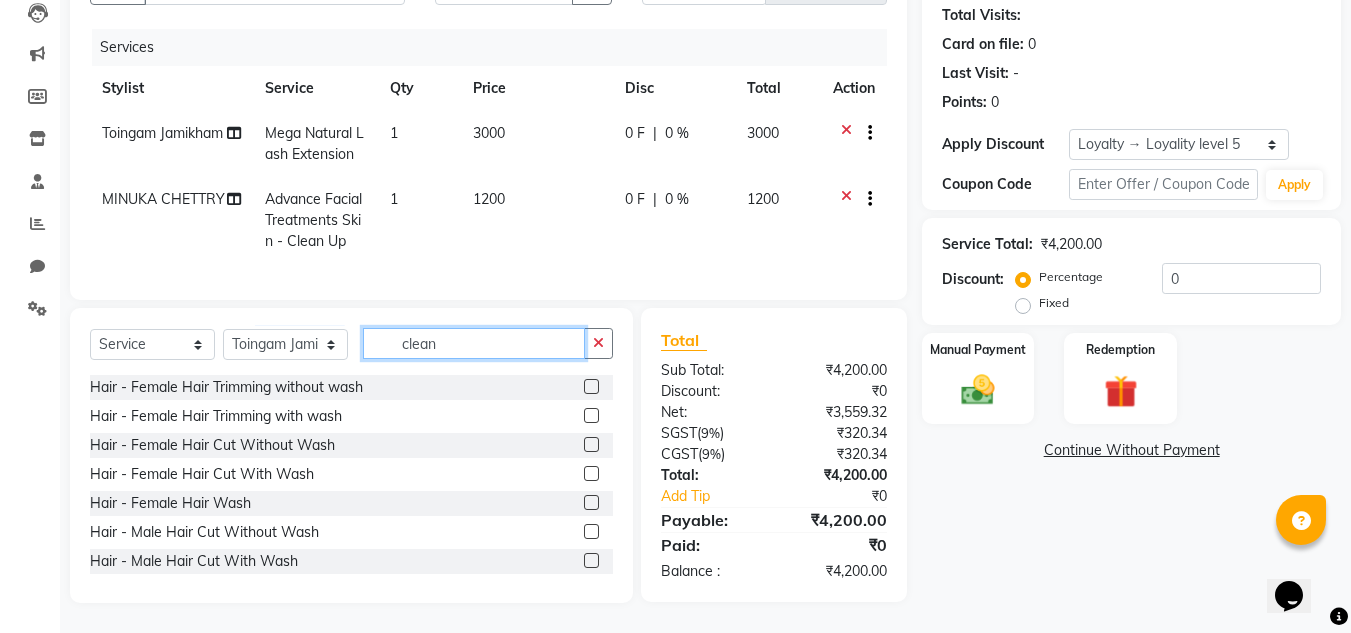 click on "clean" 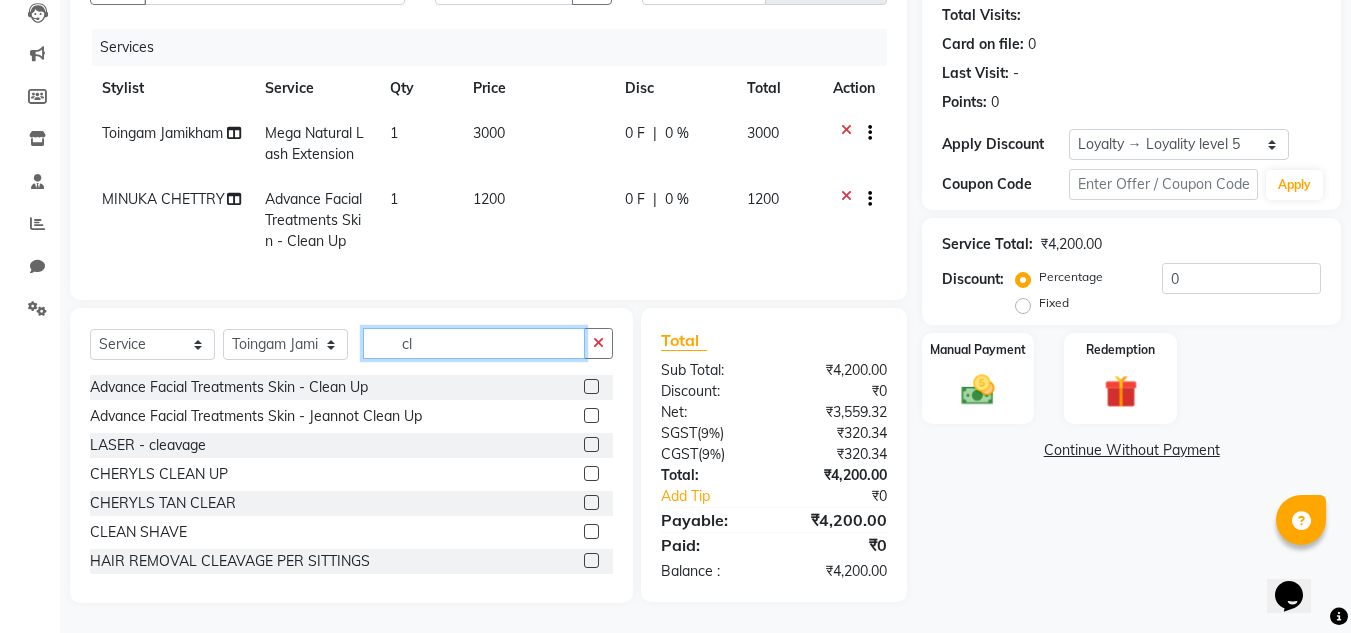 type on "c" 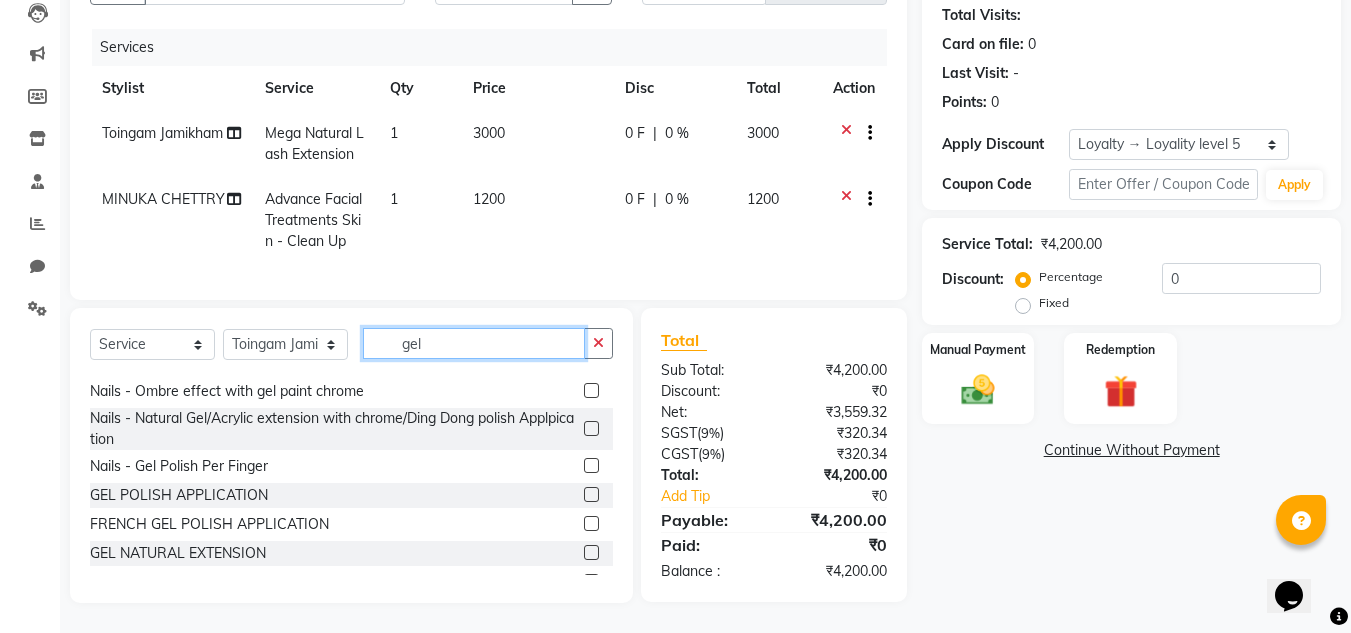 scroll, scrollTop: 258, scrollLeft: 0, axis: vertical 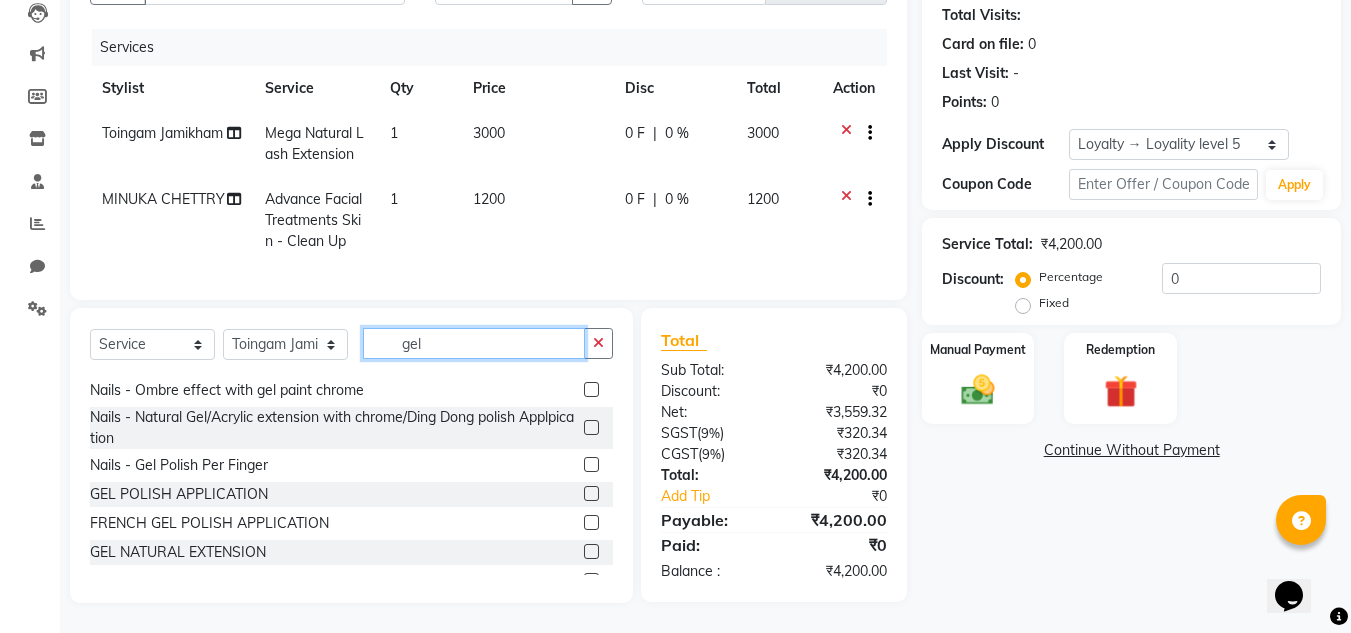 type on "gel" 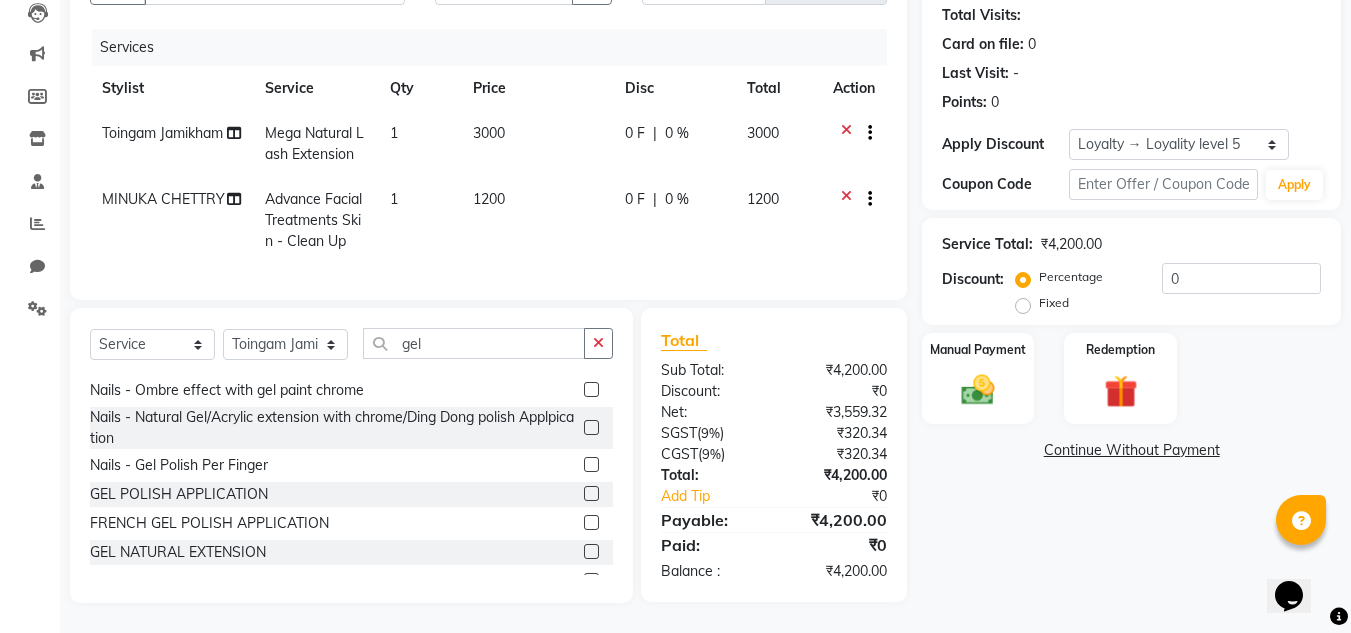 click 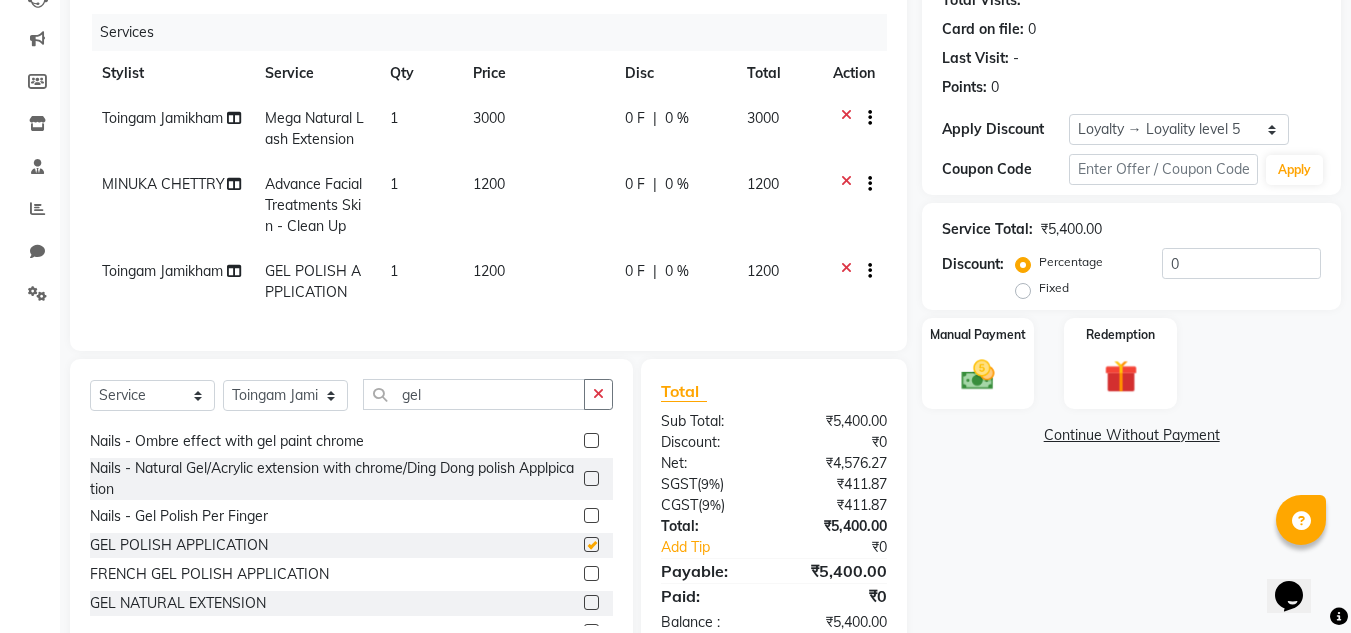 checkbox on "false" 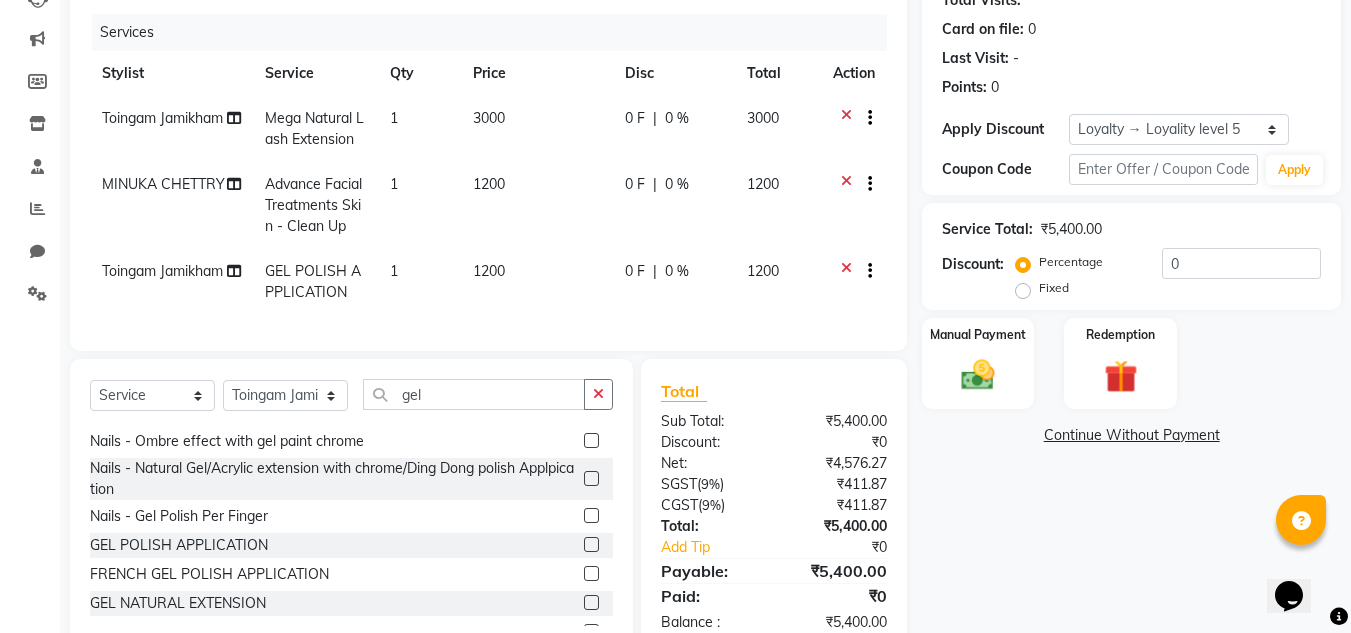 scroll, scrollTop: 300, scrollLeft: 0, axis: vertical 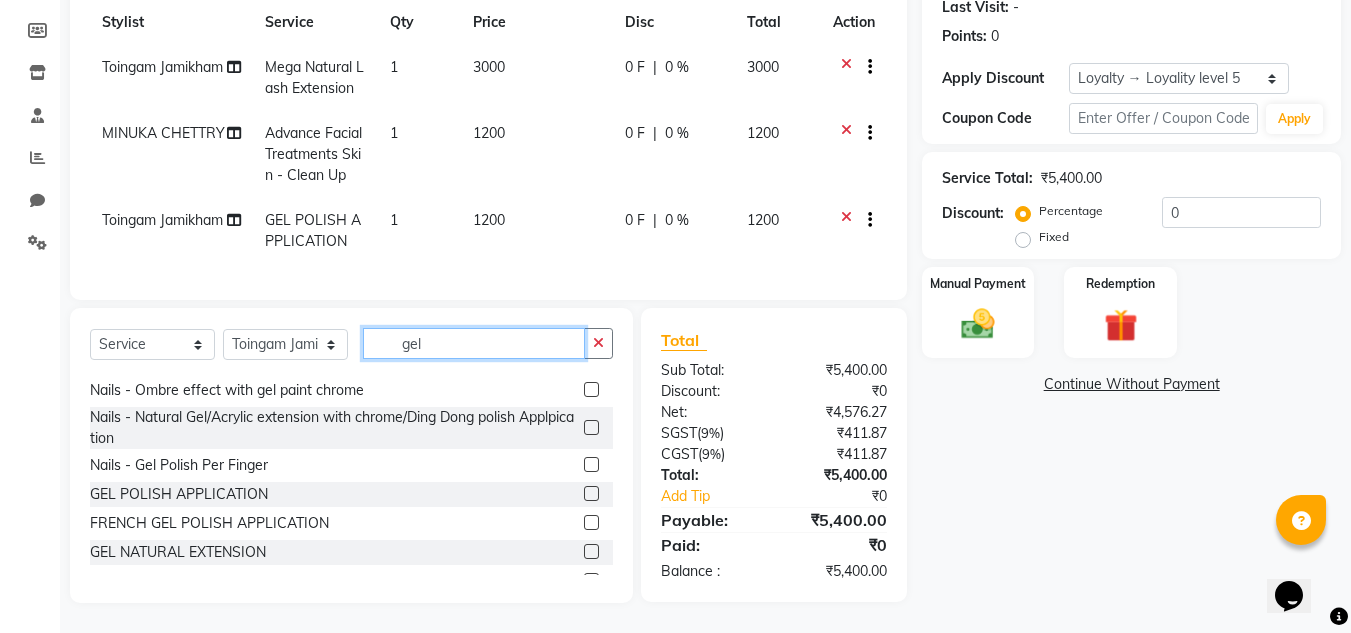 click on "gel" 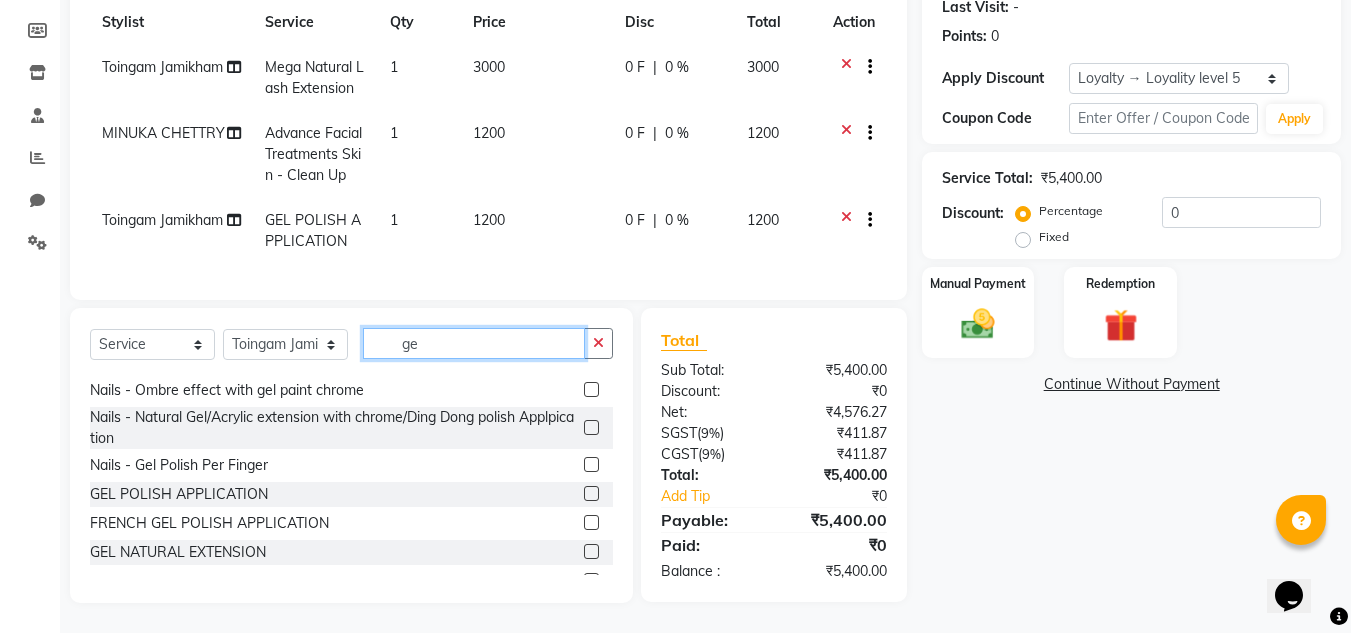 type on "g" 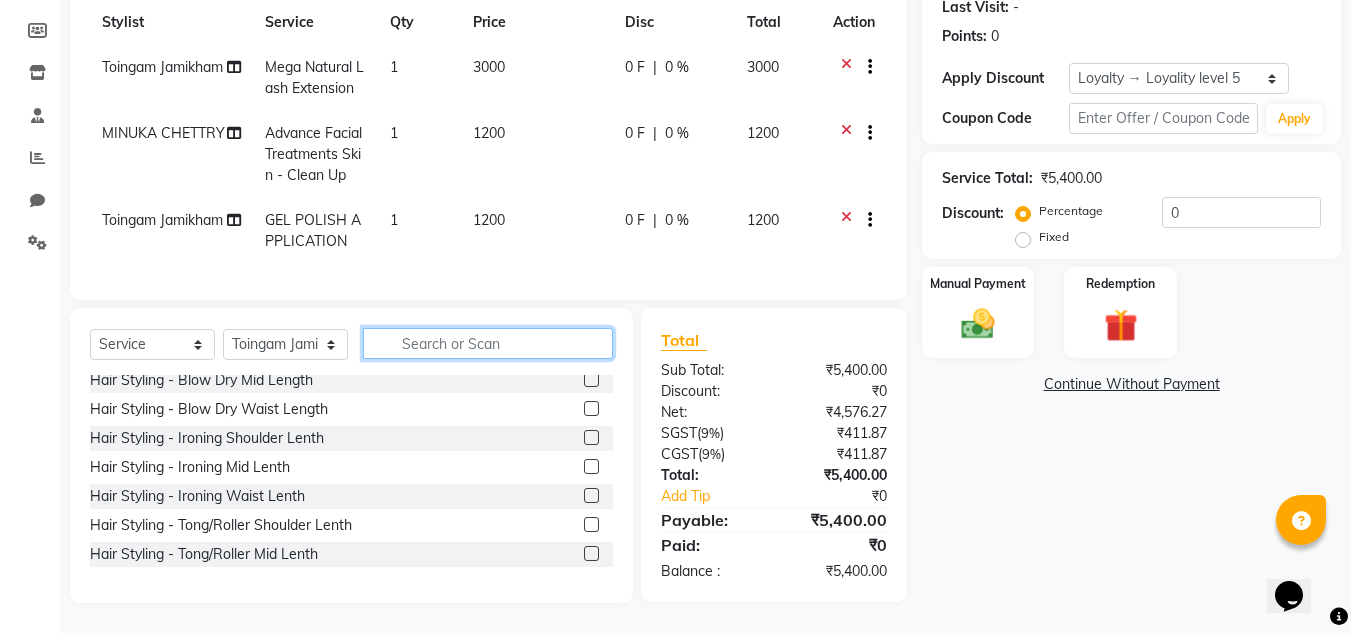 click 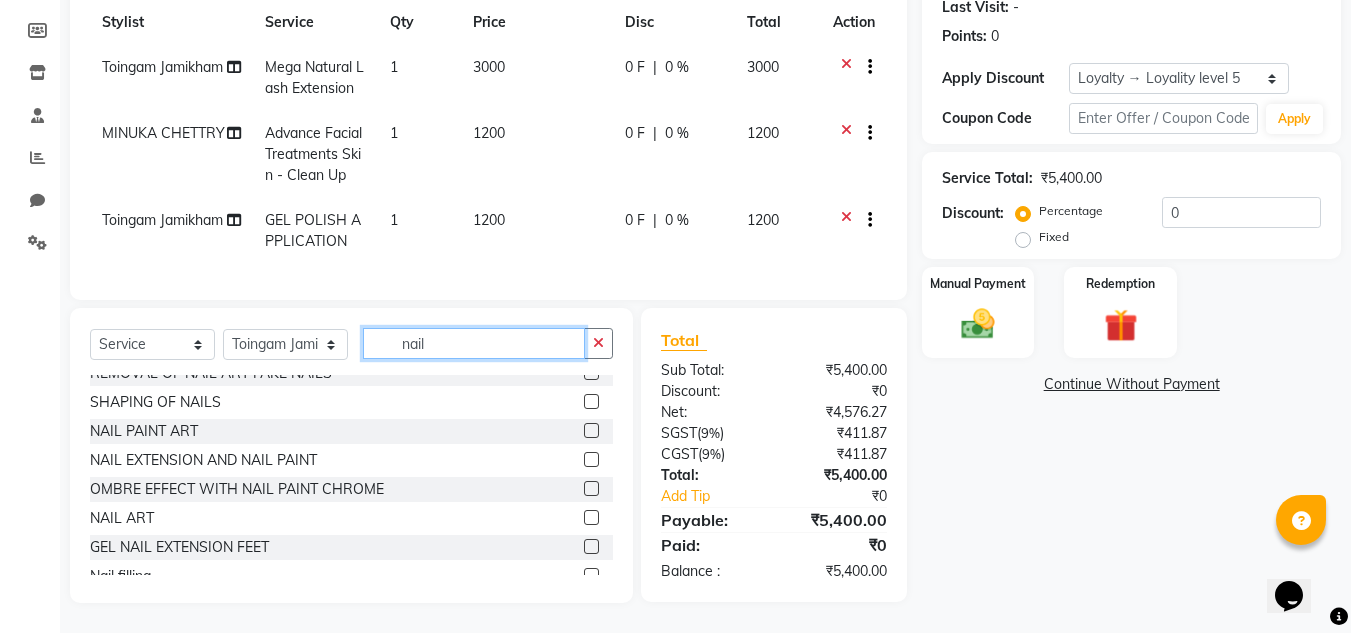 scroll, scrollTop: 786, scrollLeft: 0, axis: vertical 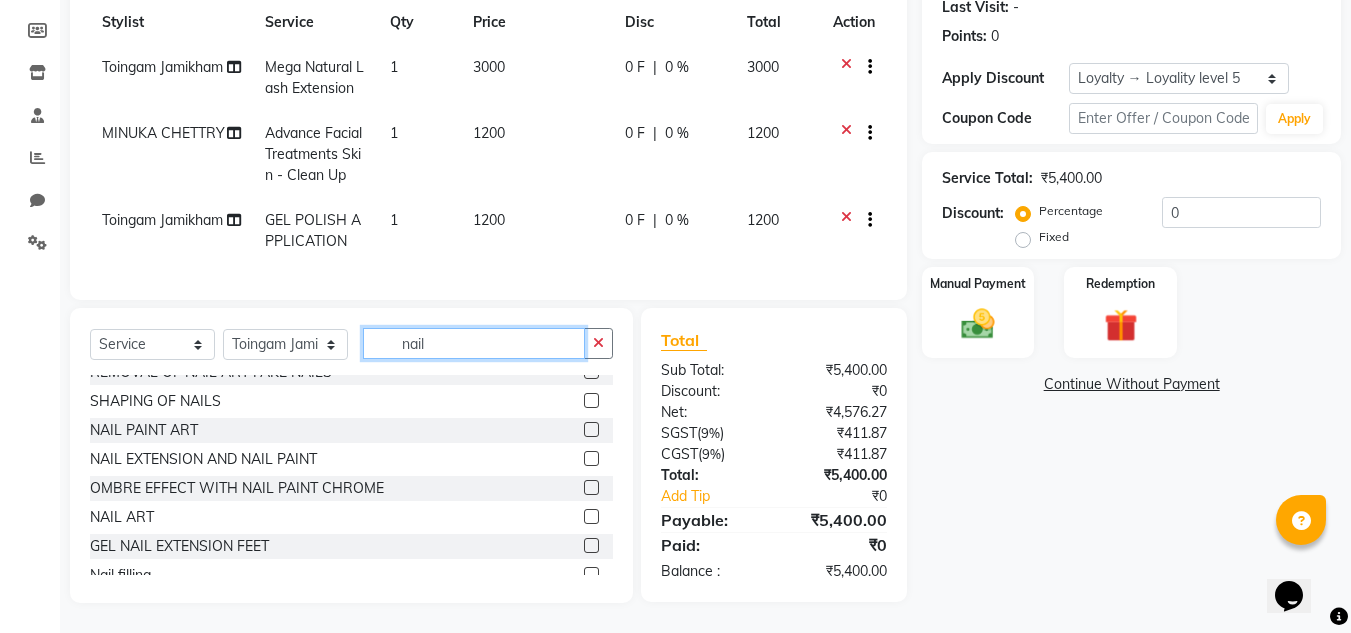 type on "nail" 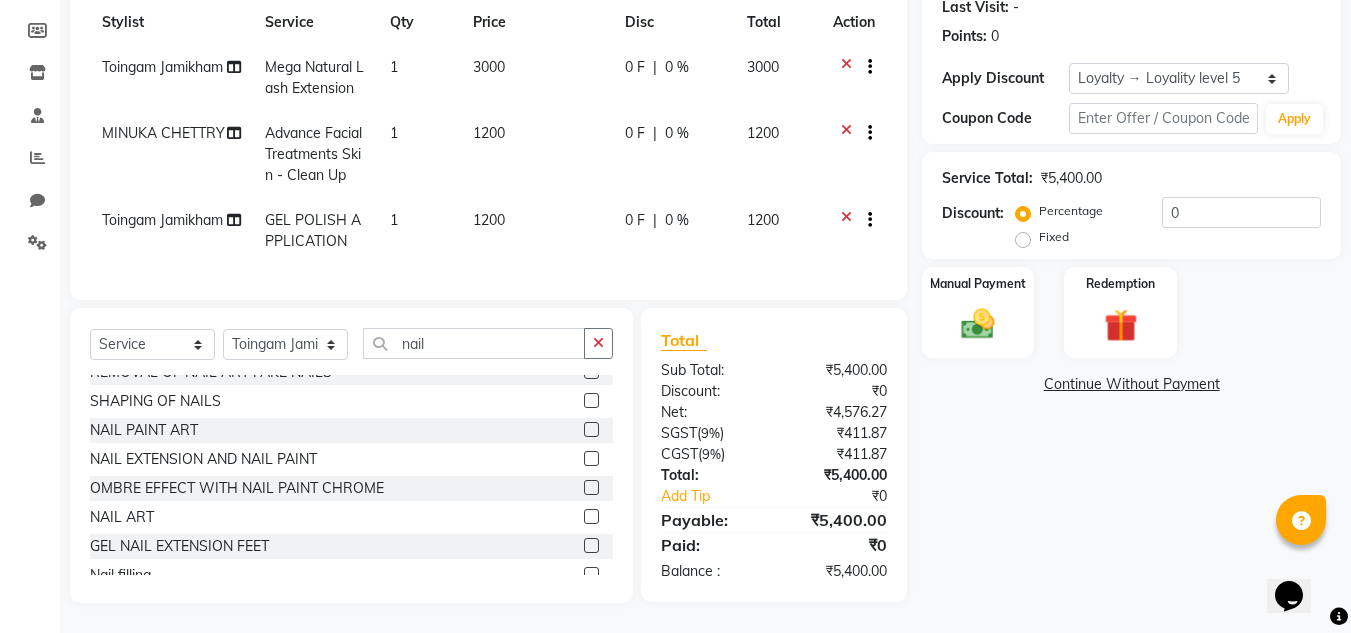 click 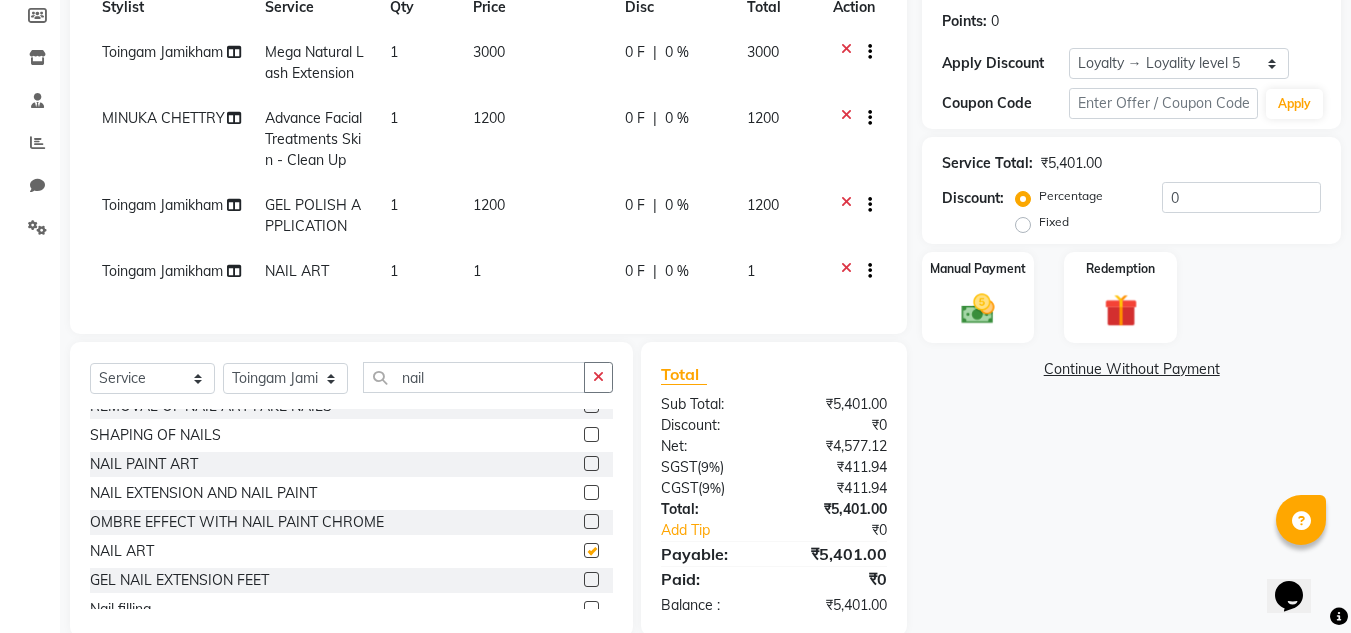 checkbox on "false" 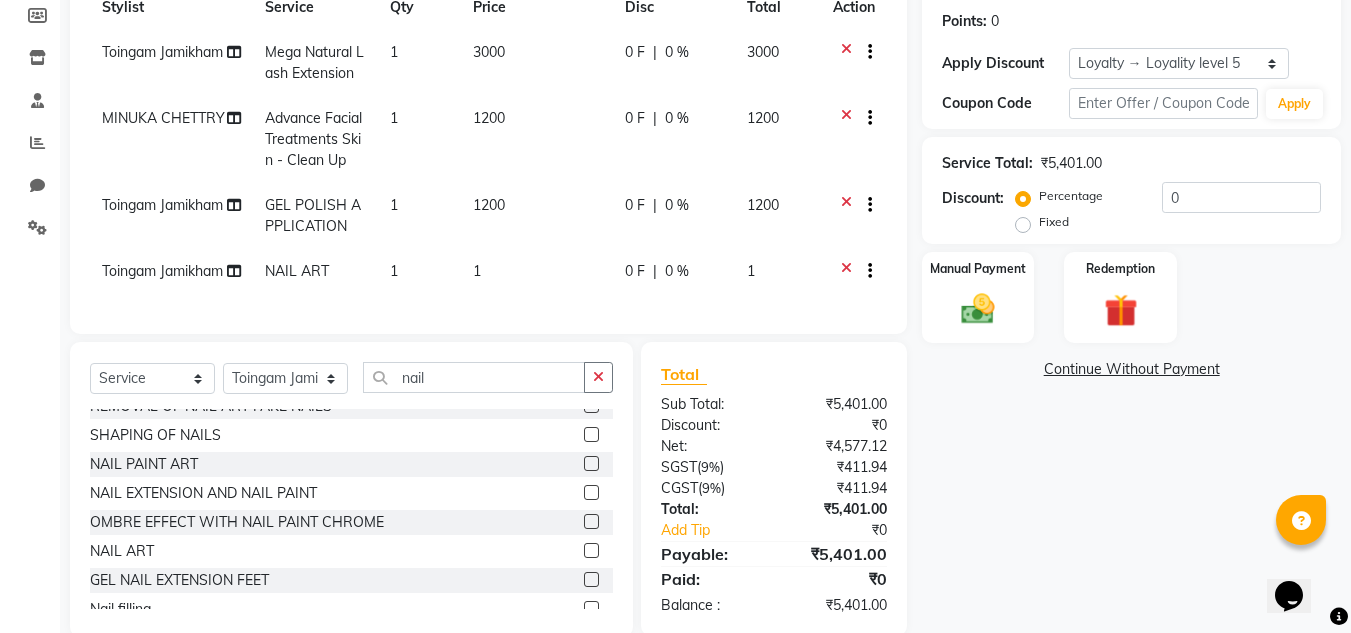 drag, startPoint x: 531, startPoint y: 231, endPoint x: 497, endPoint y: 277, distance: 57.201397 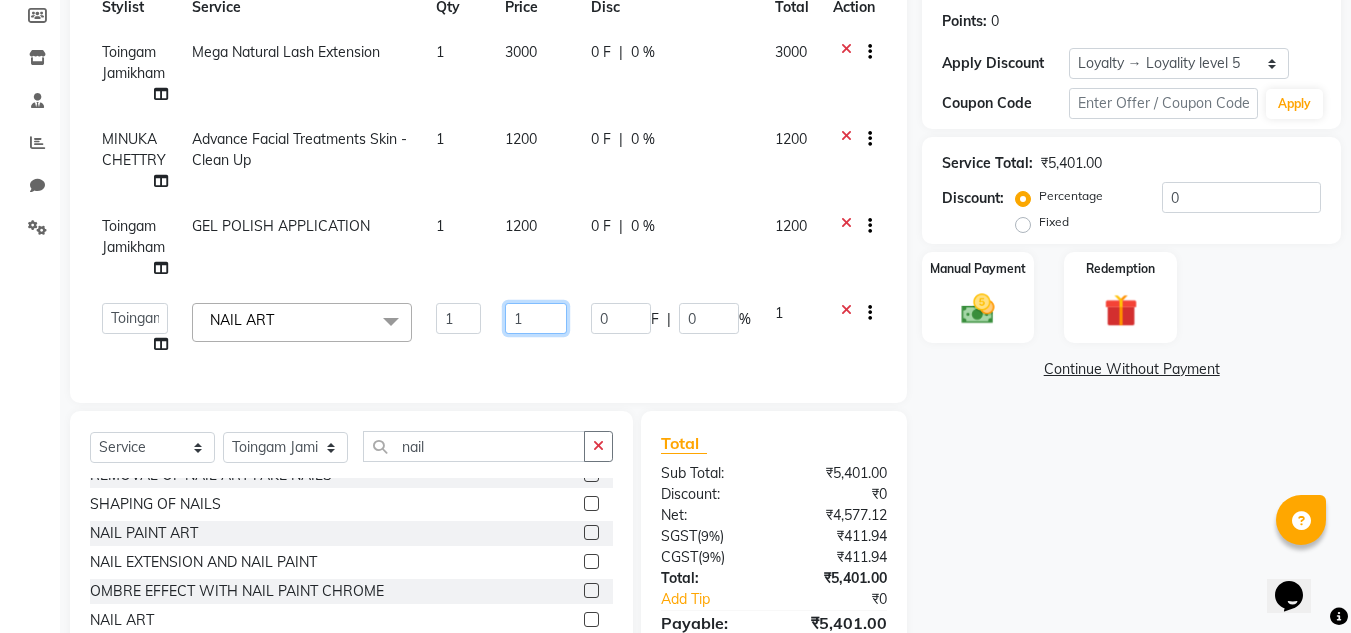 click on "1" 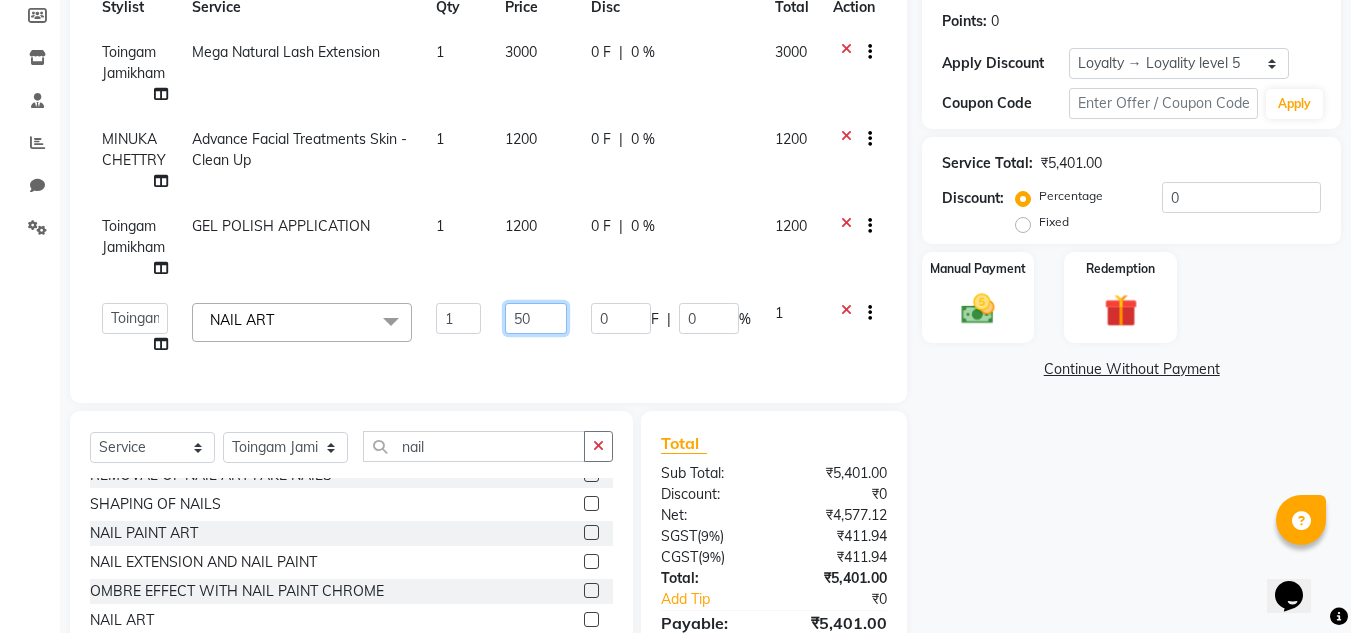 type on "500" 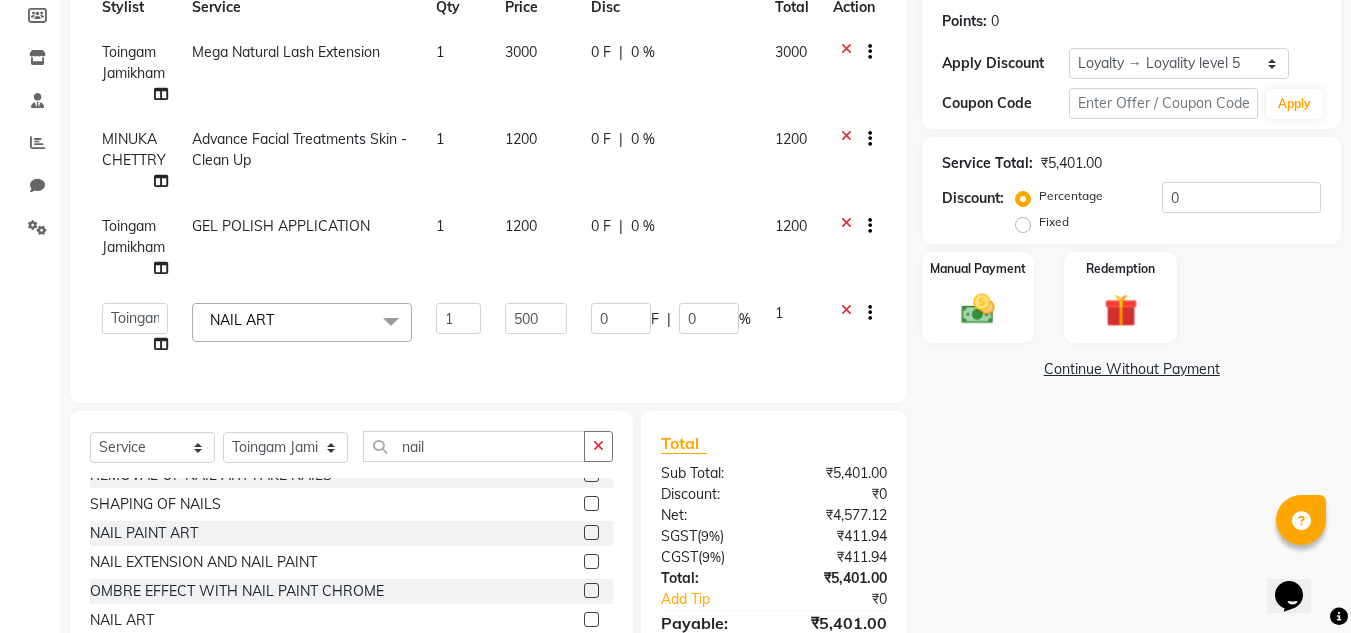 click on "Client +91 8730989068 Date 03-08-2025 Invoice Number V/2025 V/2025-26 1860 Services Stylist Service Qty Price Disc Total Action Toingam Jamikham Mega Natural Lash Extension 1 3000 0 F | 0 % 3000 MINUKA CHETTRY Advance Facial Treatments Skin - Clean Up 1 1200 0 F | 0 % 1200 Toingam Jamikham GEL POLISH APPLICATION 1 1200 0 F | 0 % 1200  Abin Mili   Admin   JAVED ANSARI   KOSHEH BIHAM   LINDUM NEME   MAHINDRA BASUMATARY   Manager   MANJU MANHAM   MINUKA CHETTRY   NGAMNON RALONGHAM   SHADAB KHAN   SUMAN MAGAR   SUMI BISWAS    SWAPNA DEVI CHETRY   TAMCHI YAMA   Toingam Jamikham   YELLI LIKHA  NAIL ART  x Hair - Female Hair Trimming without wash Hair - Female Hair Trimming with wash Hair - Female Hair Cut Without Wash Hair - Female Hair Cut With Wash Hair - Female Hair Wash Hair - Male Hair Cut Without Wash Hair - Male Hair Cut With Wash Hair - Male Hair Wash Hair - Beard Trimming Hair - Stylish Beard Hair - Shaving Hair - Kid's Hair cut Hair - Global Colour With Amonia Shoulder length Hair - Highlight Per Streak" 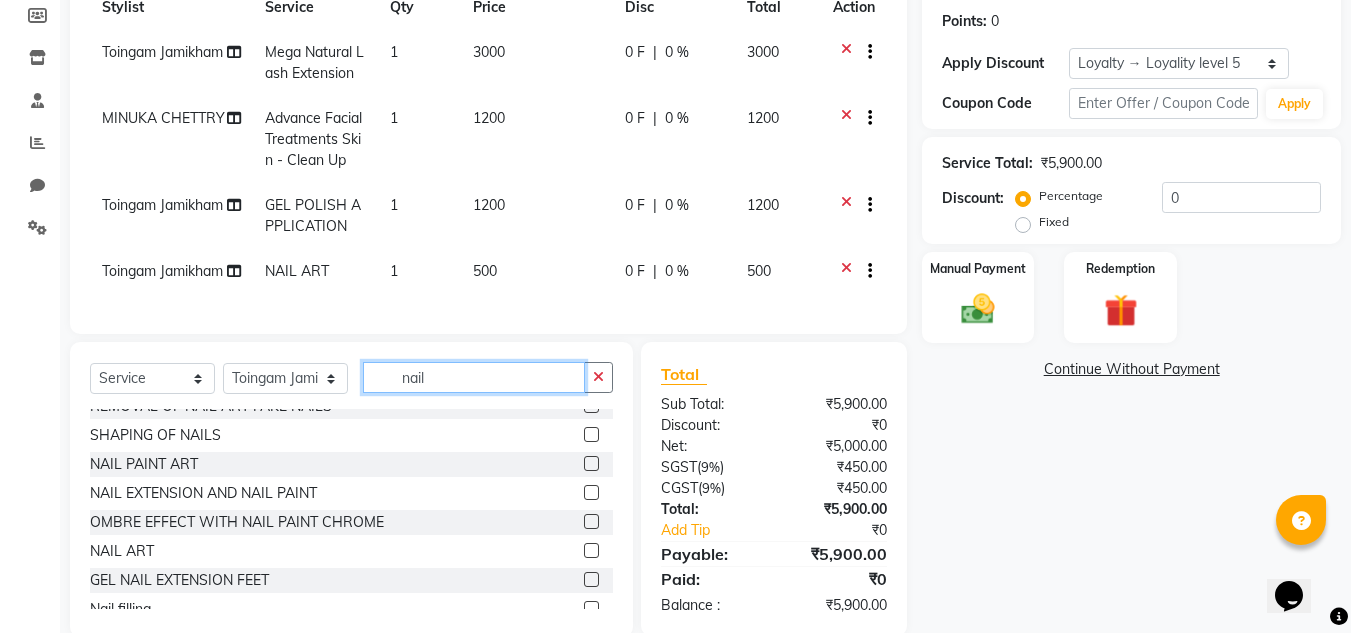 click on "nail" 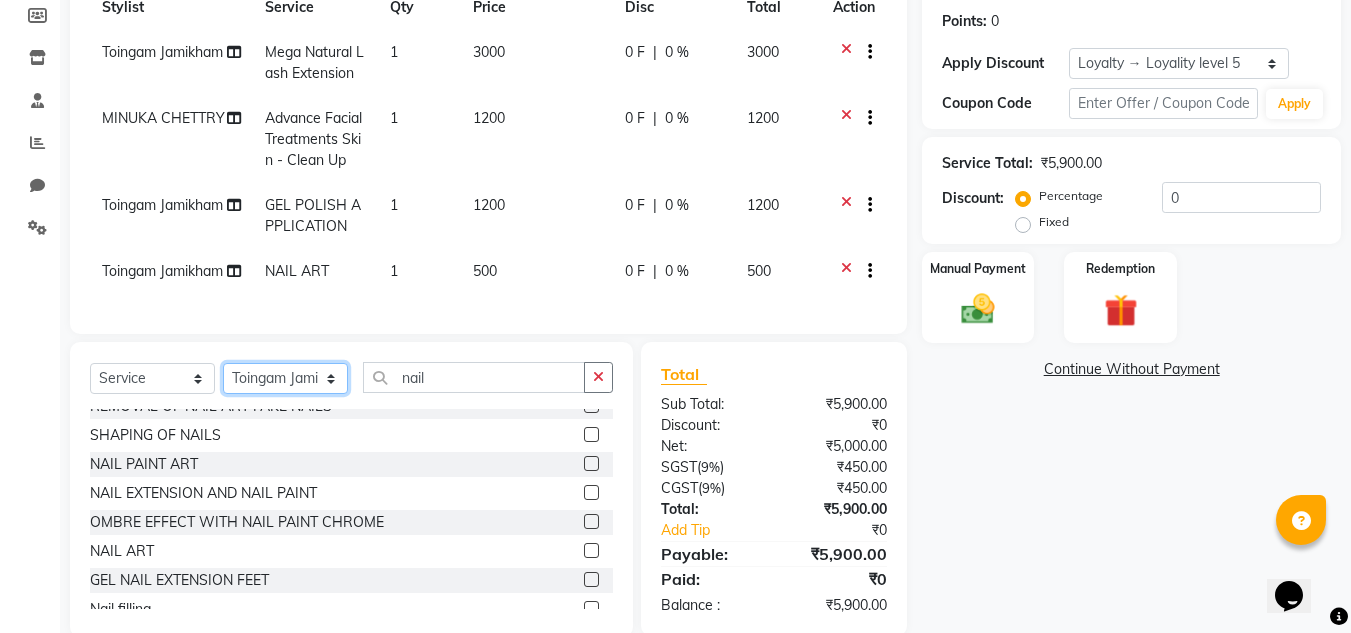 click on "Select Stylist Abin Mili Admin JAVED ANSARI KOSHEH BIHAM LINDUM NEME MAHINDRA BASUMATARY Manager MANJU MANHAM MINUKA CHETTRY NGAMNON RALONGHAM SHADAB KHAN SUMAN MAGAR SUMI BISWAS  SWAPNA DEVI CHETRY TAMCHI YAMA Toingam Jamikham YELLI LIKHA" 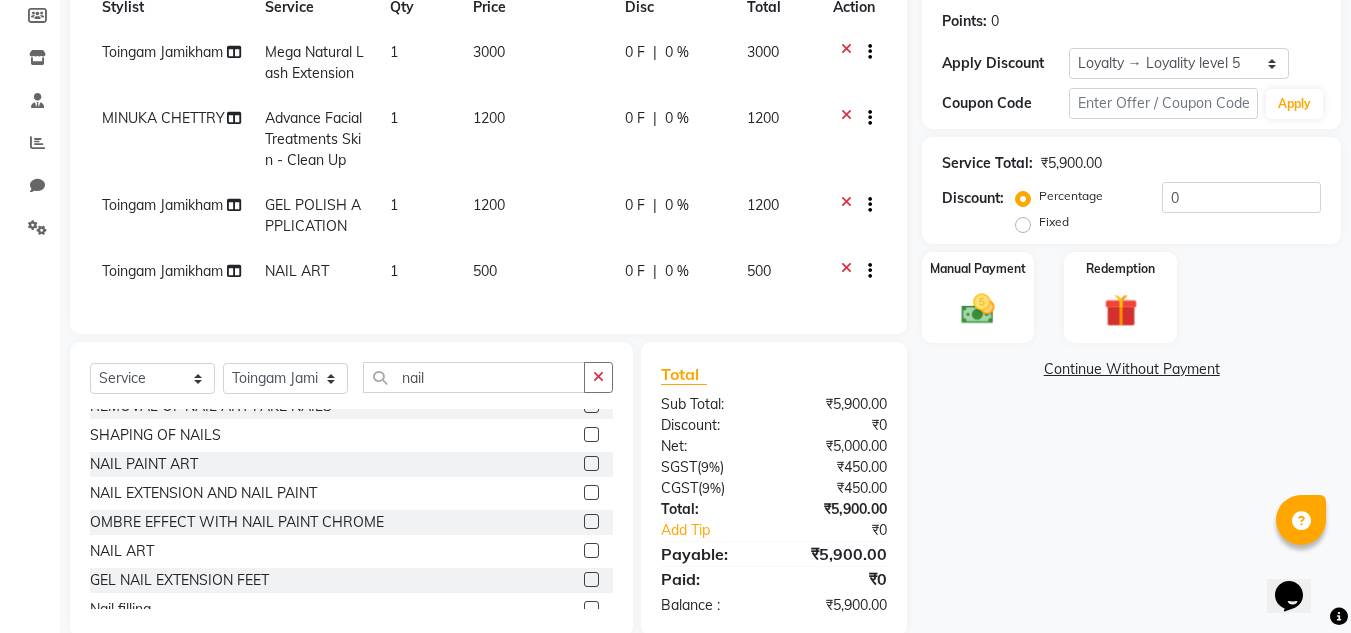 click on "500" 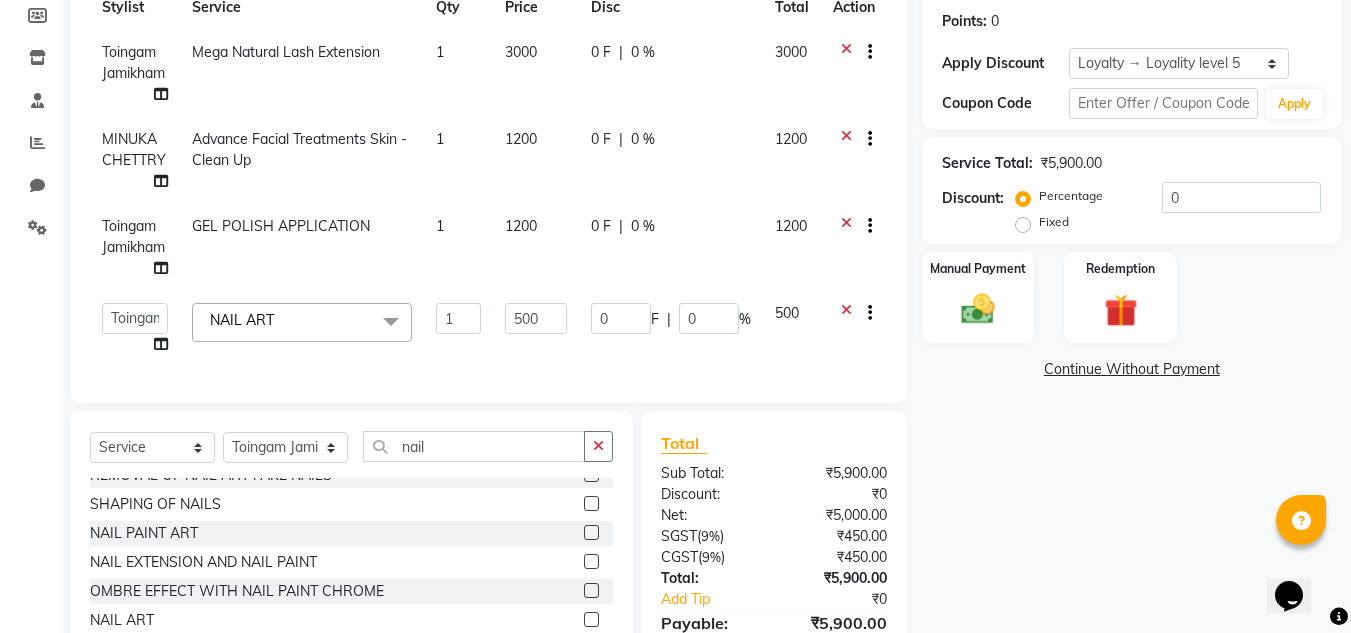 scroll, scrollTop: 418, scrollLeft: 0, axis: vertical 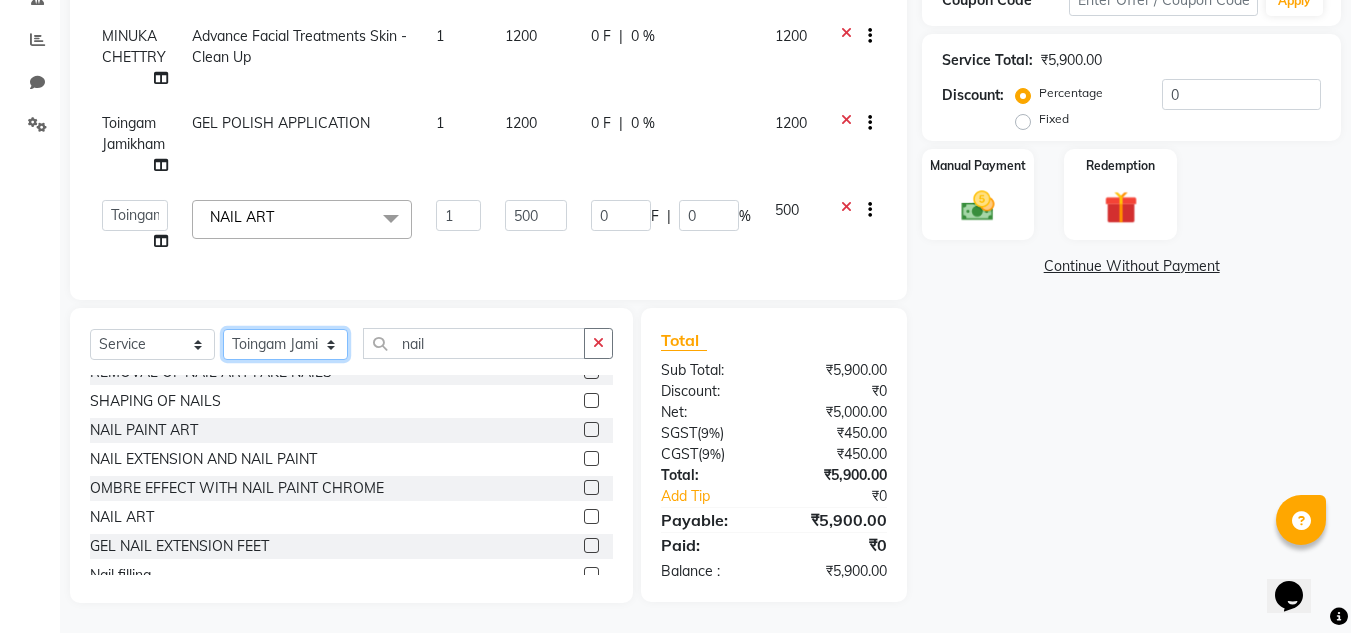 click on "Select Stylist Abin Mili Admin JAVED ANSARI KOSHEH BIHAM LINDUM NEME MAHINDRA BASUMATARY Manager MANJU MANHAM MINUKA CHETTRY NGAMNON RALONGHAM SHADAB KHAN SUMAN MAGAR SUMI BISWAS  SWAPNA DEVI CHETRY TAMCHI YAMA Toingam Jamikham YELLI LIKHA" 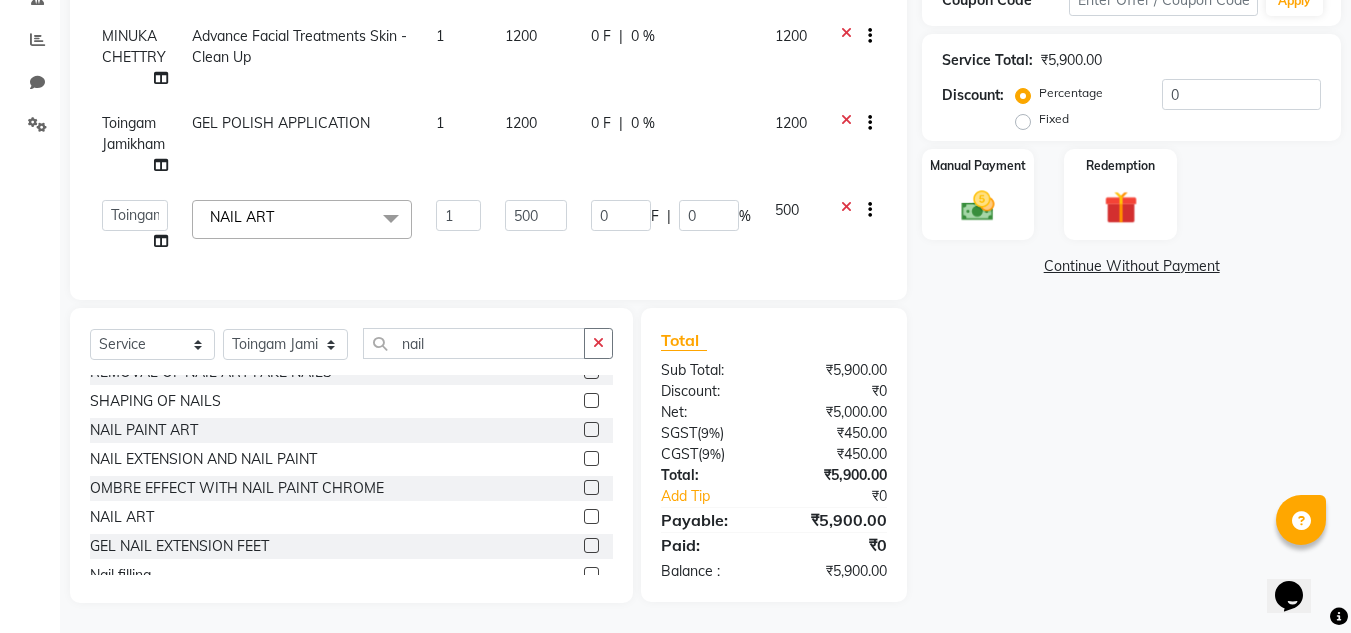 click on "Services Stylist Service Qty Price Disc Total Action Toingam Jamikham Mega Natural Lash Extension 1 3000 0 F | 0 % 3000 MINUKA CHETTRY Advance Facial Treatments Skin - Clean Up 1 1200 0 F | 0 % 1200 Toingam Jamikham GEL POLISH APPLICATION 1 1200 0 F | 0 % 1200  Abin Mili   Admin   JAVED ANSARI   KOSHEH BIHAM   LINDUM NEME   MAHINDRA BASUMATARY   Manager   MANJU MANHAM   MINUKA CHETTRY   NGAMNON RALONGHAM   SHADAB KHAN   SUMAN MAGAR   SUMI BISWAS    SWAPNA DEVI CHETRY   TAMCHI YAMA   Toingam Jamikham   YELLI LIKHA  NAIL ART  x Hair - Female Hair Trimming without wash Hair - Female Hair Trimming with wash Hair - Female Hair Cut Without Wash Hair - Female Hair Cut With Wash Hair - Female Hair Wash Hair - Male Hair Cut Without Wash Hair - Male Hair Cut With Wash Hair - Male Hair Wash Hair - Beard Trimming Hair - Stylish Beard Hair - Shaving Hair - Kid's Hair cut Hair - Global Colour With Amonia Shoulder length Hair - Global Colour With Amonia Mid length Hair - Global Colour With Amonia Waist length O3+ MANI/PEDI" 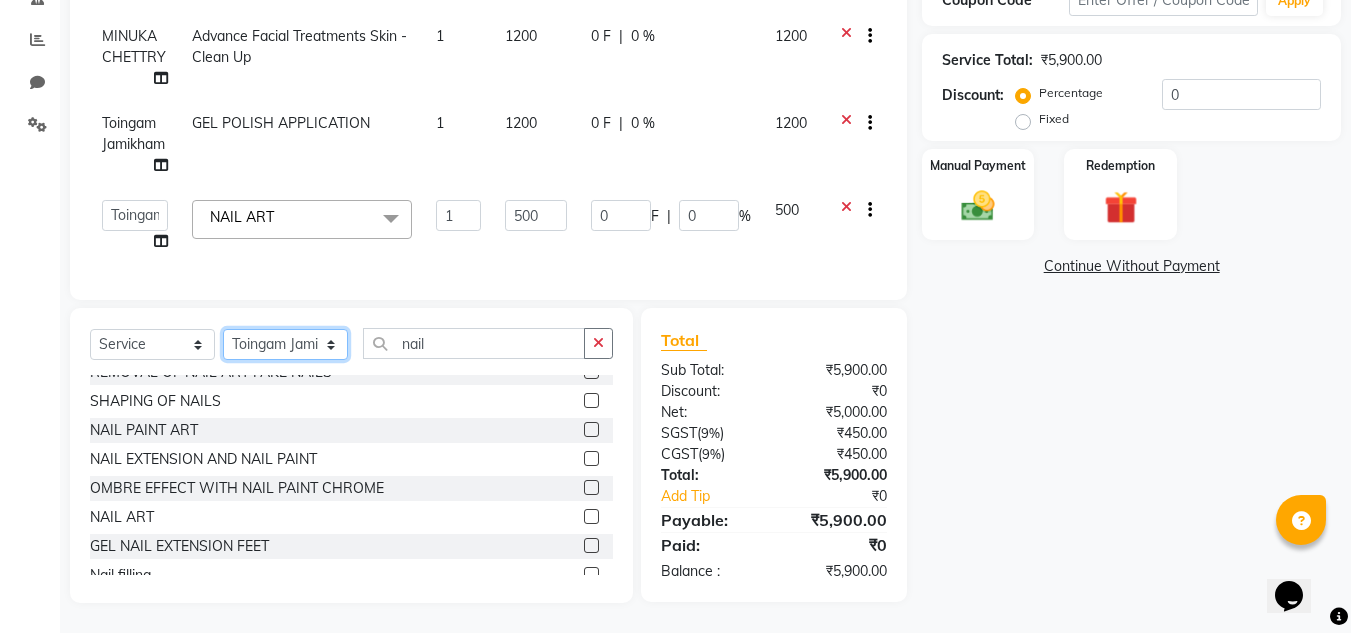 click on "Select Stylist Abin Mili Admin JAVED ANSARI KOSHEH BIHAM LINDUM NEME MAHINDRA BASUMATARY Manager MANJU MANHAM MINUKA CHETTRY NGAMNON RALONGHAM SHADAB KHAN SUMAN MAGAR SUMI BISWAS  SWAPNA DEVI CHETRY TAMCHI YAMA Toingam Jamikham YELLI LIKHA" 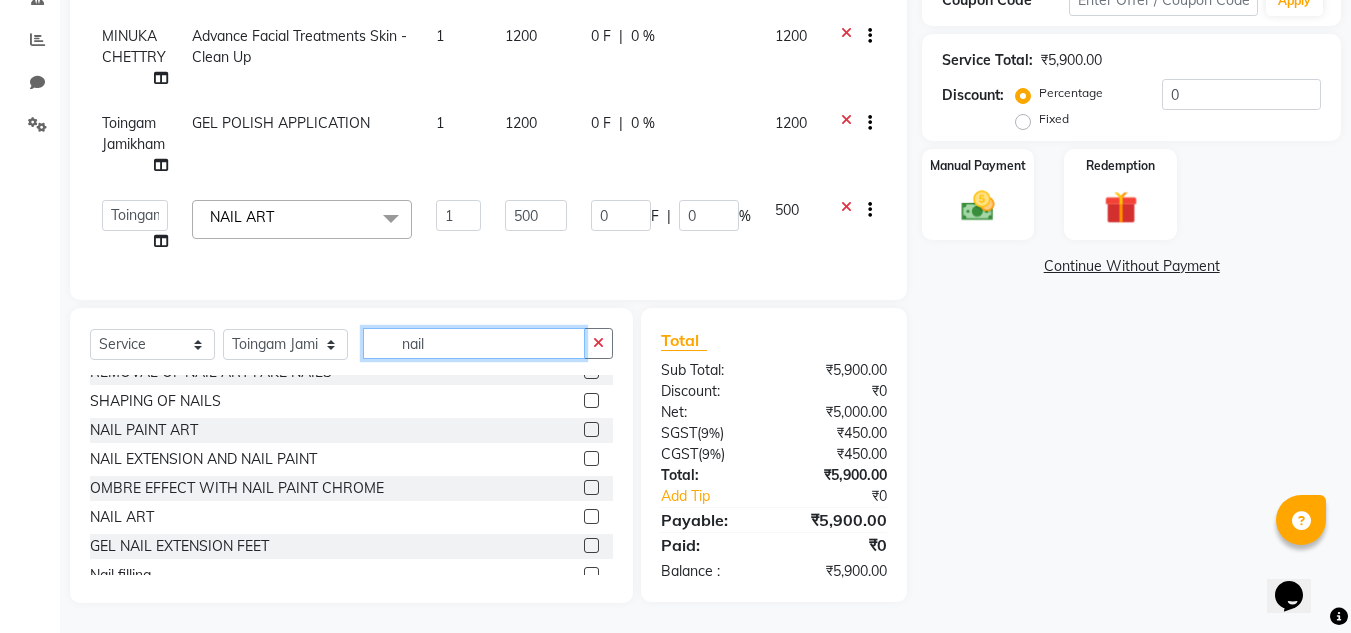 click on "nail" 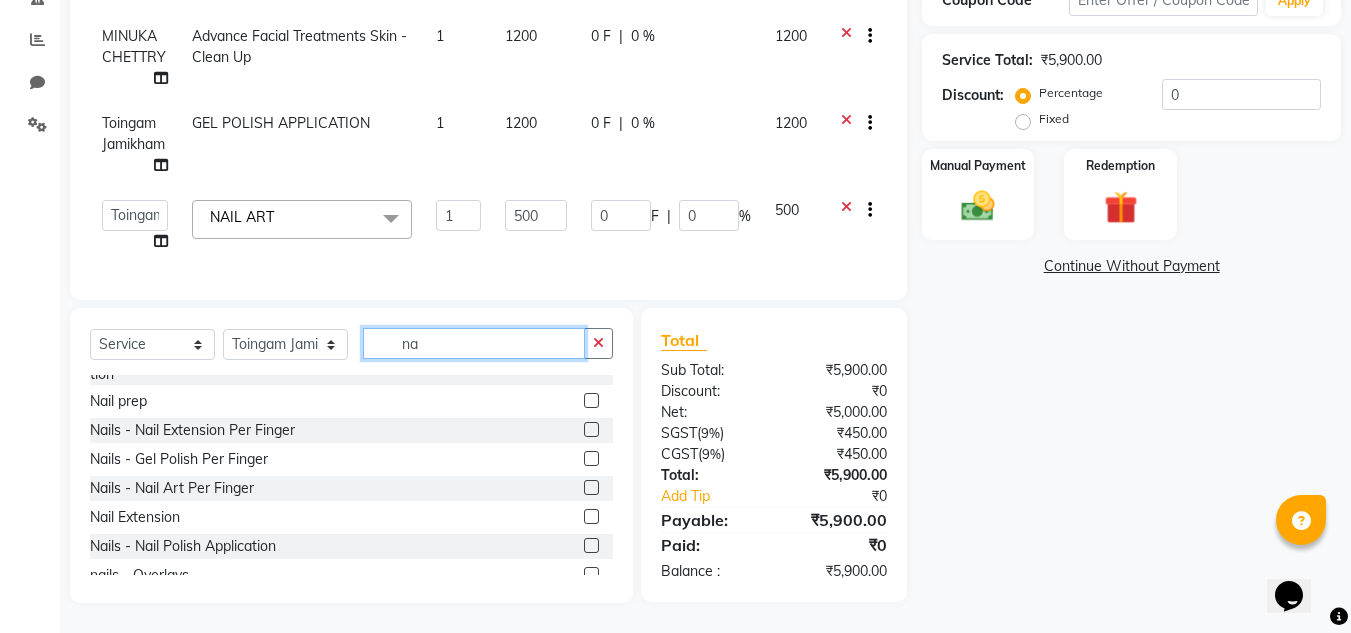 type on "n" 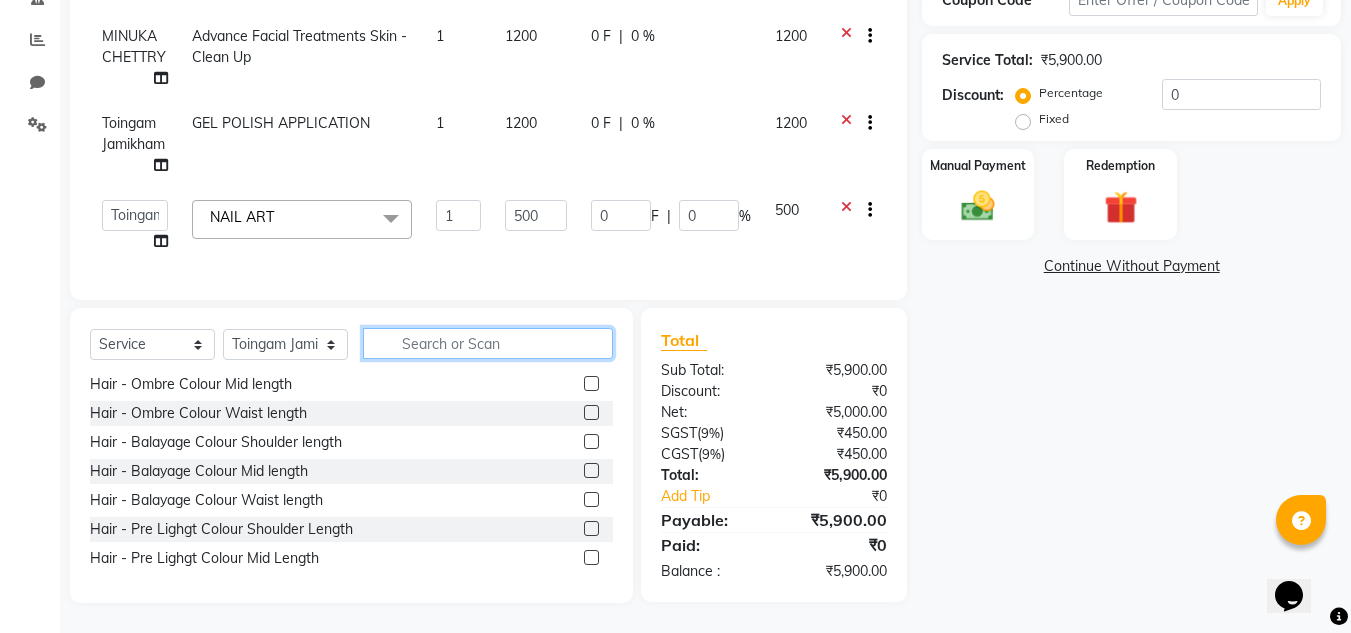 scroll, scrollTop: 1047, scrollLeft: 0, axis: vertical 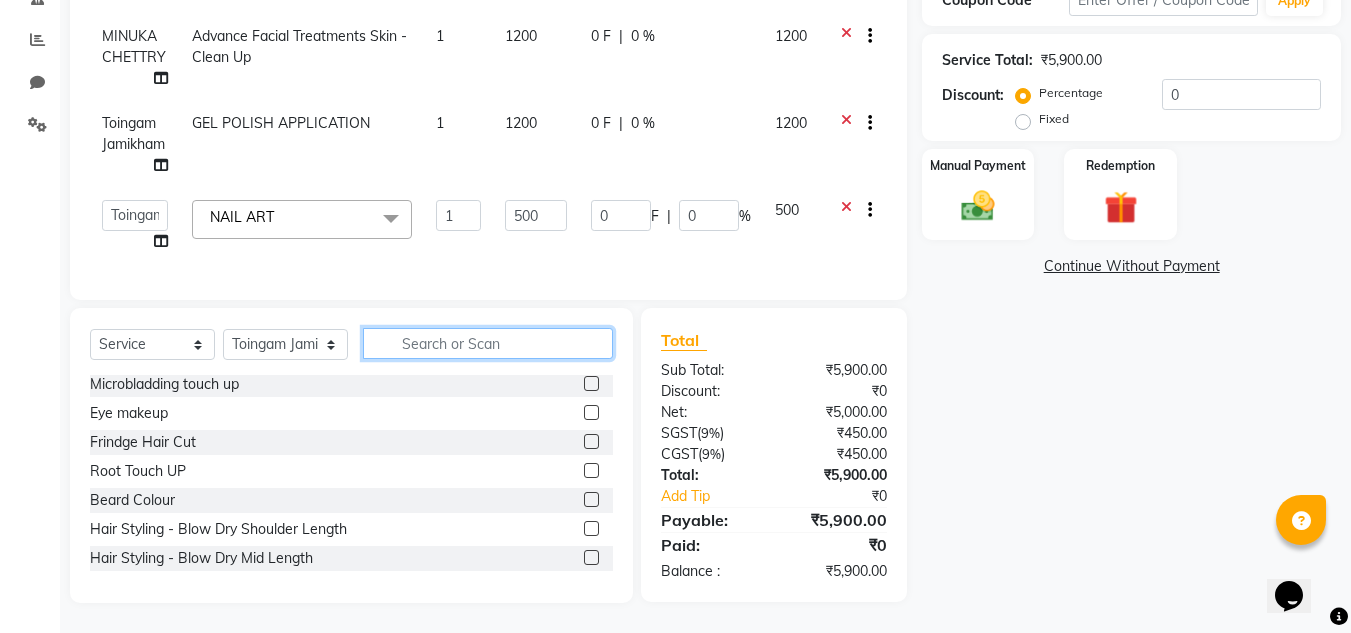 type 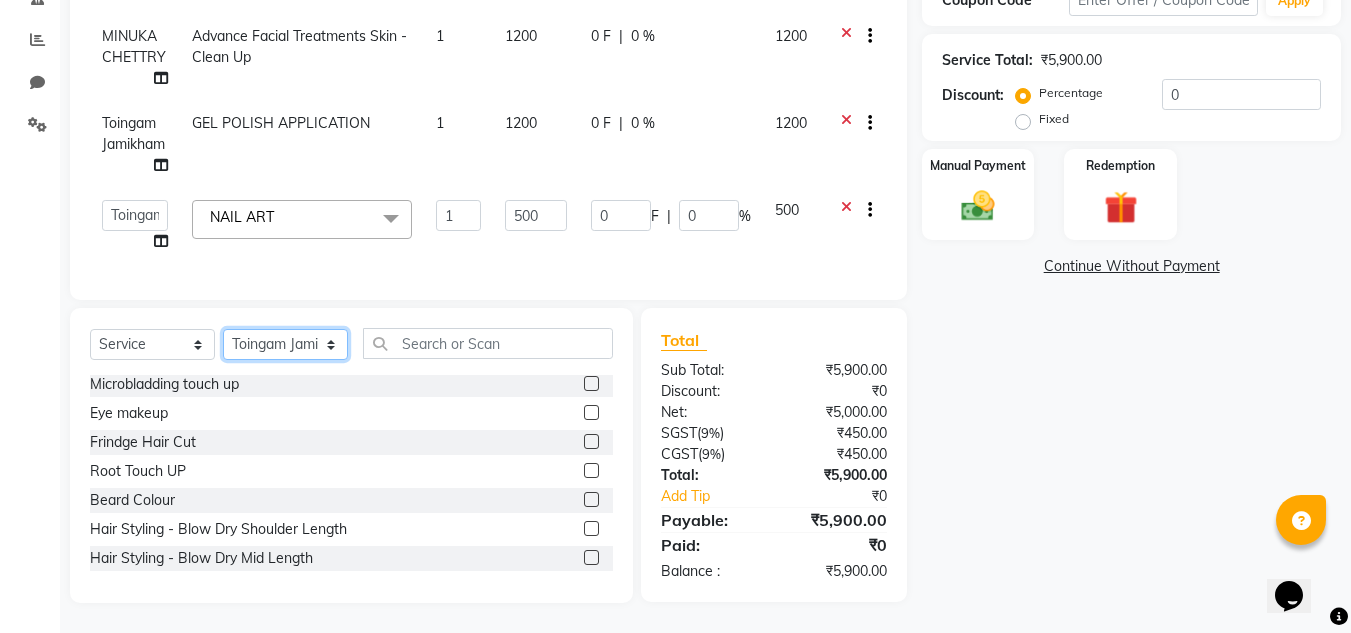 click on "Select Stylist Abin Mili Admin JAVED ANSARI KOSHEH BIHAM LINDUM NEME MAHINDRA BASUMATARY Manager MANJU MANHAM MINUKA CHETTRY NGAMNON RALONGHAM SHADAB KHAN SUMAN MAGAR SUMI BISWAS  SWAPNA DEVI CHETRY TAMCHI YAMA Toingam Jamikham YELLI LIKHA" 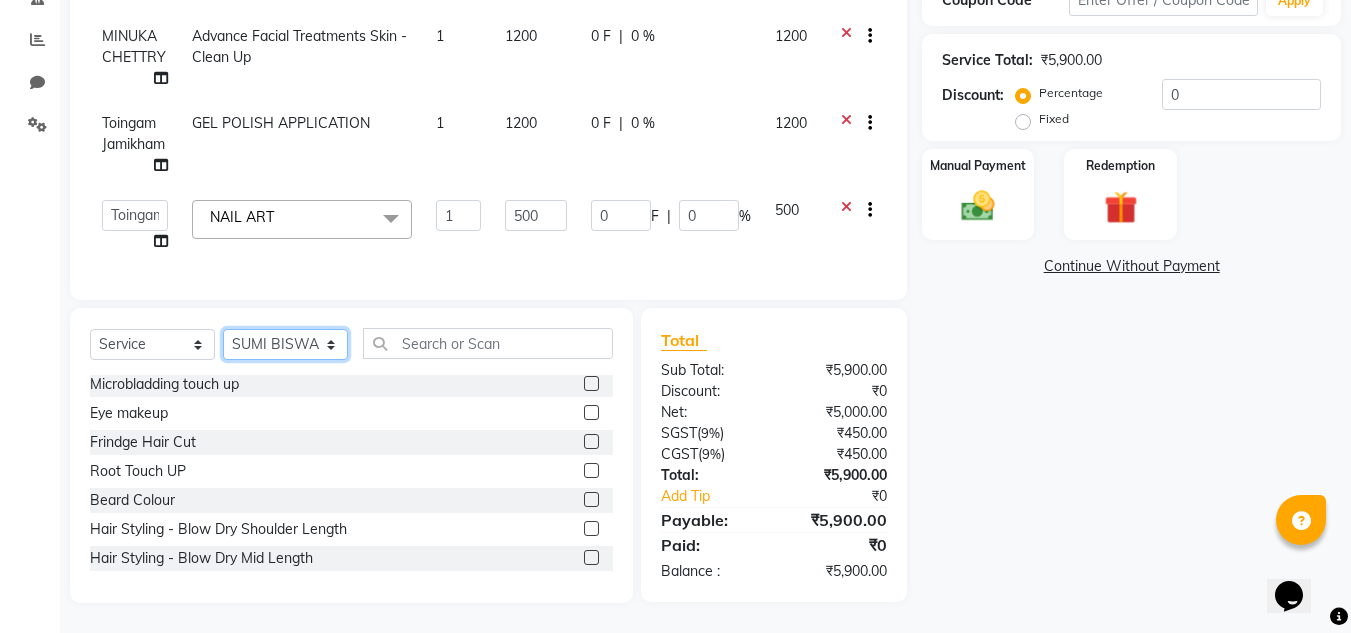click on "Select Stylist Abin Mili Admin JAVED ANSARI KOSHEH BIHAM LINDUM NEME MAHINDRA BASUMATARY Manager MANJU MANHAM MINUKA CHETTRY NGAMNON RALONGHAM SHADAB KHAN SUMAN MAGAR SUMI BISWAS  SWAPNA DEVI CHETRY TAMCHI YAMA Toingam Jamikham YELLI LIKHA" 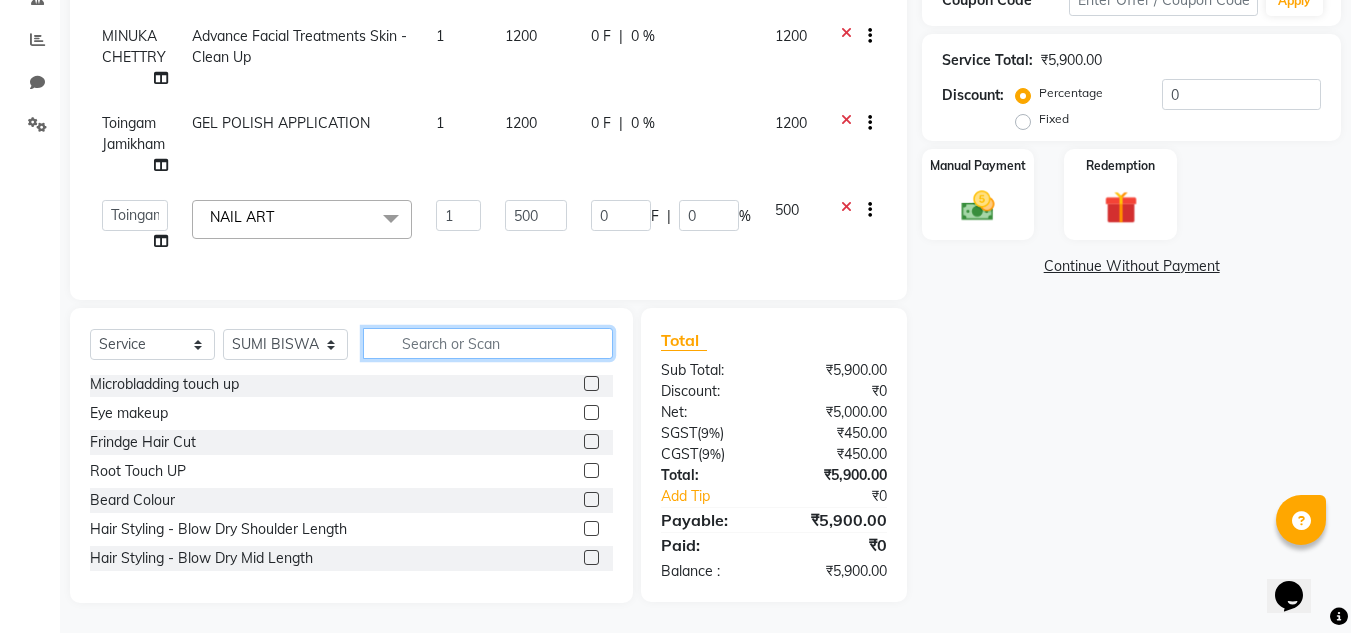 click 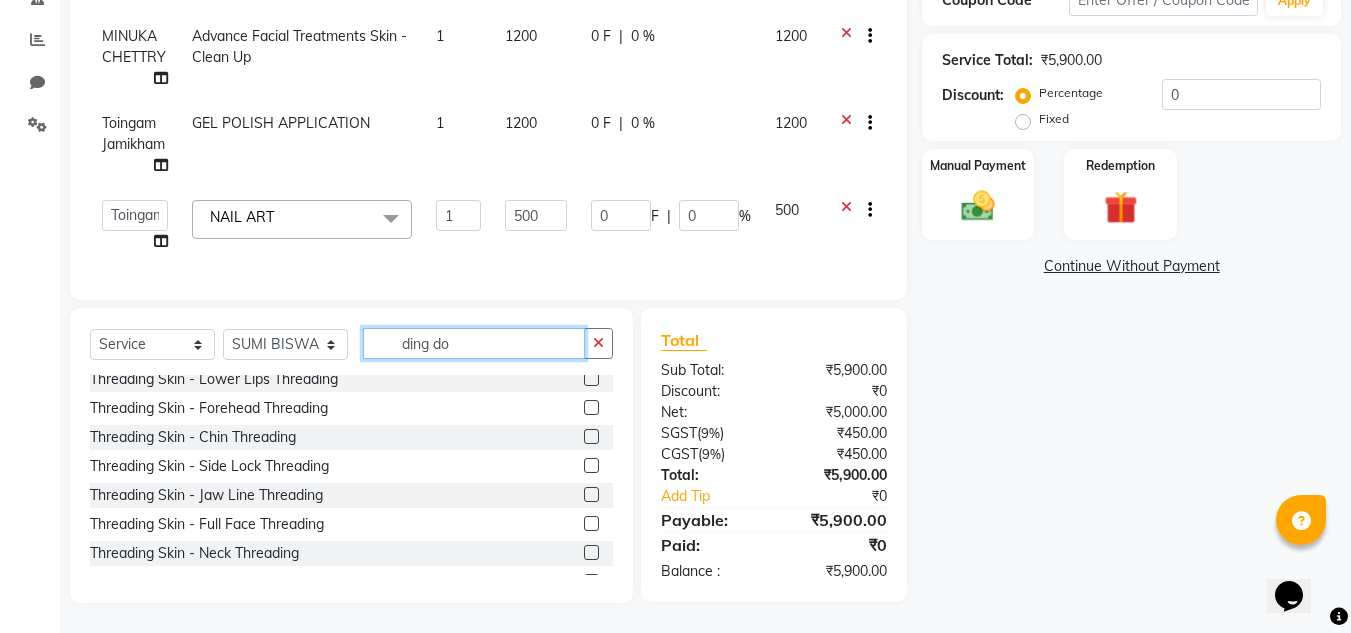 scroll, scrollTop: 0, scrollLeft: 0, axis: both 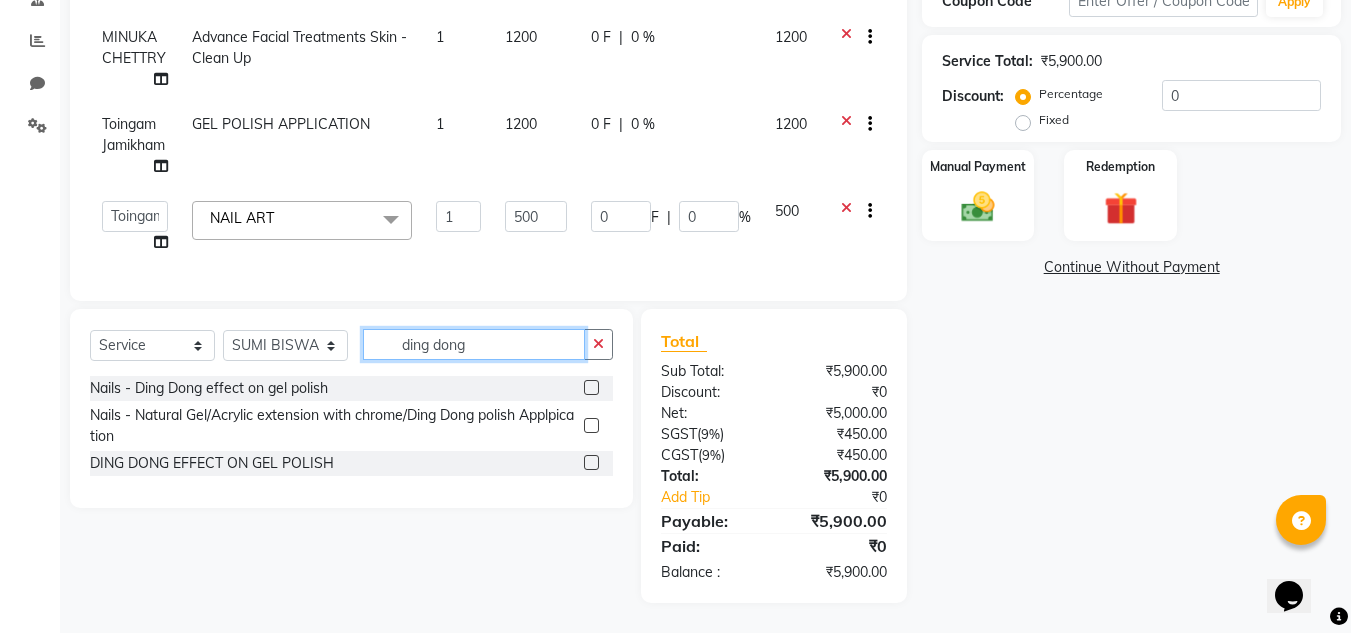 type on "ding dong" 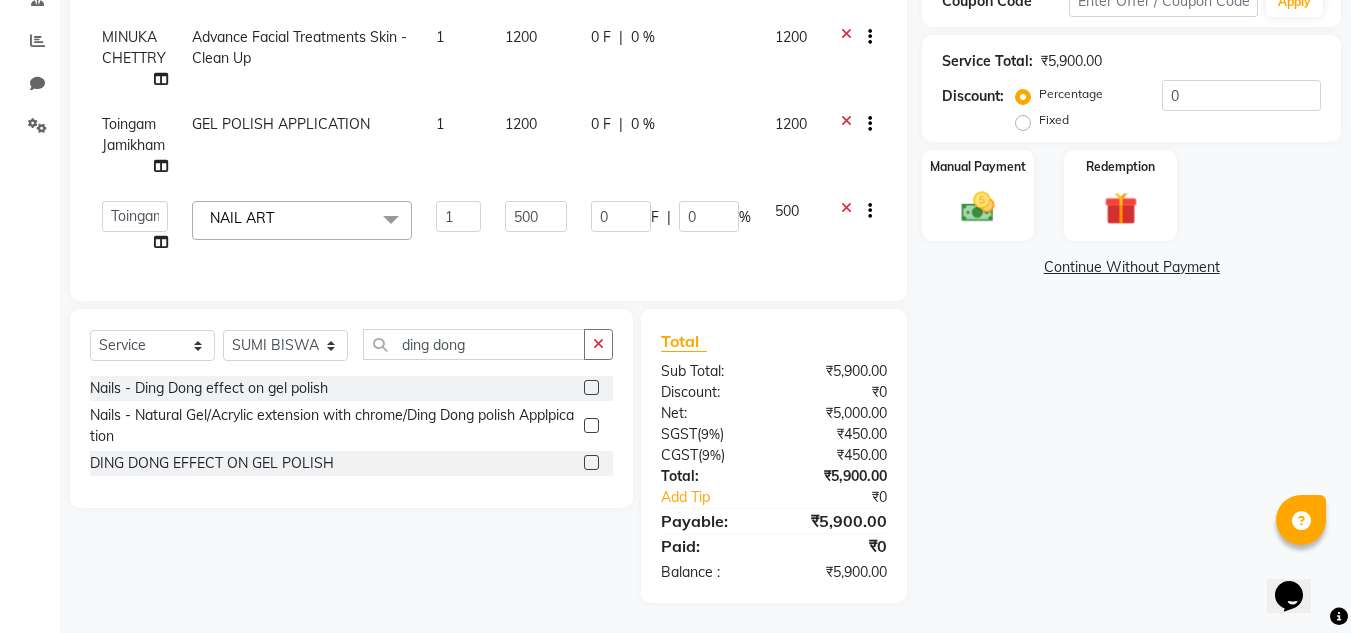 click 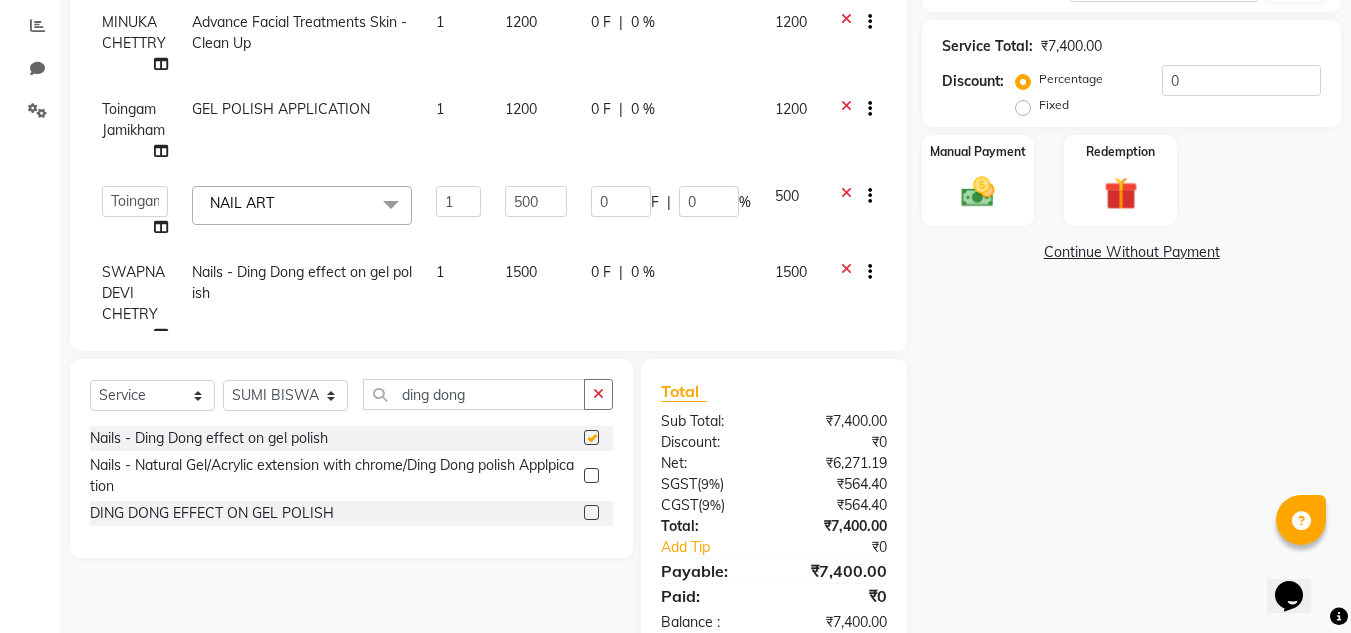 checkbox on "false" 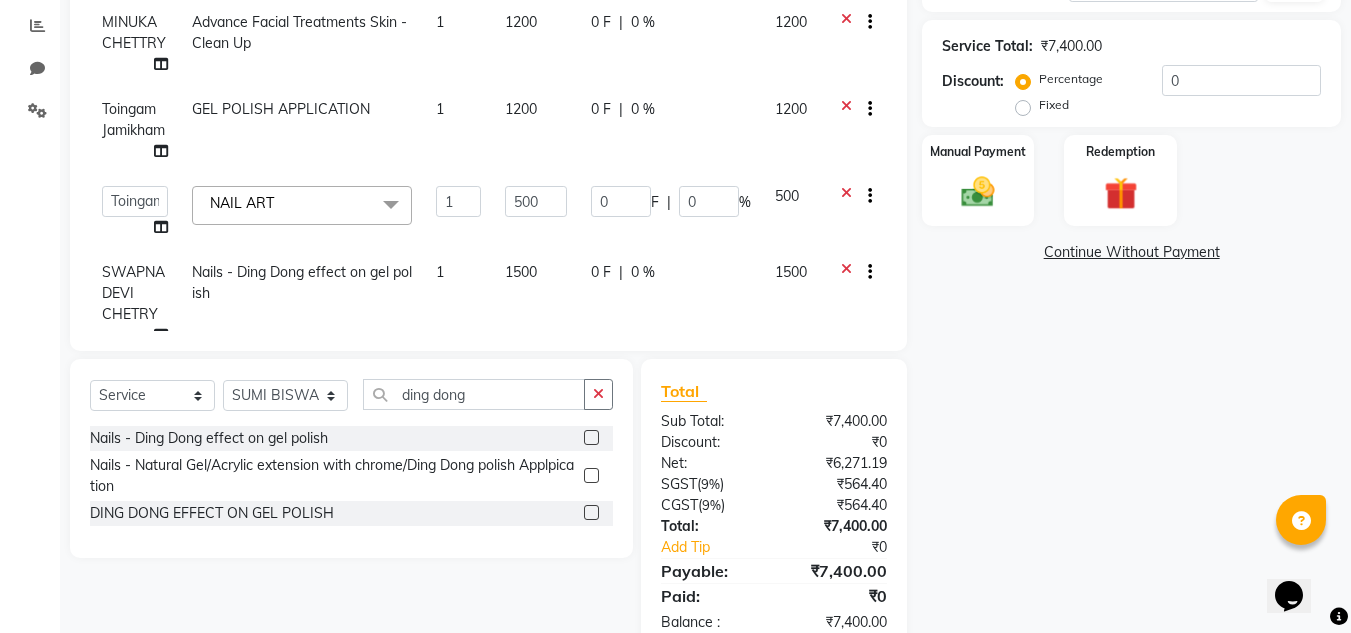 scroll, scrollTop: 58, scrollLeft: 0, axis: vertical 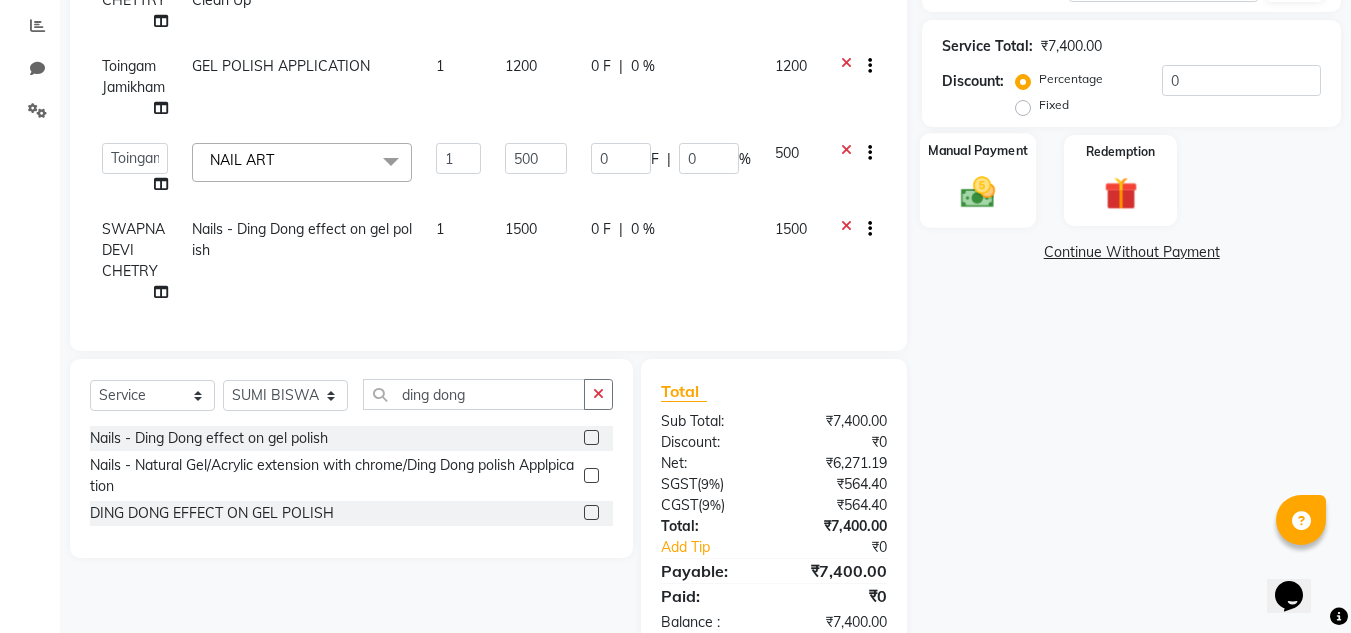 click 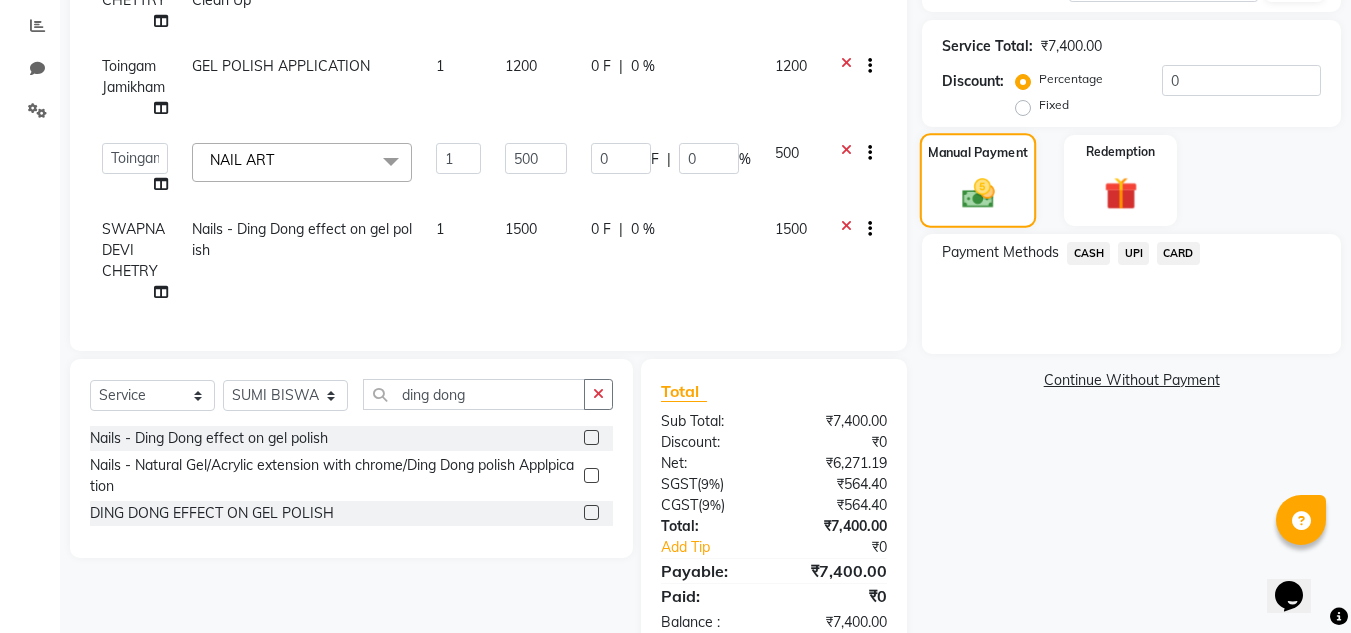 click 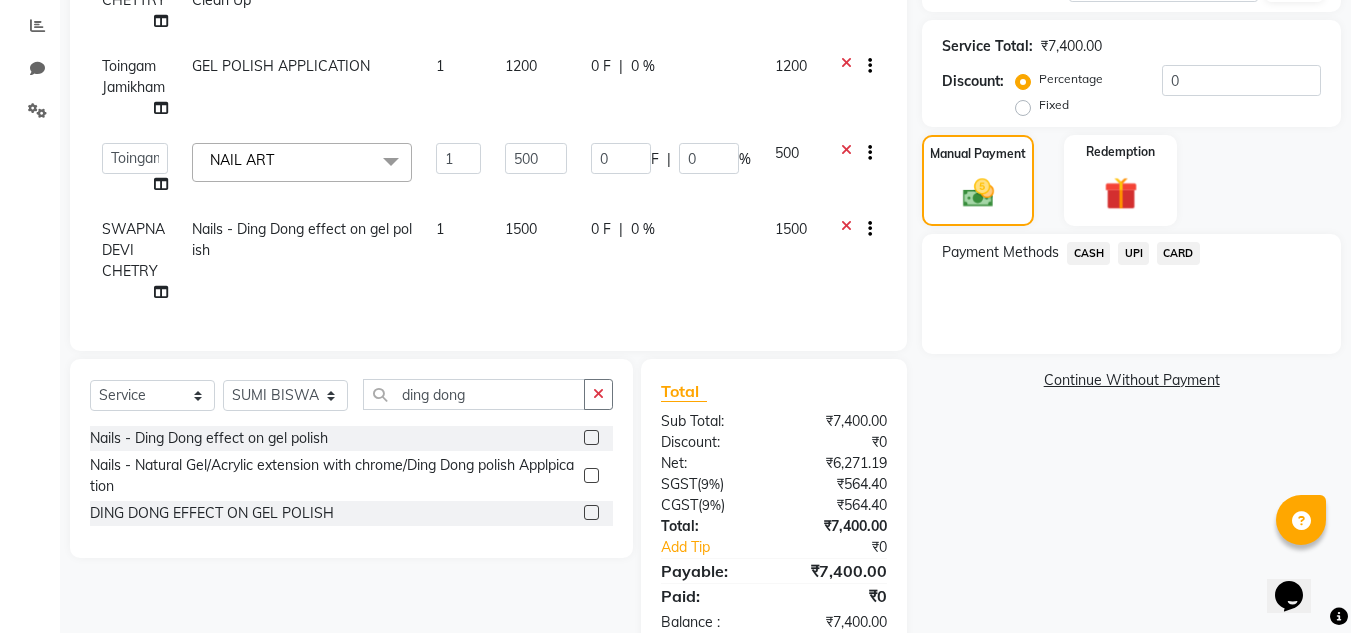 click on "UPI" 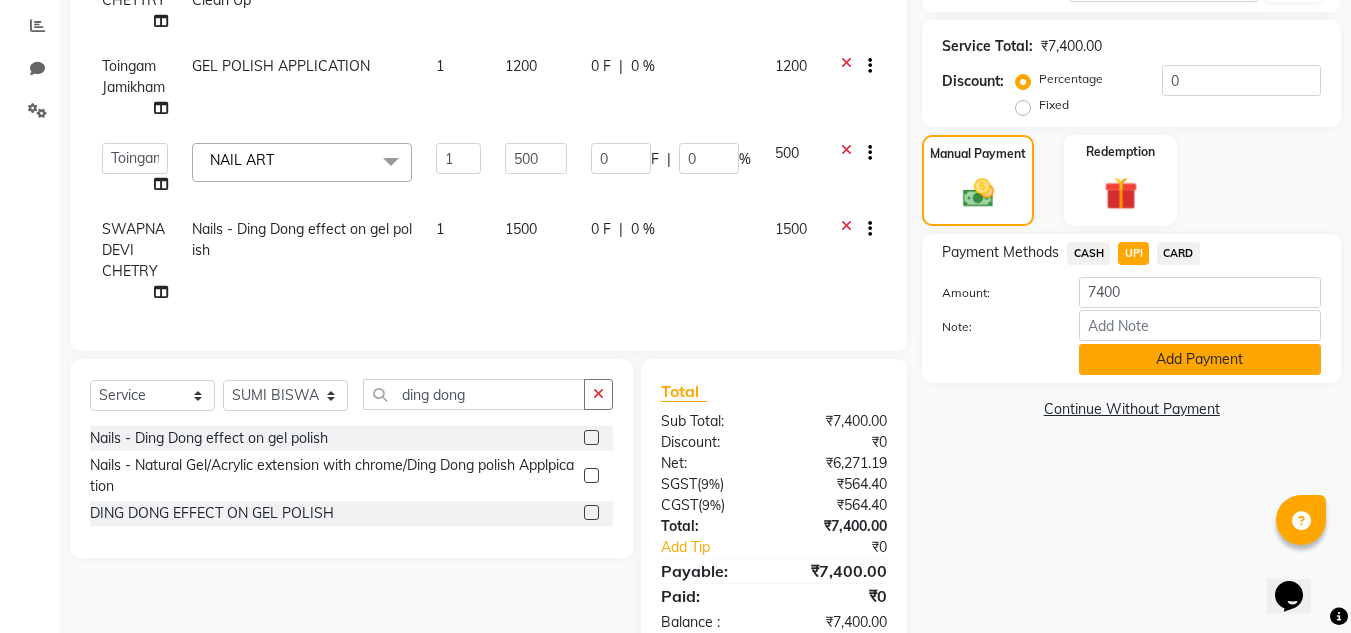 click on "Add Payment" 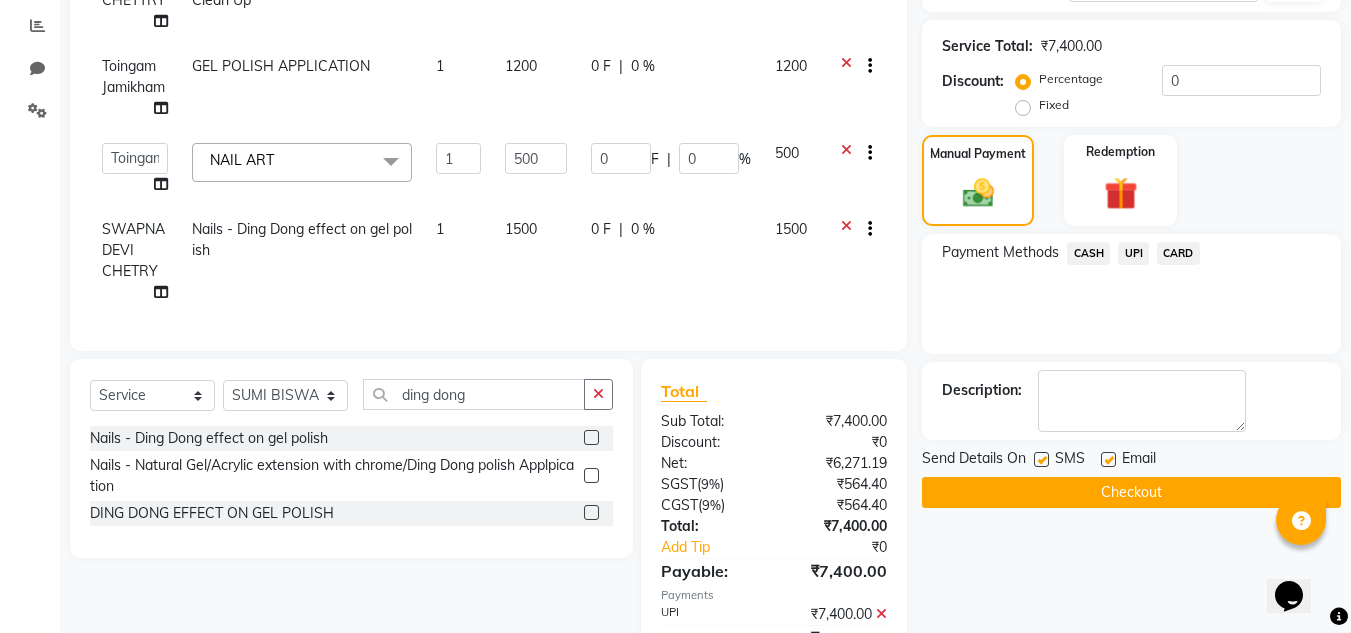 scroll, scrollTop: 629, scrollLeft: 0, axis: vertical 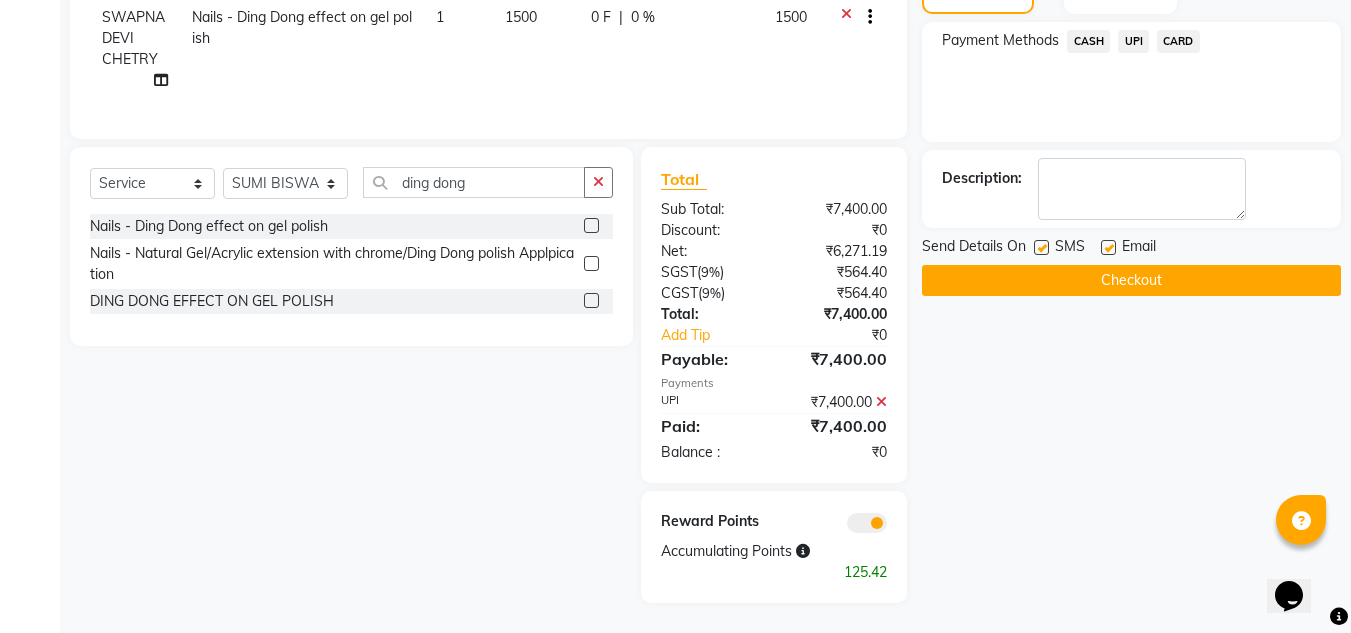 click on "Checkout" 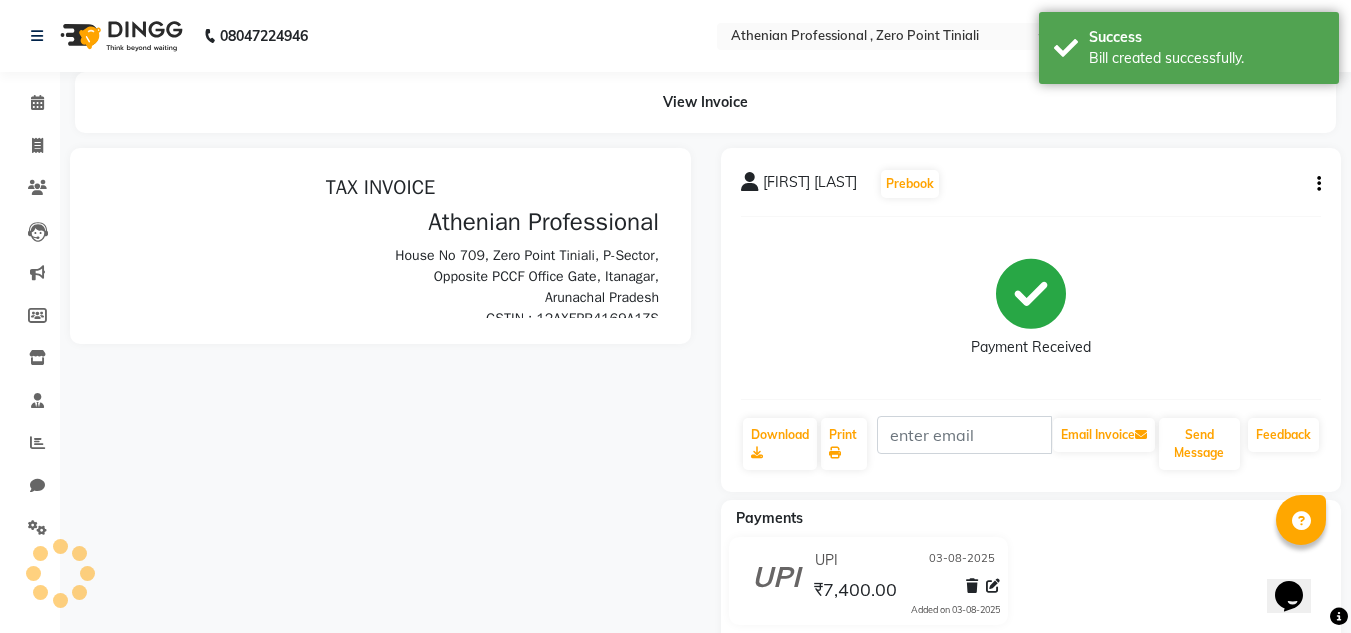 scroll, scrollTop: 0, scrollLeft: 0, axis: both 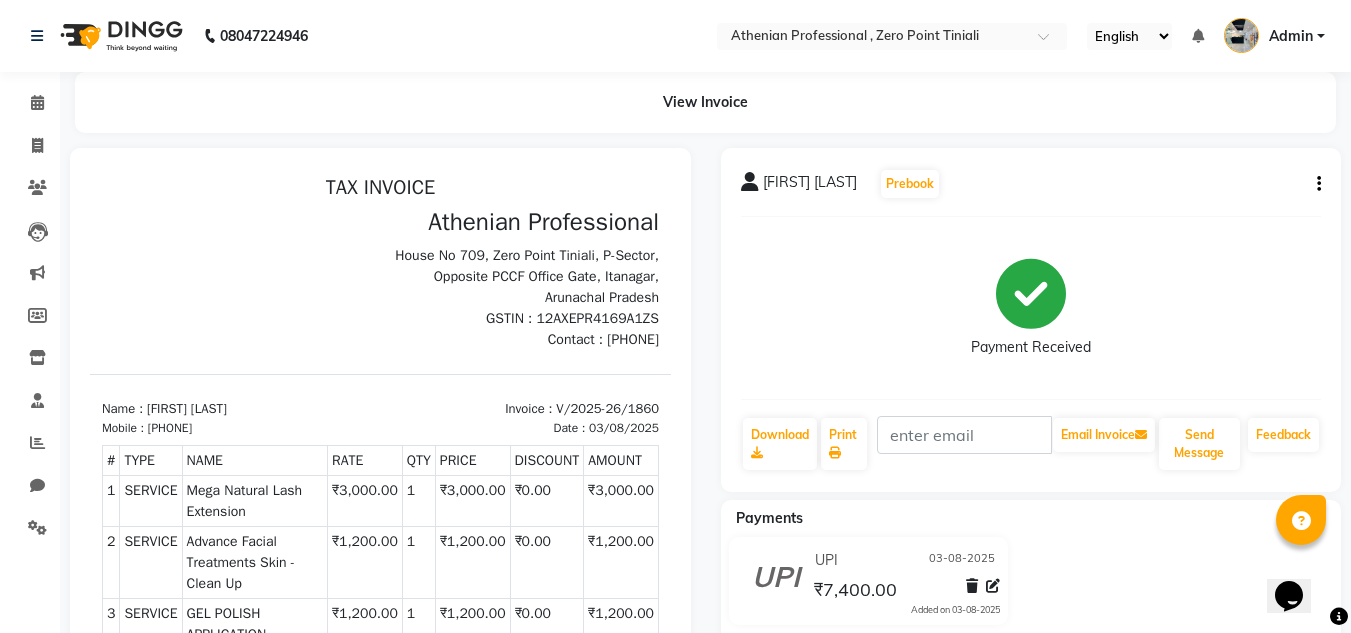 click on "Invoice" 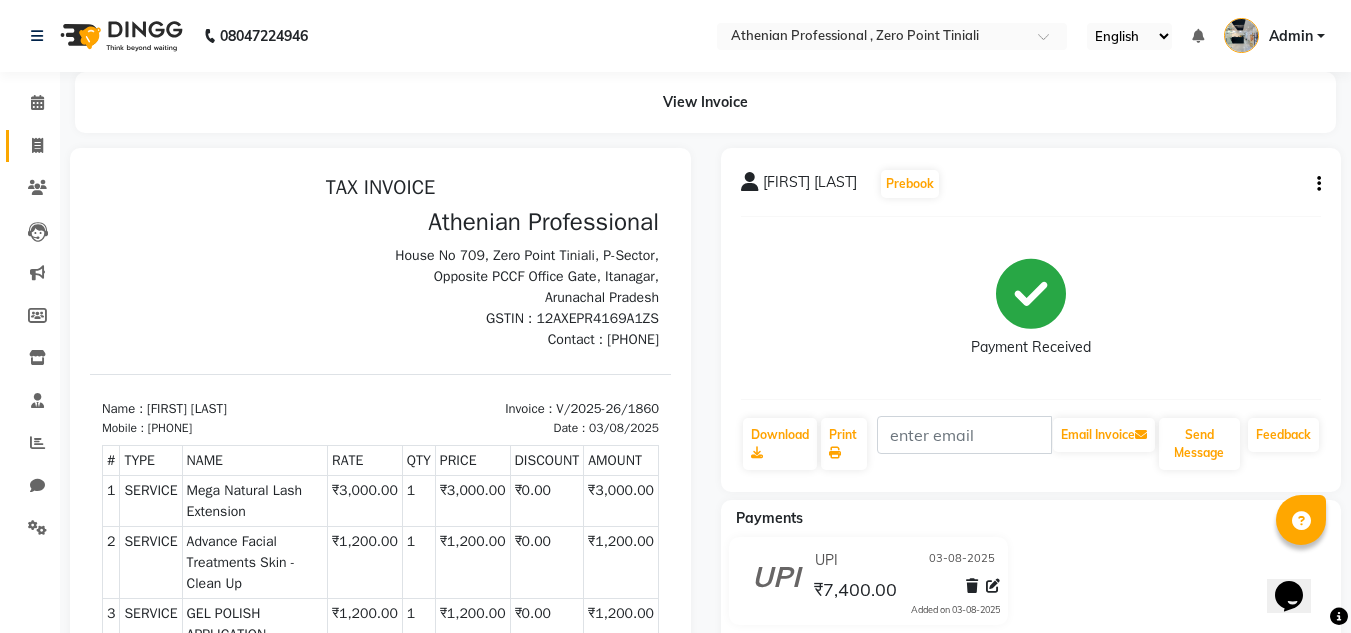 click 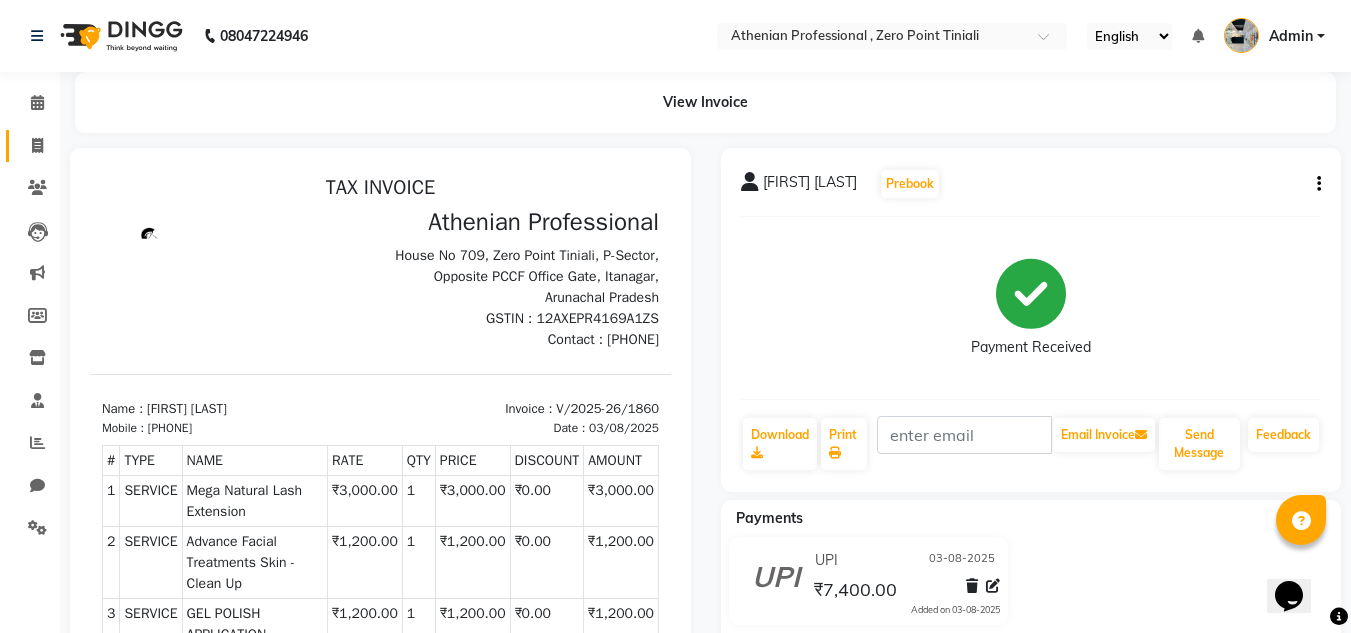 select on "service" 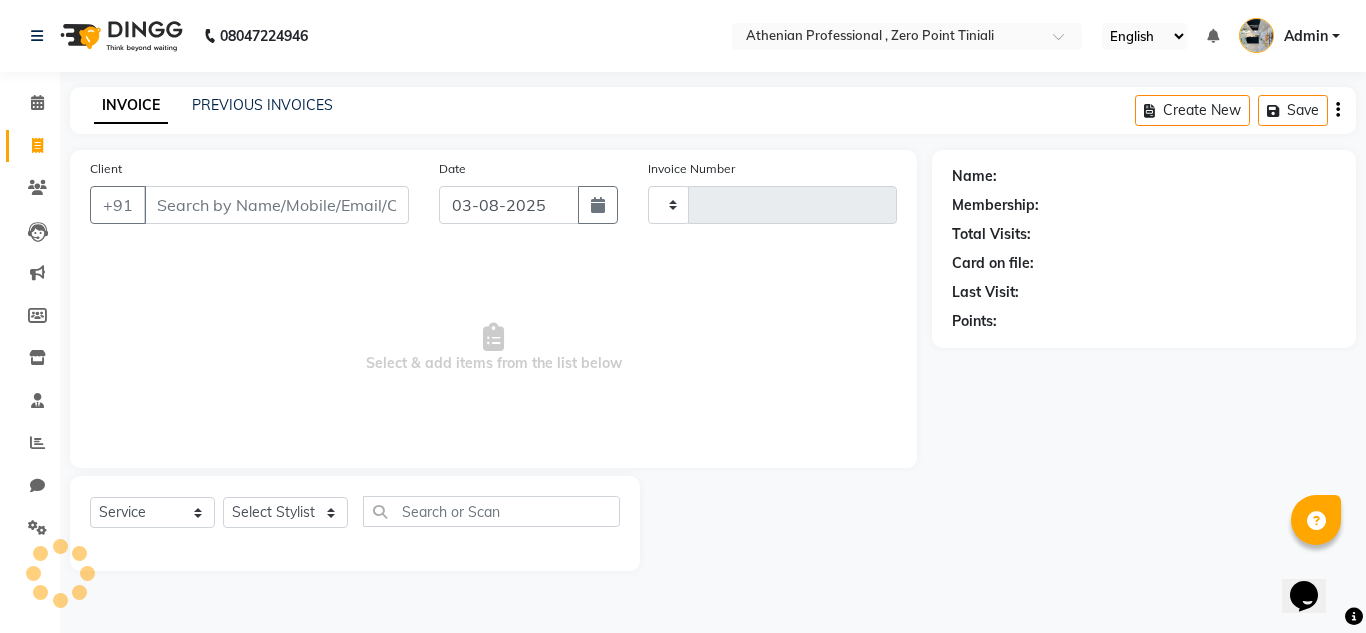 type on "1861" 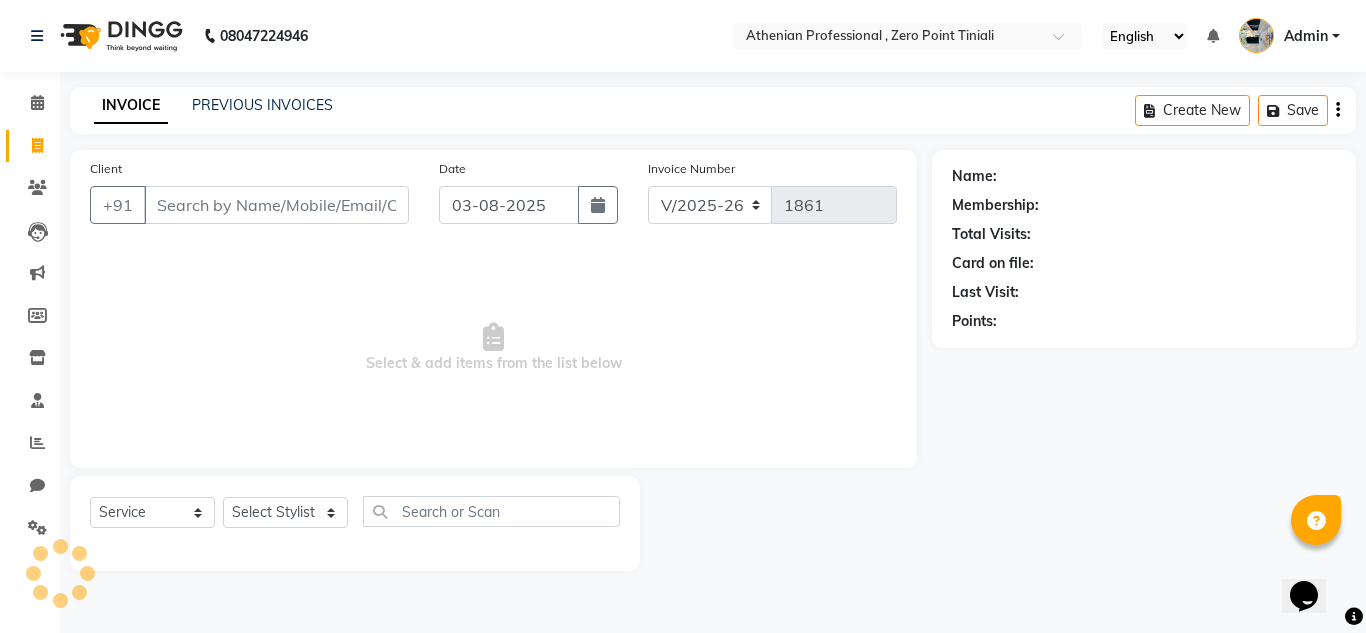 click on "Client" at bounding box center (276, 205) 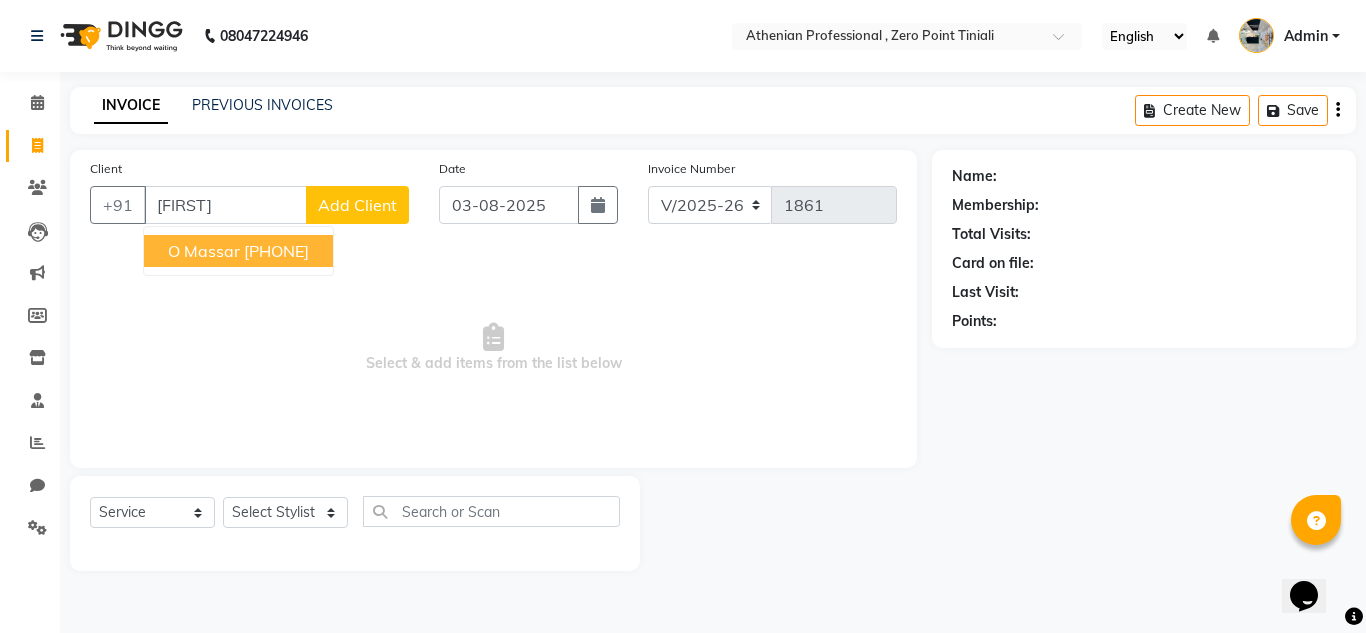 click on "O Massar" at bounding box center [204, 251] 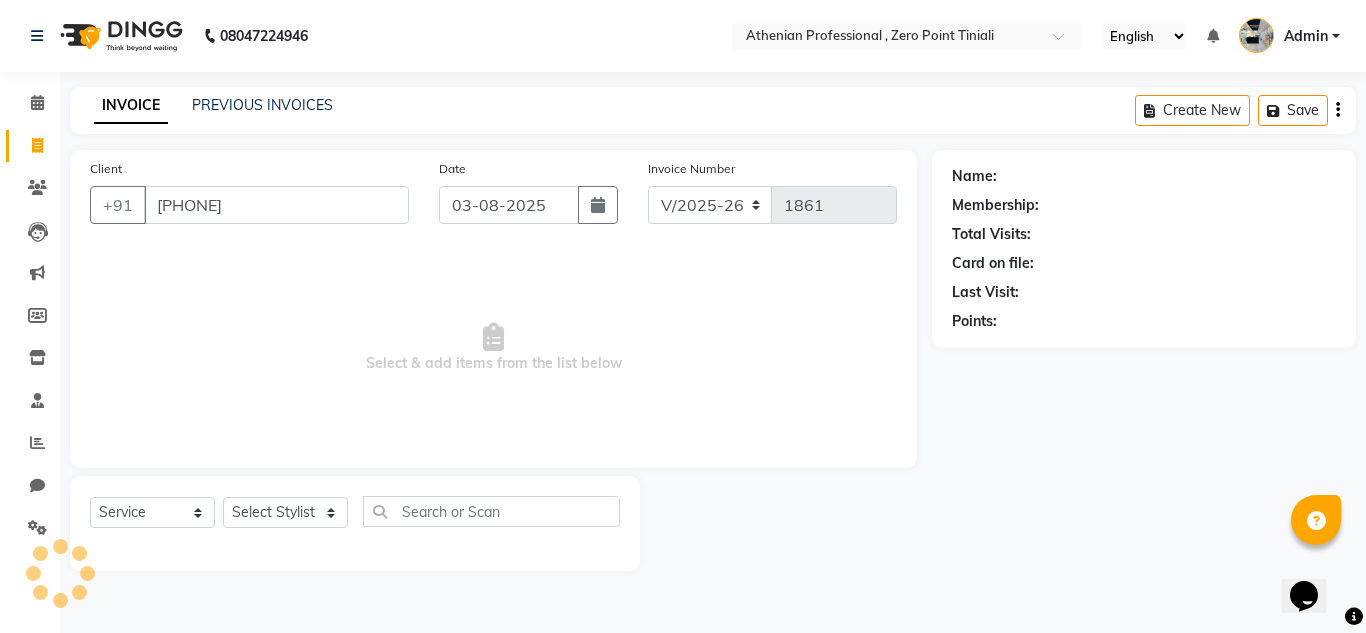 type on "9560528425" 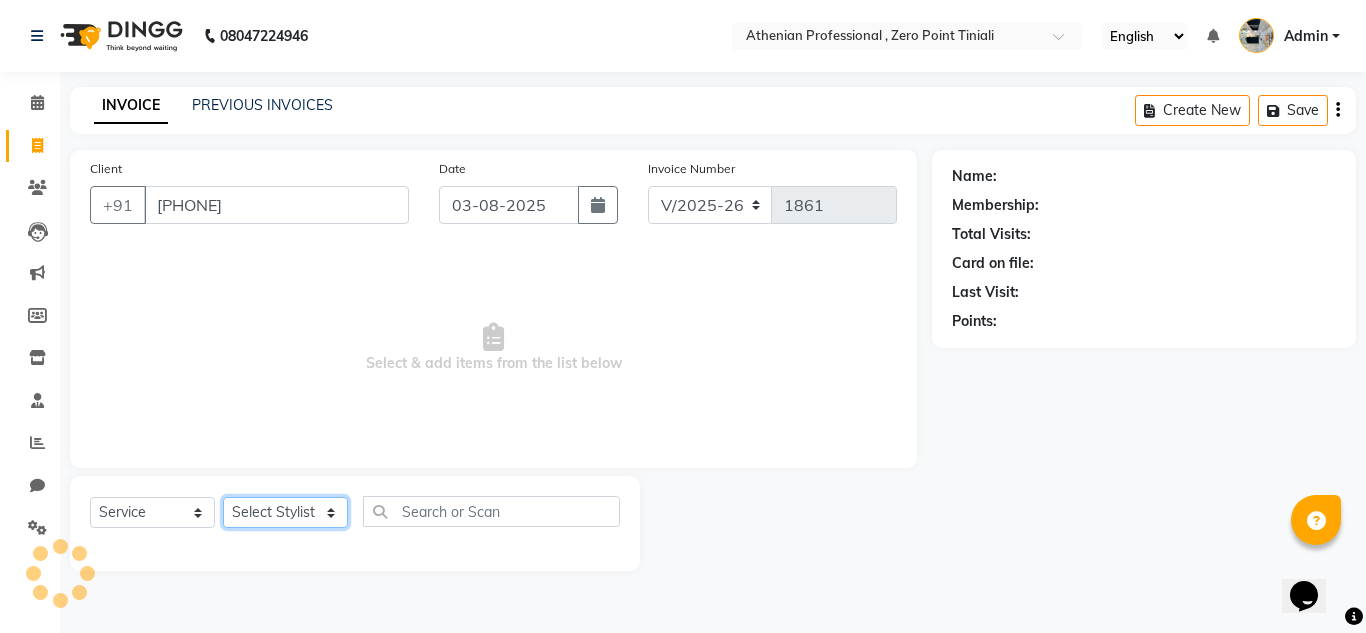 click on "Select Stylist Abin Mili Admin JAVED ANSARI KOSHEH BIHAM LINDUM NEME MAHINDRA BASUMATARY Manager MANJU MANHAM MINUKA CHETTRY NGAMNON RALONGHAM SHADAB KHAN SUMAN MAGAR SUMI BISWAS  SWAPNA DEVI CHETRY TAMCHI YAMA Toingam Jamikham YELLI LIKHA" 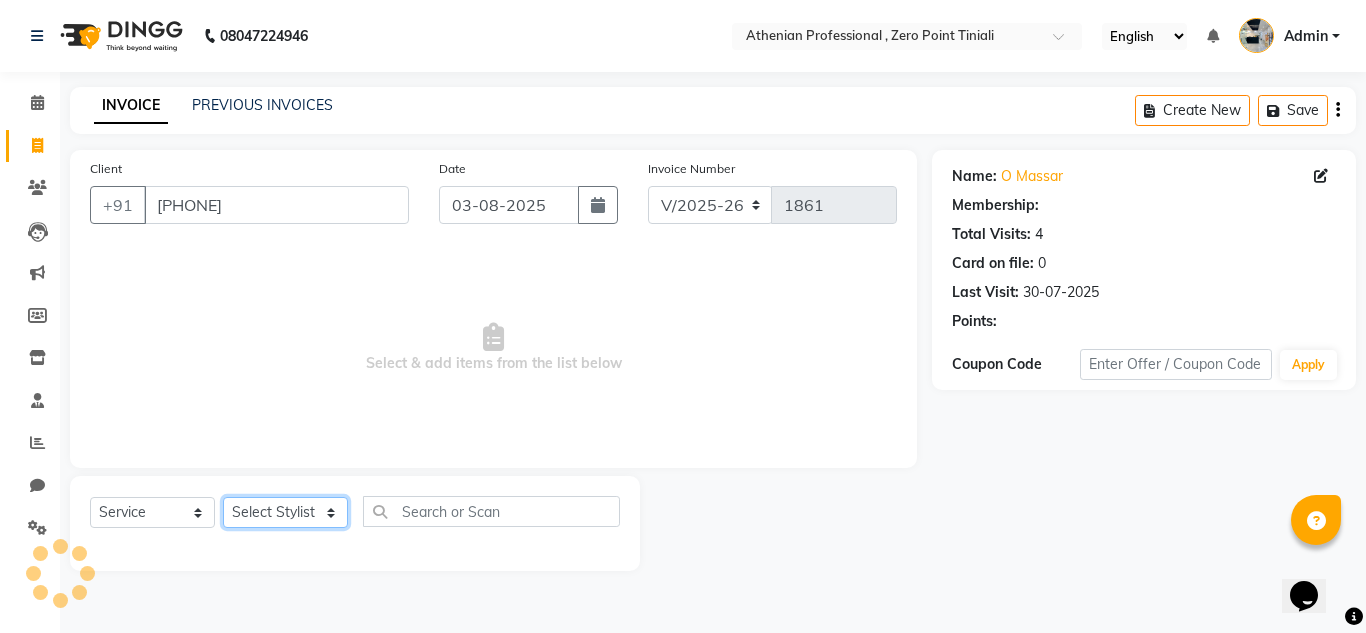 select on "1: Object" 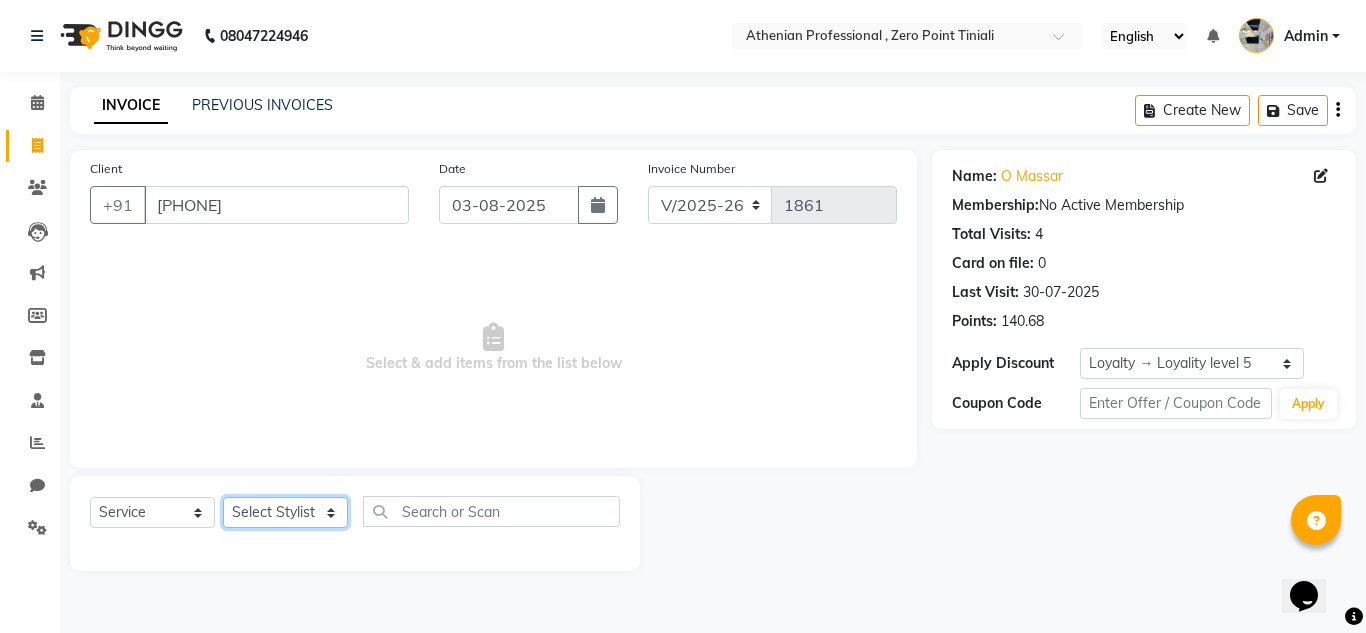 select on "80206" 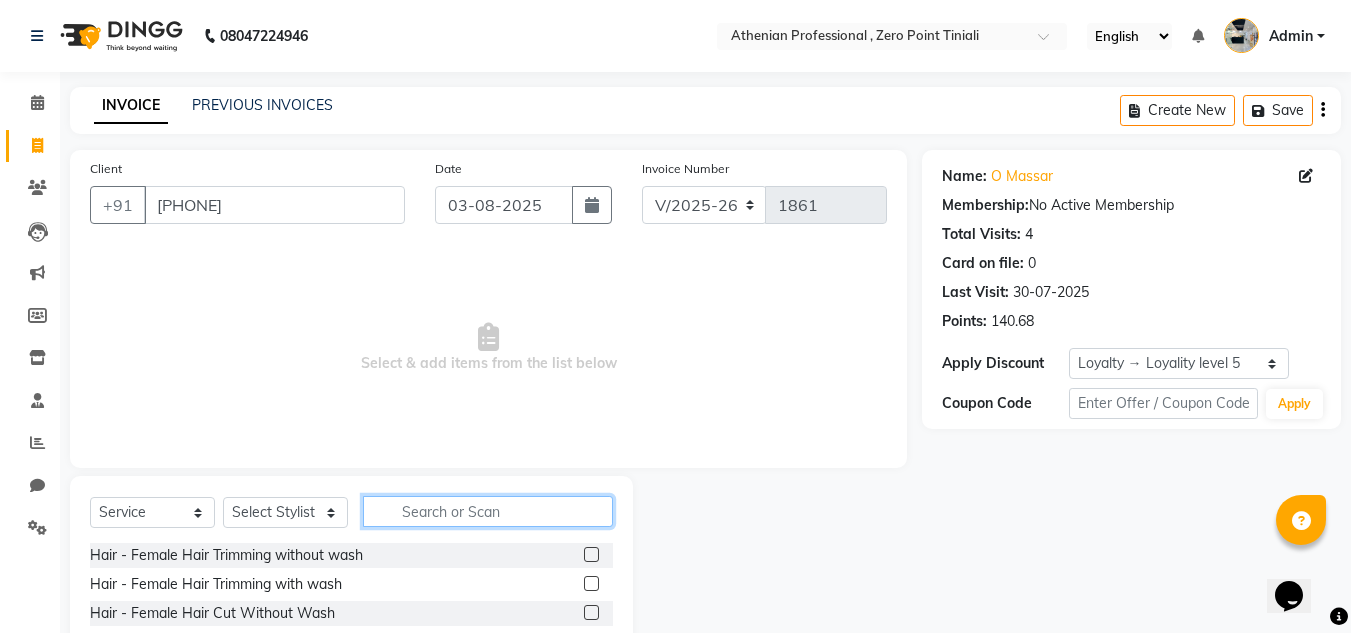 click 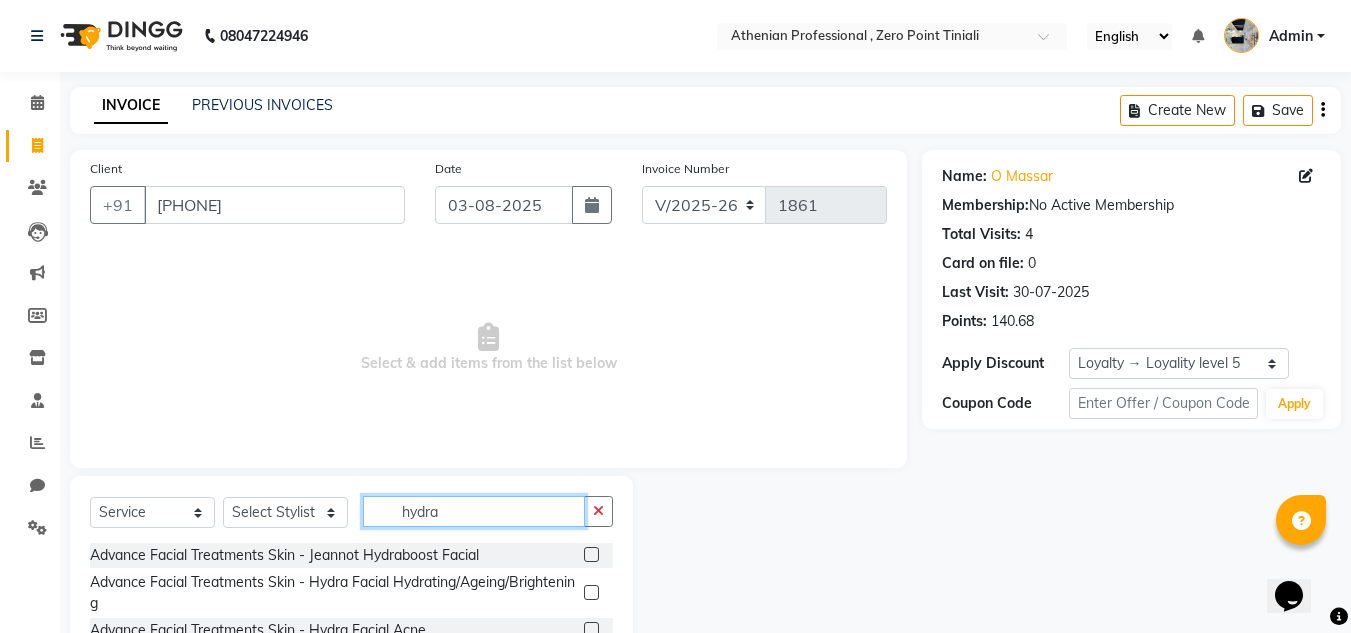 type on "hydra" 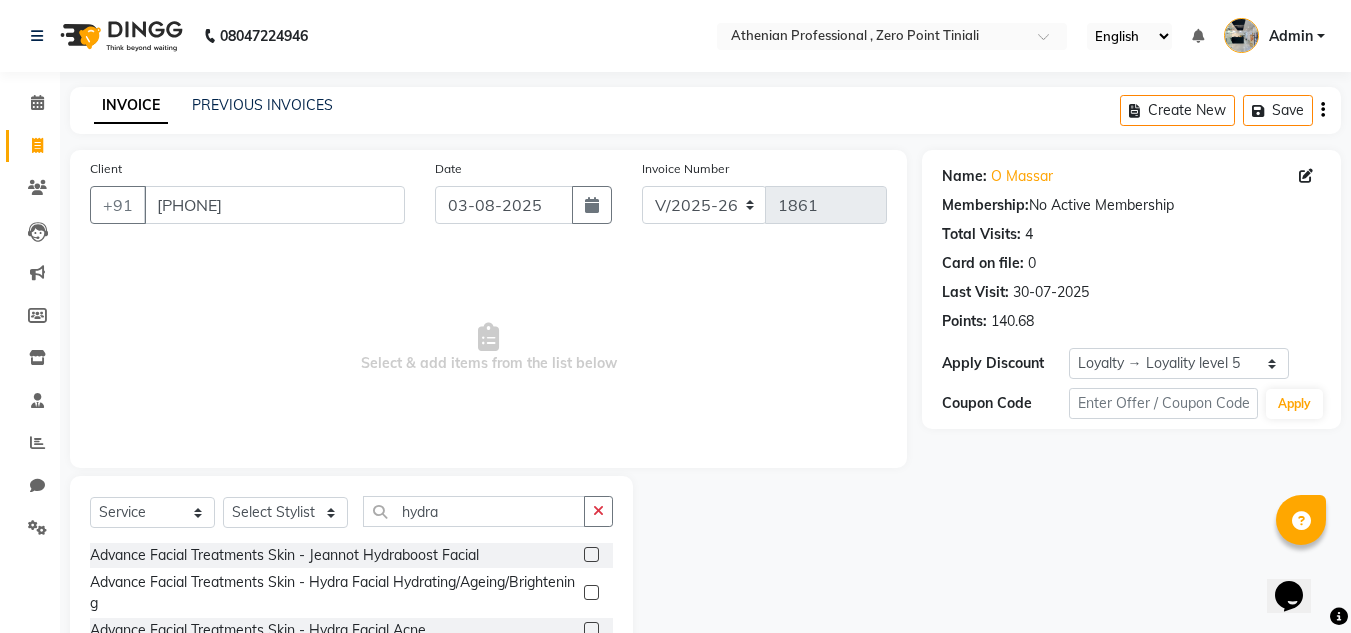 click 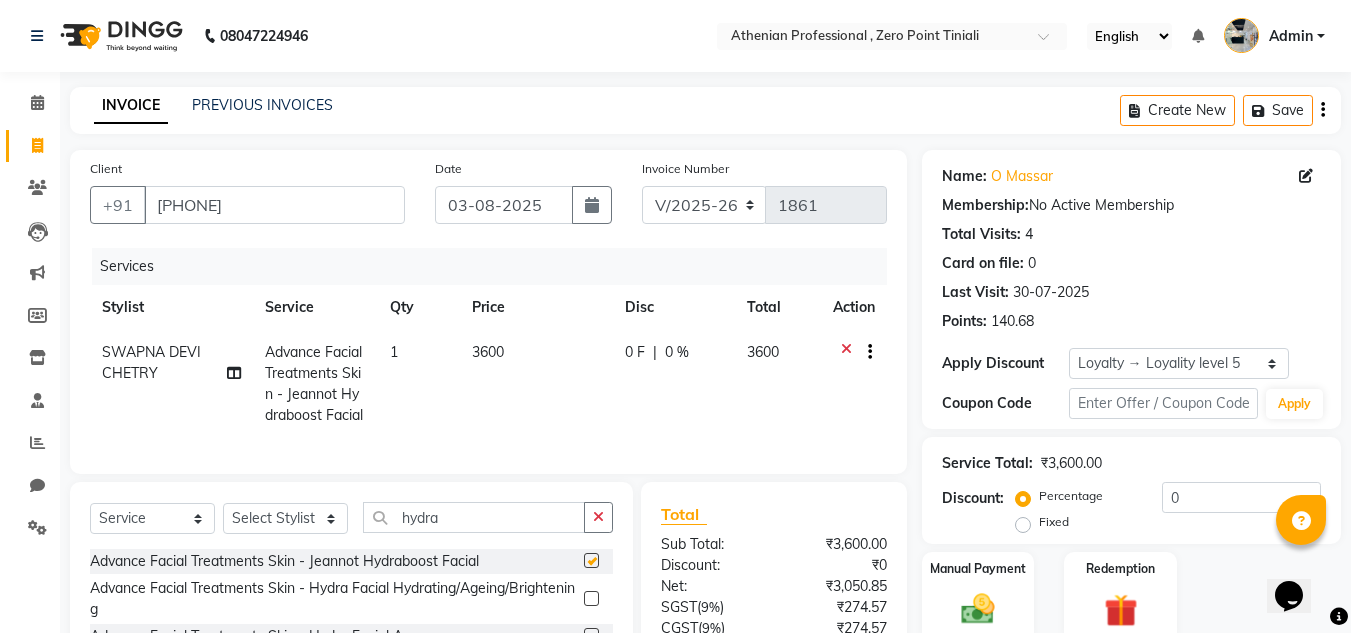 checkbox on "false" 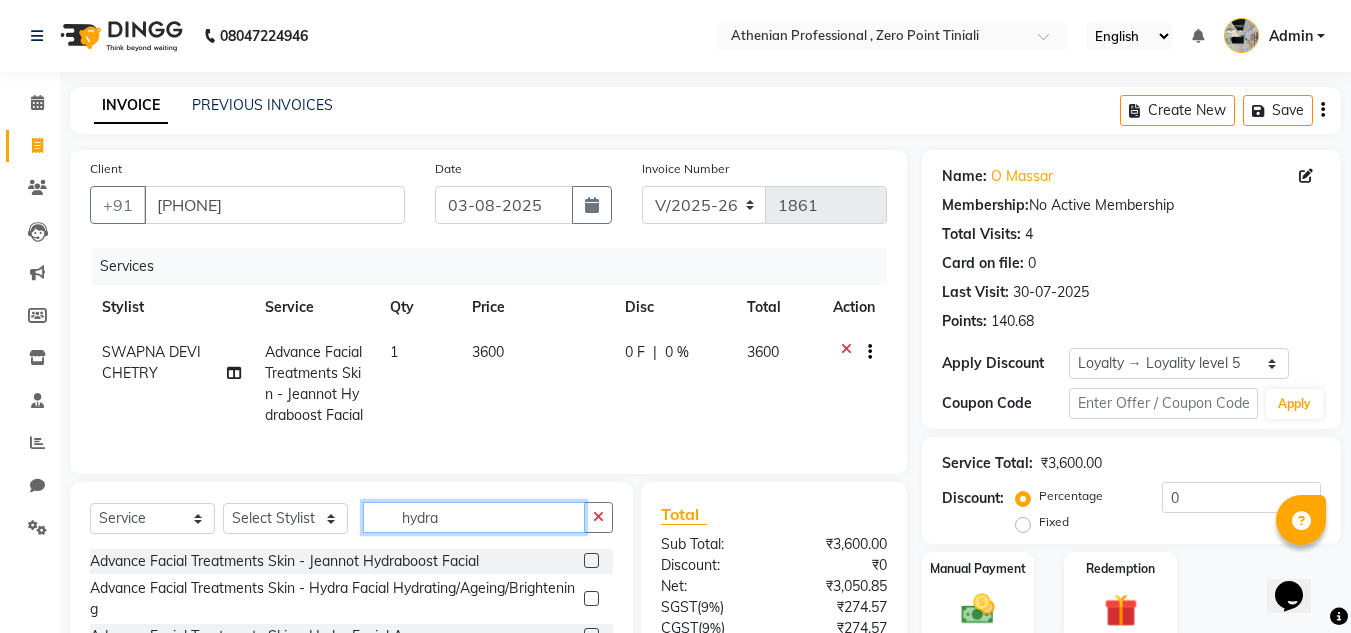 click on "hydra" 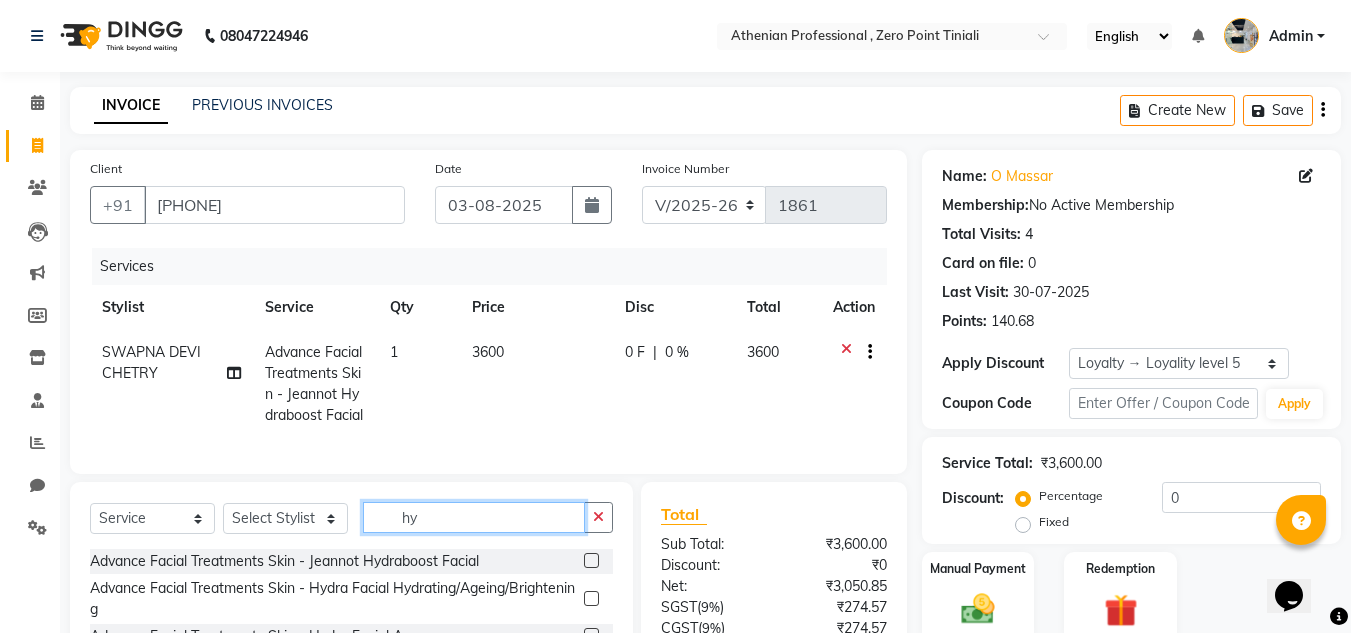 type on "h" 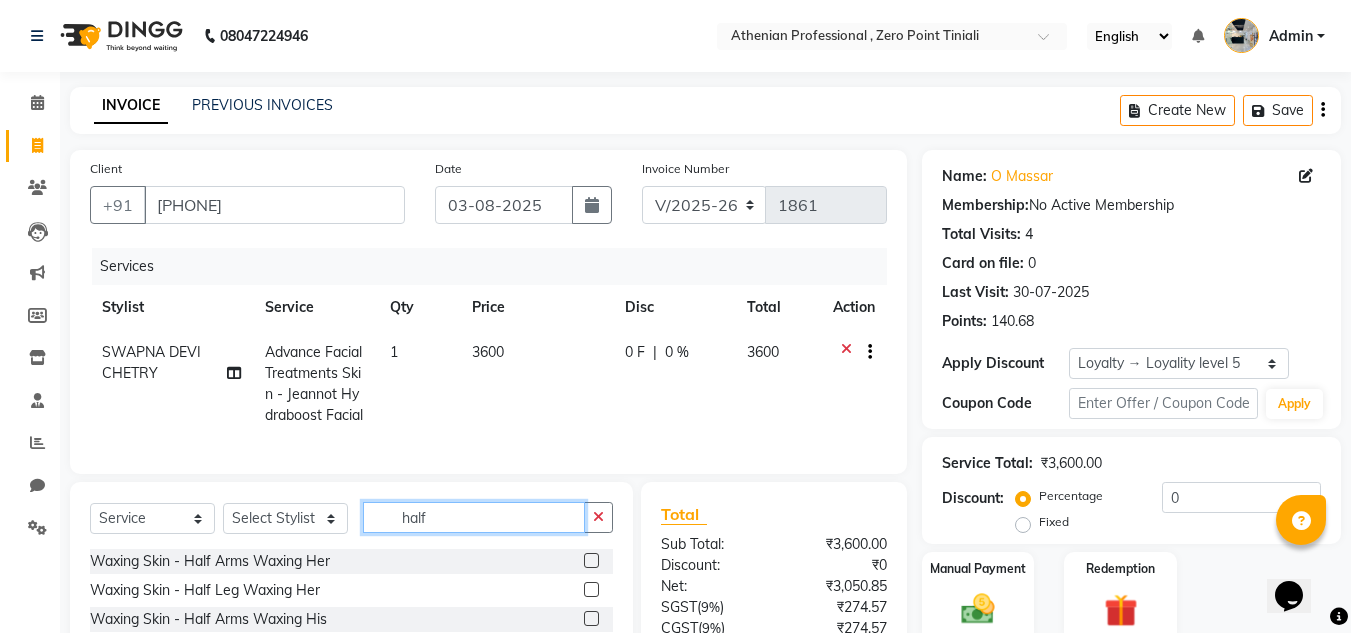 type on "half" 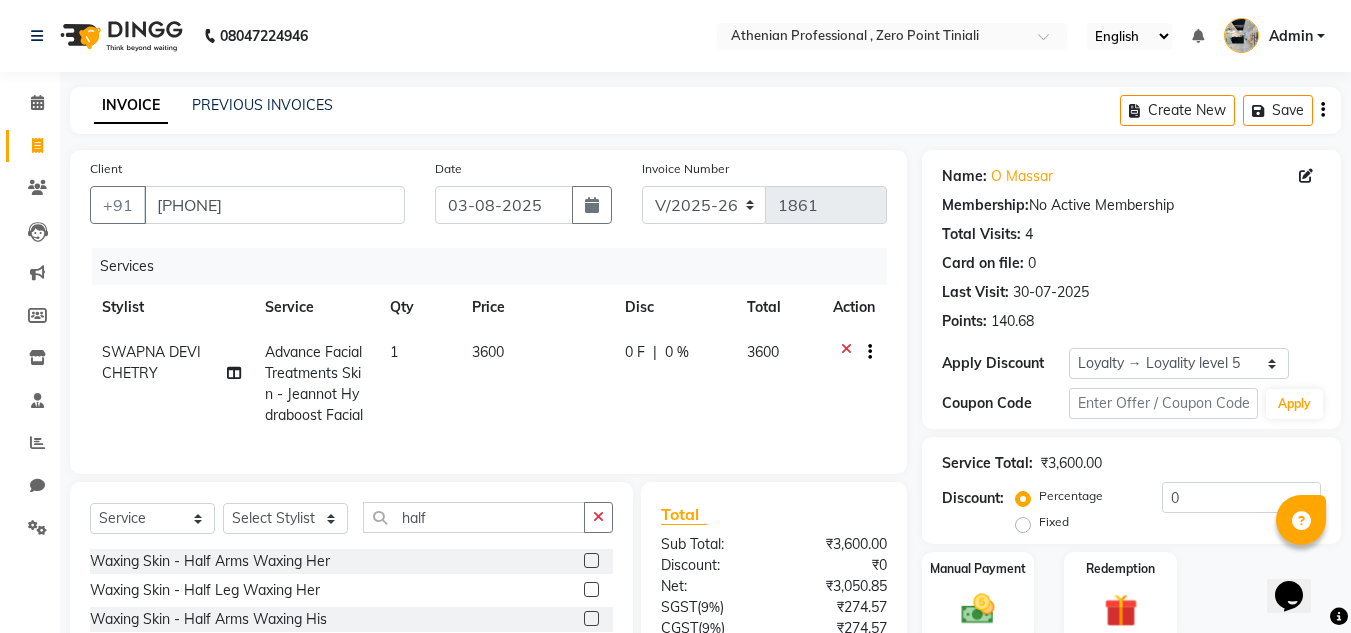 click 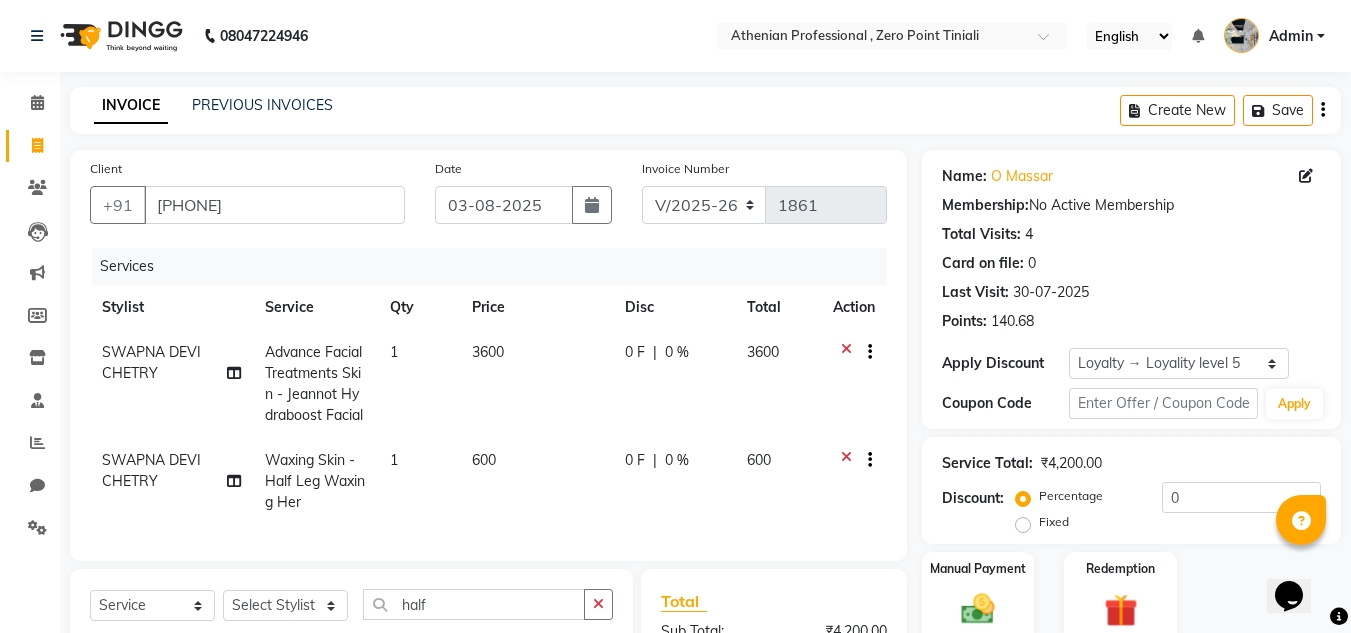 checkbox on "false" 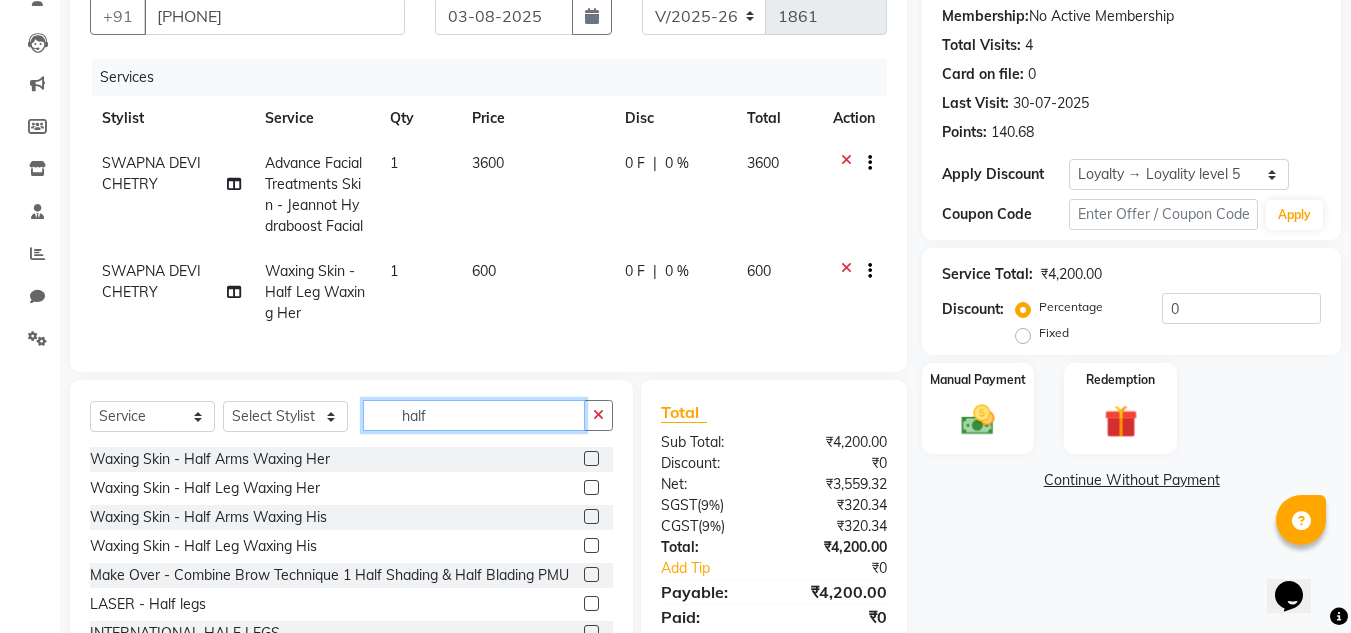 click on "half" 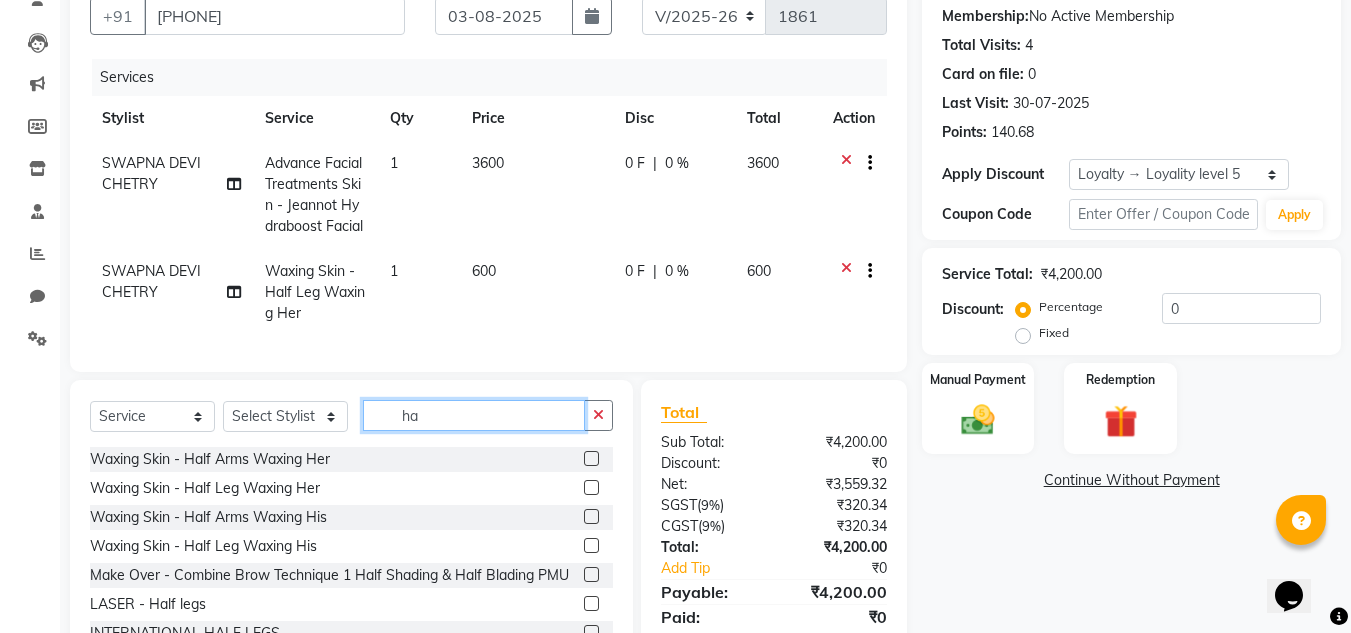 type on "h" 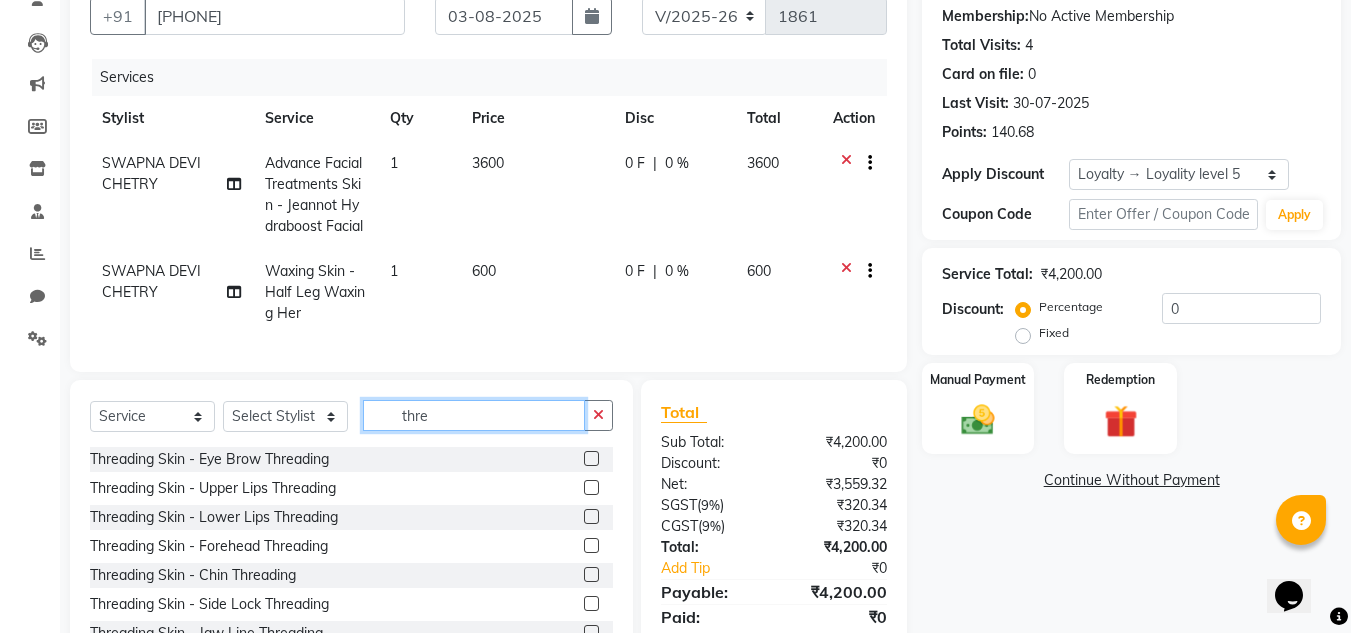 type on "thre" 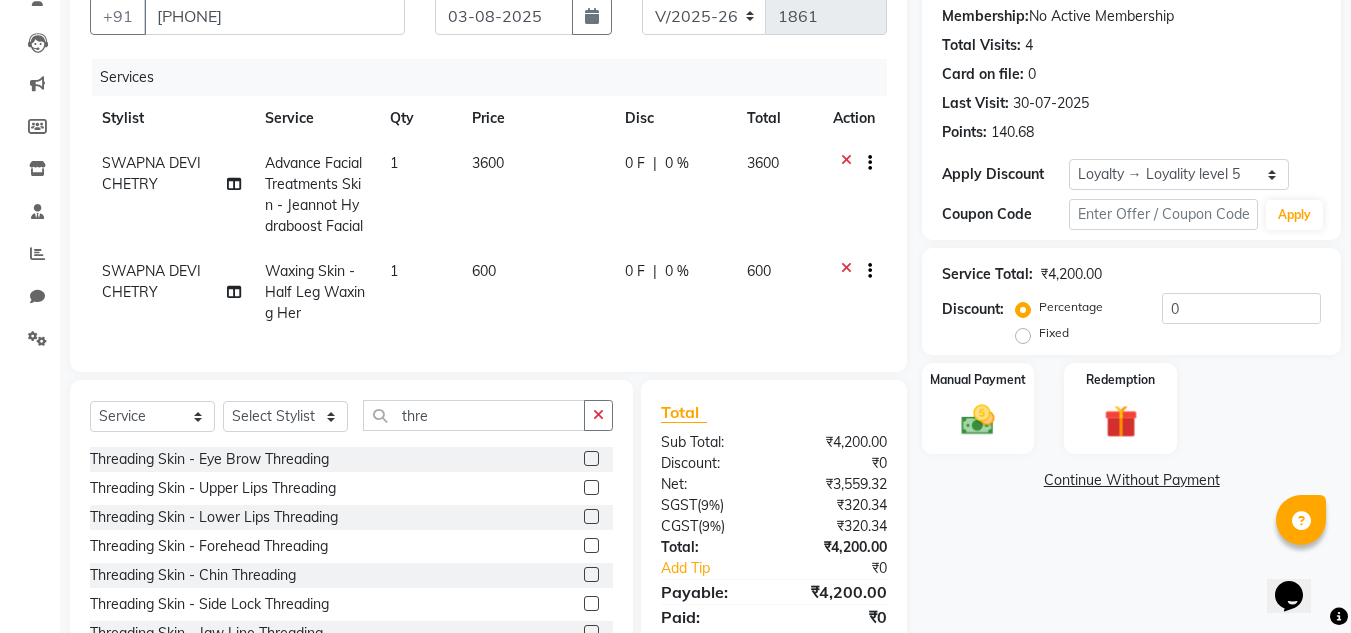 click 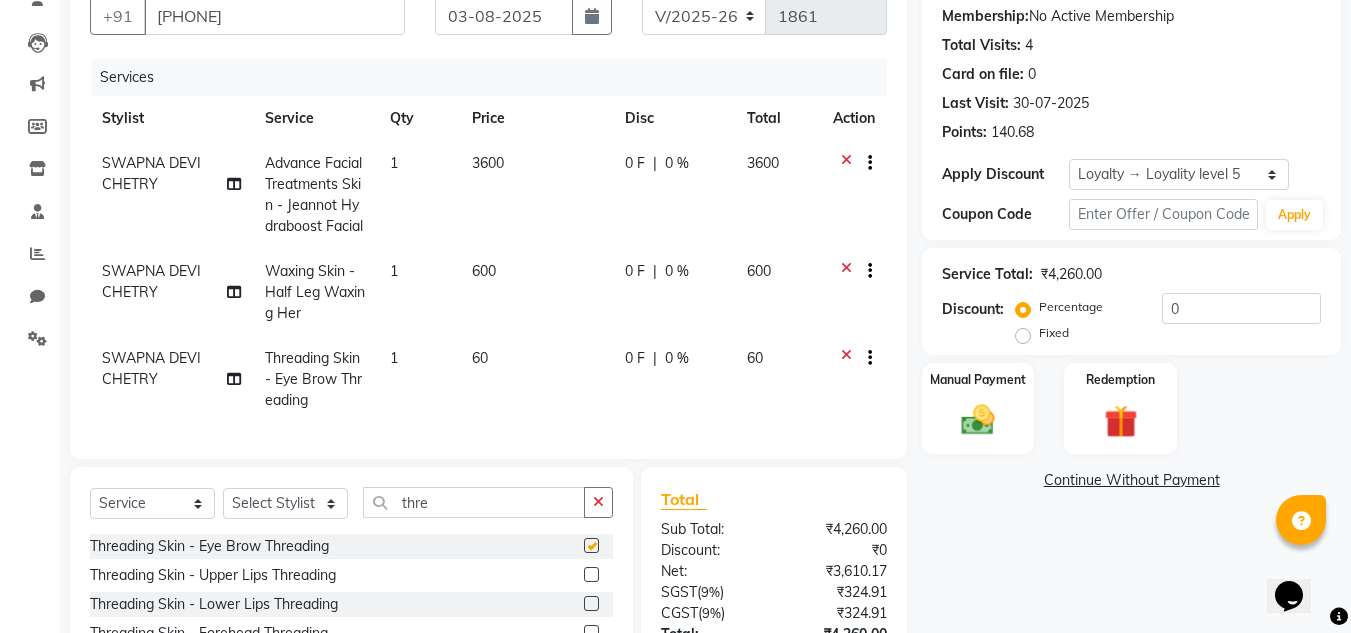 checkbox on "false" 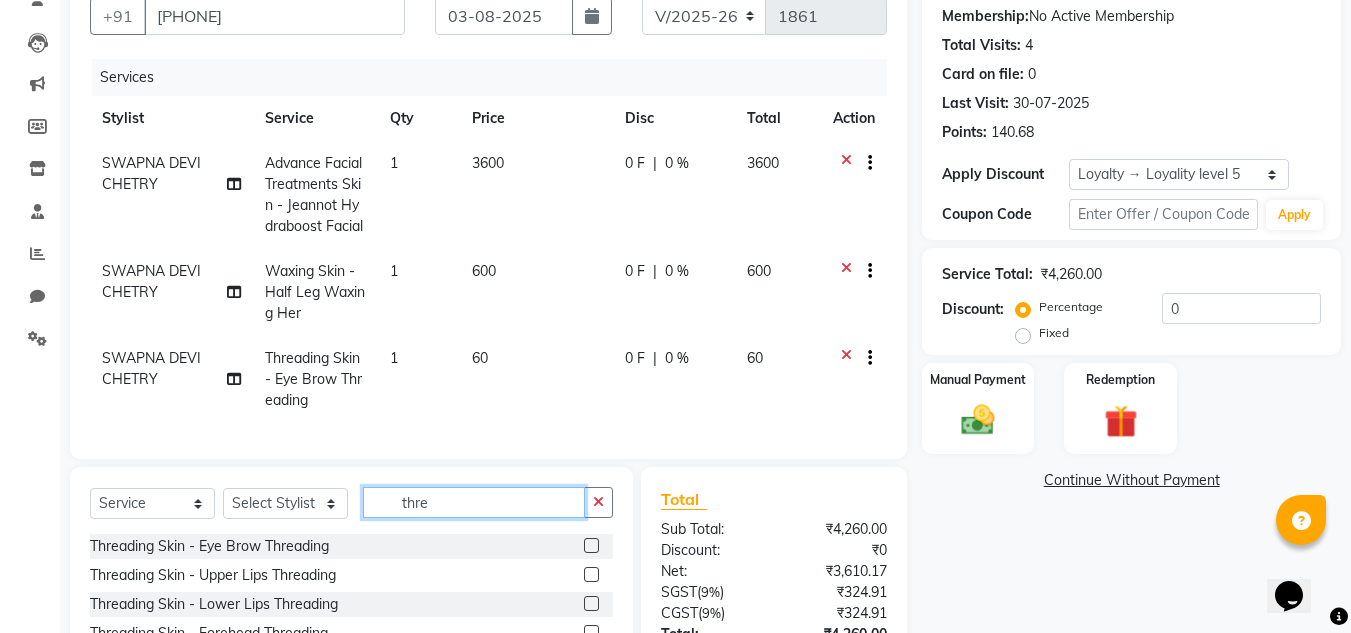 click on "thre" 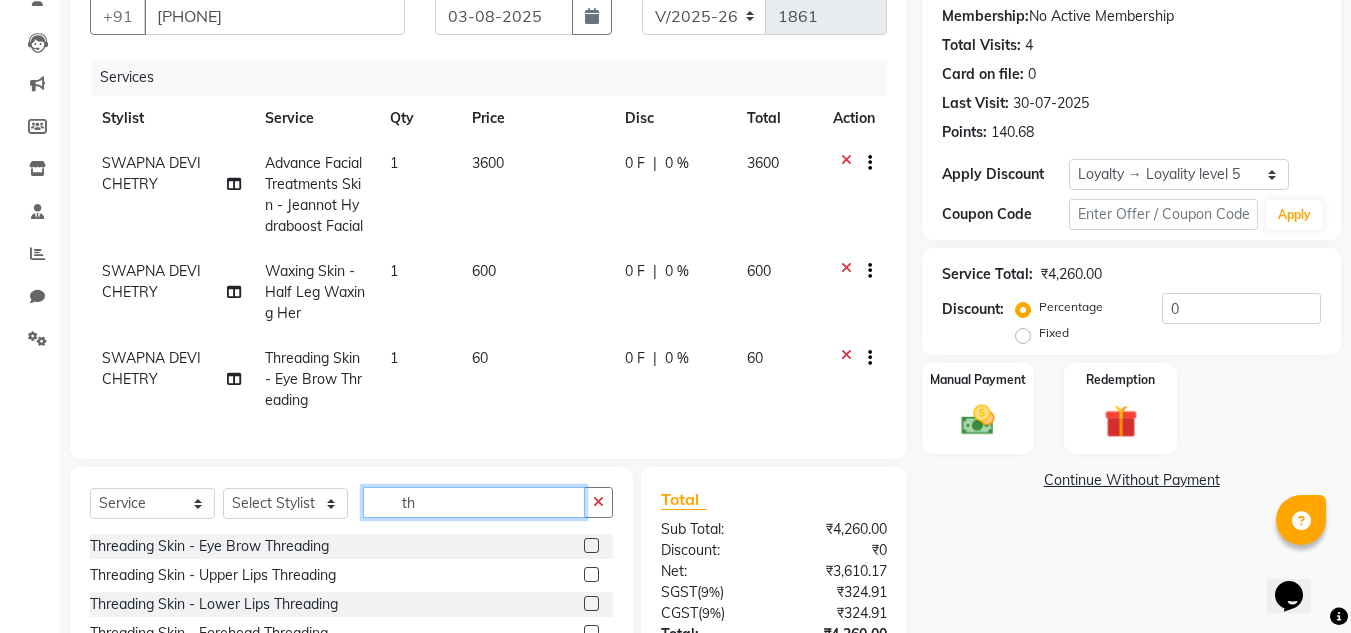 type on "t" 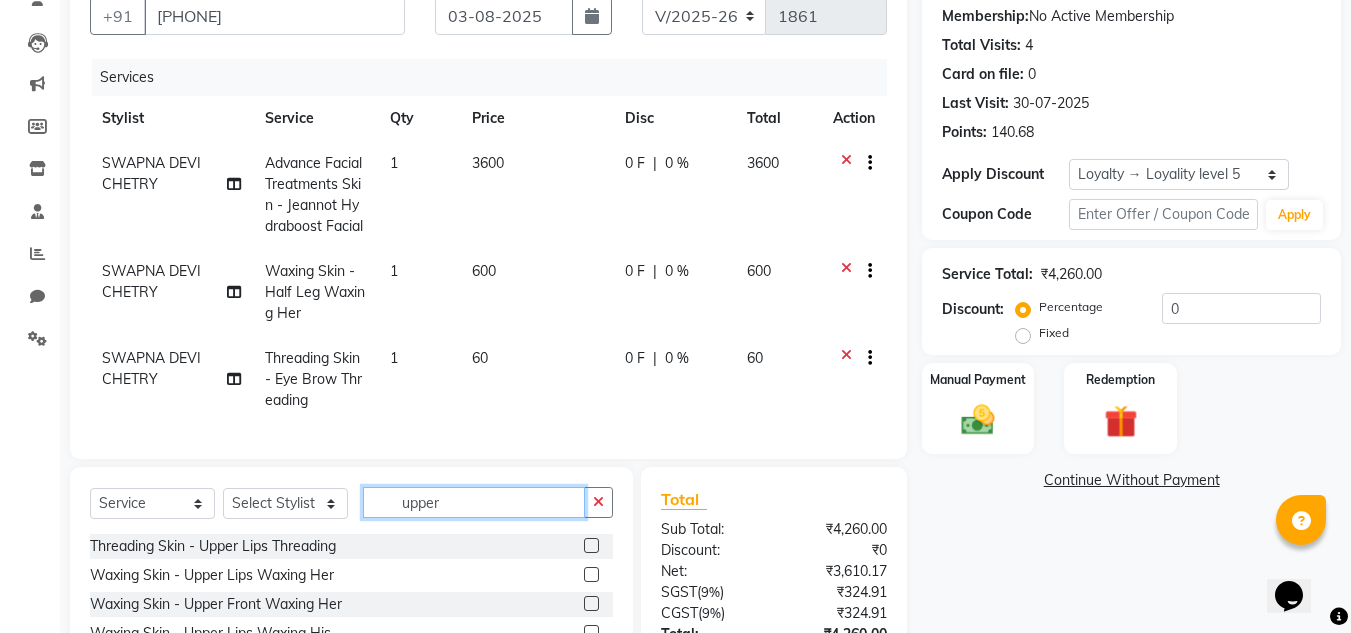 type on "upper" 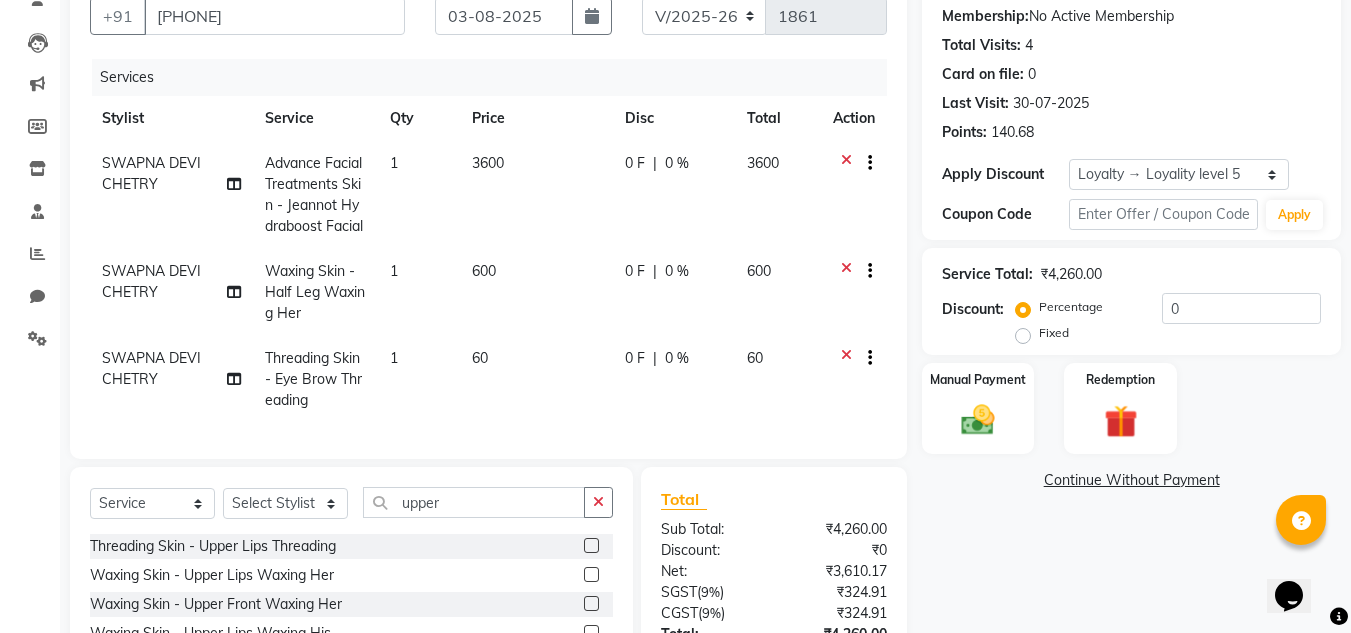 click 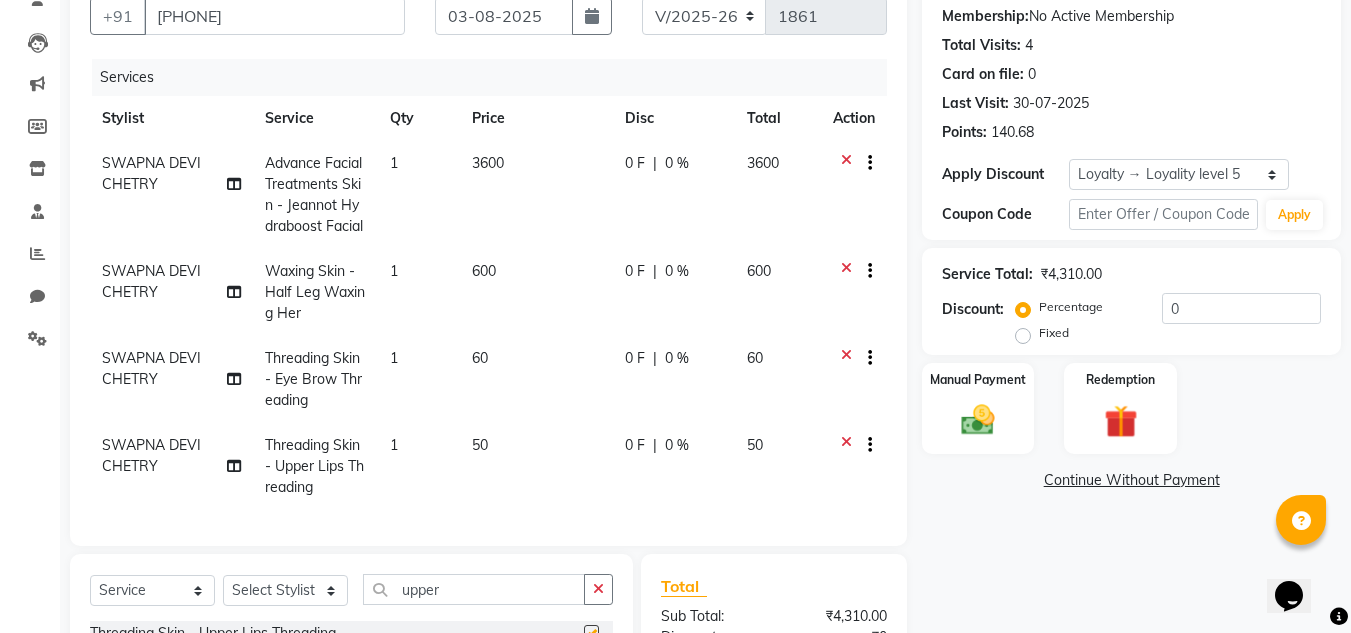 checkbox on "false" 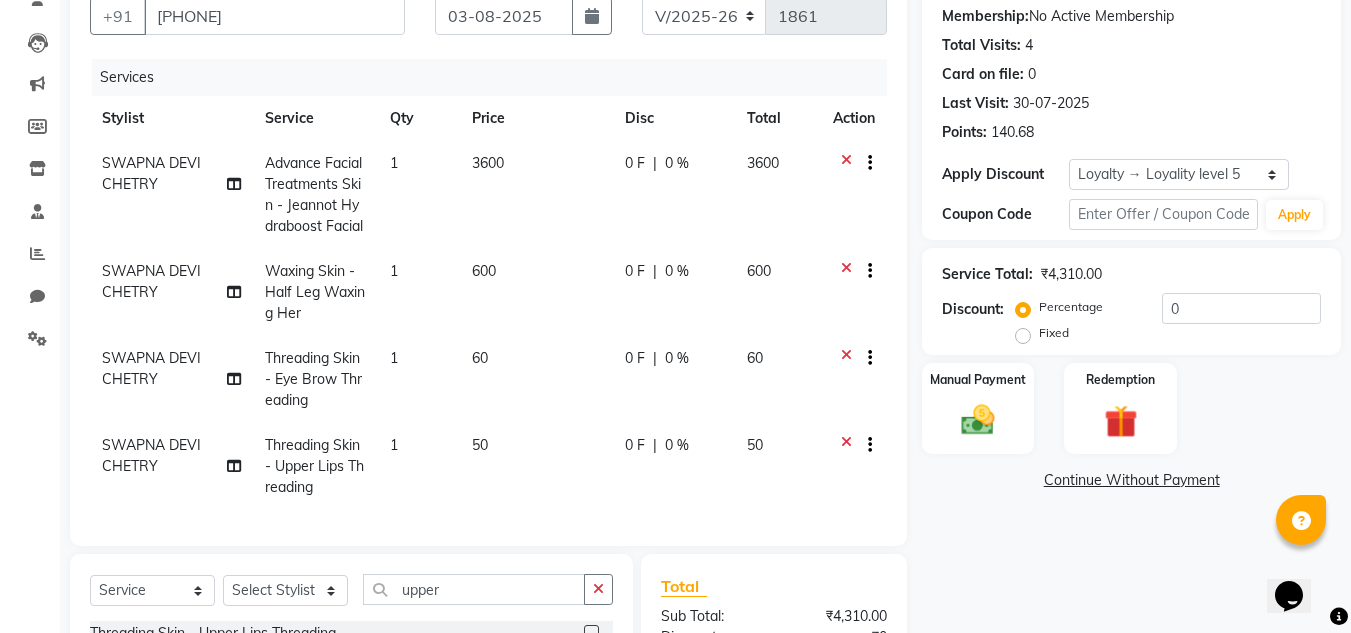 scroll, scrollTop: 428, scrollLeft: 0, axis: vertical 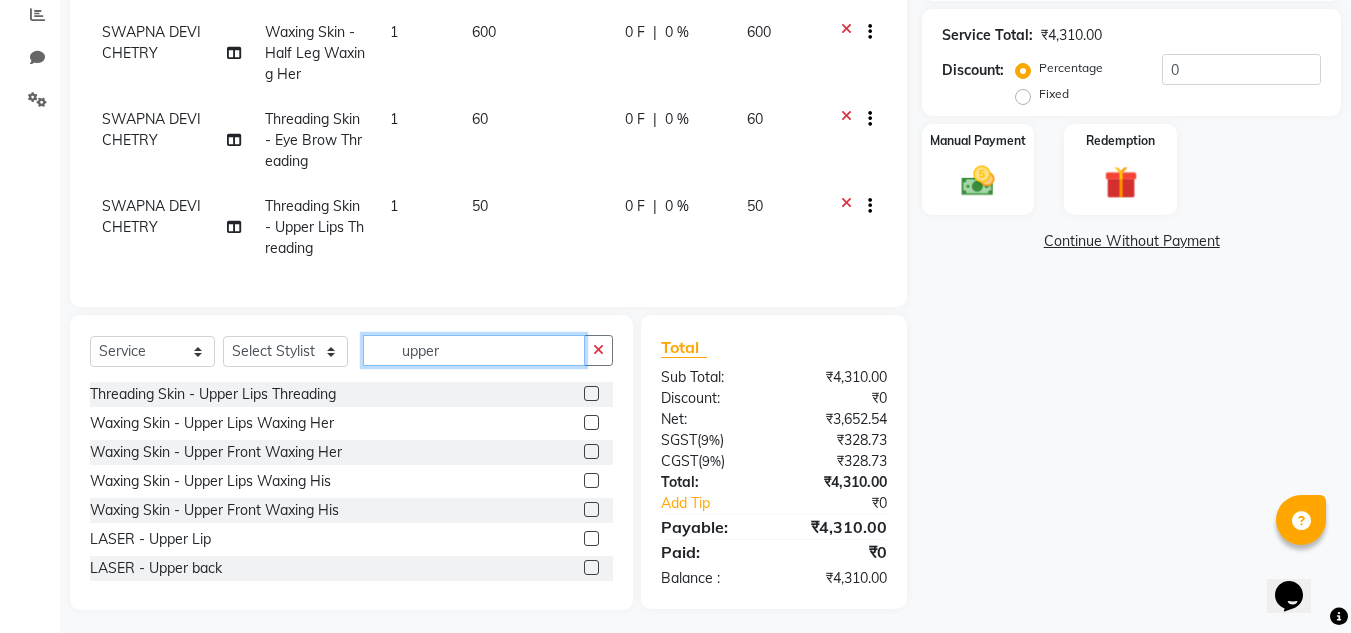 click on "upper" 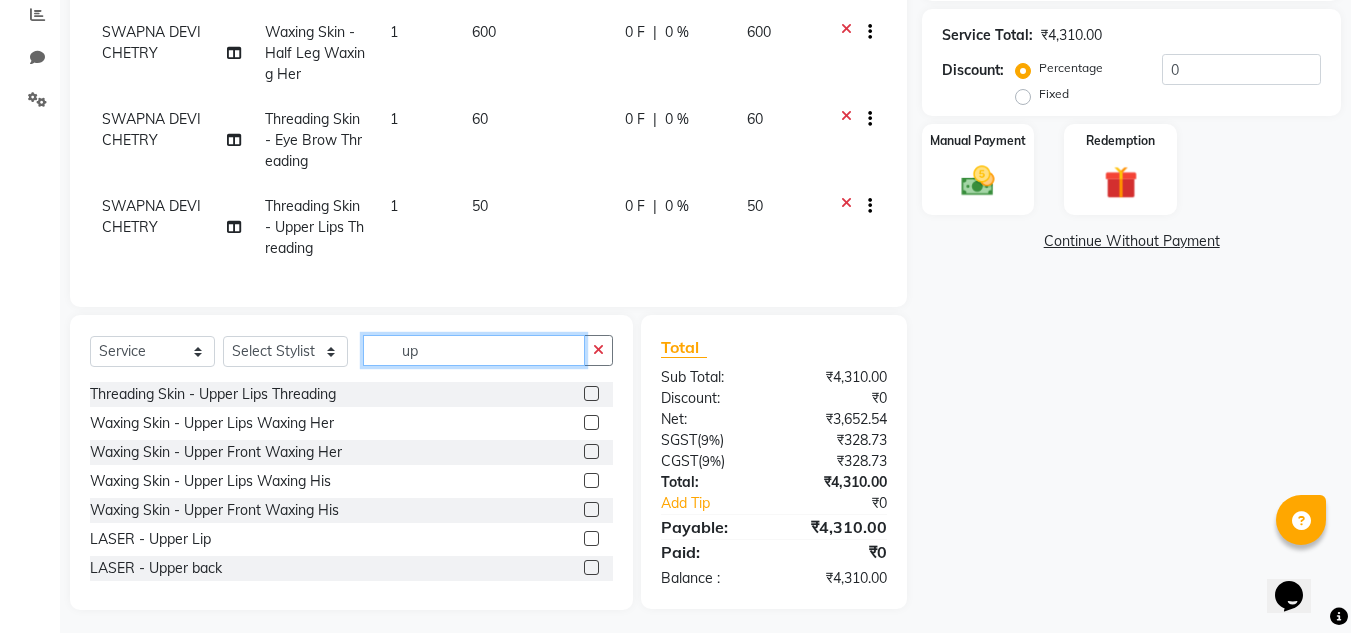 type on "u" 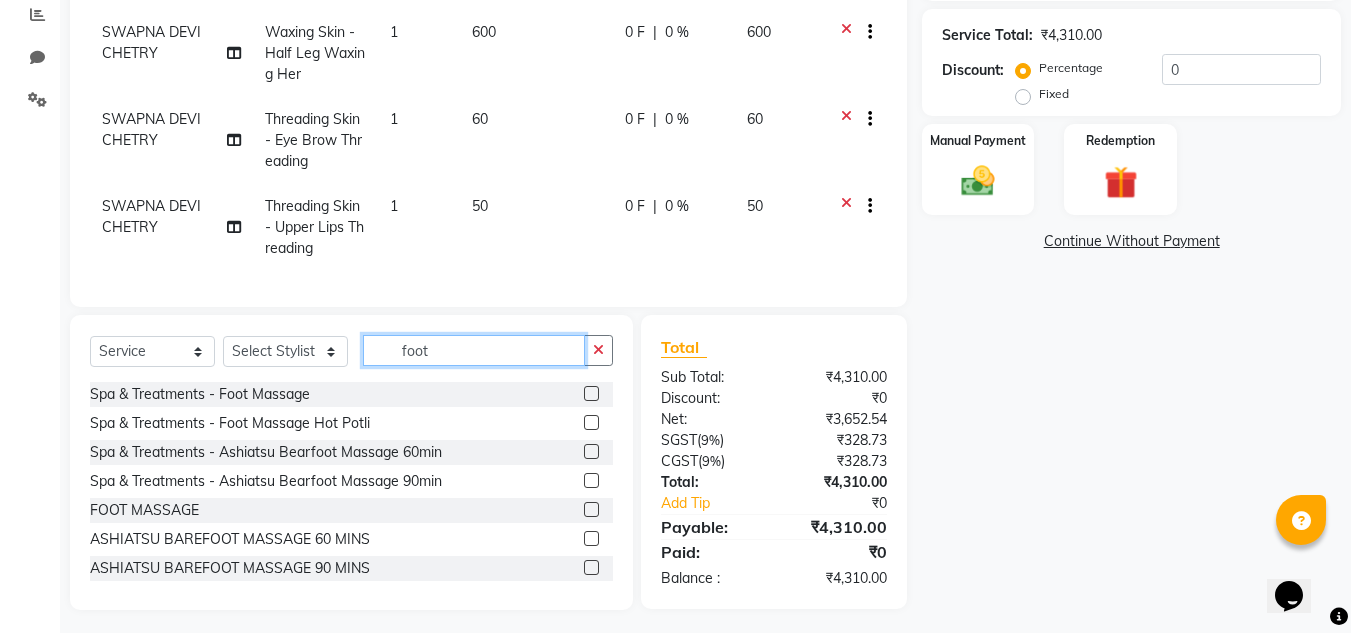 type on "foot" 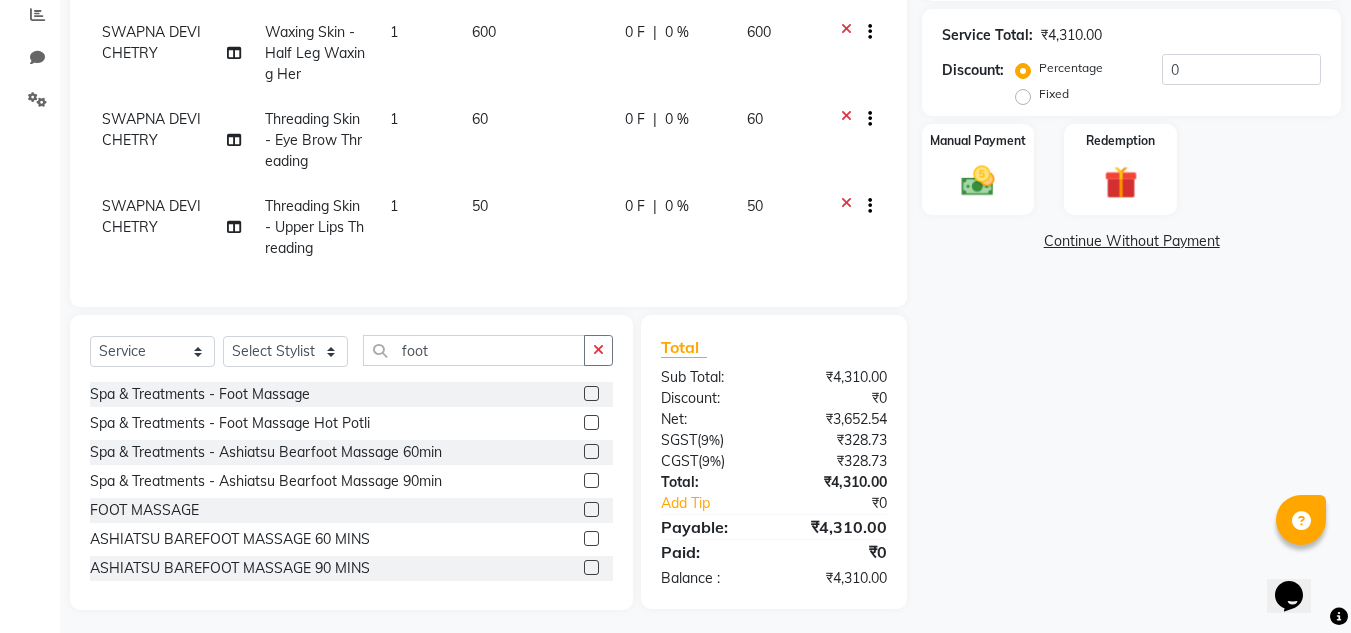 click 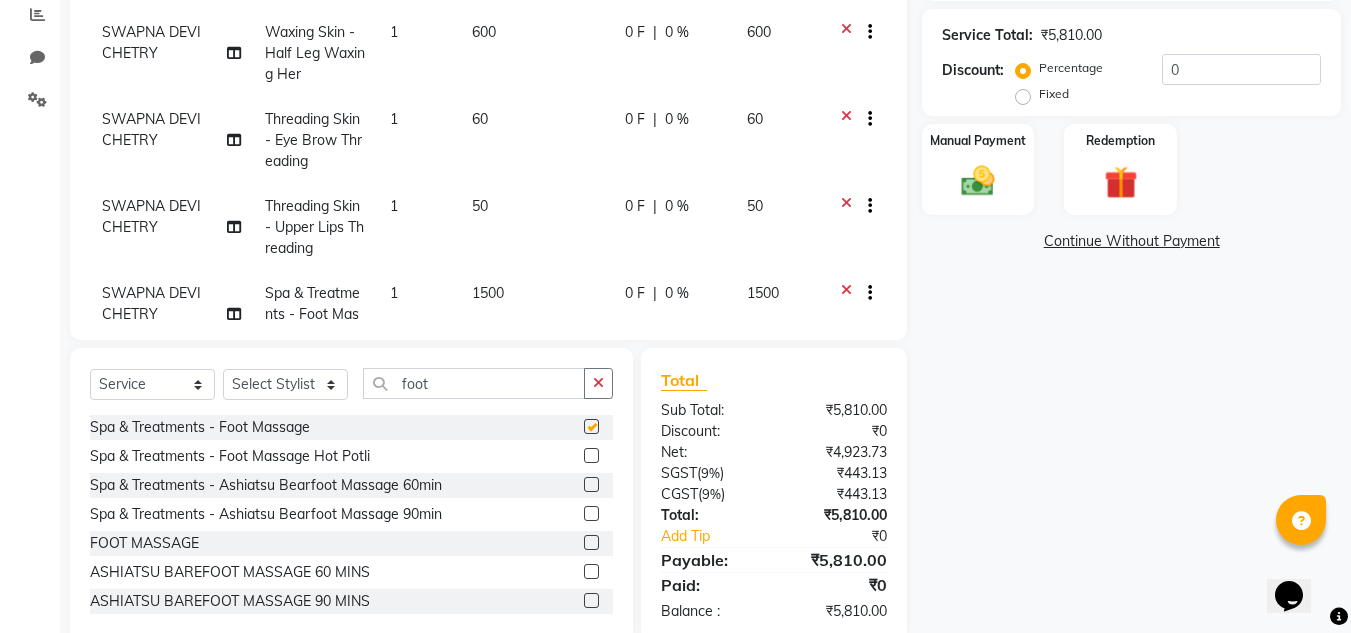 checkbox on "false" 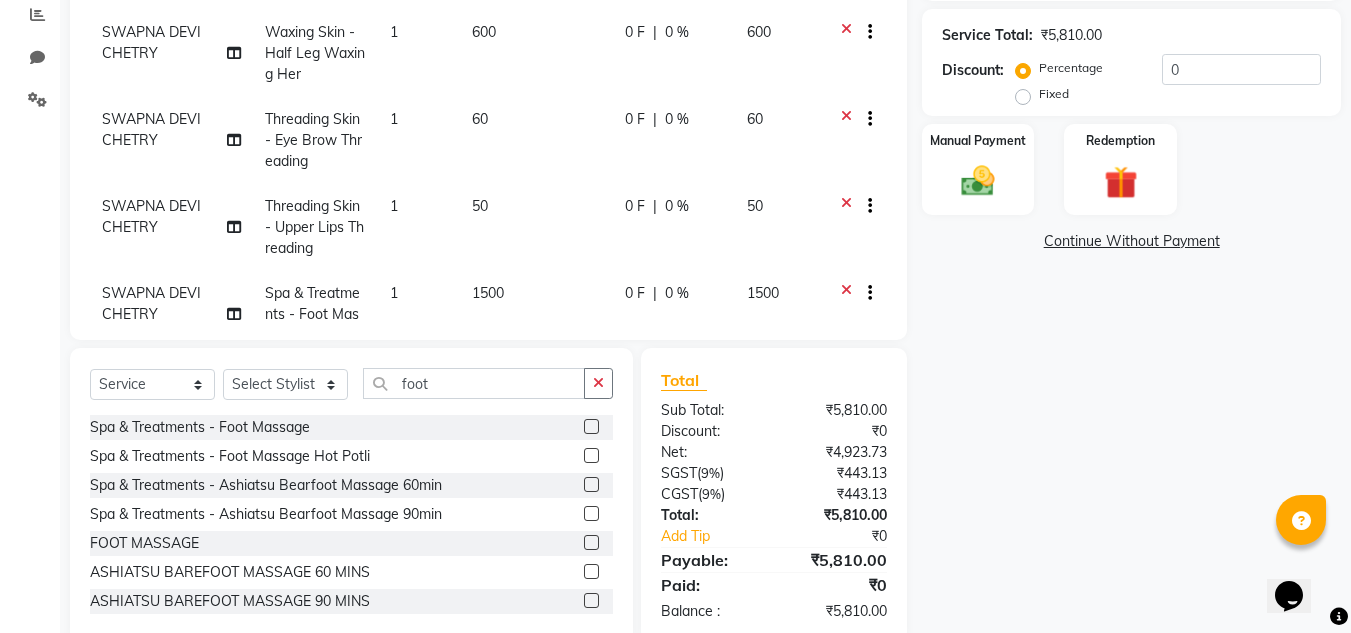 scroll, scrollTop: 90, scrollLeft: 0, axis: vertical 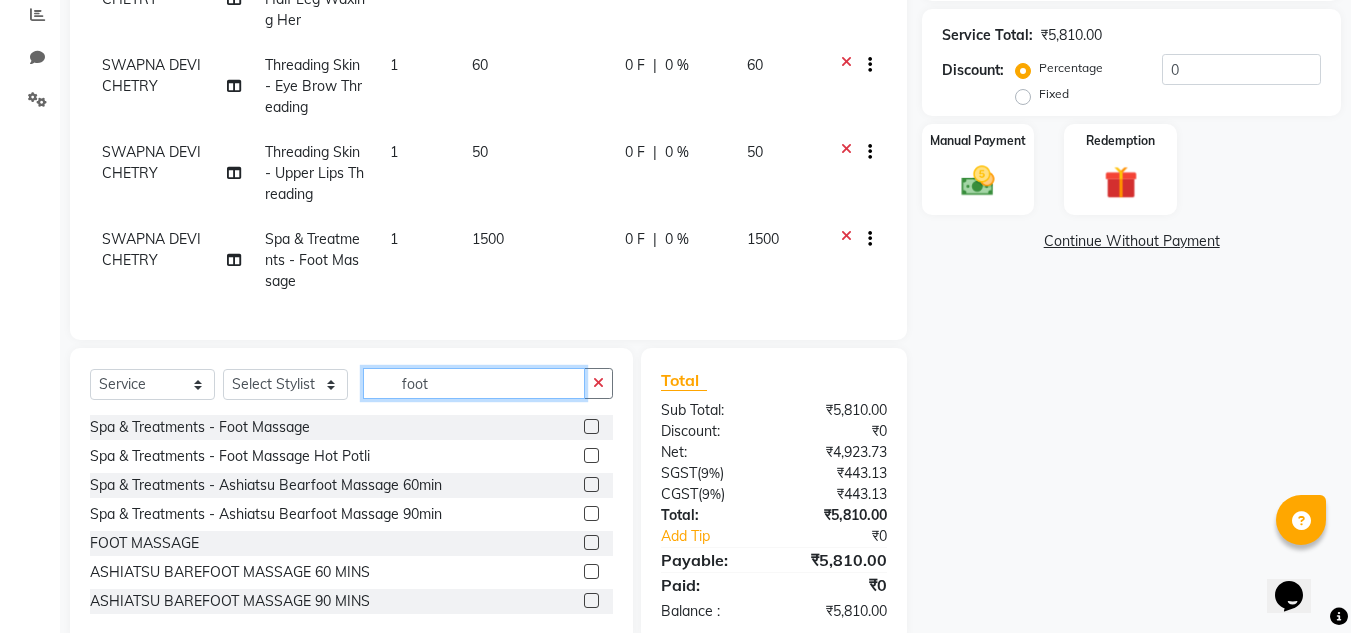 click on "foot" 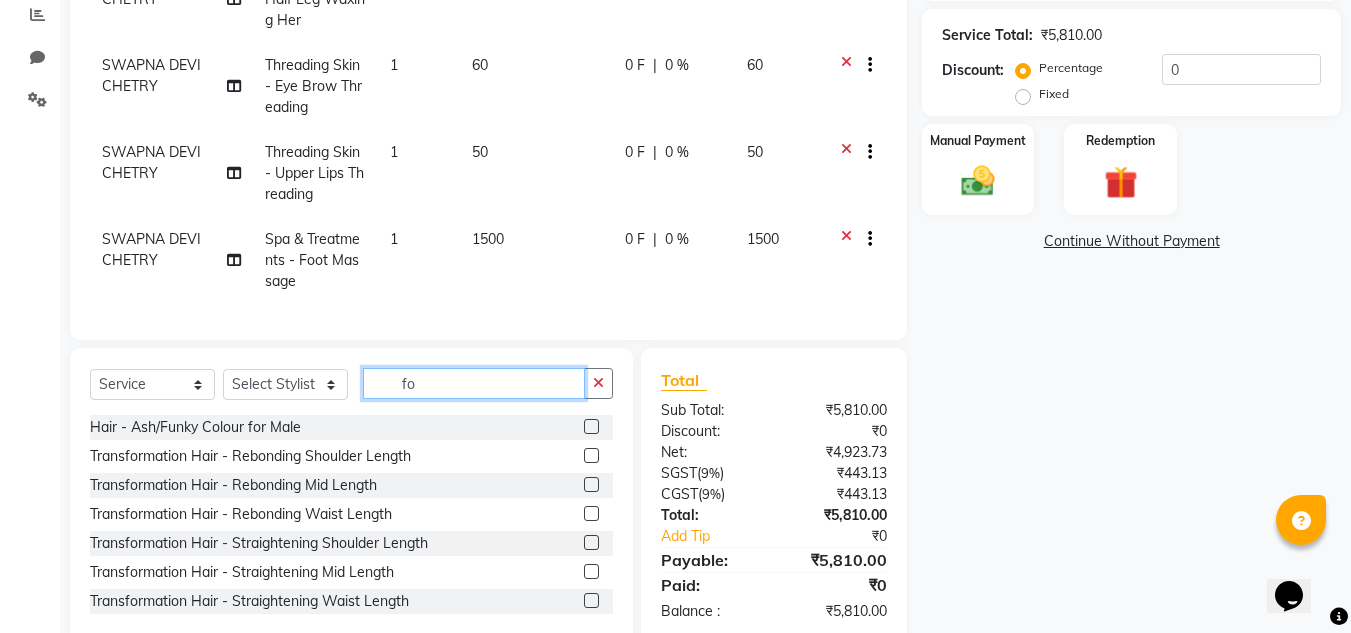 type on "f" 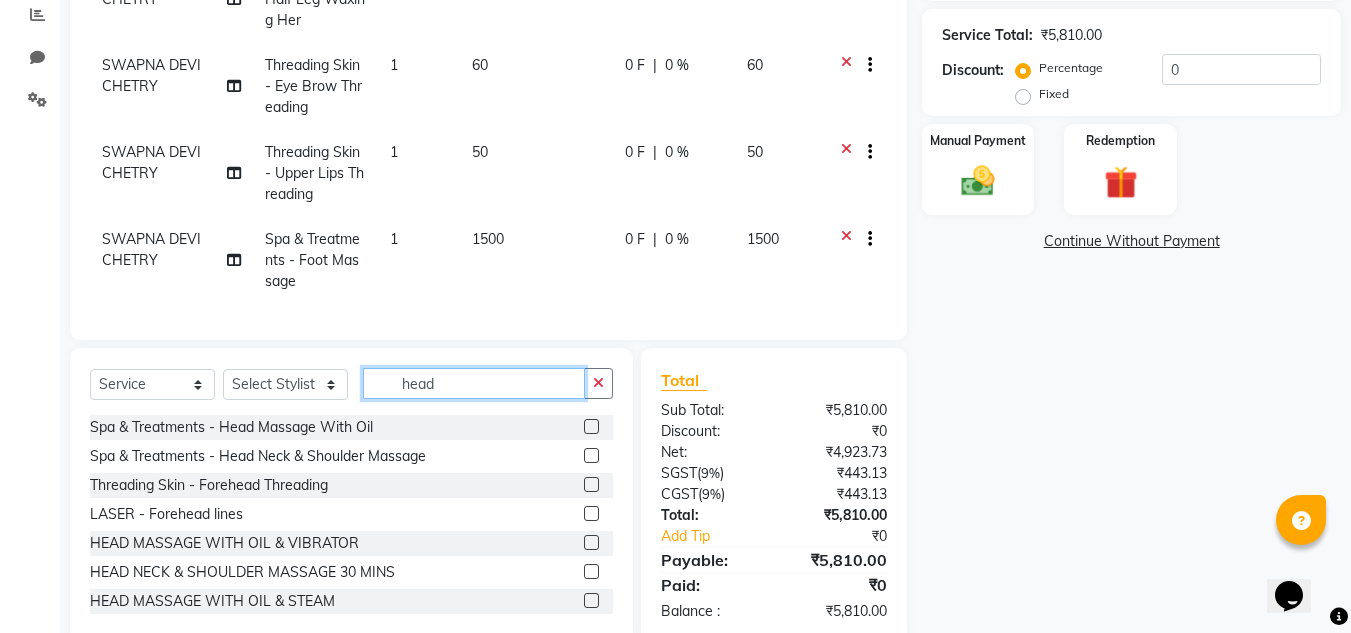 type on "head" 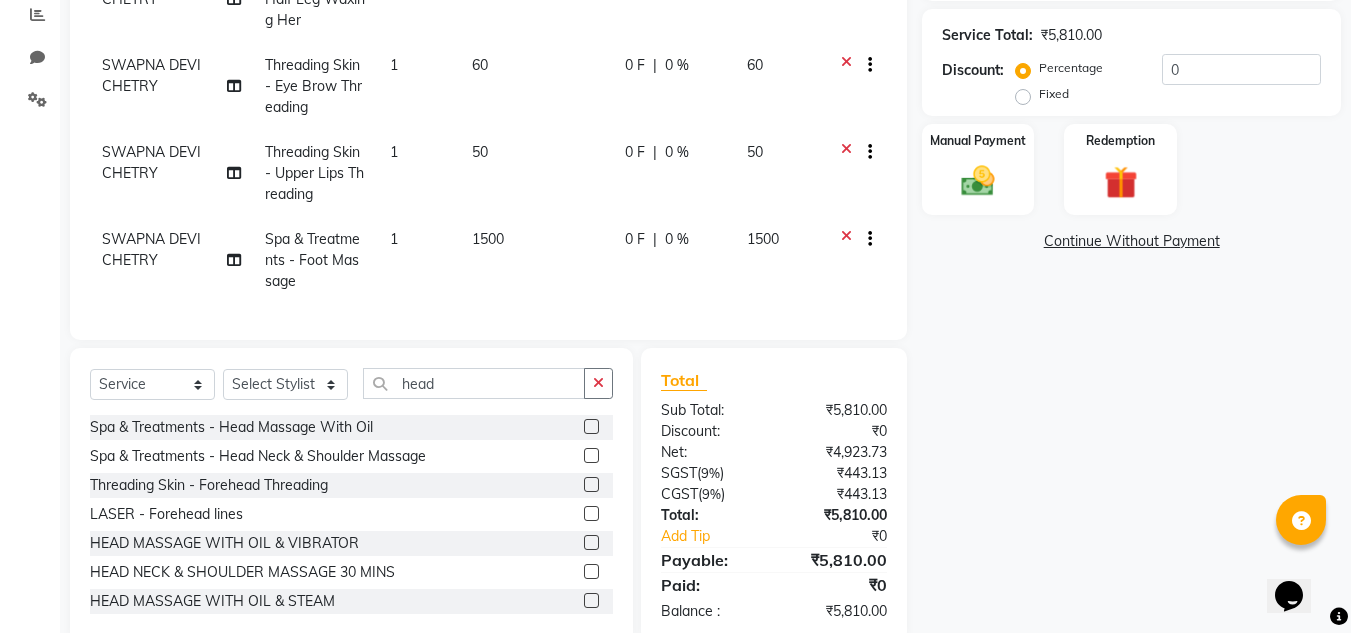click 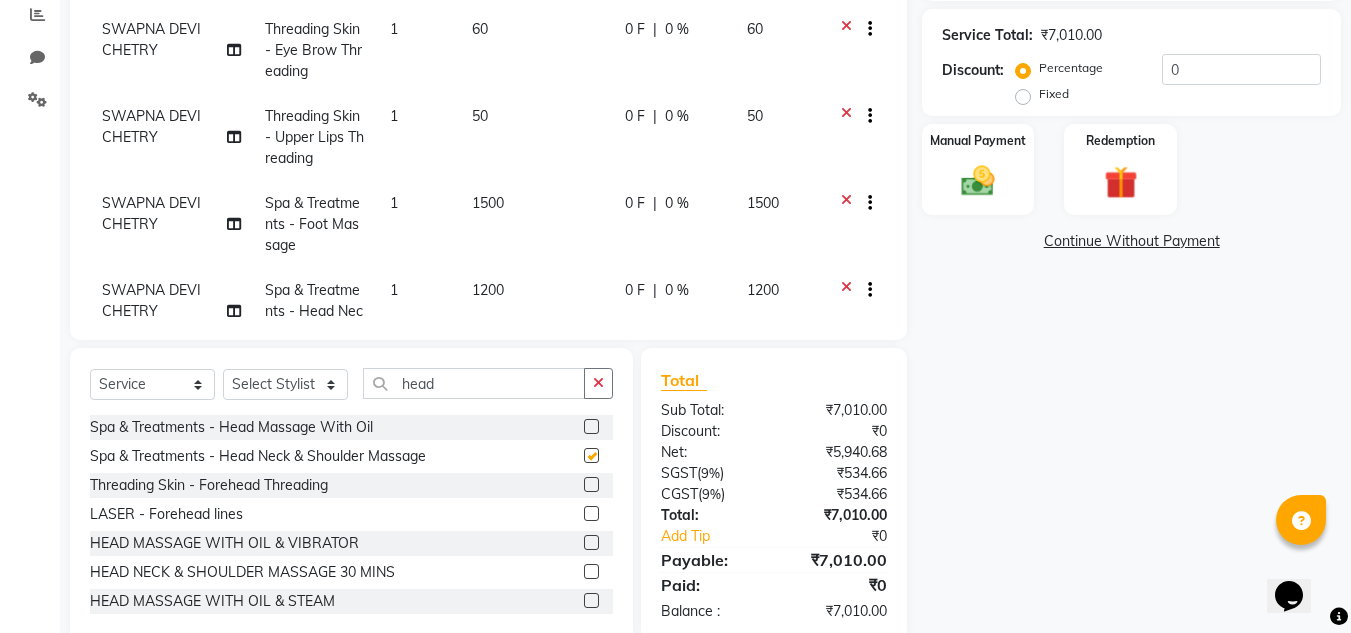 checkbox on "false" 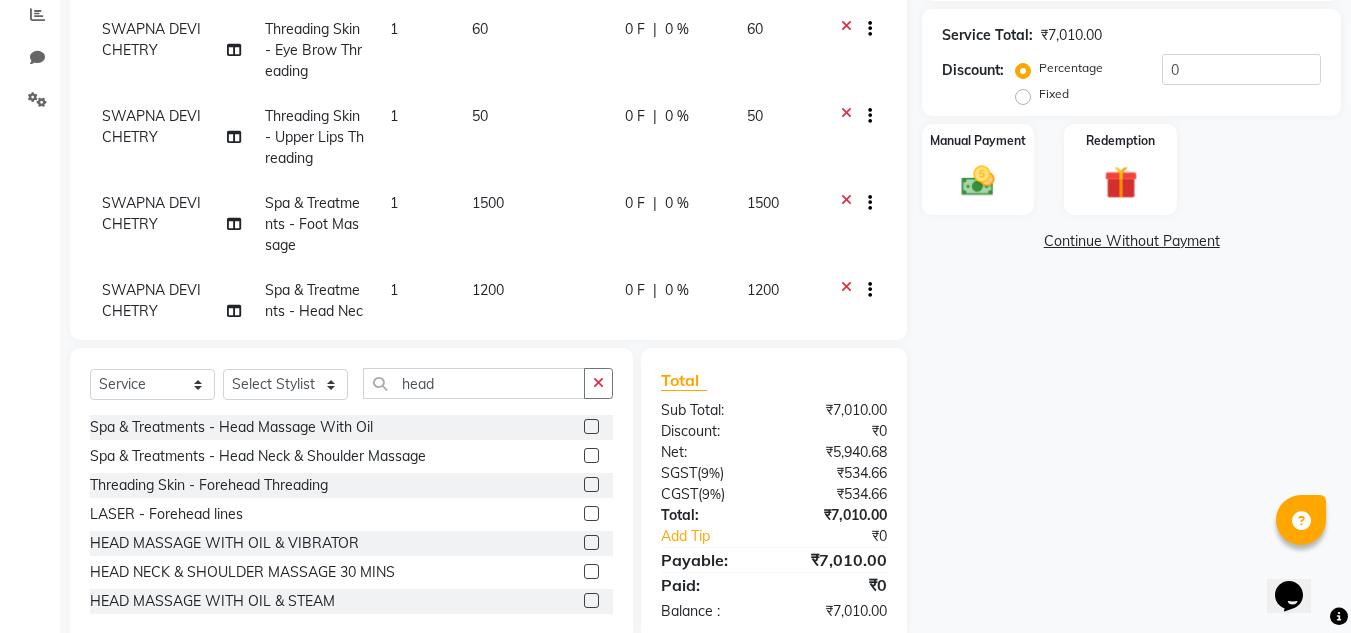 scroll, scrollTop: 198, scrollLeft: 0, axis: vertical 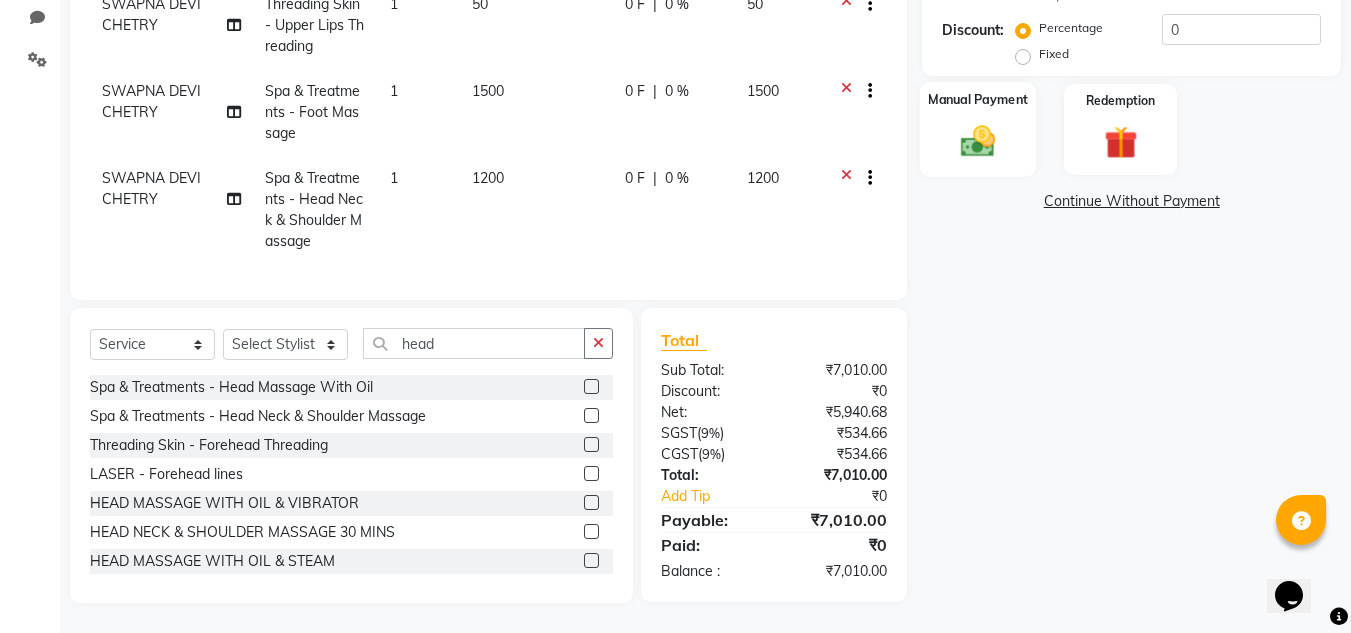 click 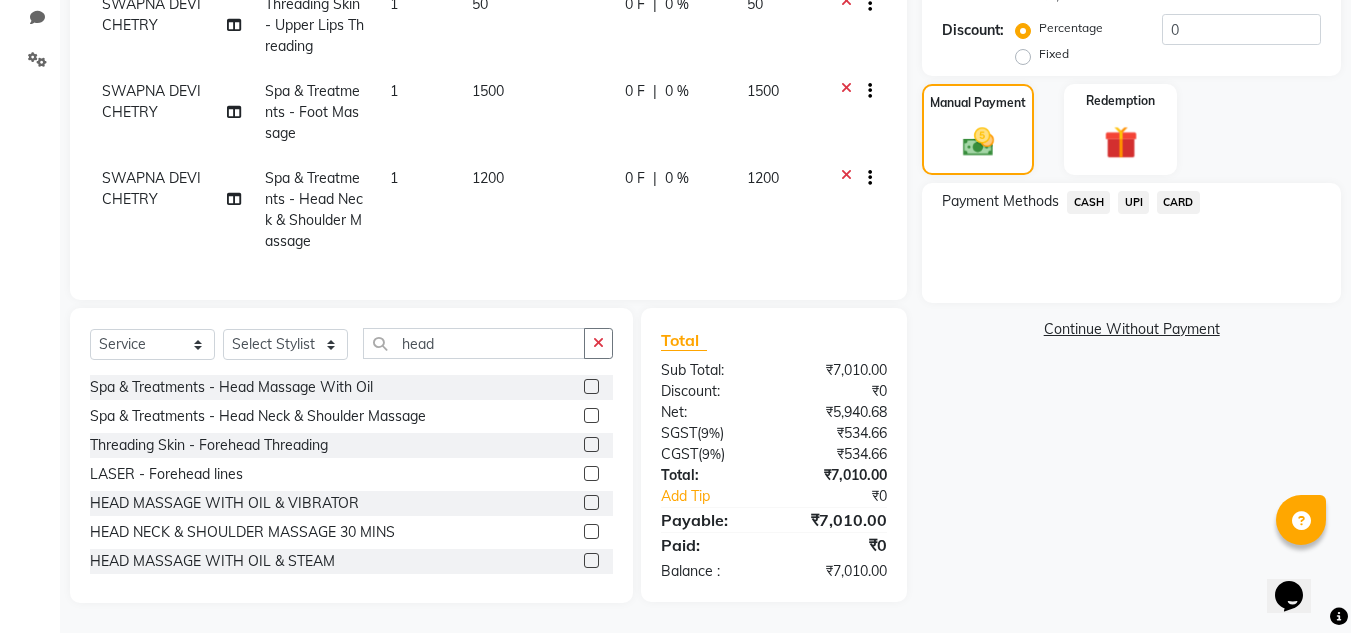 click on "UPI" 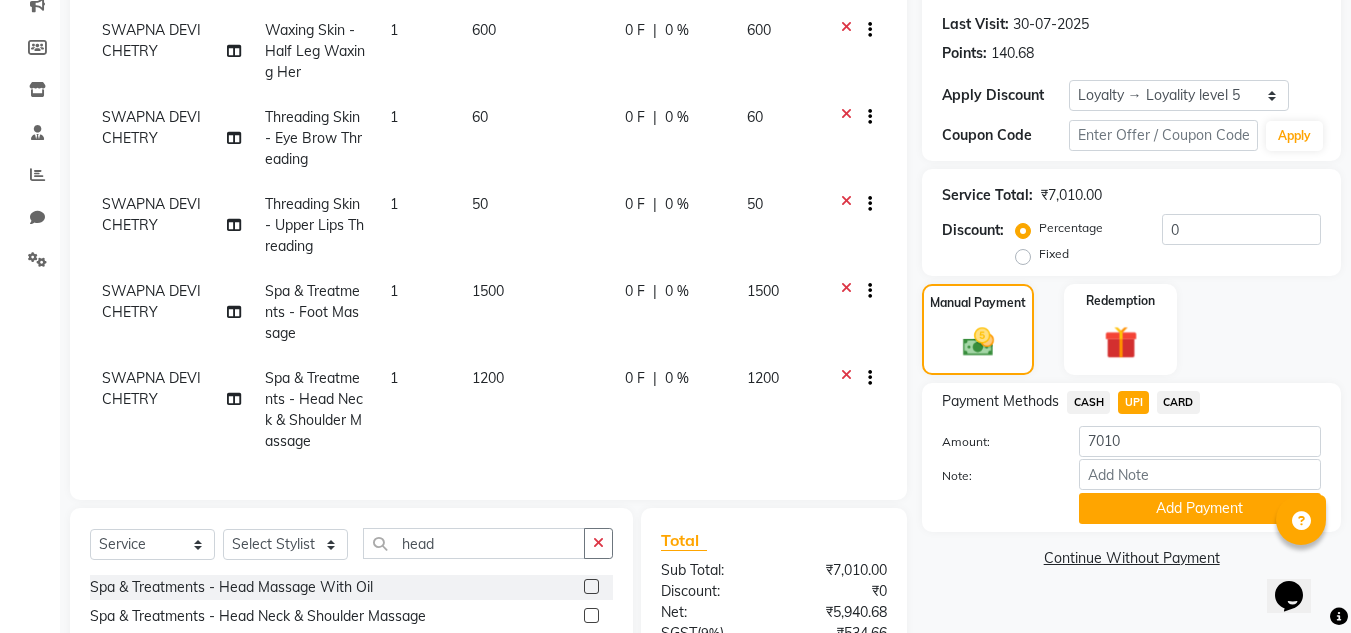 scroll, scrollTop: 265, scrollLeft: 0, axis: vertical 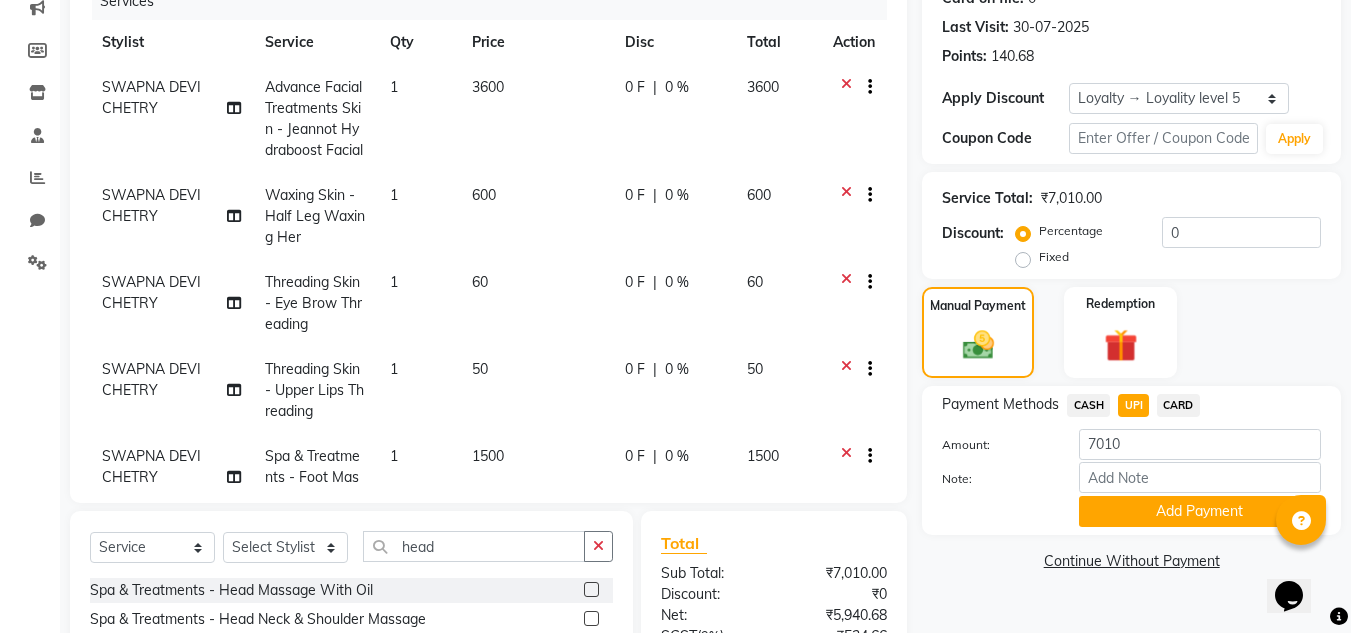 click on "0 F | 0 %" 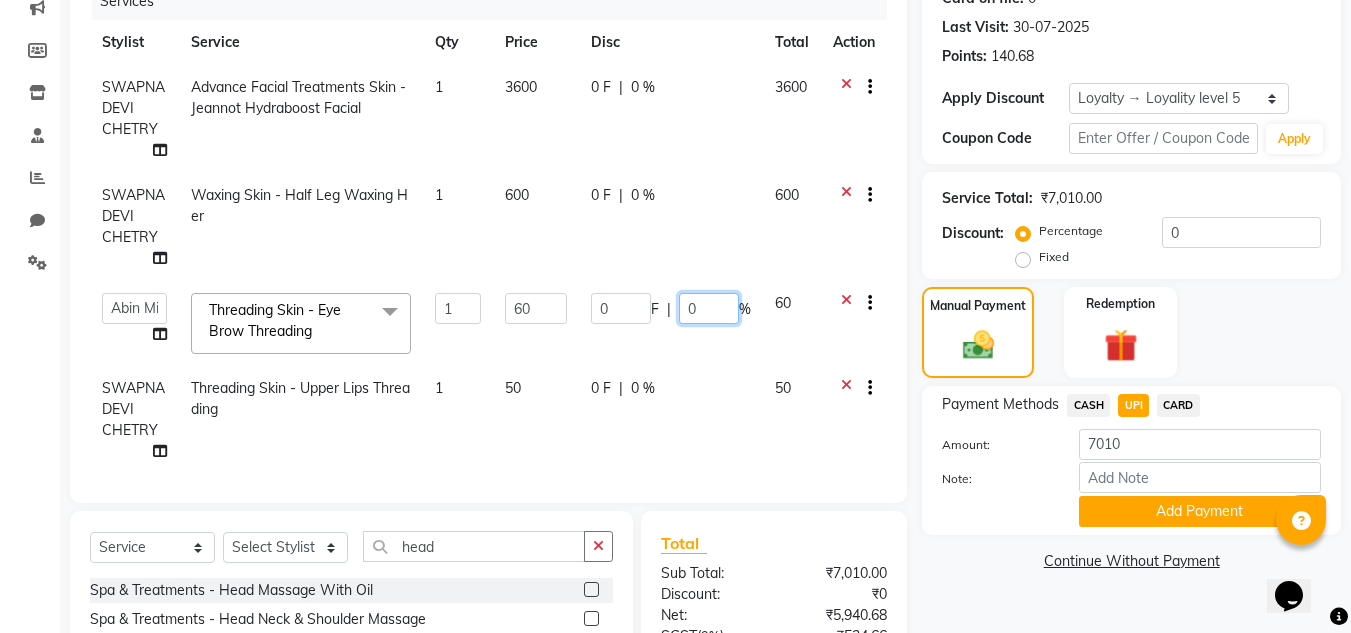 click on "0" 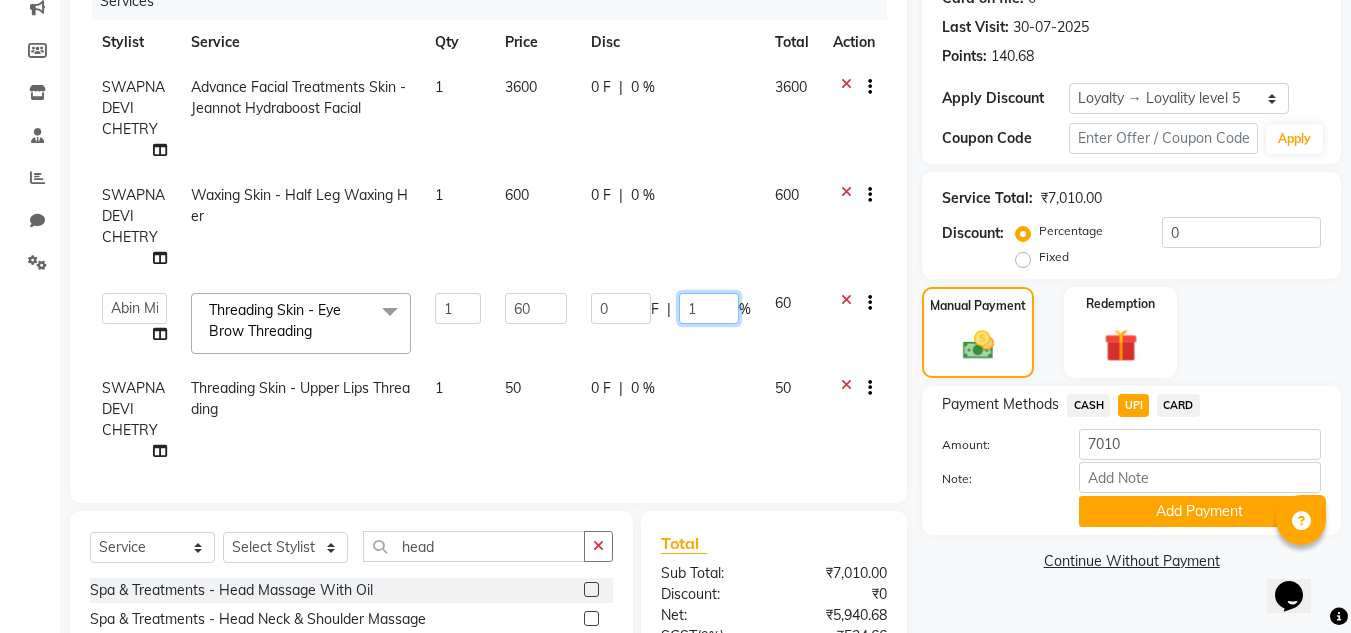 type on "10" 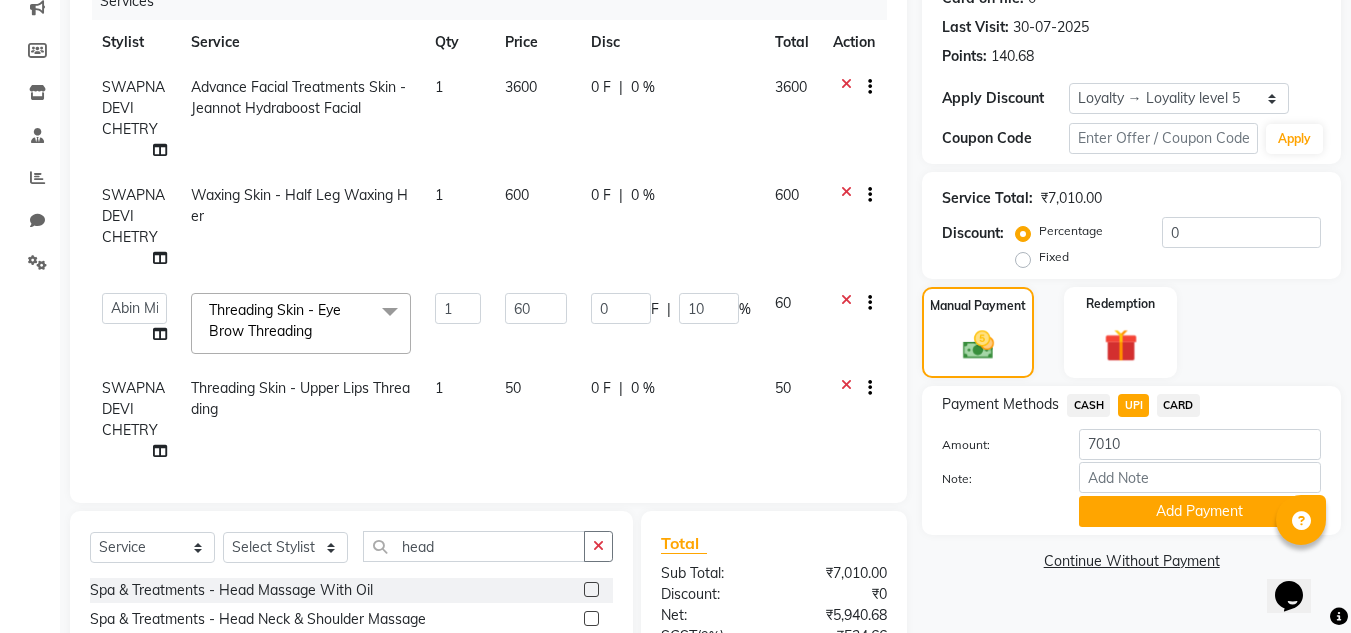 click on "0 F | 10 %" 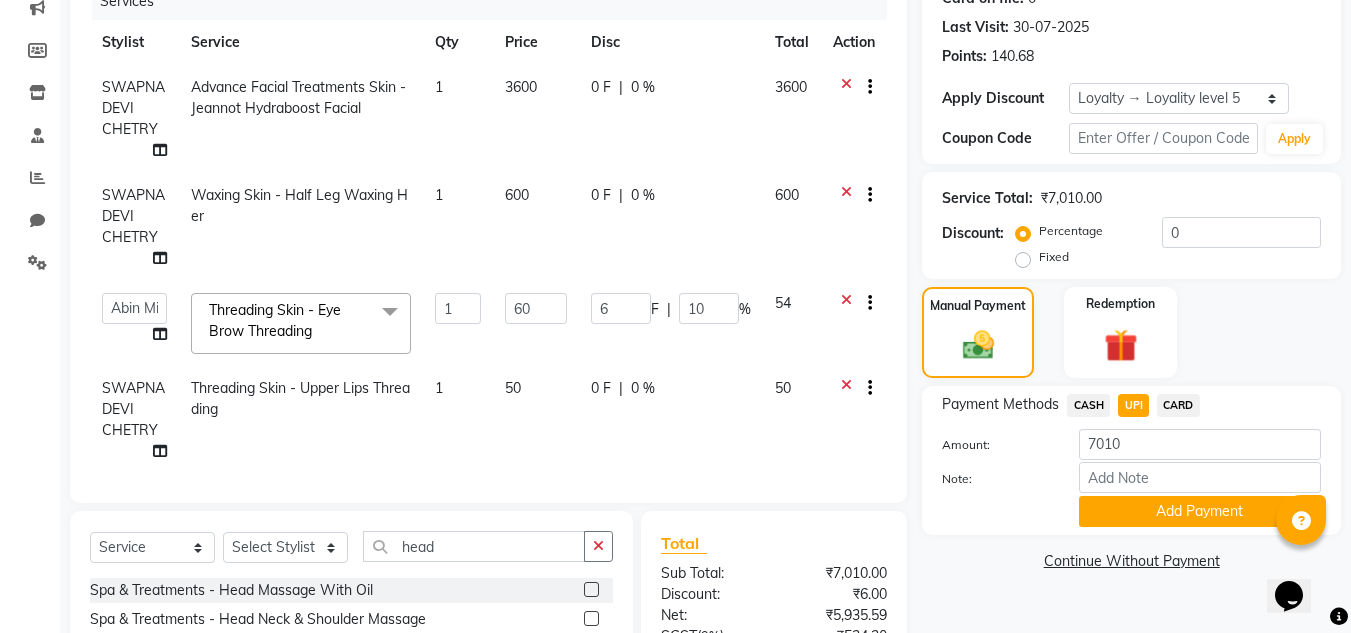 scroll, scrollTop: 423, scrollLeft: 0, axis: vertical 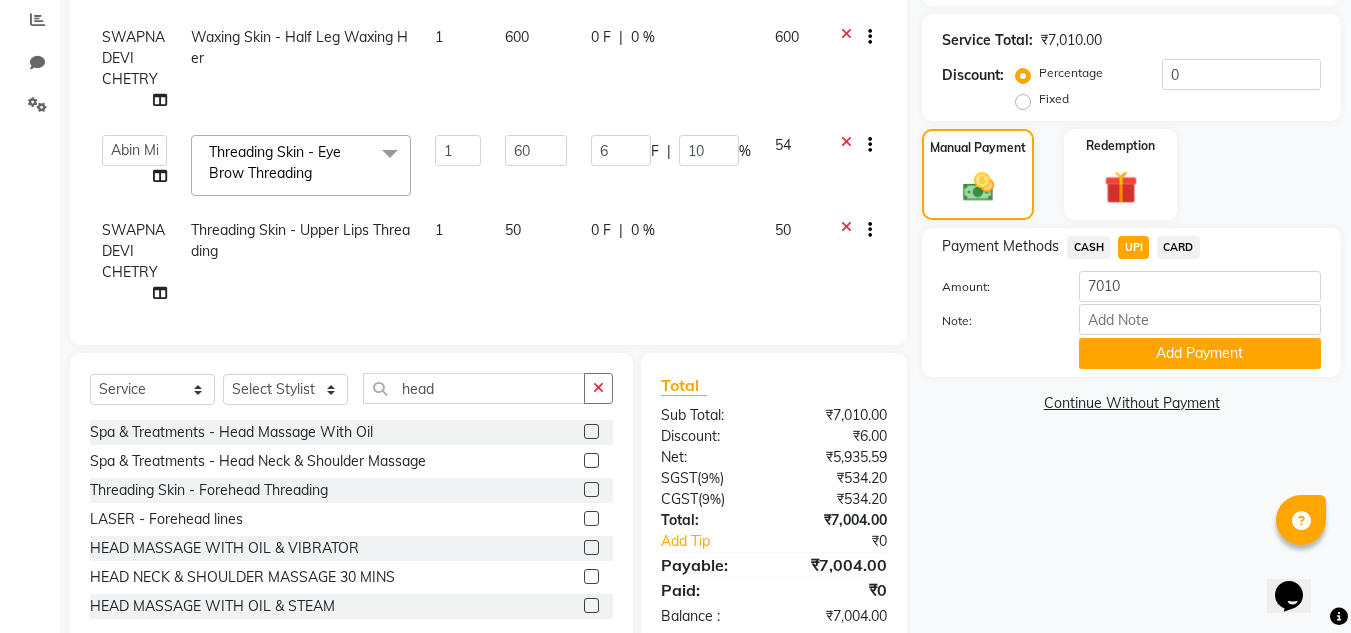 click on "CASH" 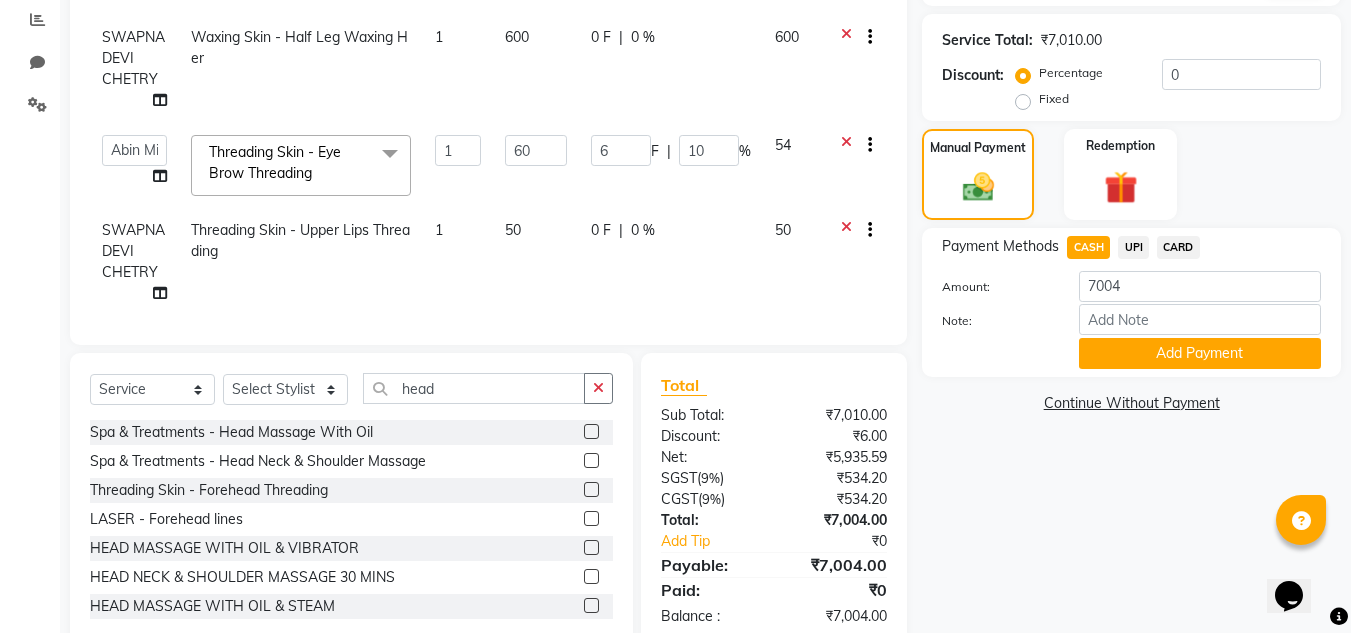 click on "UPI" 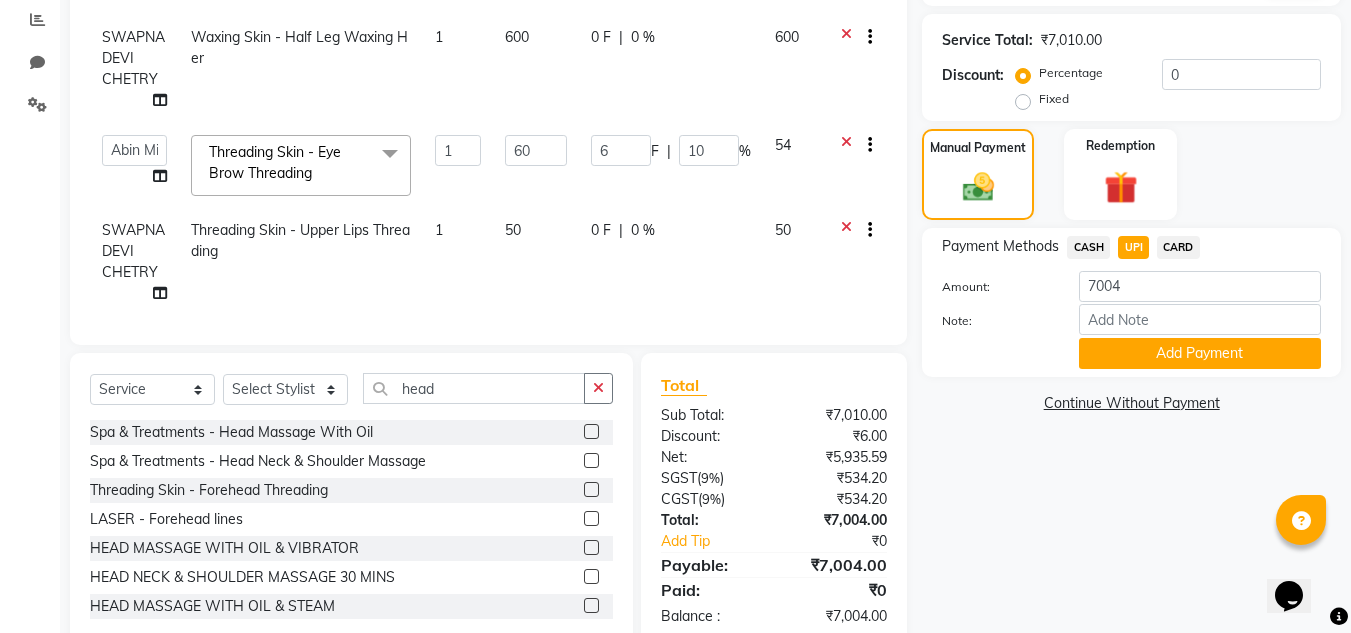 scroll, scrollTop: 332, scrollLeft: 0, axis: vertical 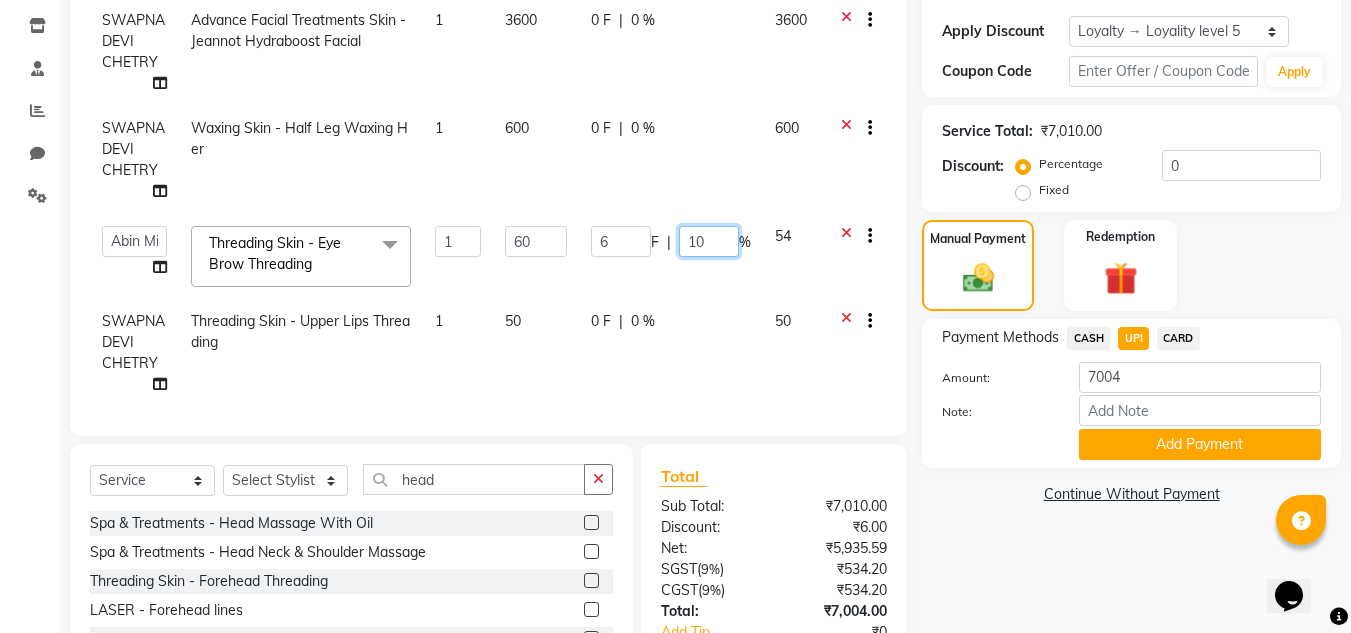 click on "10" 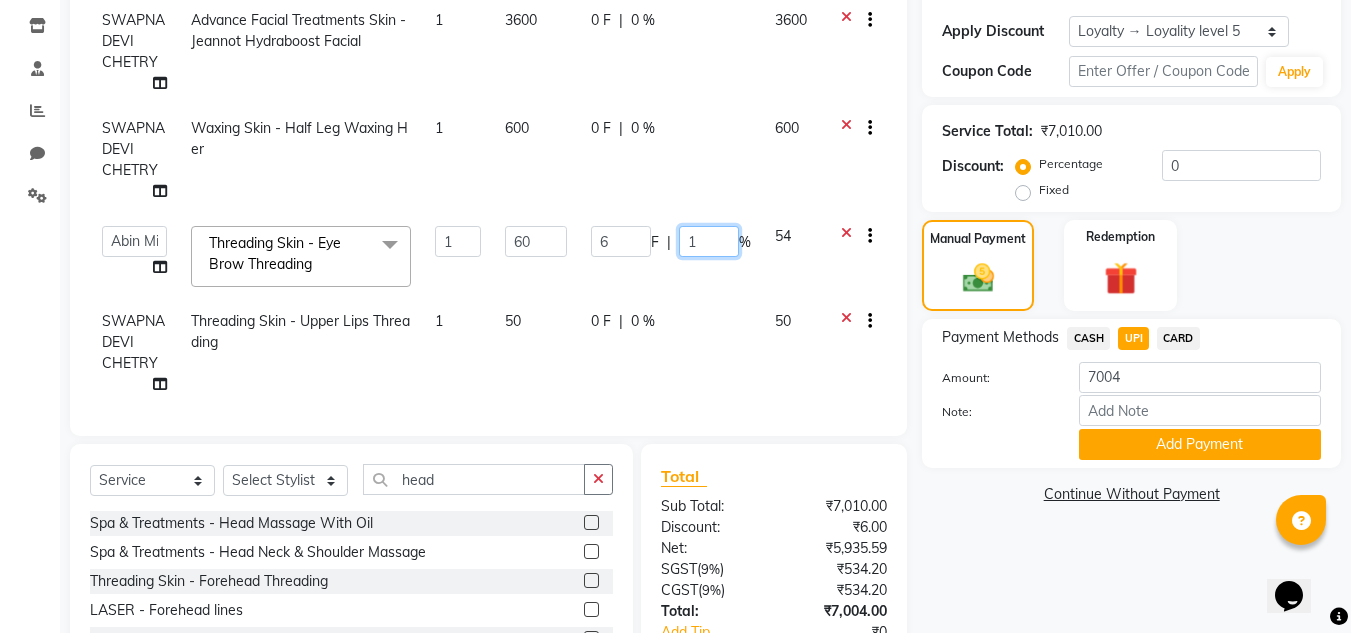 type 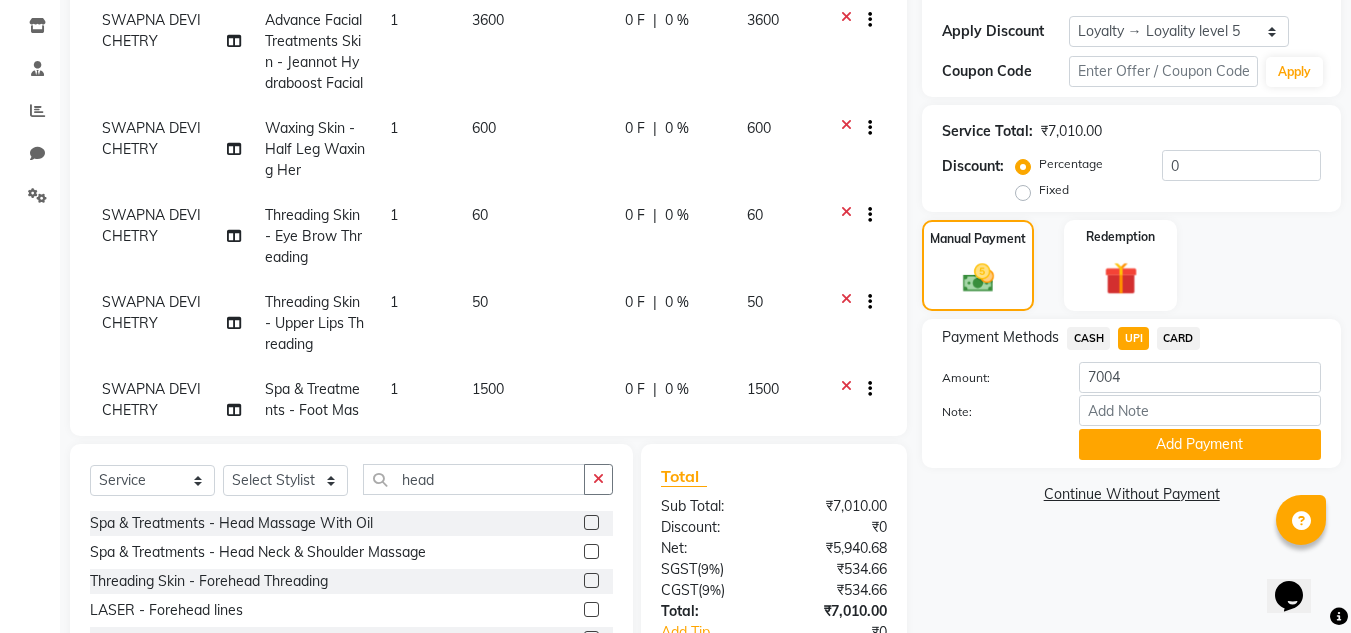 click on "0 F | 0 %" 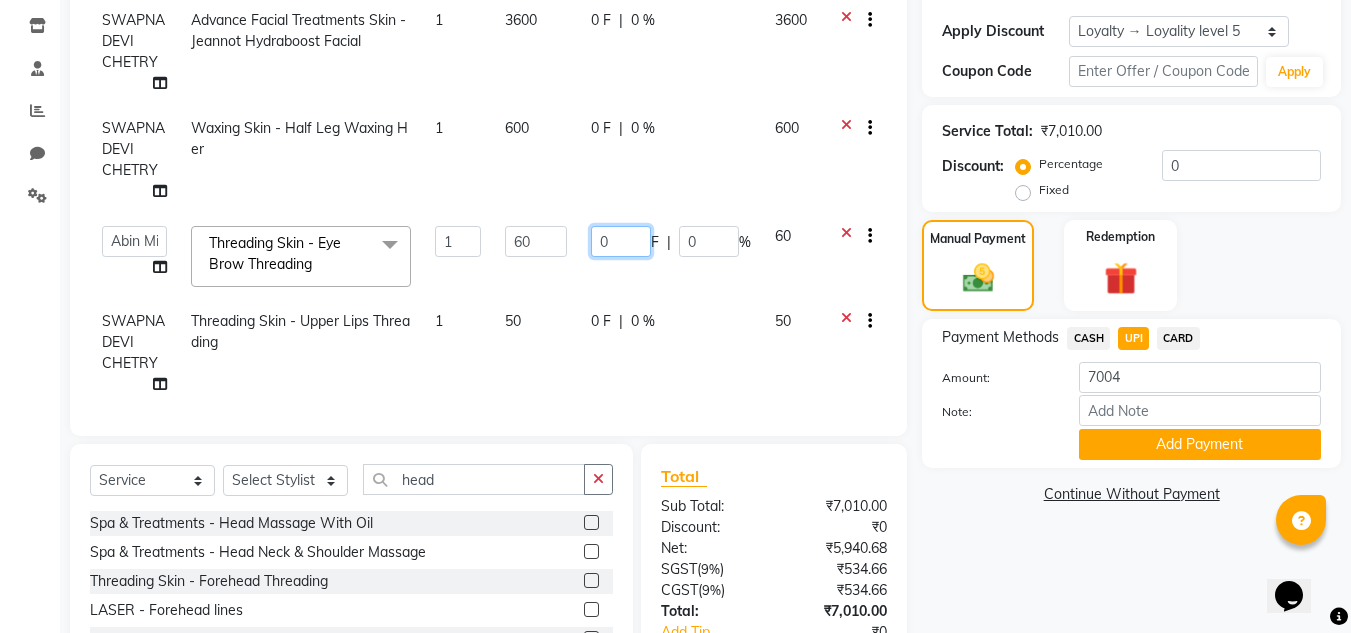 click on "0" 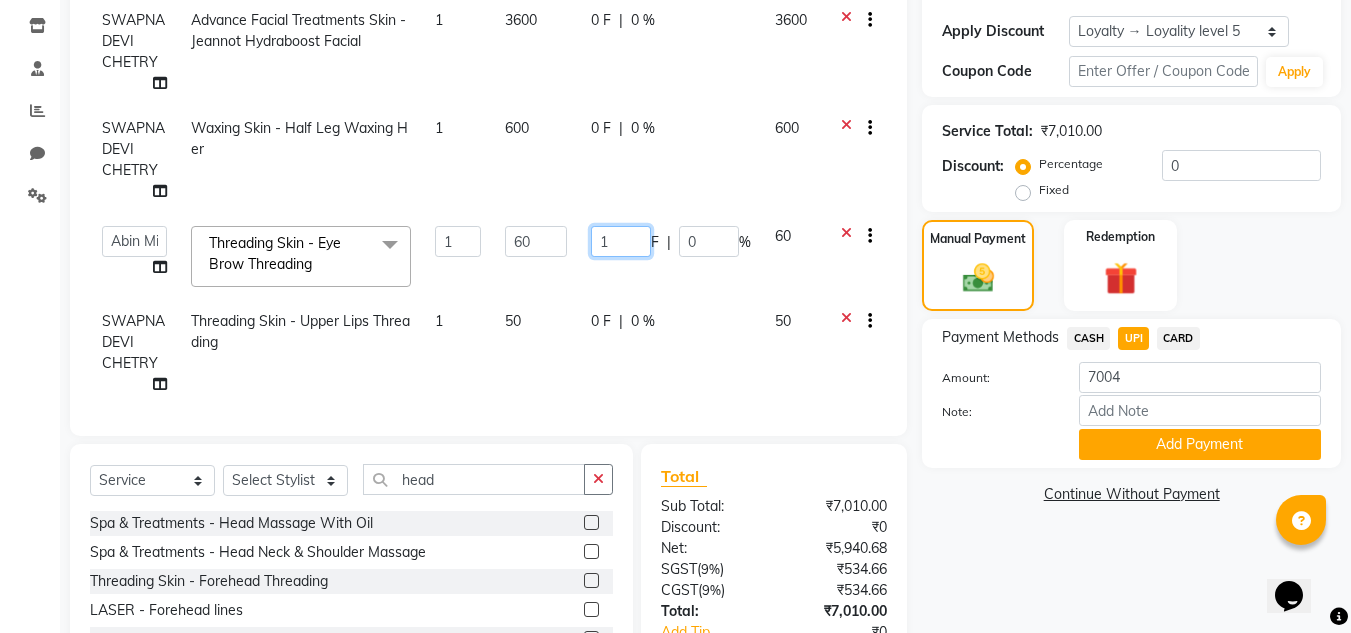type on "10" 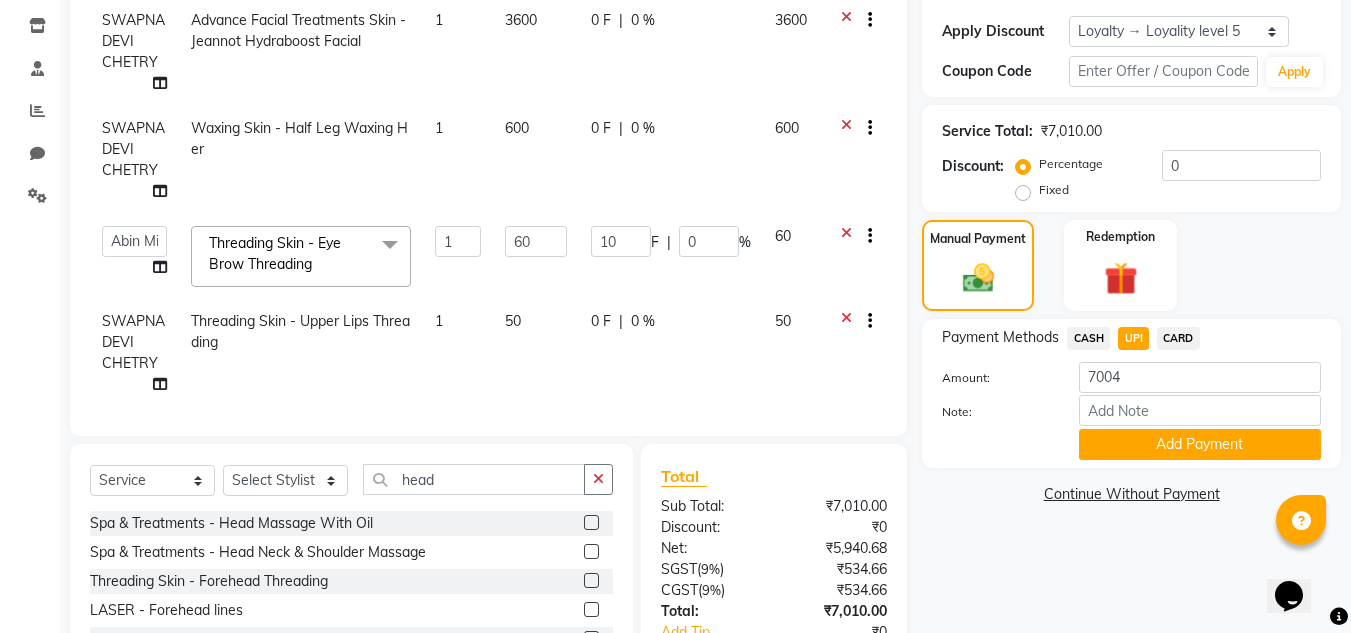 click on "10 F | 0 %" 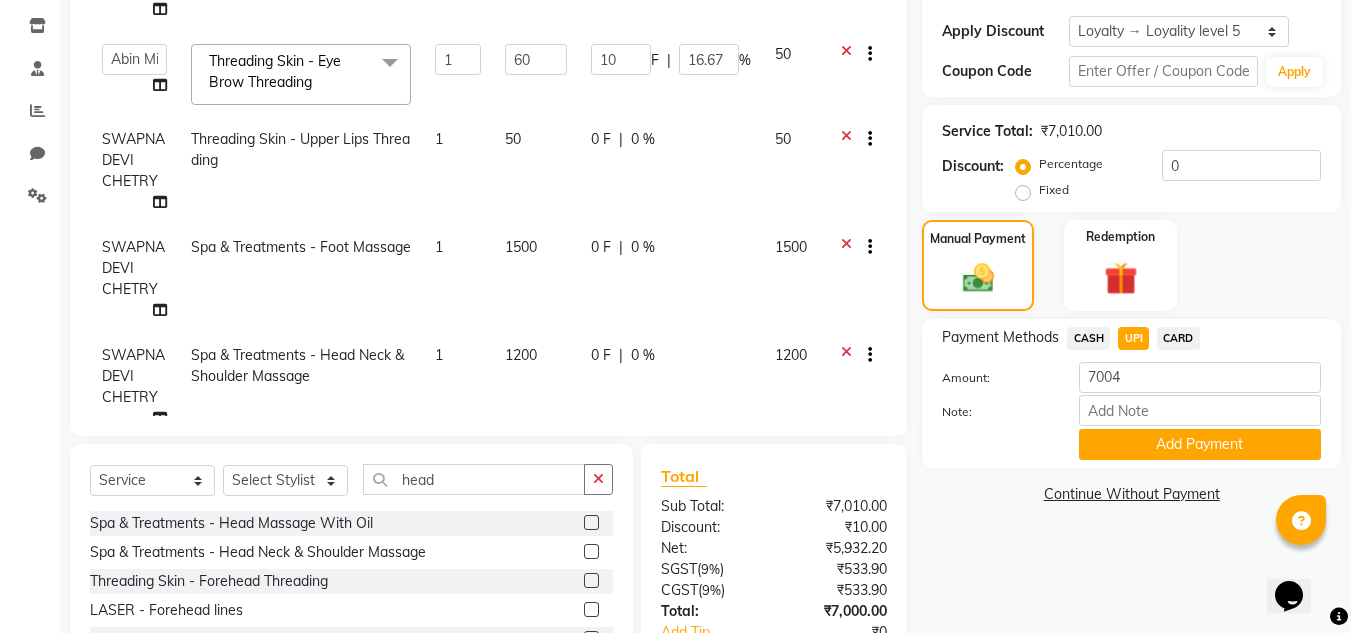 scroll, scrollTop: 189, scrollLeft: 0, axis: vertical 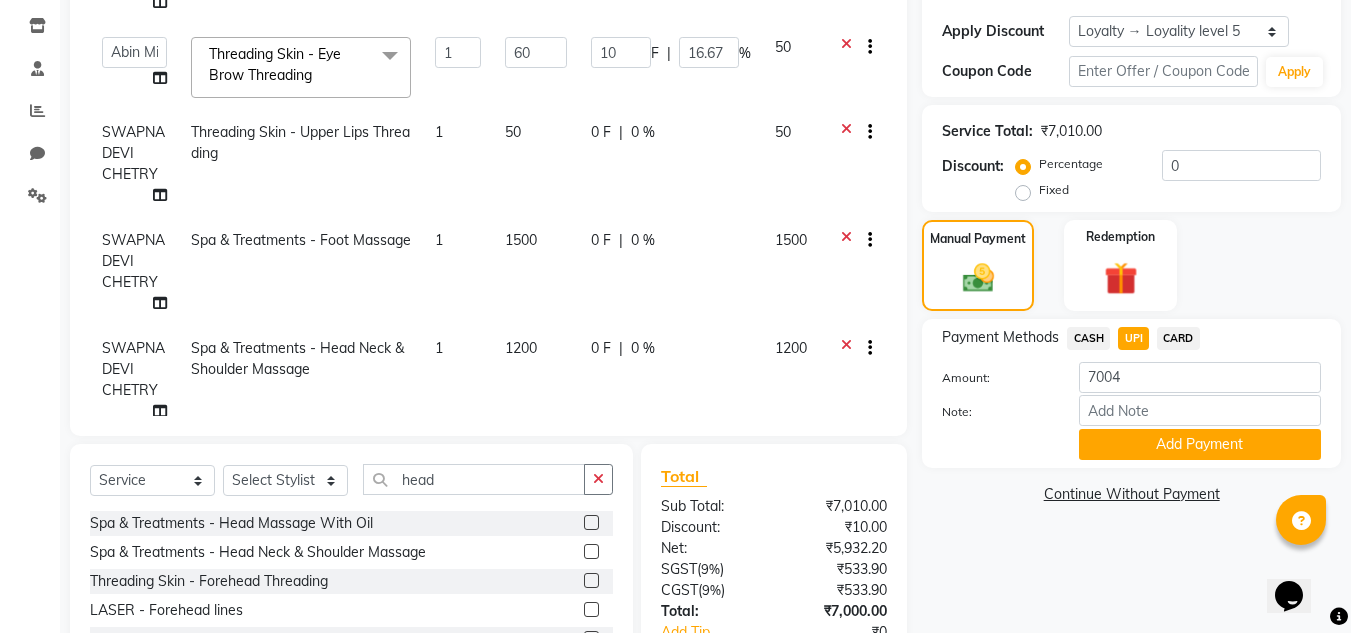 click on "CASH" 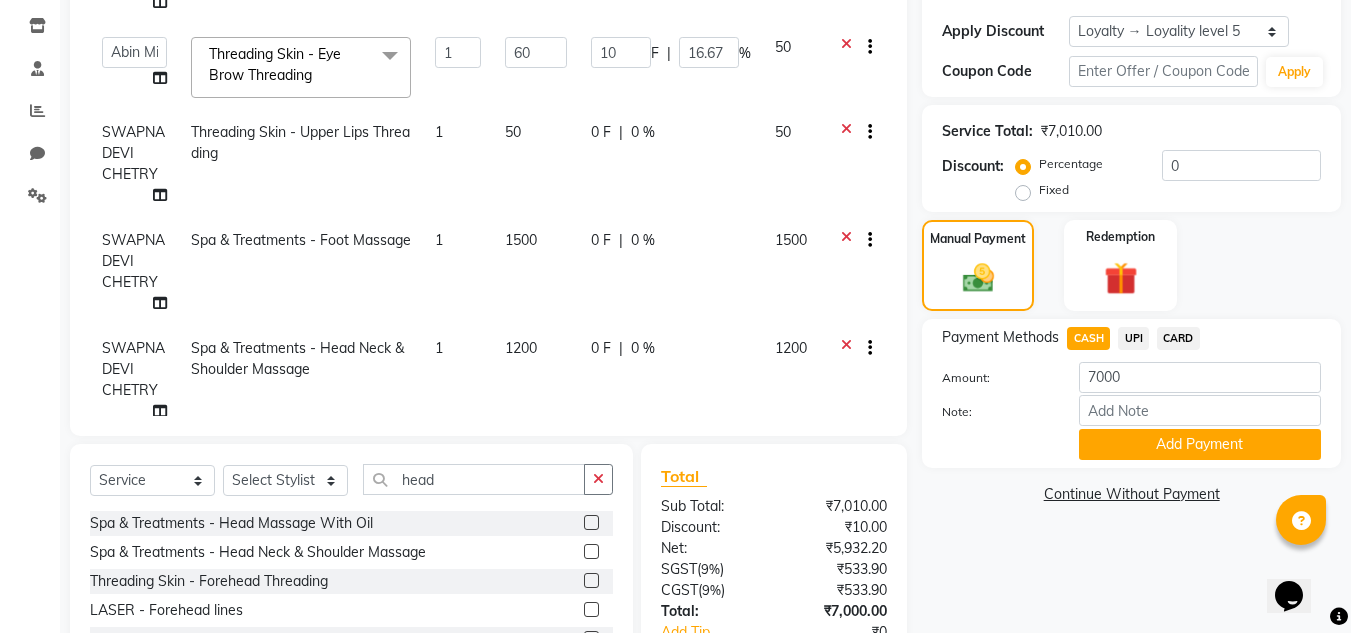 click on "UPI" 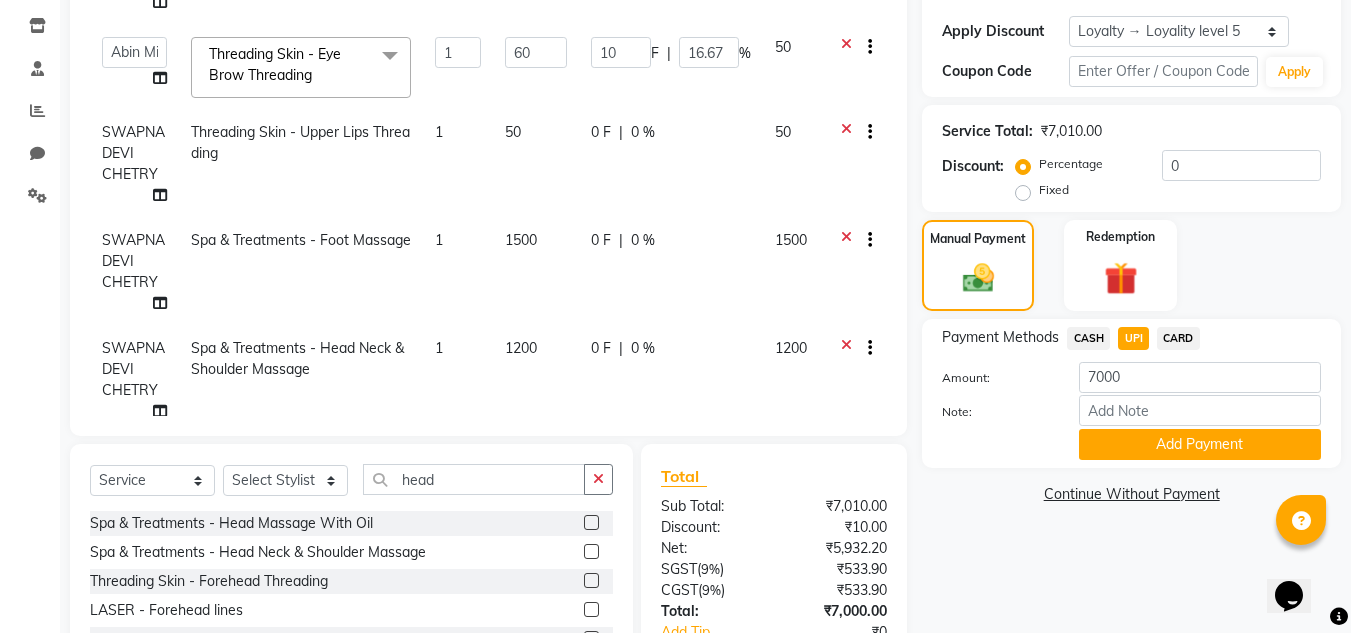 click on "CASH" 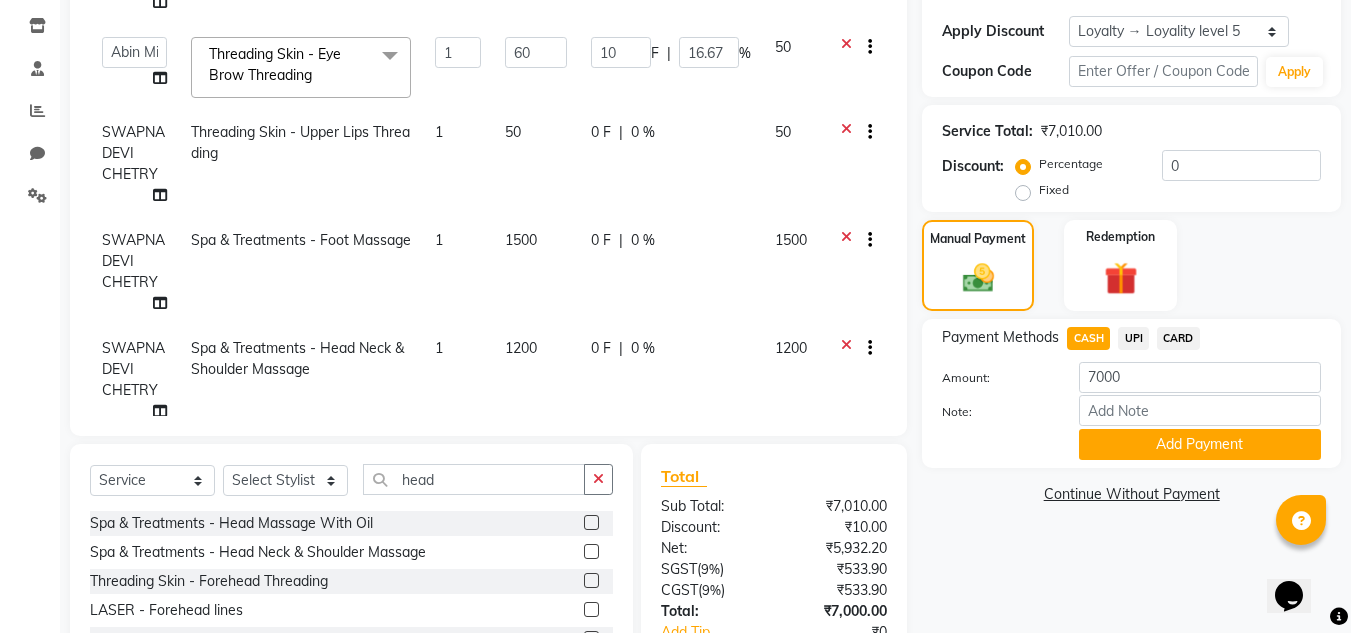scroll, scrollTop: 468, scrollLeft: 0, axis: vertical 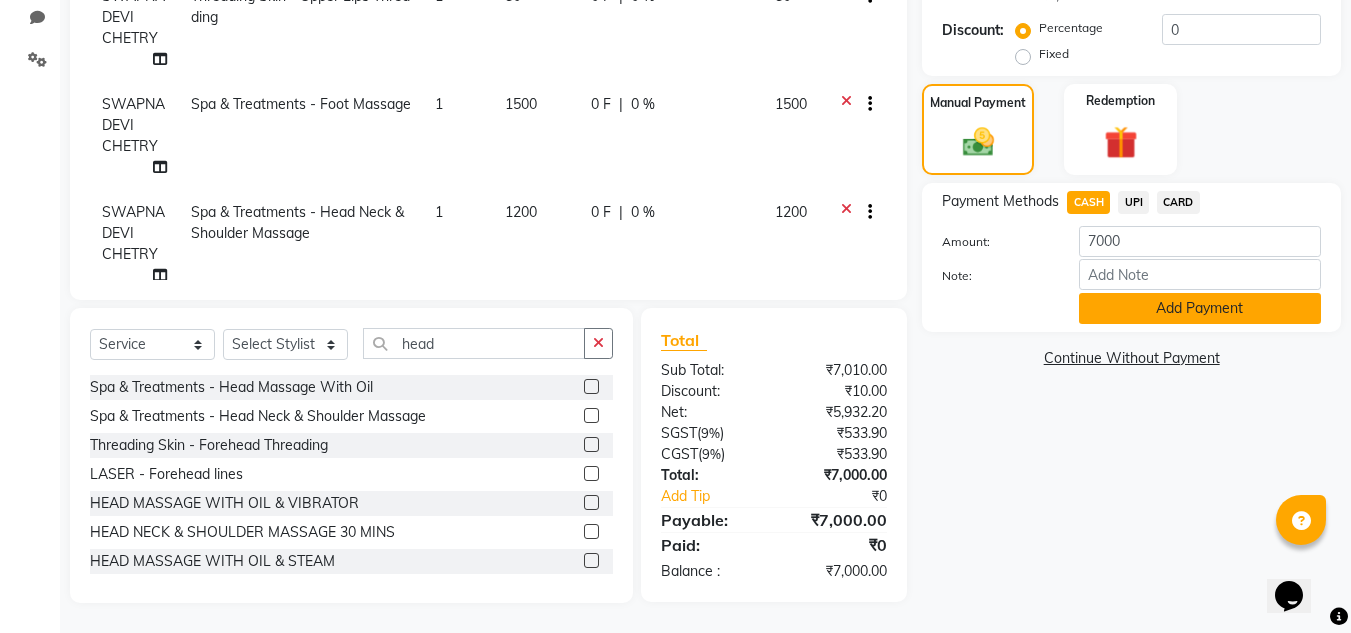 click on "Add Payment" 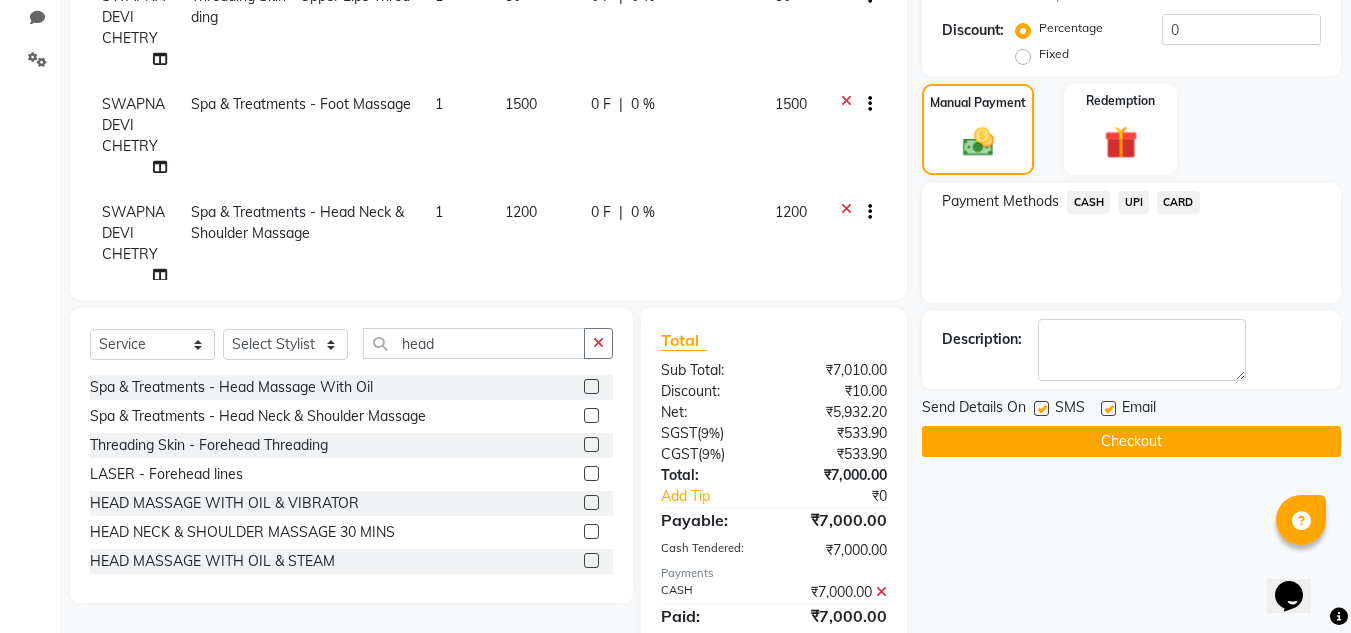 click on "Checkout" 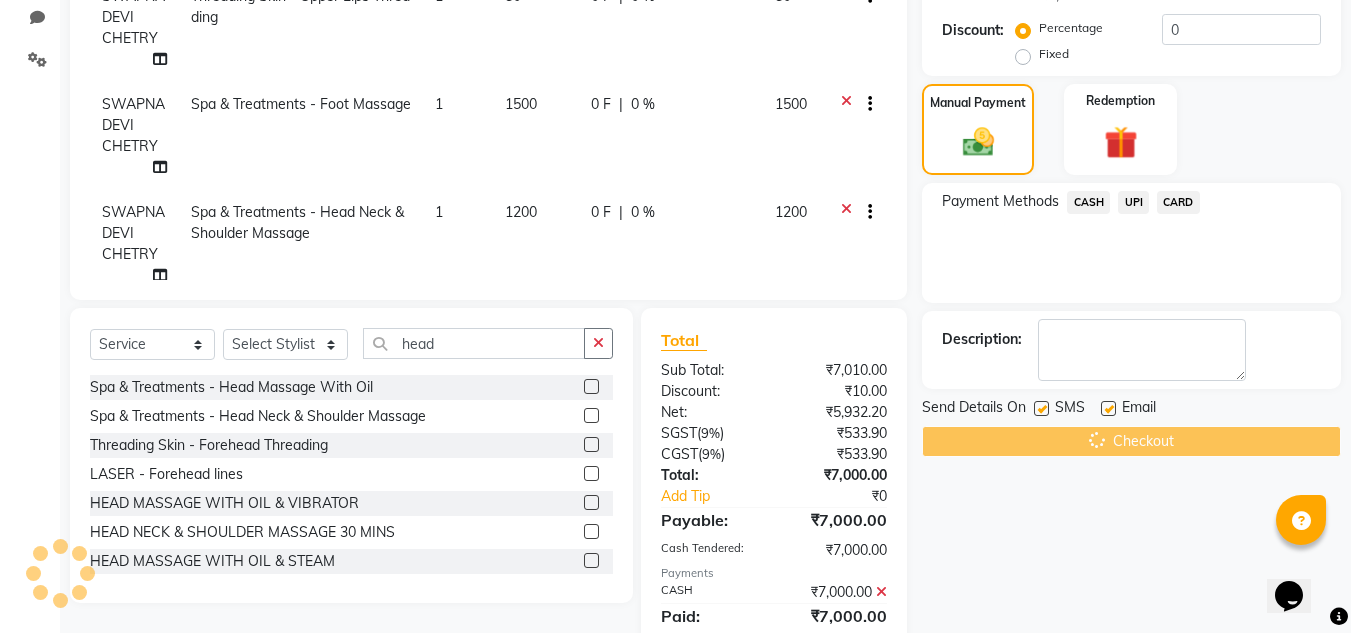 scroll, scrollTop: 658, scrollLeft: 0, axis: vertical 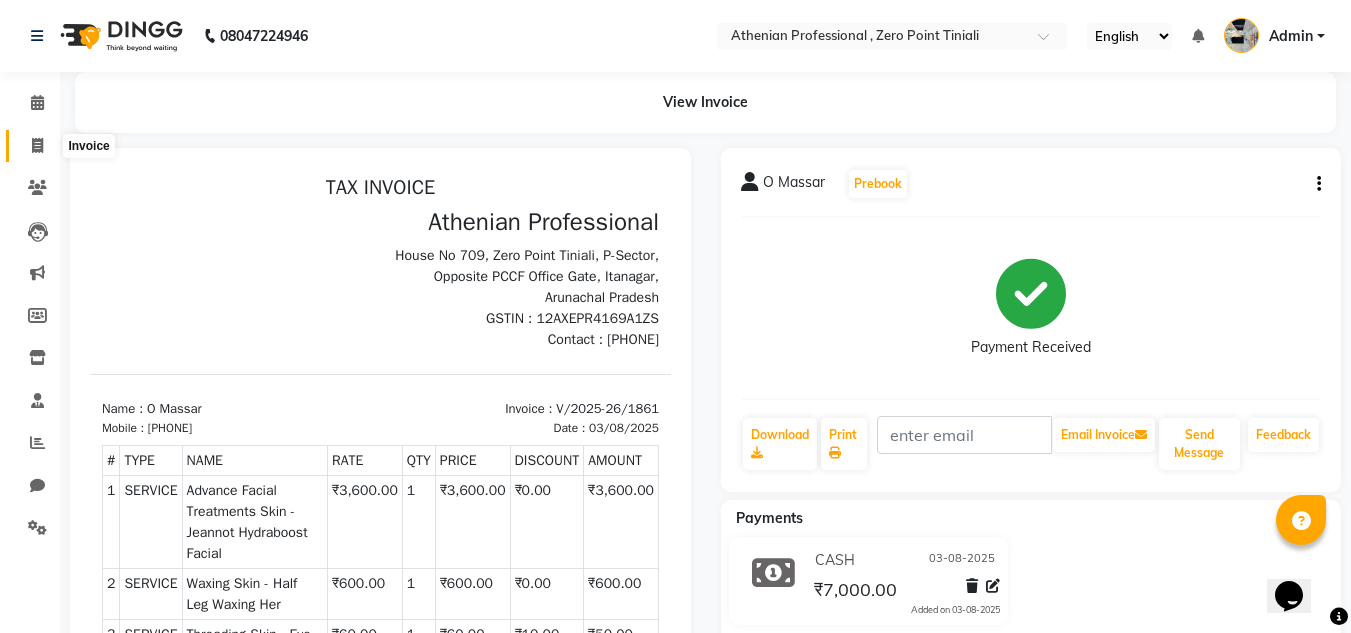 click 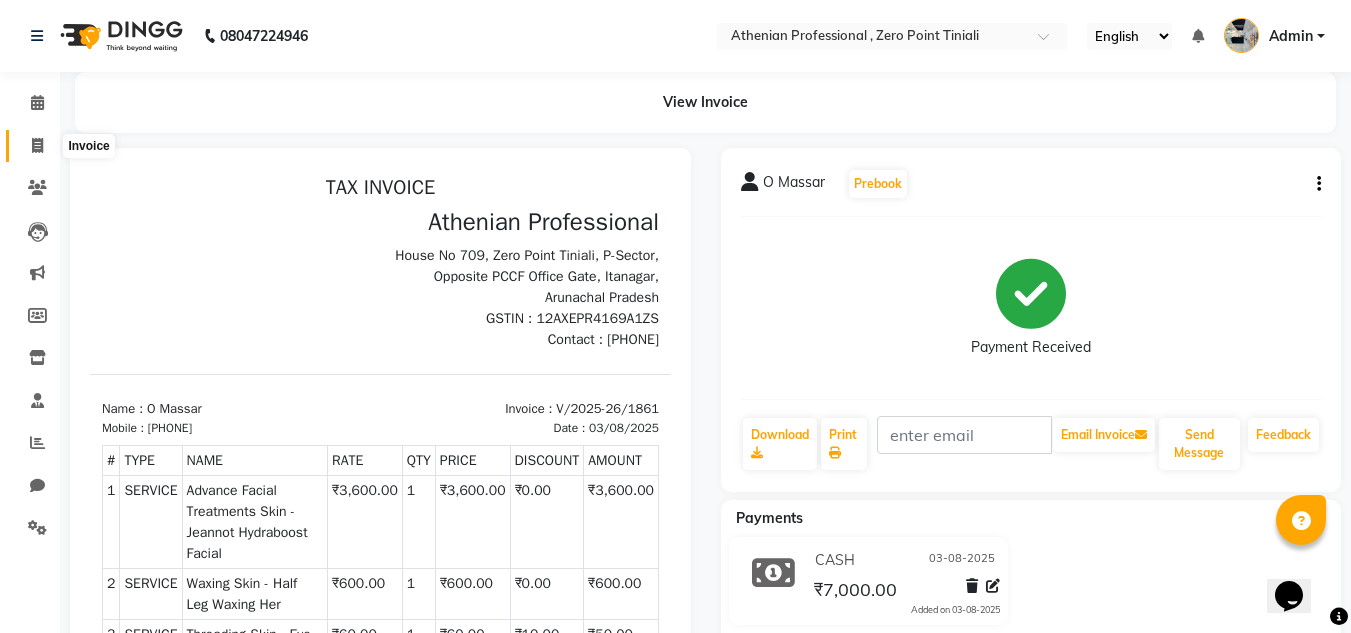 select on "service" 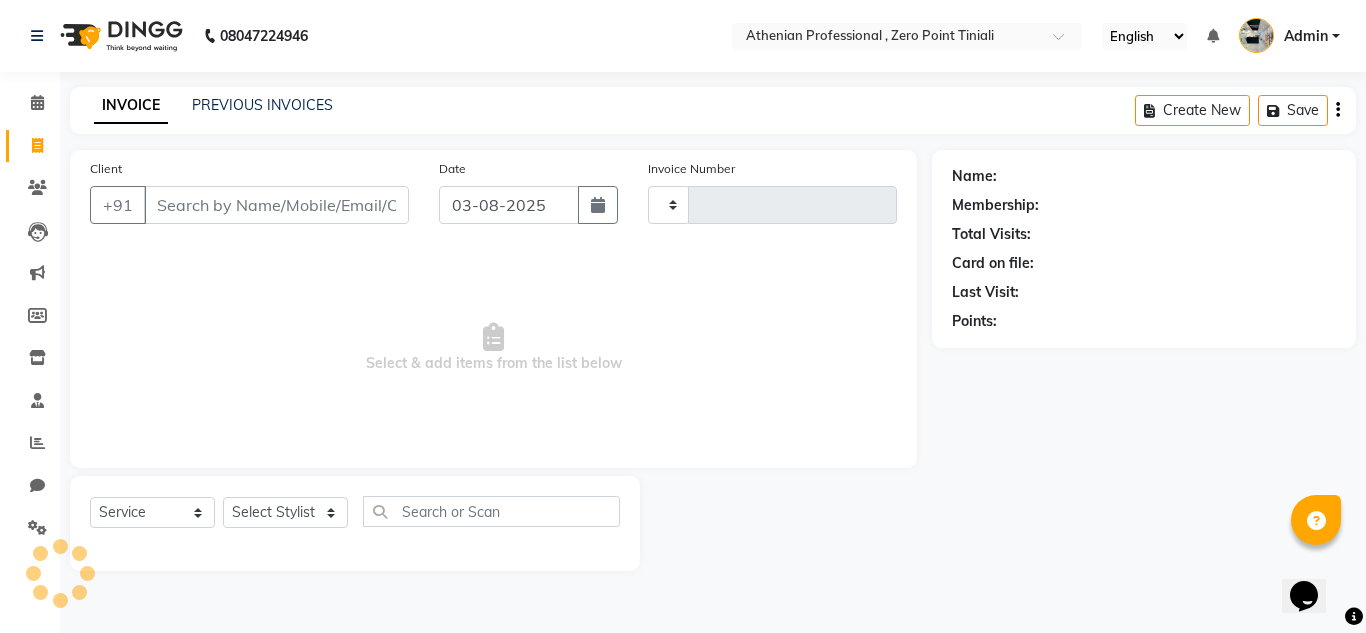 type on "1862" 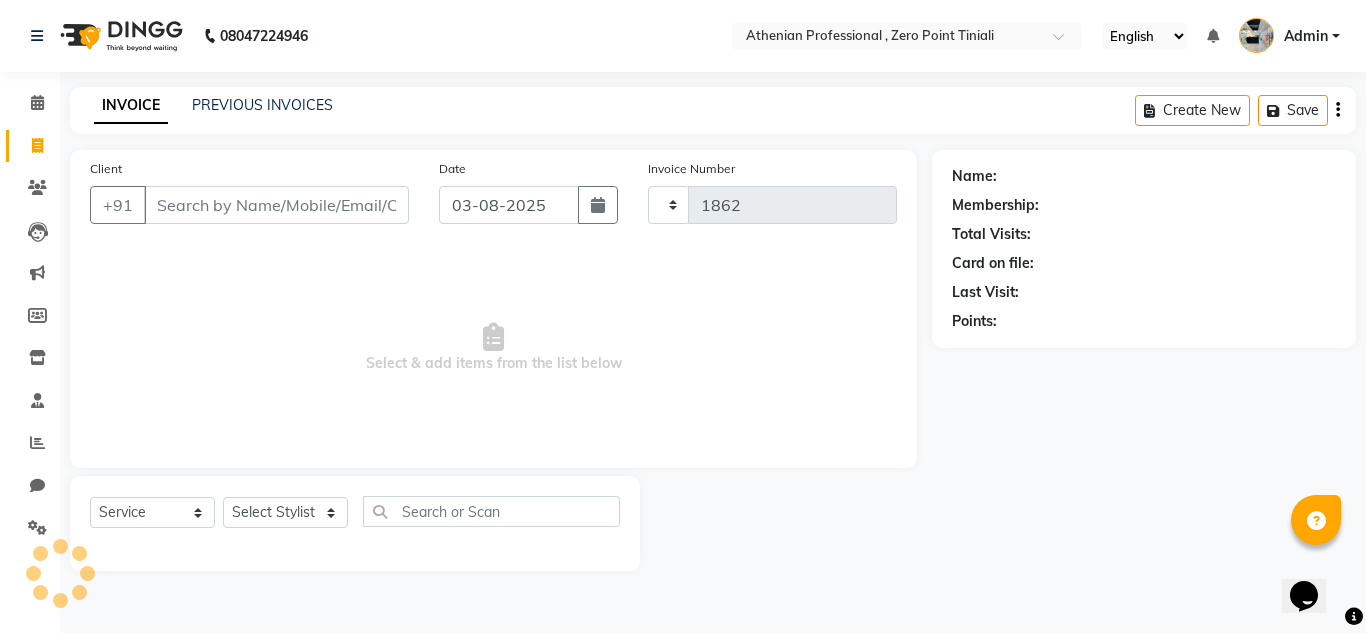select on "8300" 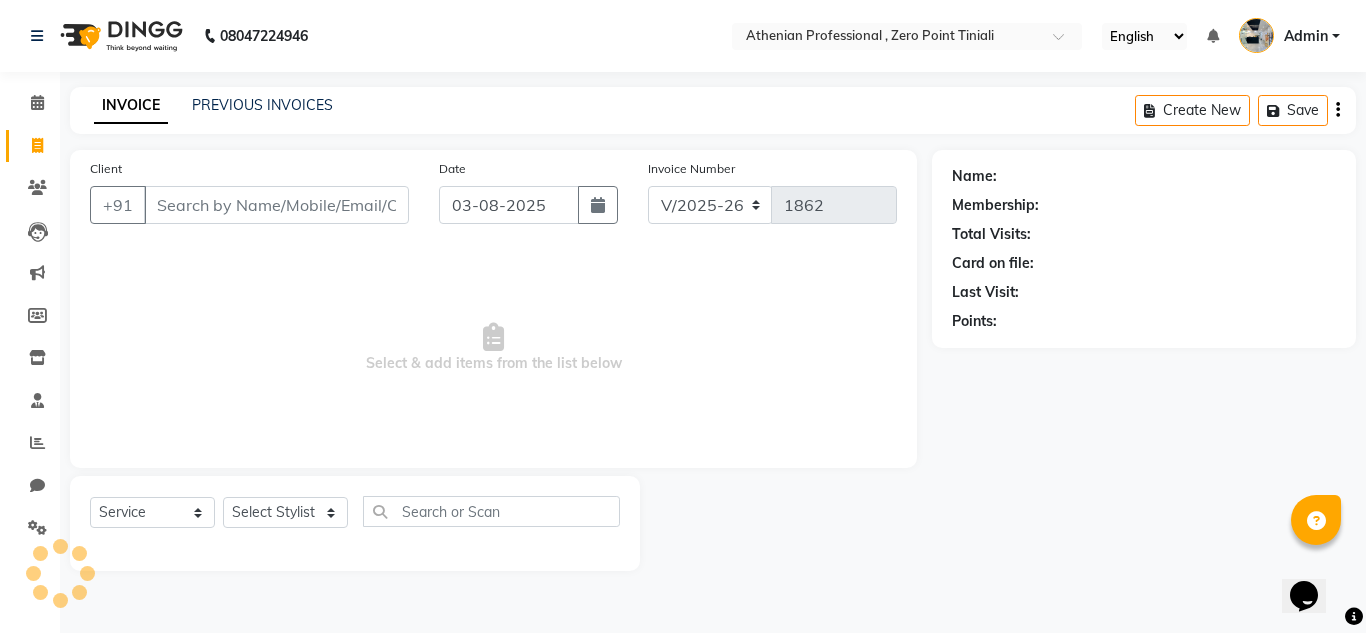 click on "Client" at bounding box center [276, 205] 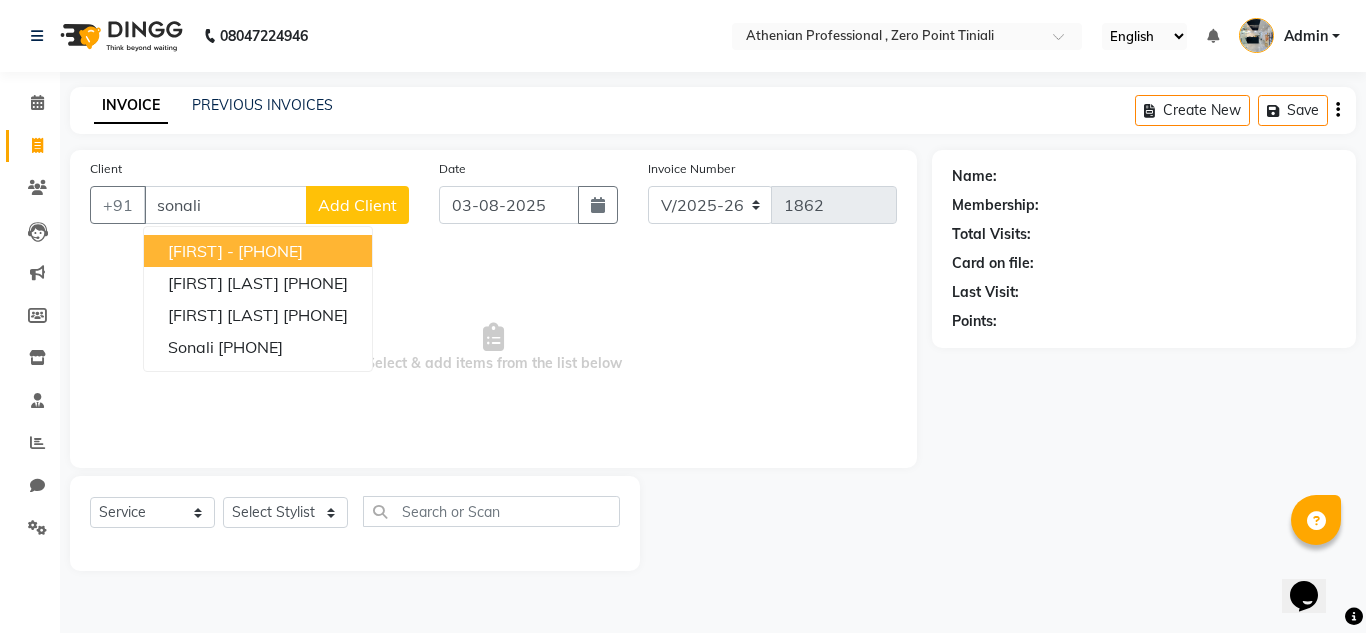 click on "7289954290" at bounding box center [270, 251] 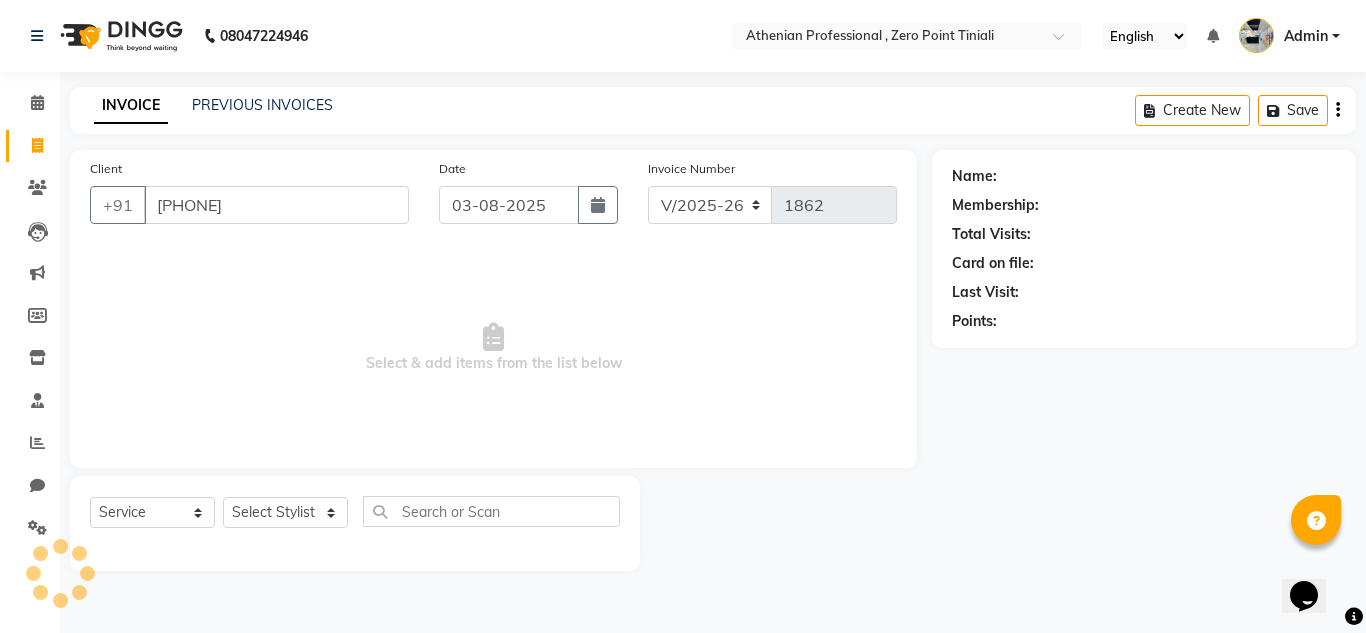 type on "7289954290" 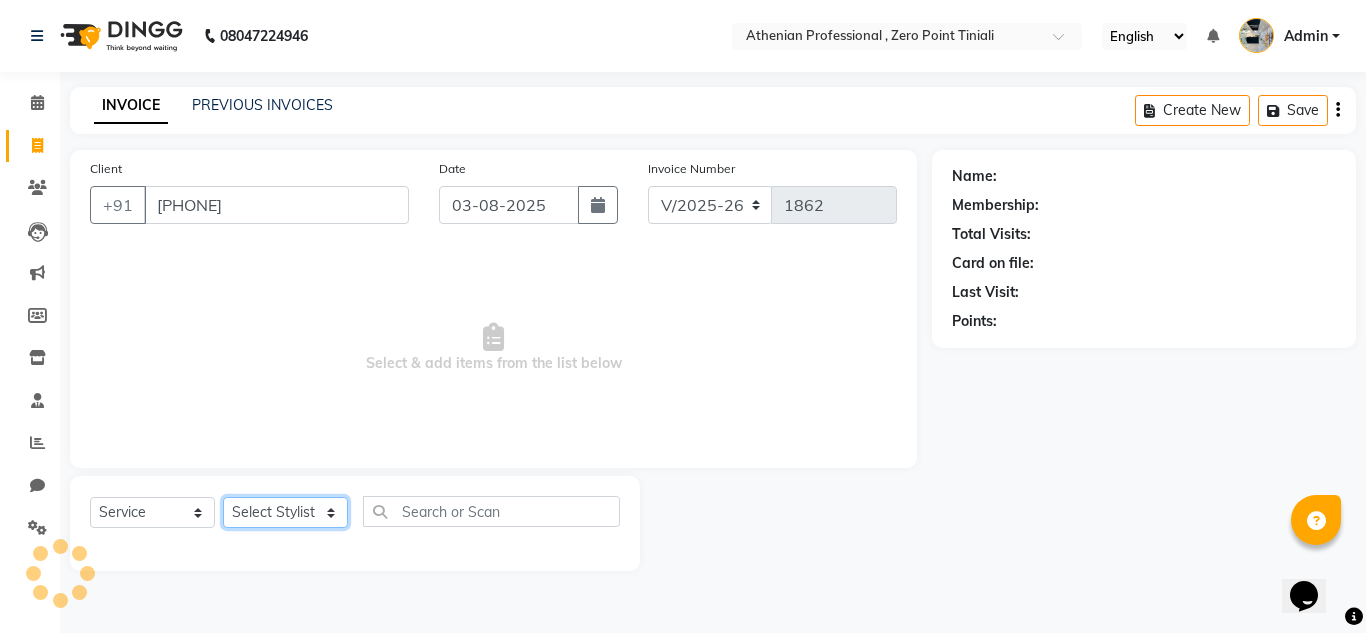click on "Select Stylist Abin Mili Admin JAVED ANSARI KOSHEH BIHAM LINDUM NEME MAHINDRA BASUMATARY Manager MANJU MANHAM MINUKA CHETTRY NGAMNON RALONGHAM SHADAB KHAN SUMAN MAGAR SUMI BISWAS  SWAPNA DEVI CHETRY TAMCHI YAMA Toingam Jamikham YELLI LIKHA" 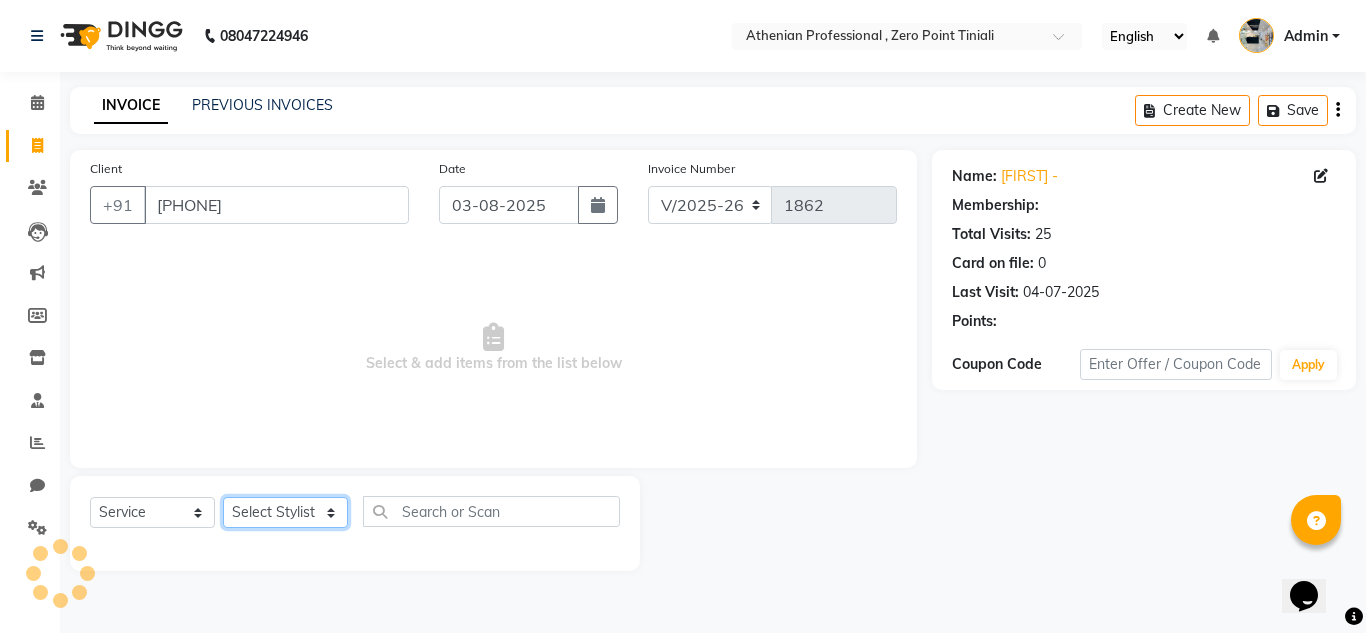 select on "1: Object" 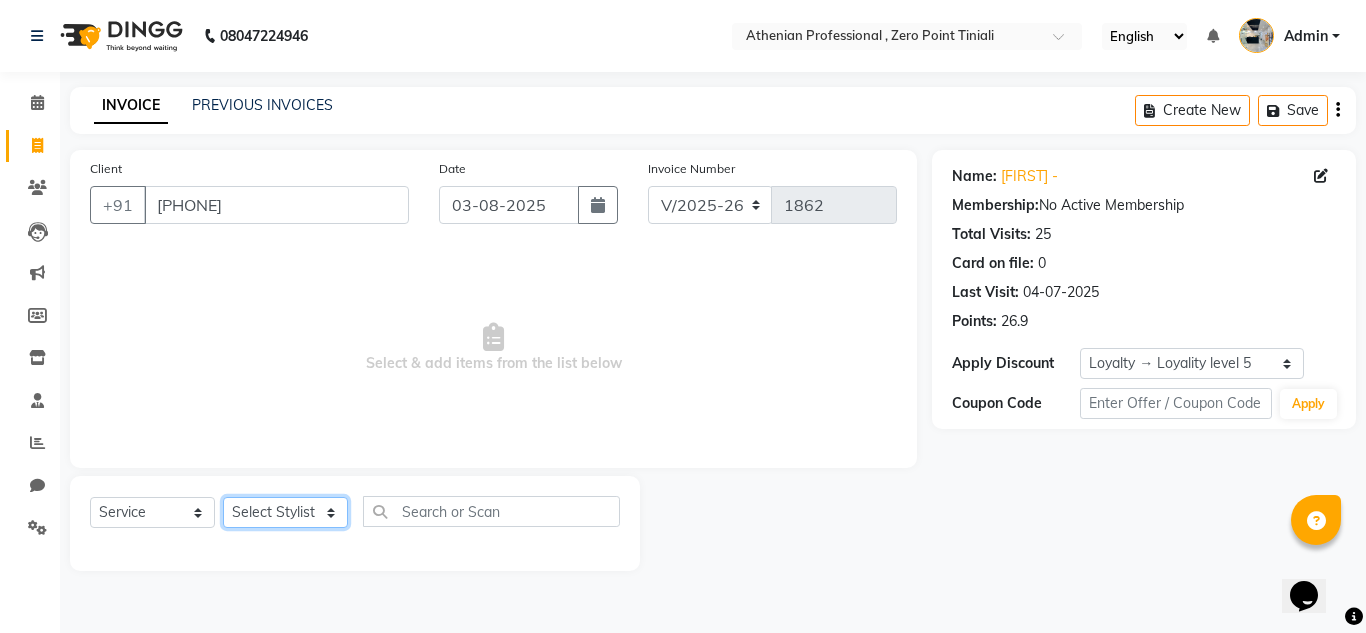 select on "80203" 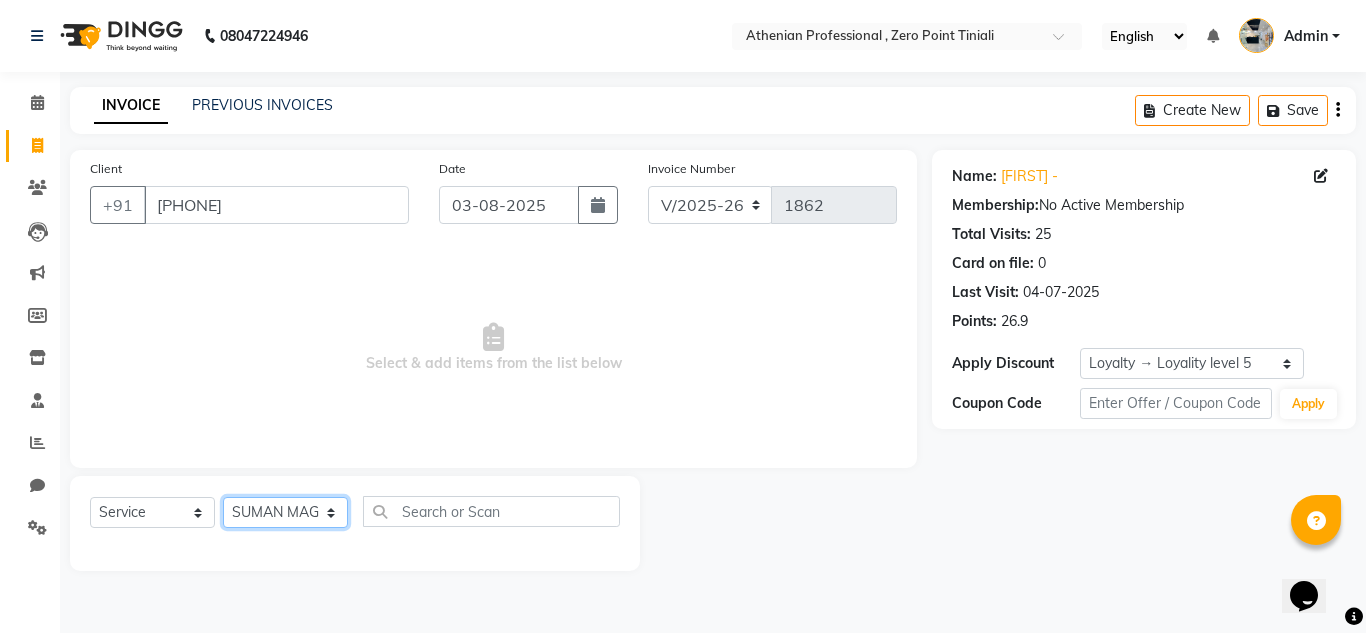 click on "Select Stylist Abin Mili Admin JAVED ANSARI KOSHEH BIHAM LINDUM NEME MAHINDRA BASUMATARY Manager MANJU MANHAM MINUKA CHETTRY NGAMNON RALONGHAM SHADAB KHAN SUMAN MAGAR SUMI BISWAS  SWAPNA DEVI CHETRY TAMCHI YAMA Toingam Jamikham YELLI LIKHA" 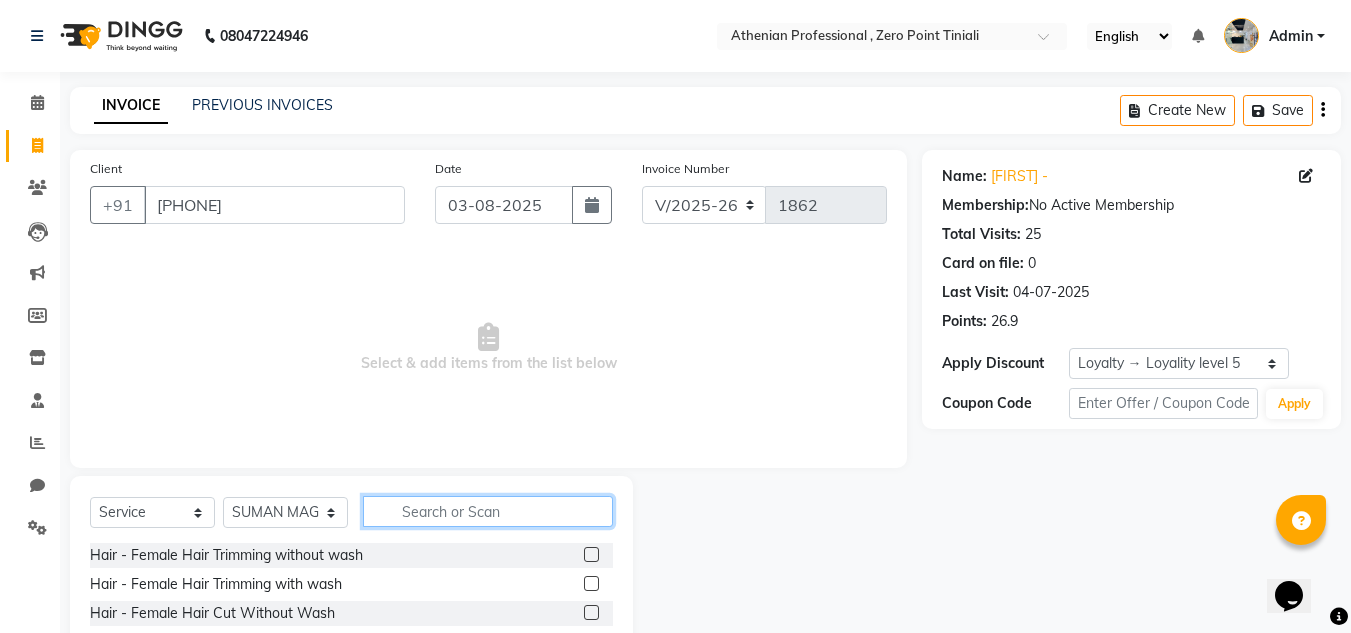 click 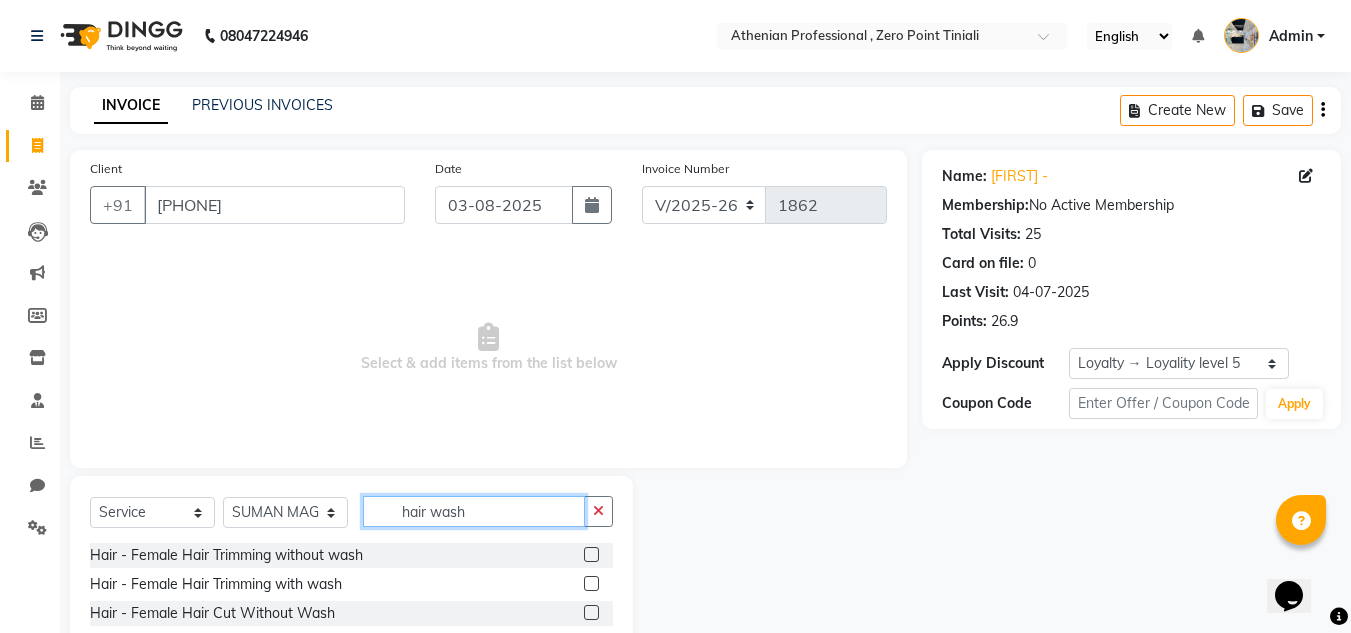 scroll, scrollTop: 61, scrollLeft: 0, axis: vertical 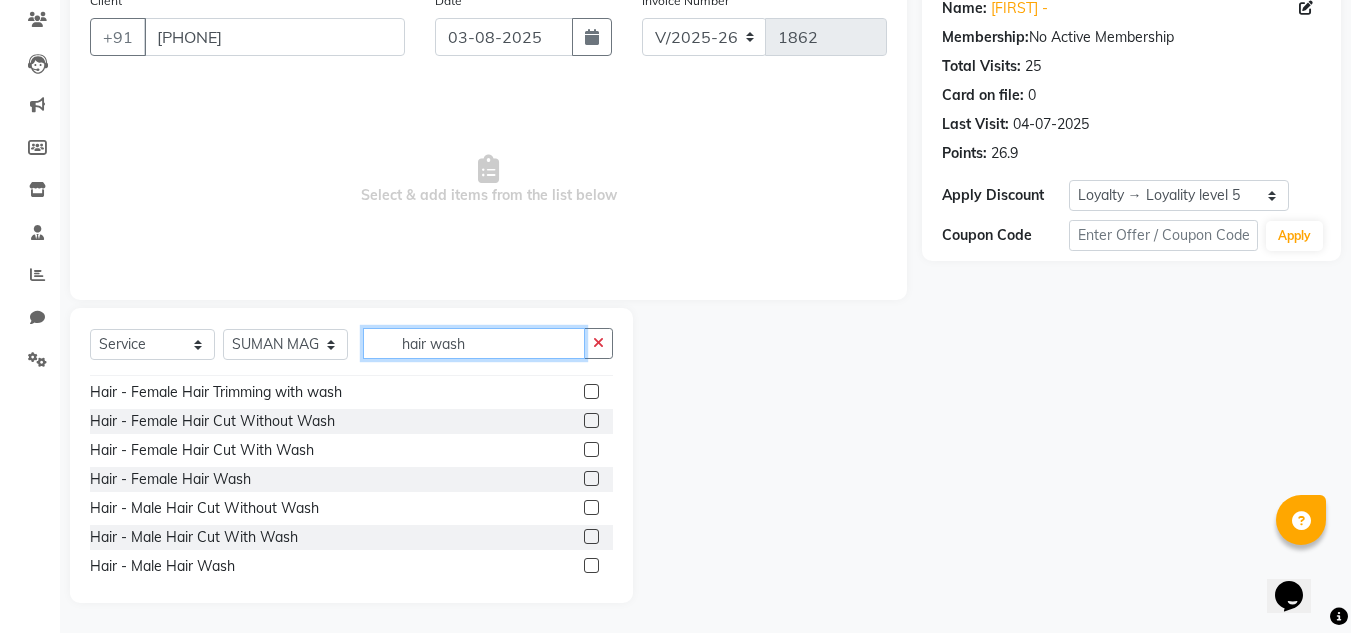 type on "hair wash" 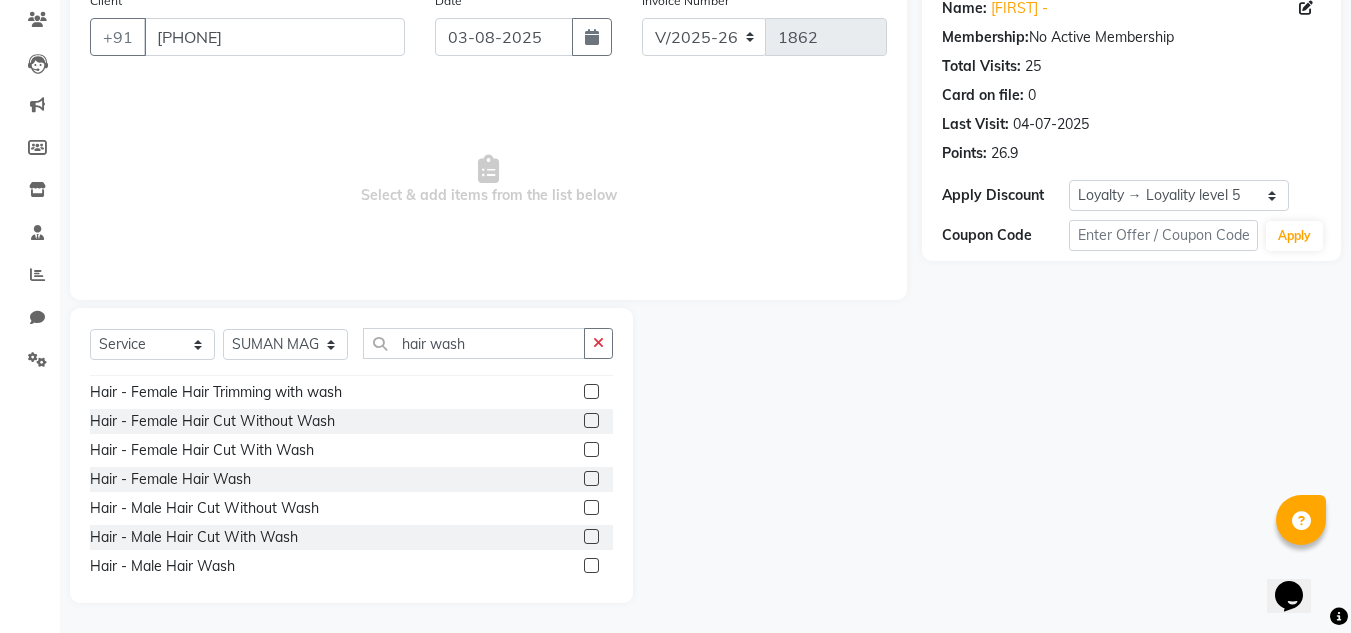 click 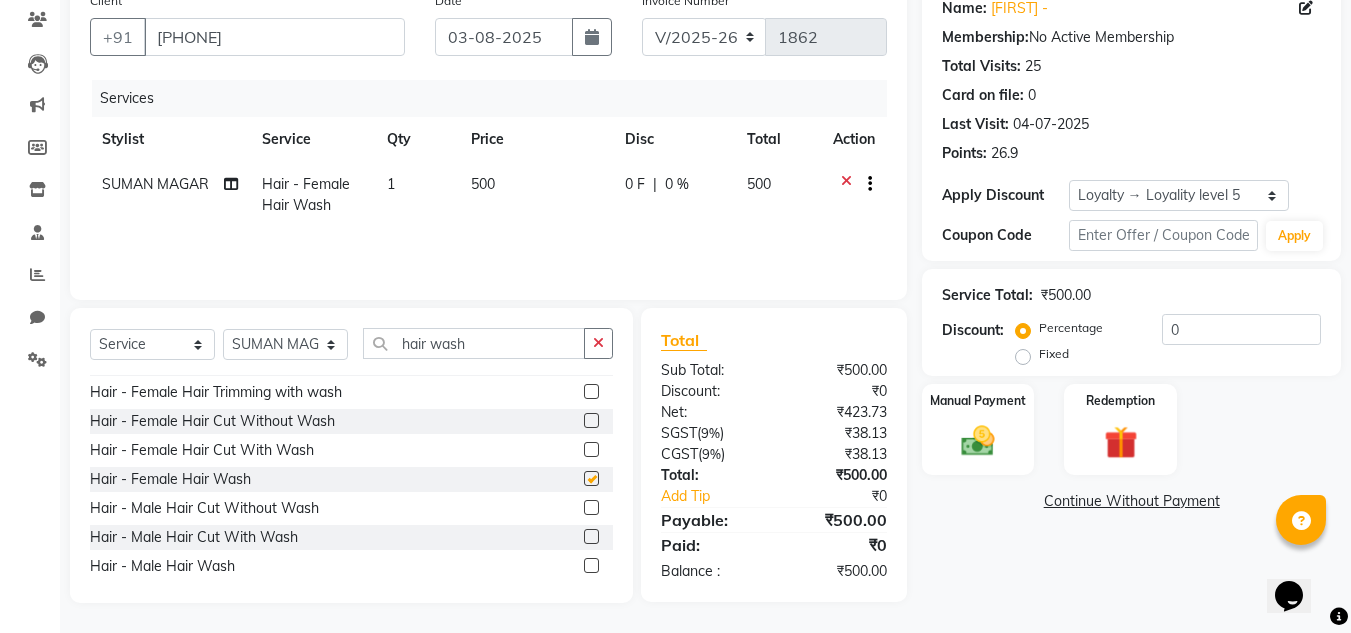 checkbox on "false" 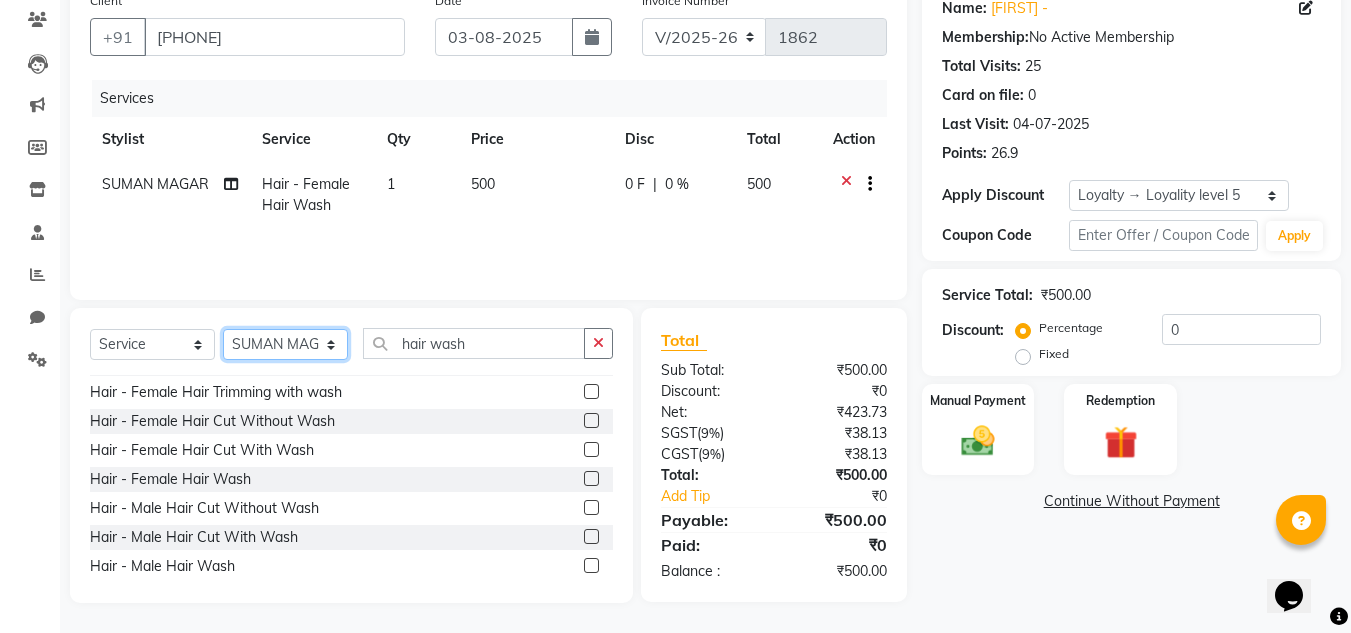 click on "Select Stylist Abin Mili Admin JAVED ANSARI KOSHEH BIHAM LINDUM NEME MAHINDRA BASUMATARY Manager MANJU MANHAM MINUKA CHETTRY NGAMNON RALONGHAM SHADAB KHAN SUMAN MAGAR SUMI BISWAS  SWAPNA DEVI CHETRY TAMCHI YAMA Toingam Jamikham YELLI LIKHA" 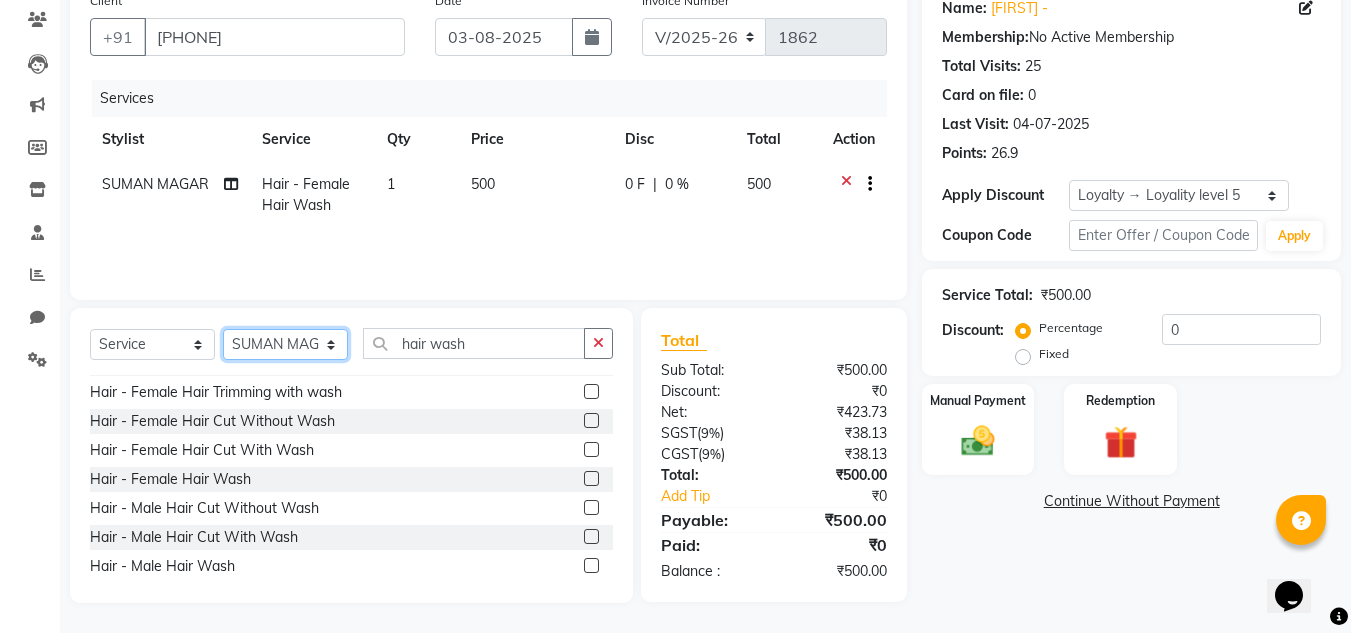 select on "80207" 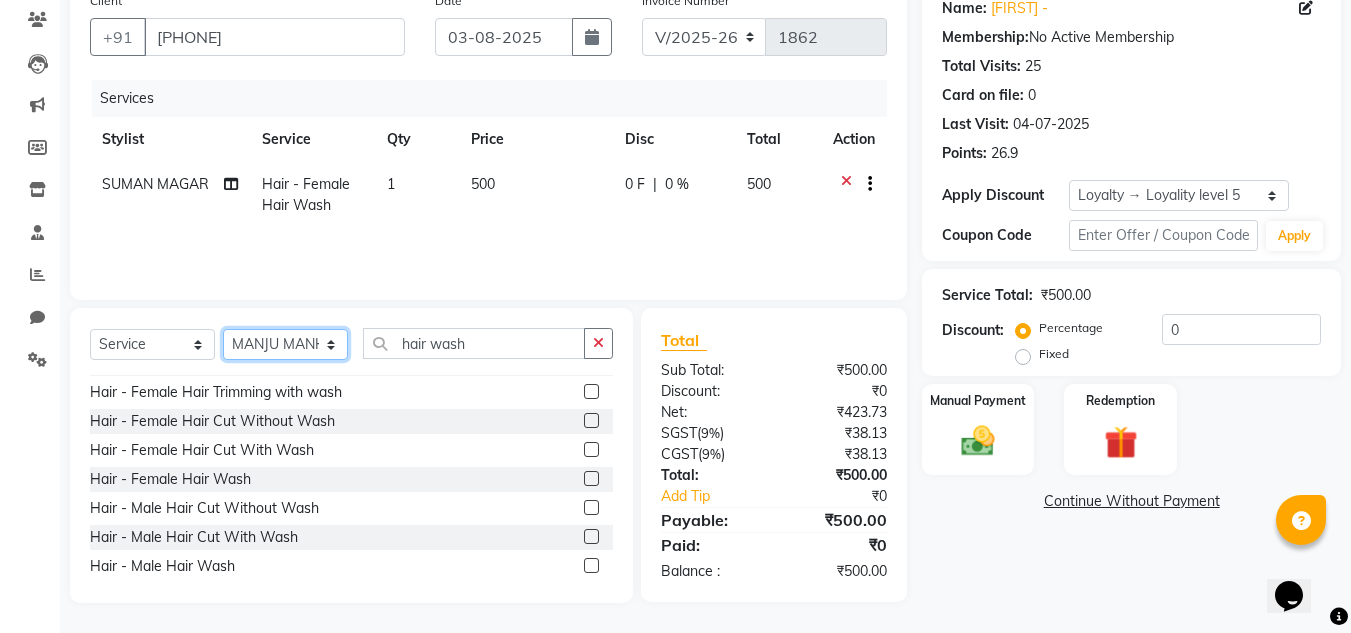 click on "Select Stylist Abin Mili Admin JAVED ANSARI KOSHEH BIHAM LINDUM NEME MAHINDRA BASUMATARY Manager MANJU MANHAM MINUKA CHETTRY NGAMNON RALONGHAM SHADAB KHAN SUMAN MAGAR SUMI BISWAS  SWAPNA DEVI CHETRY TAMCHI YAMA Toingam Jamikham YELLI LIKHA" 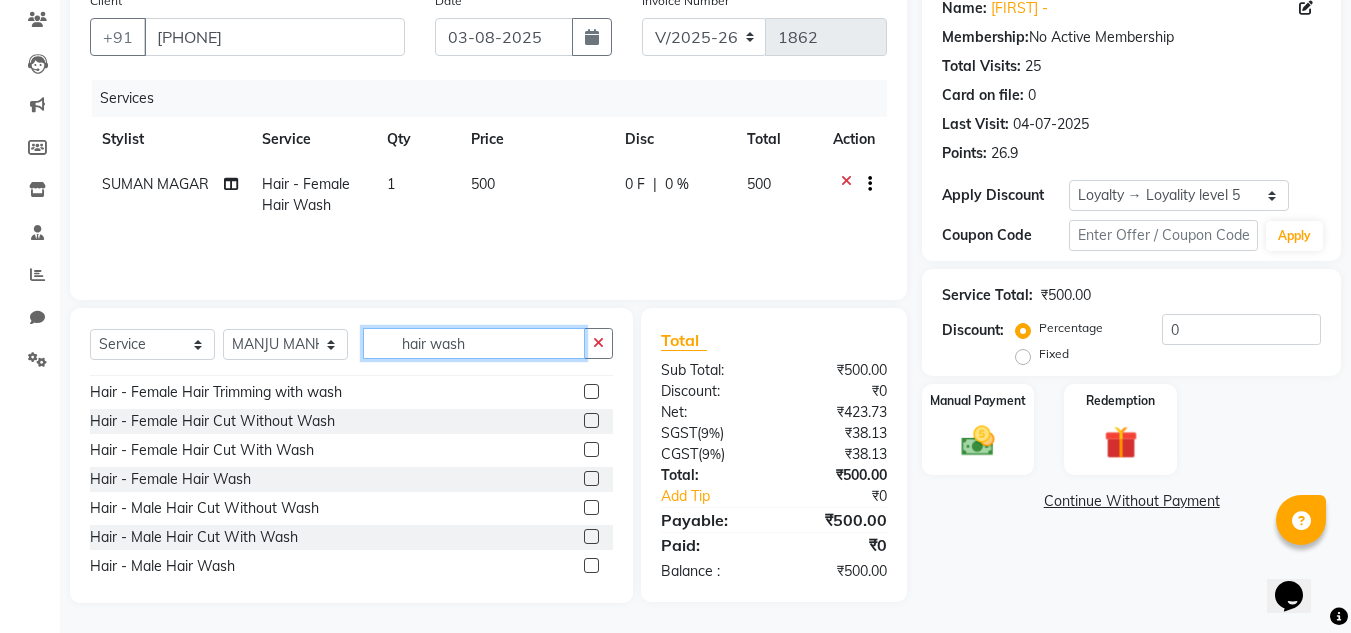 click on "hair wash" 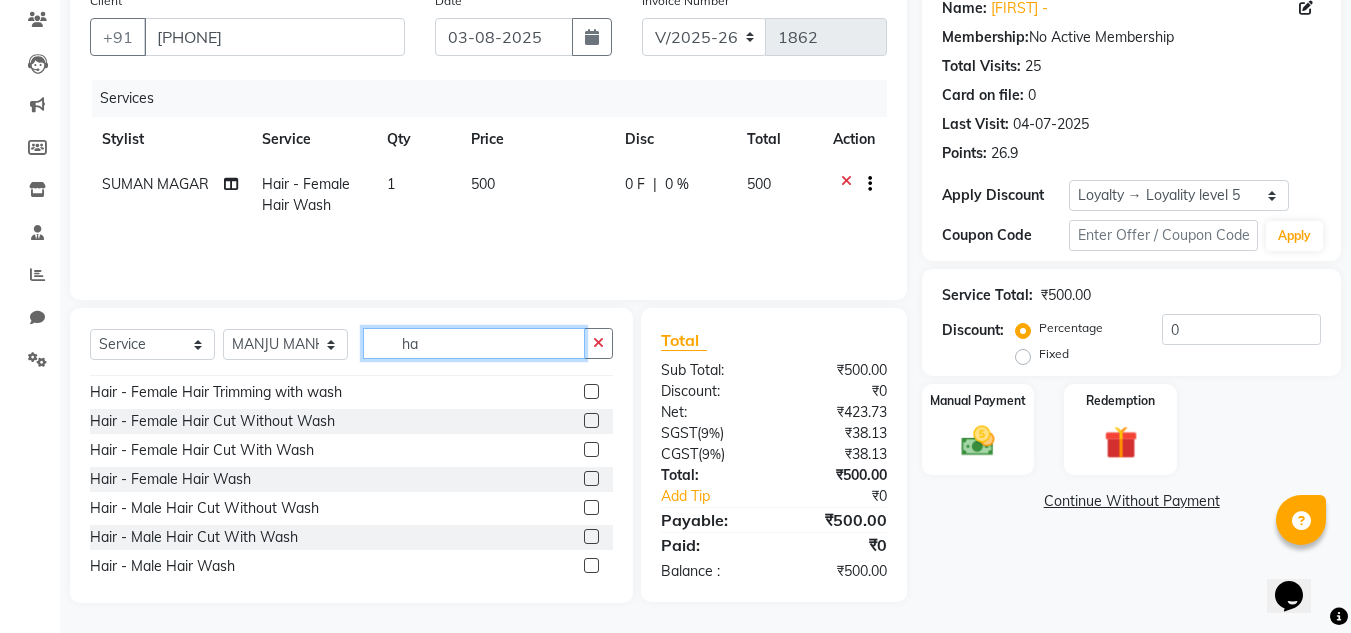 type on "h" 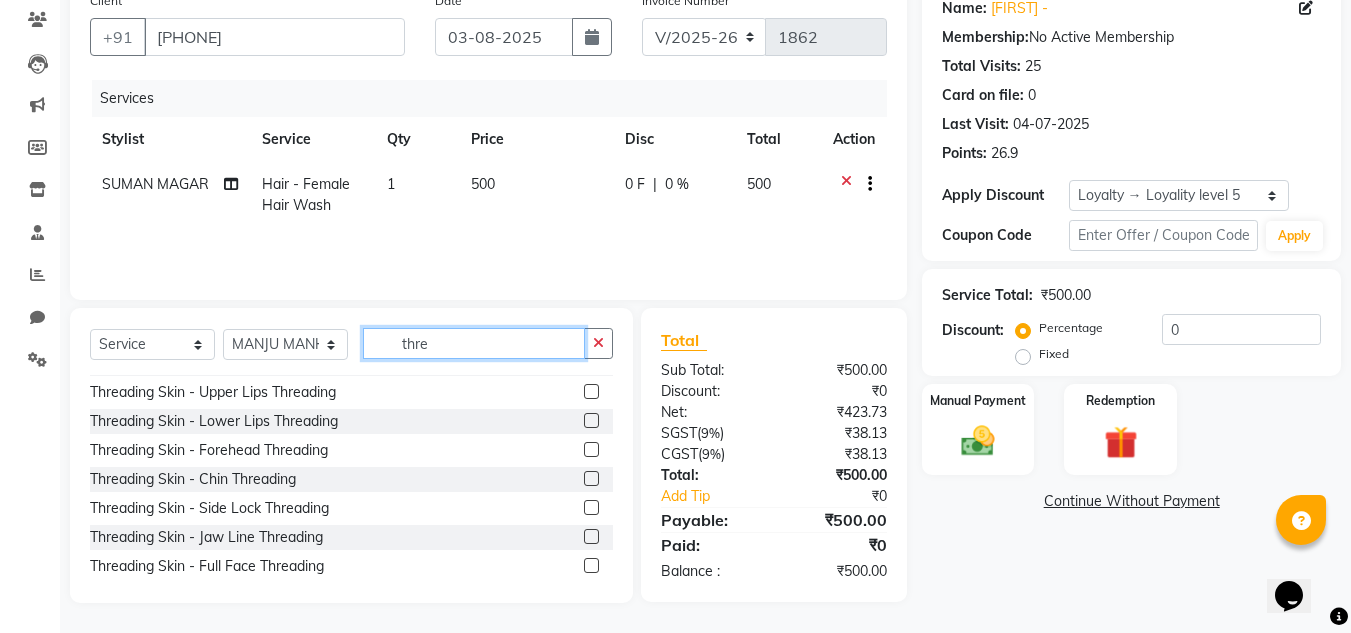 type on "thre" 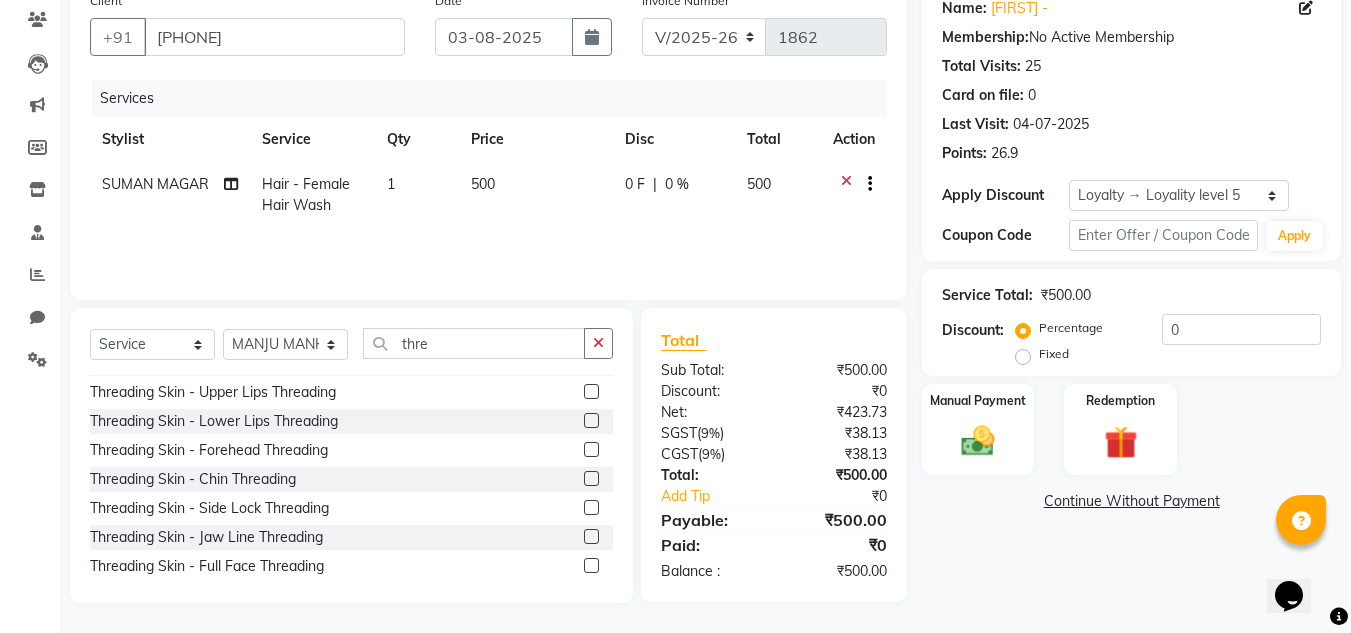 click 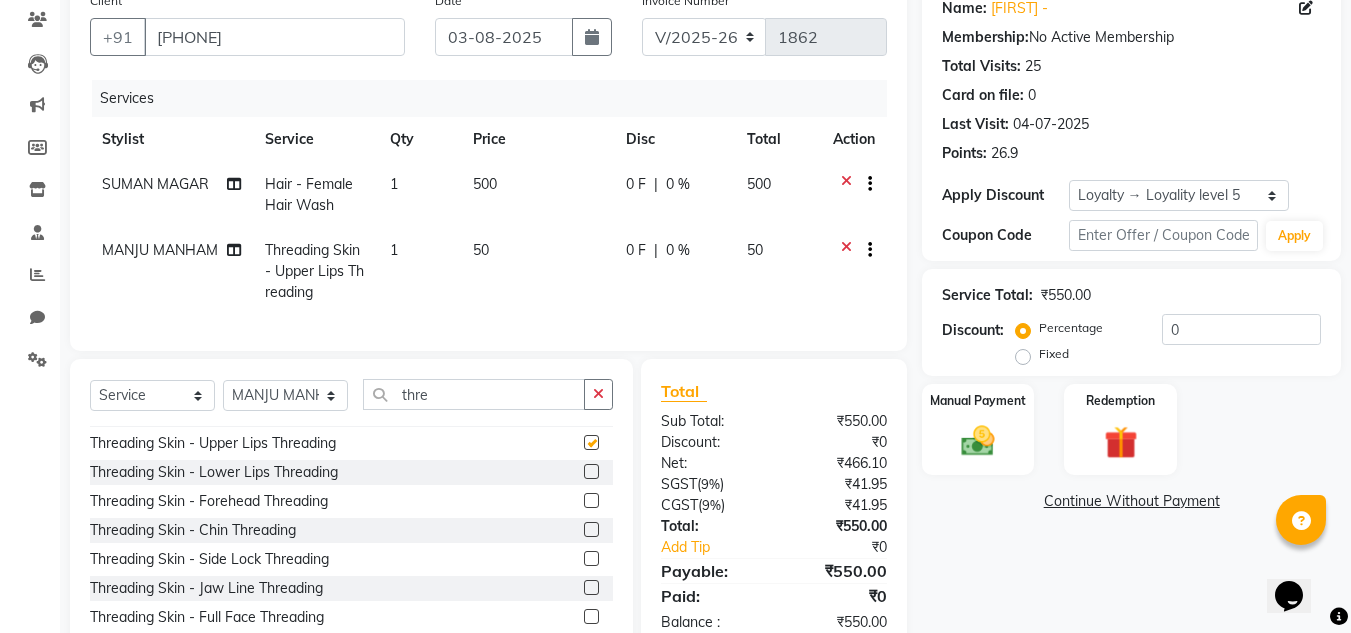 checkbox on "false" 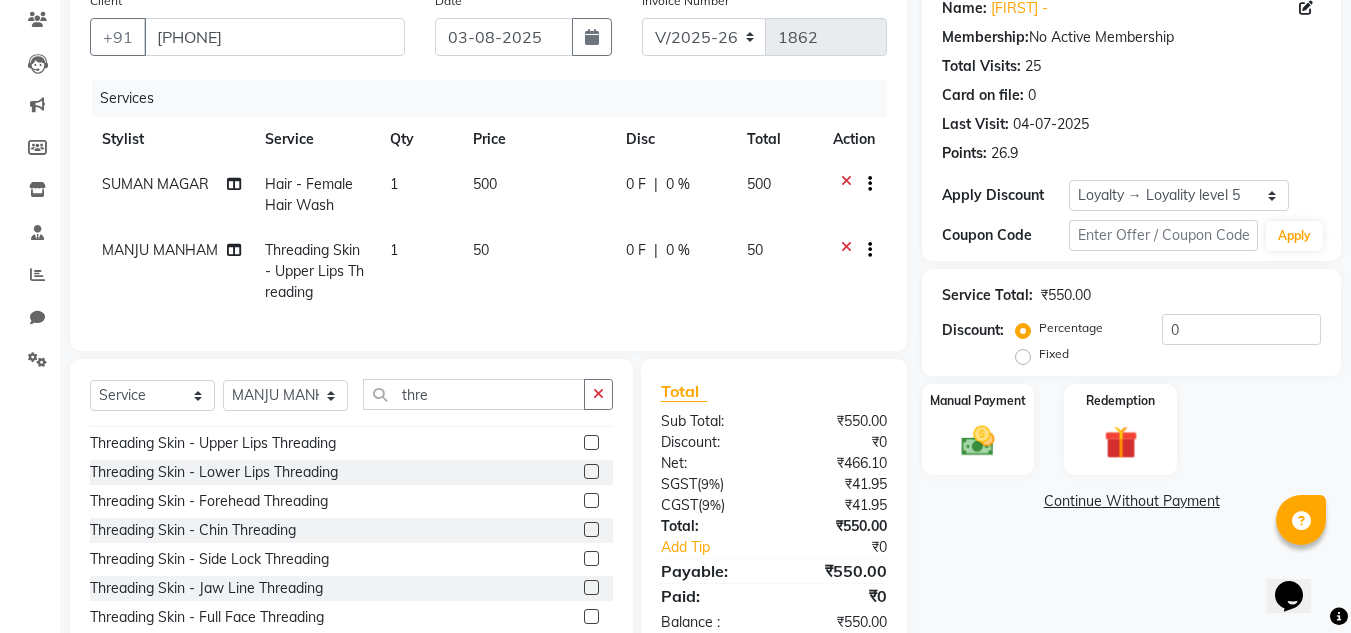 scroll, scrollTop: 234, scrollLeft: 0, axis: vertical 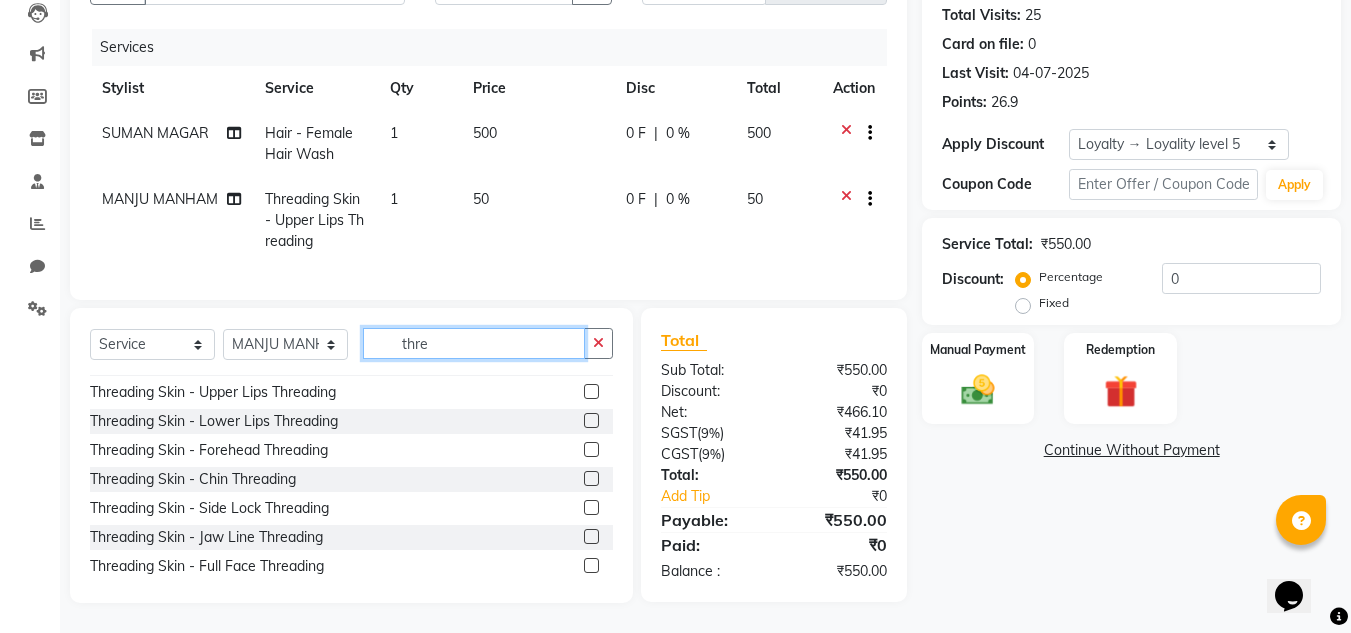 click on "thre" 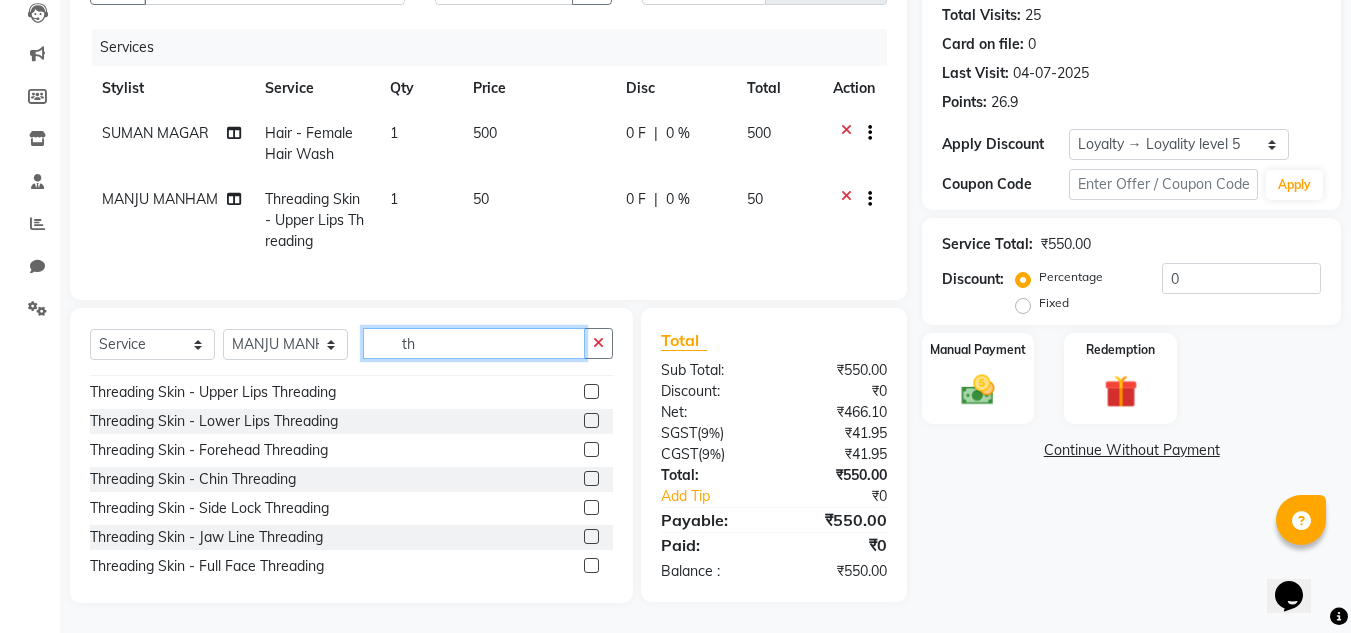 type on "t" 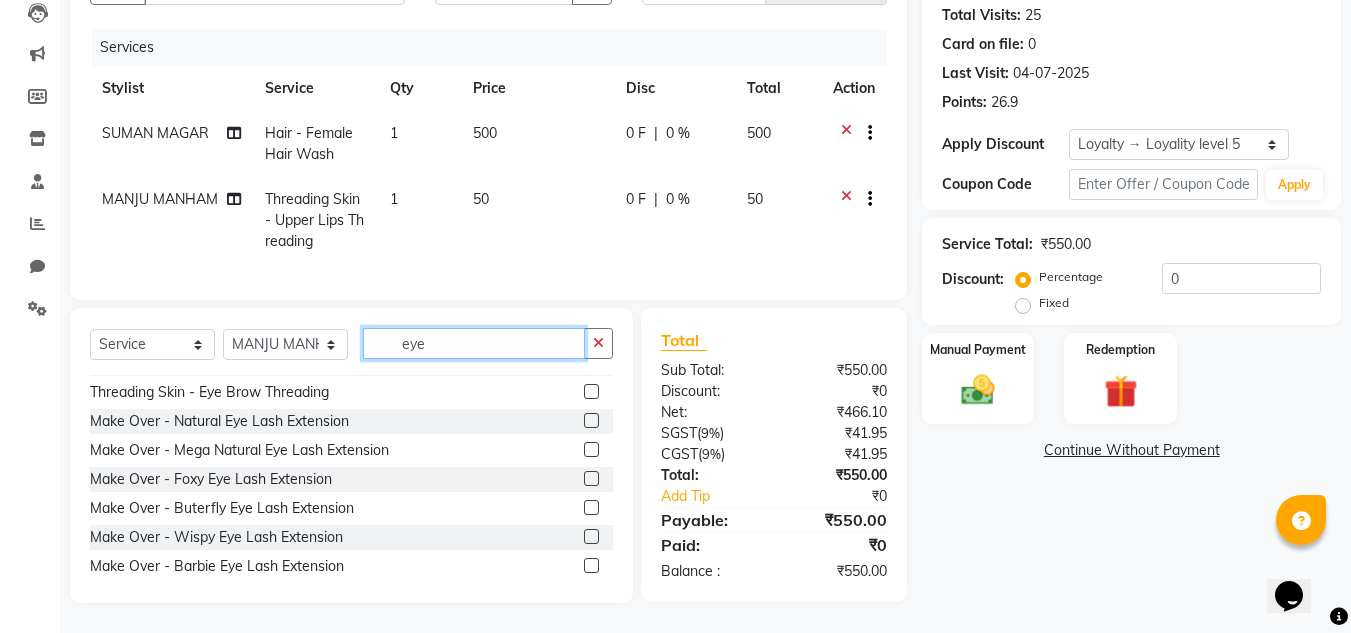 type on "eye" 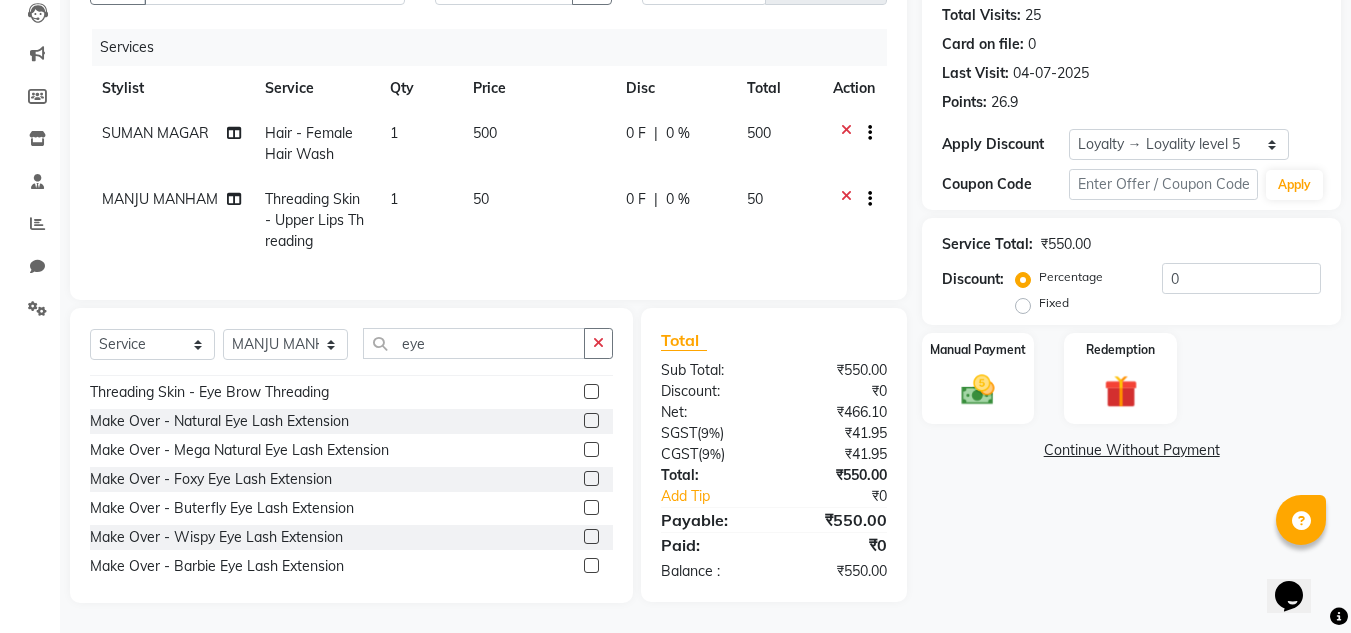 click 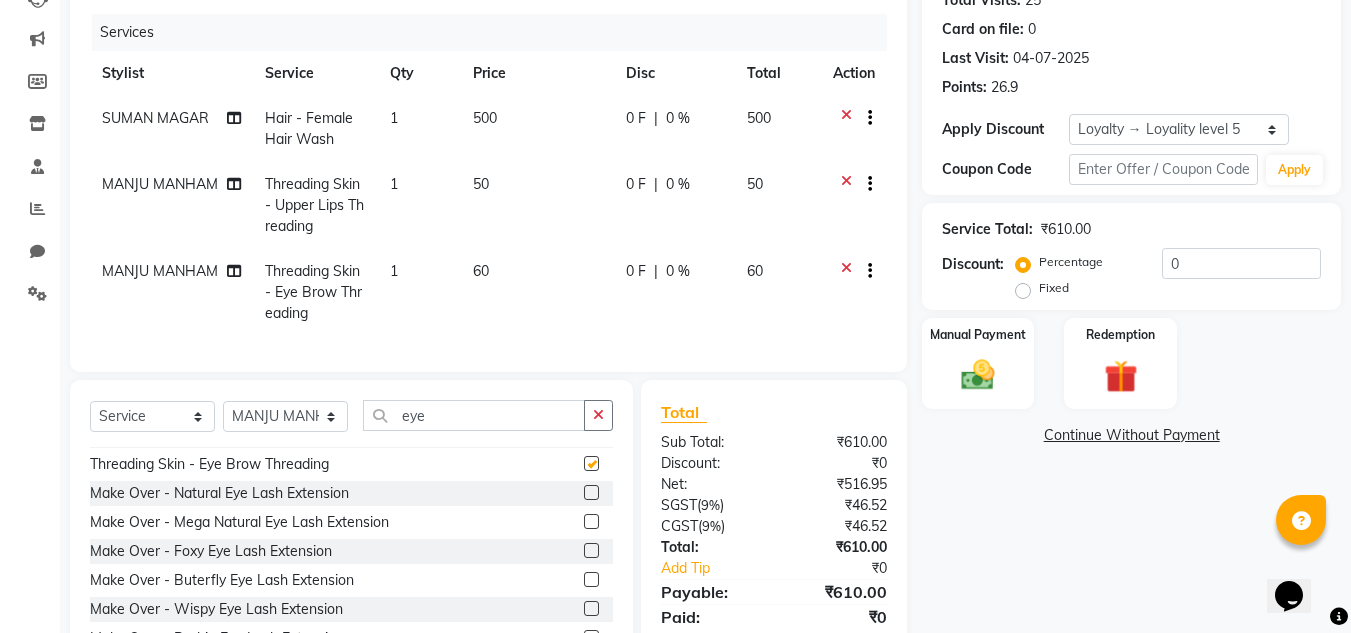 checkbox on "false" 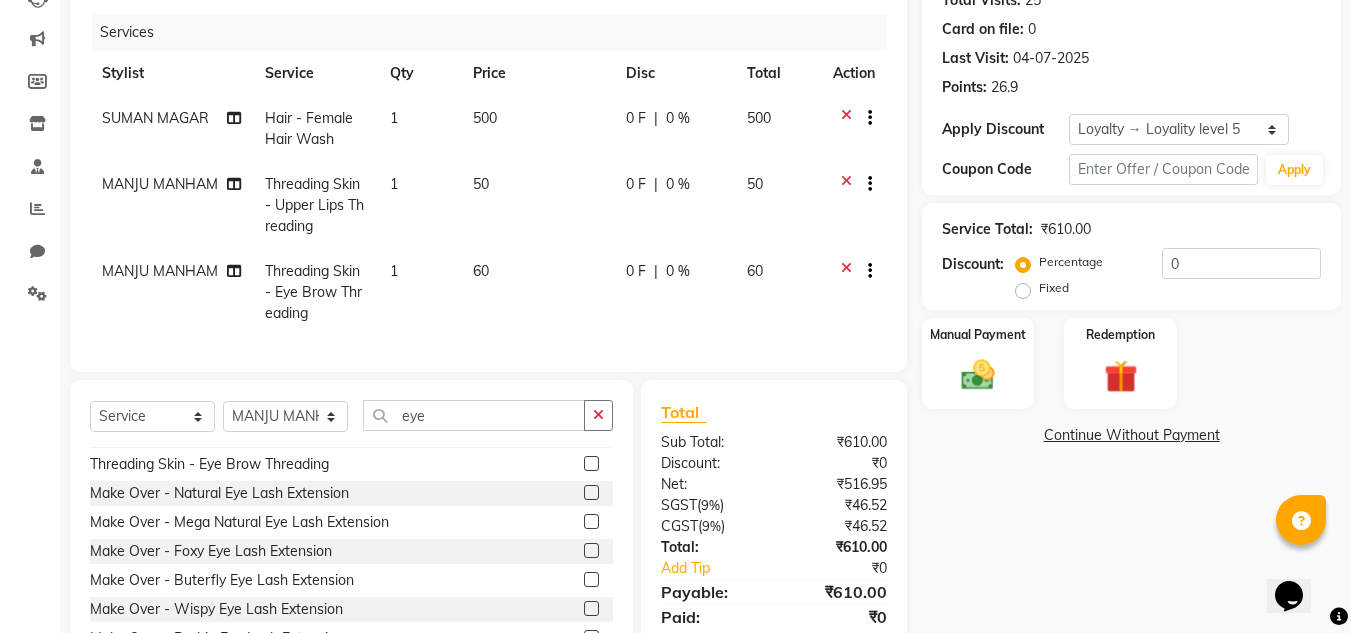 scroll, scrollTop: 321, scrollLeft: 0, axis: vertical 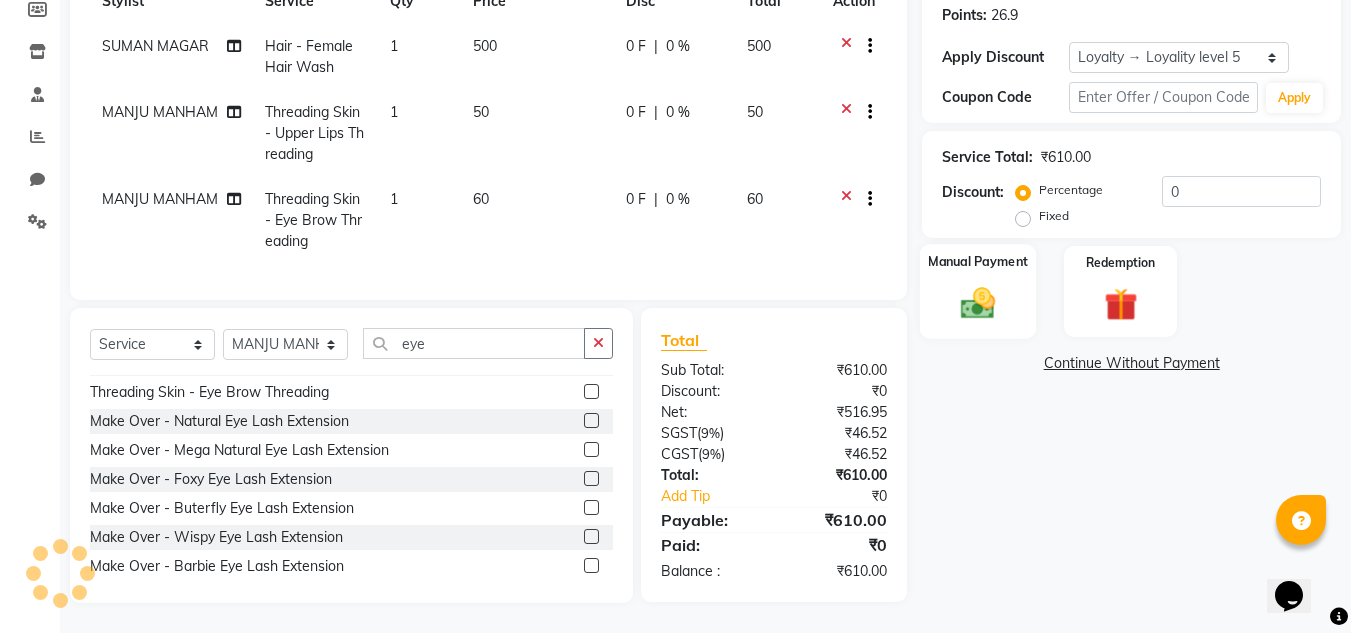 click 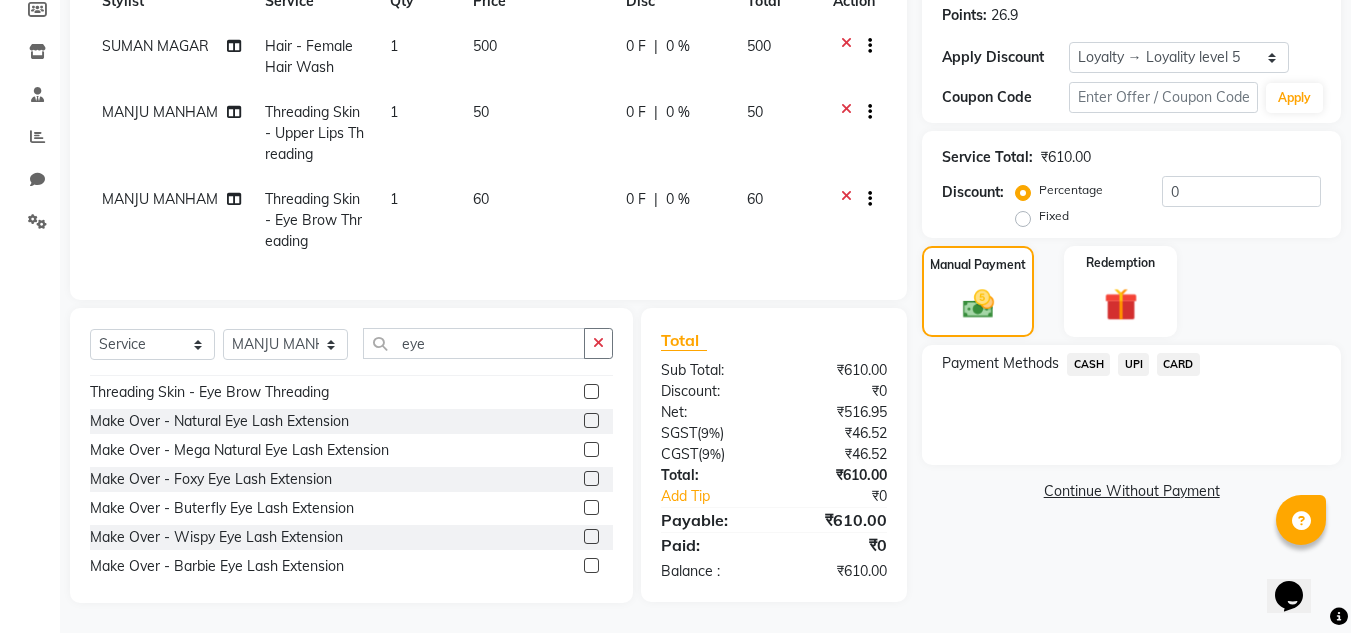 click on "CASH" 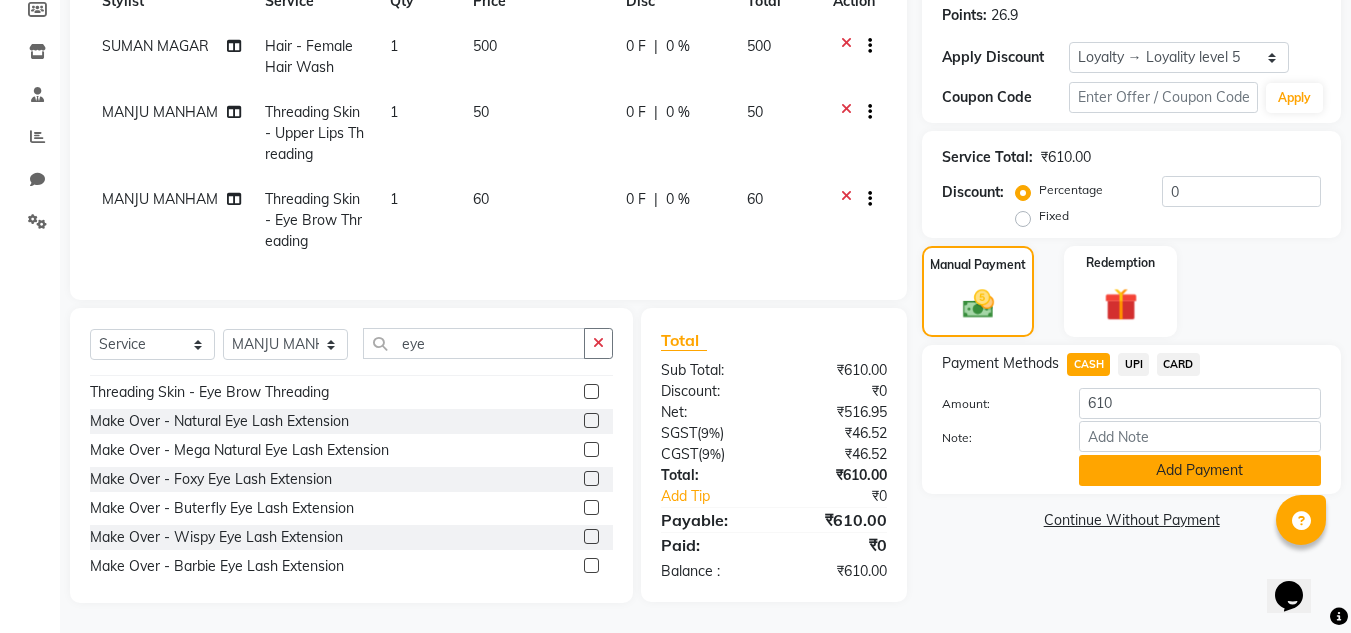 click on "Add Payment" 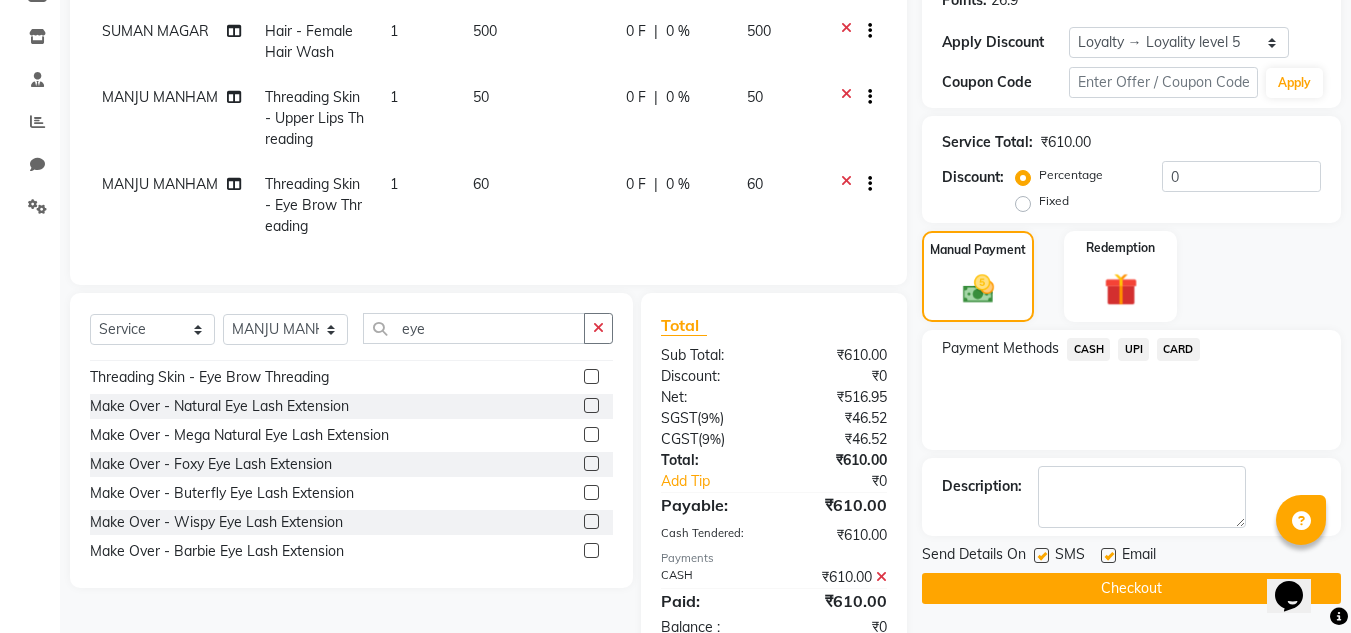scroll, scrollTop: 490, scrollLeft: 0, axis: vertical 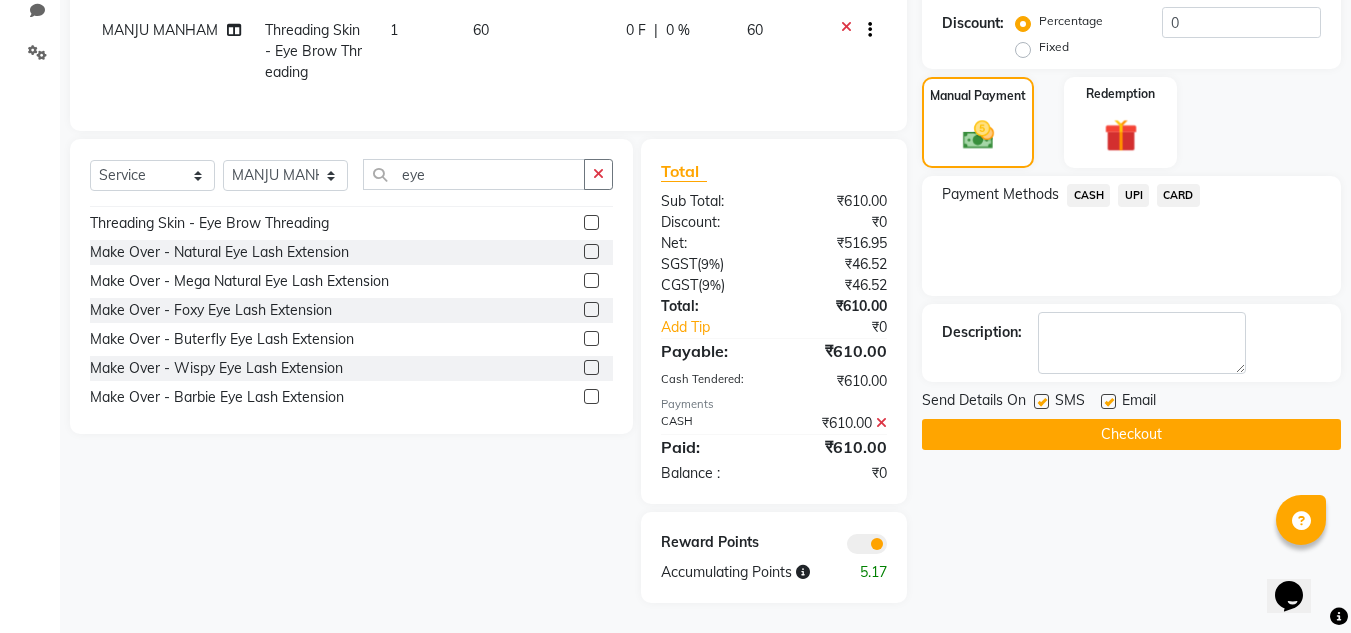 click on "Checkout" 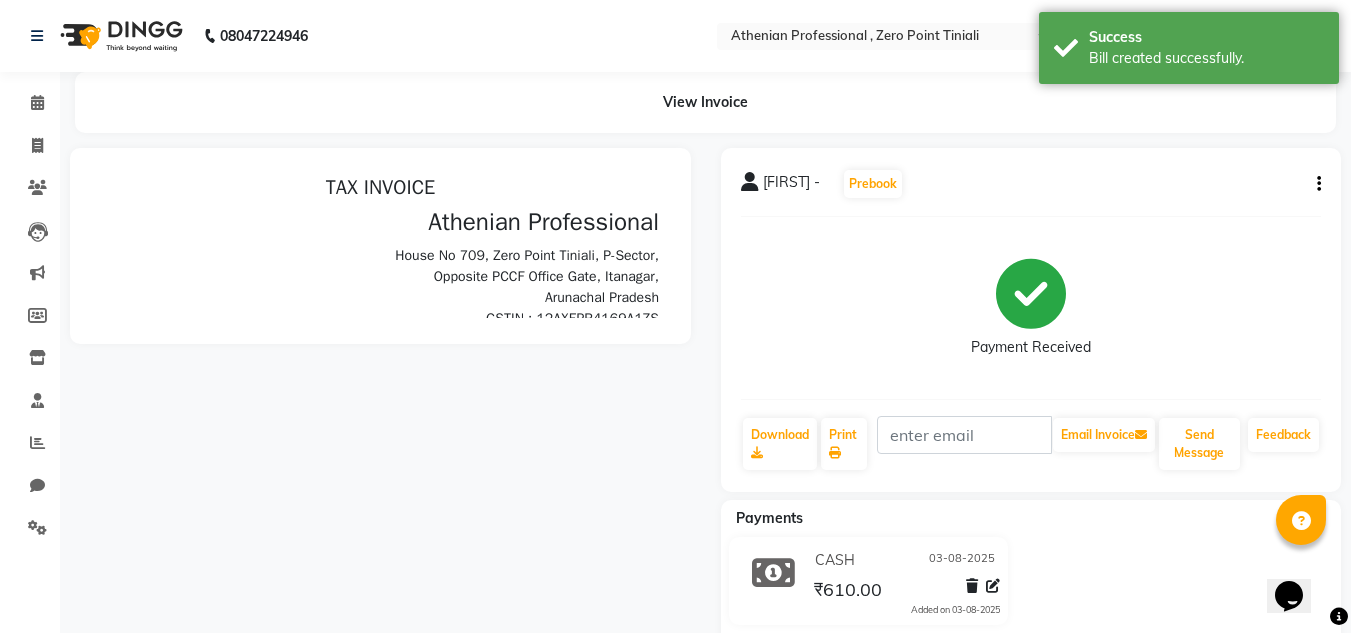 scroll, scrollTop: 0, scrollLeft: 0, axis: both 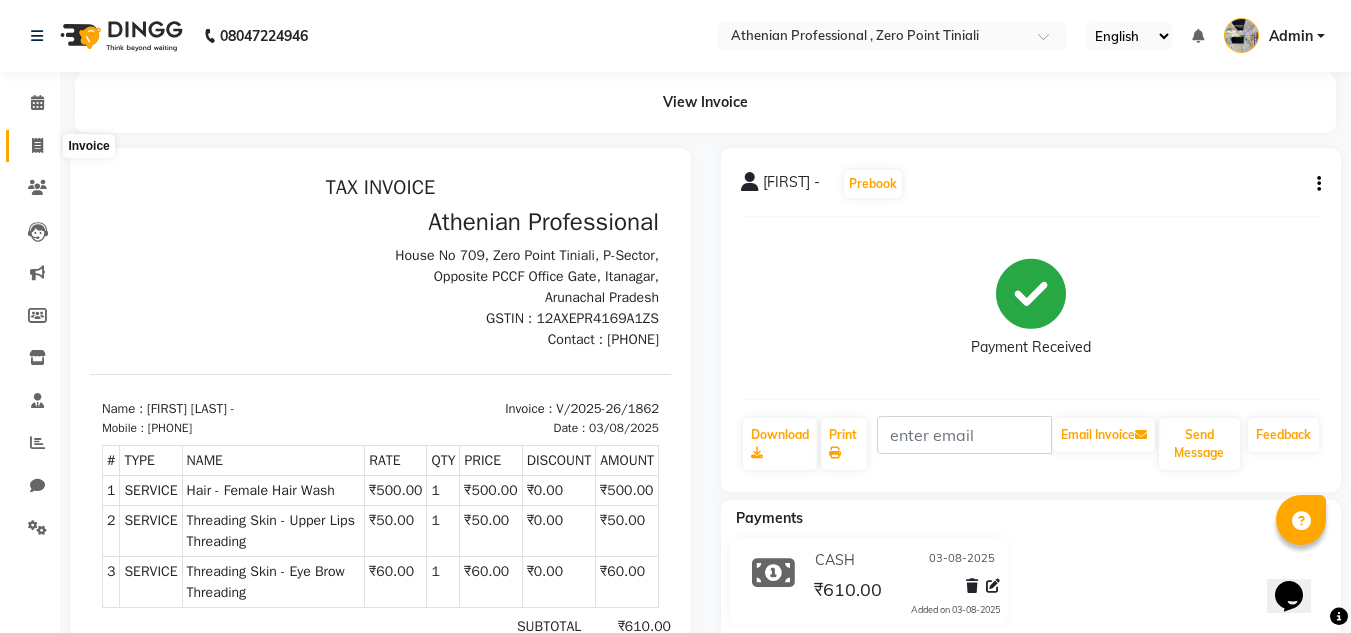 click 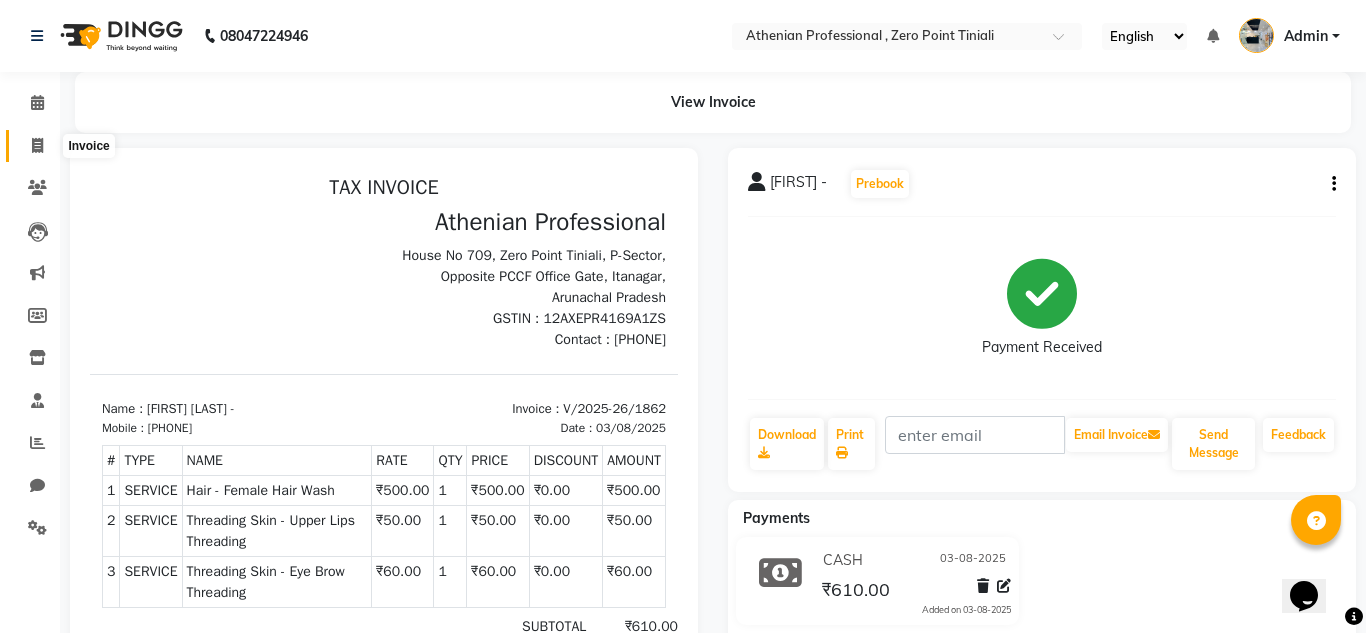 select on "service" 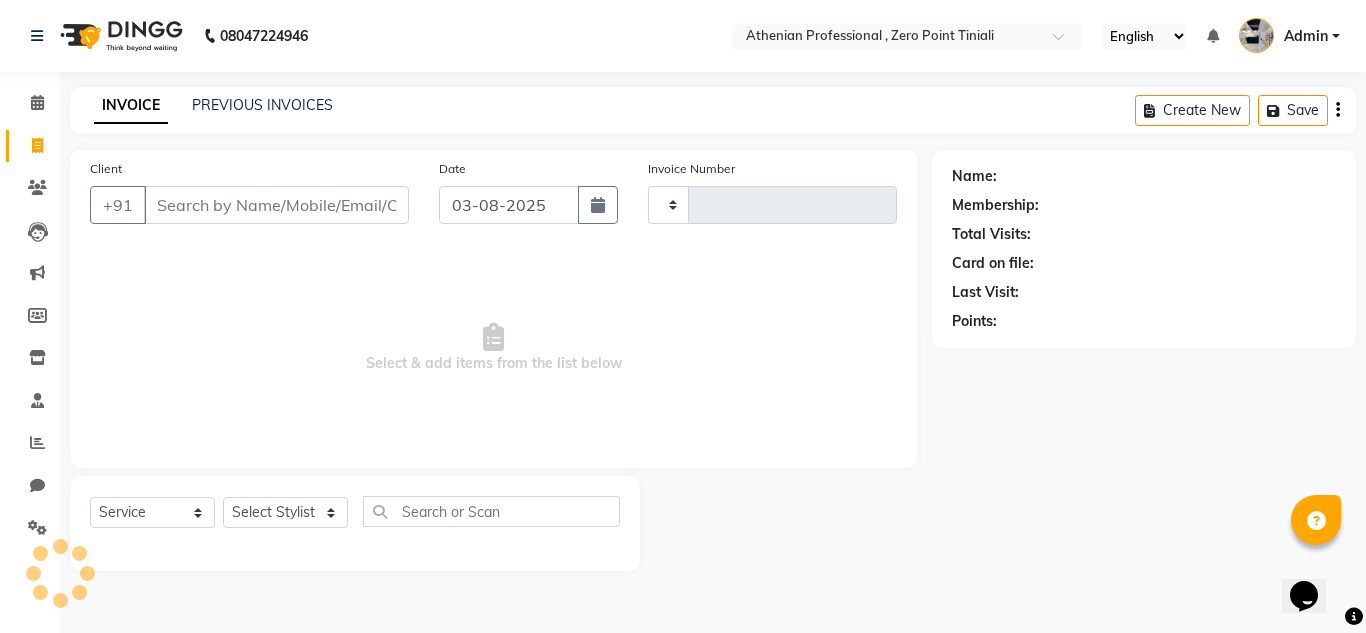 type on "1863" 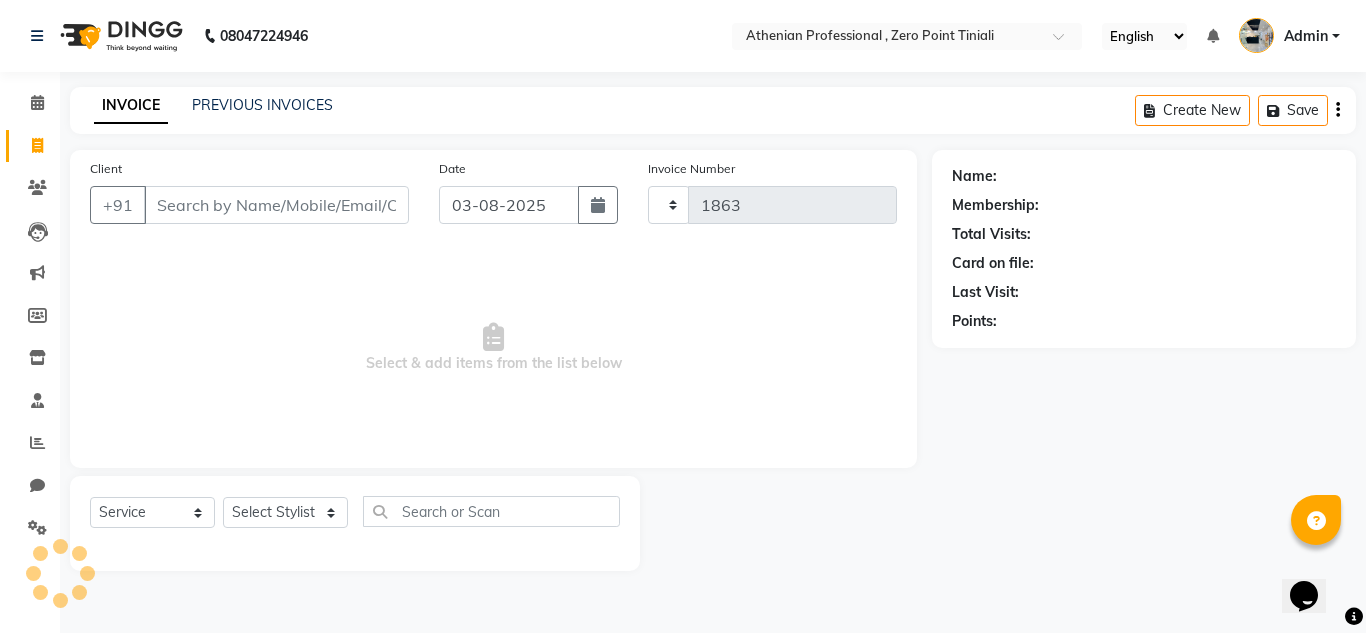 select on "8300" 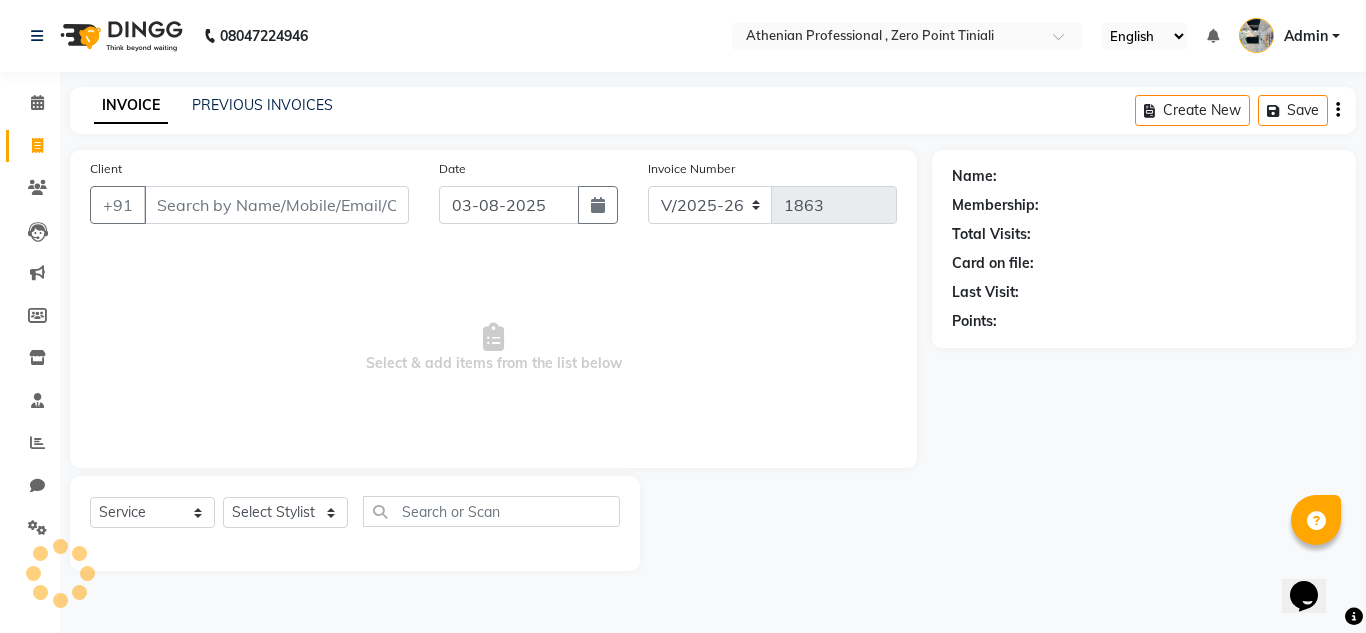 click on "Client" at bounding box center (276, 205) 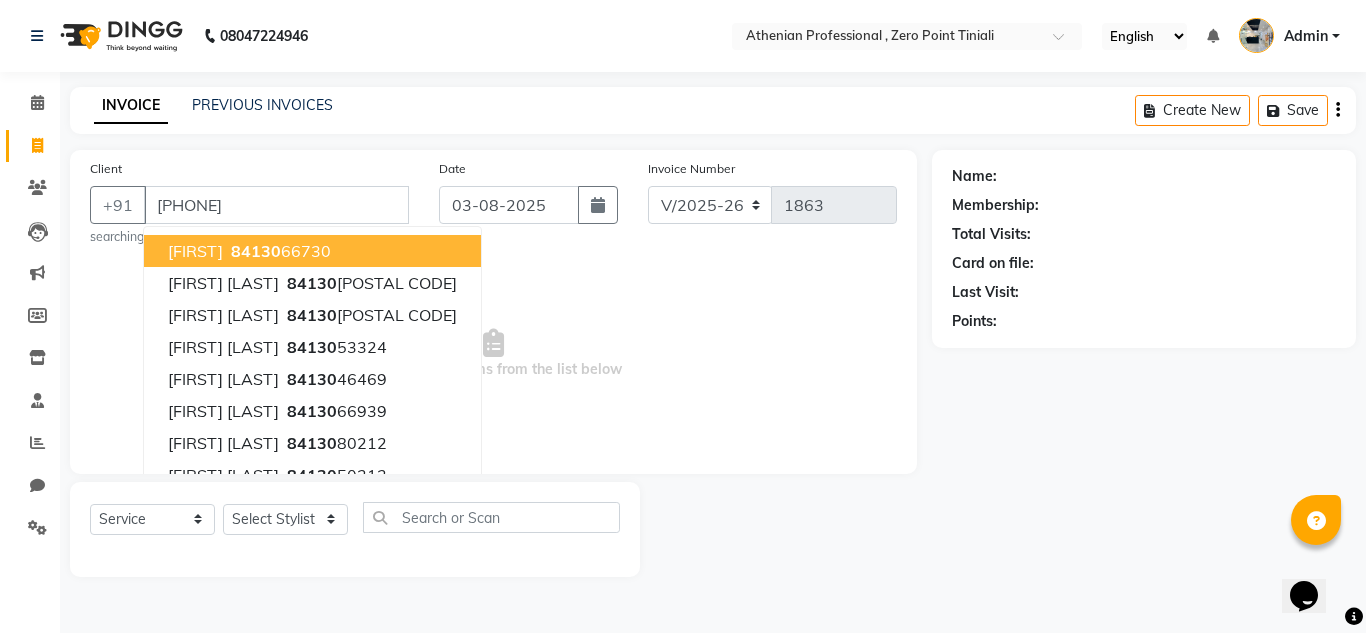 type on "8413046469" 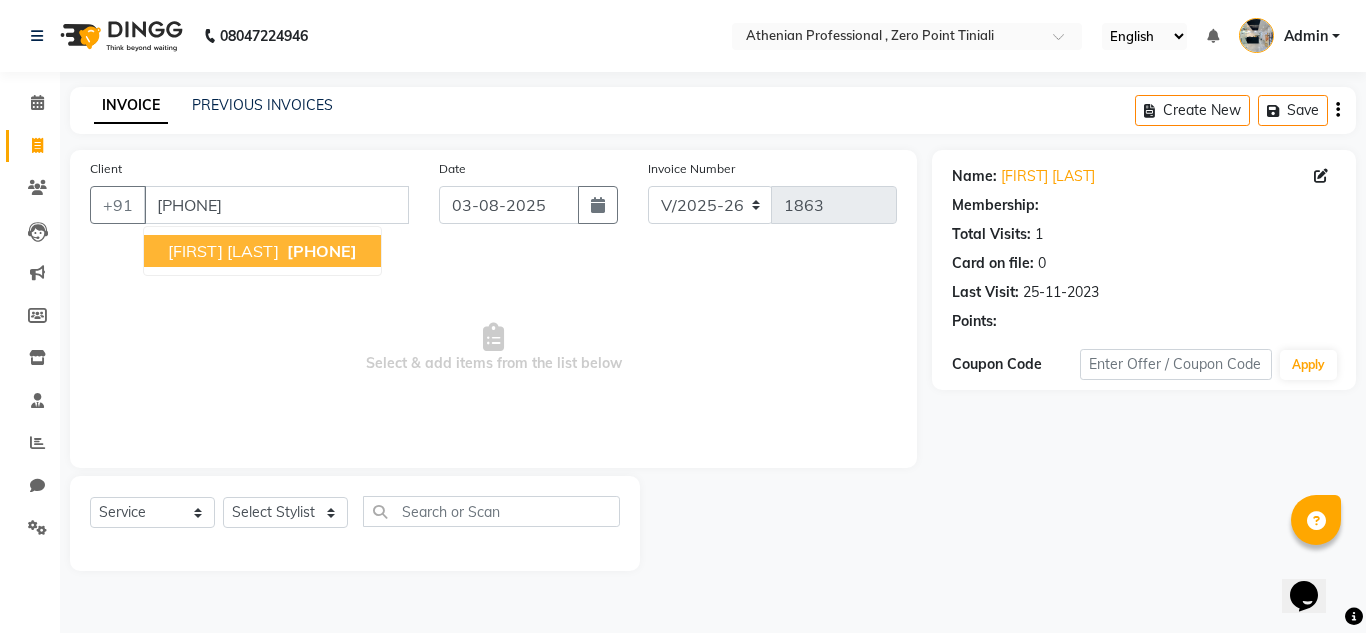 select on "1: Object" 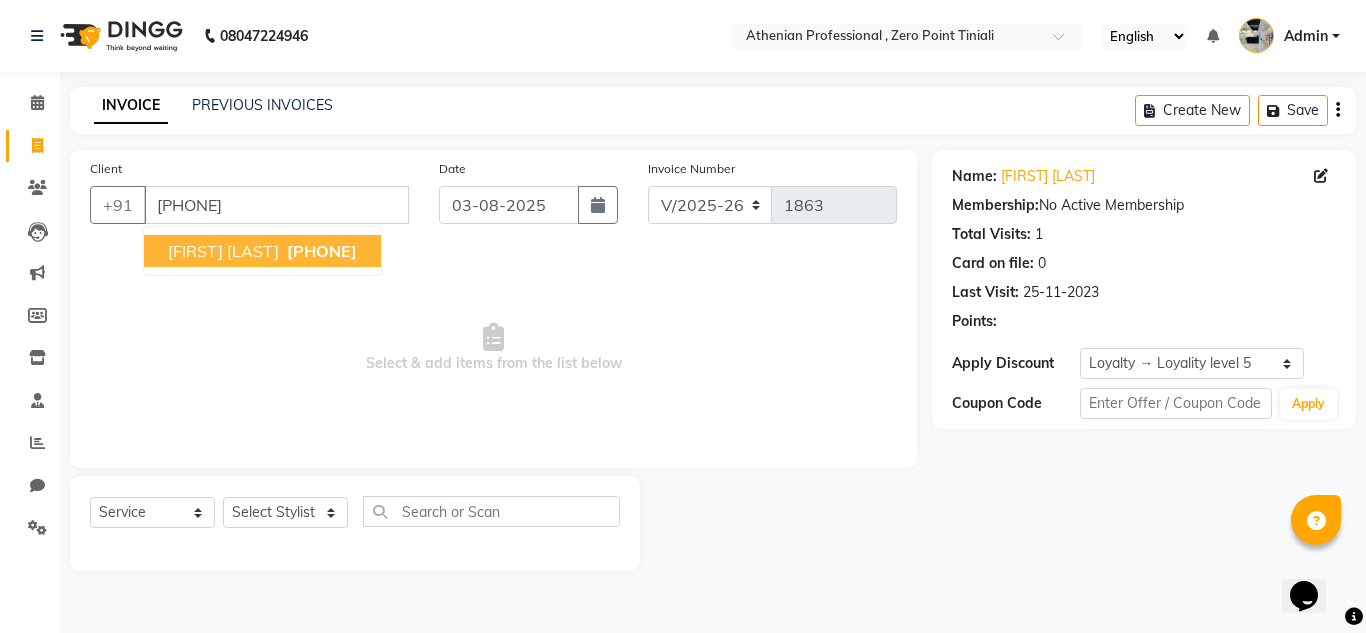 click on "K yomcha" at bounding box center (223, 251) 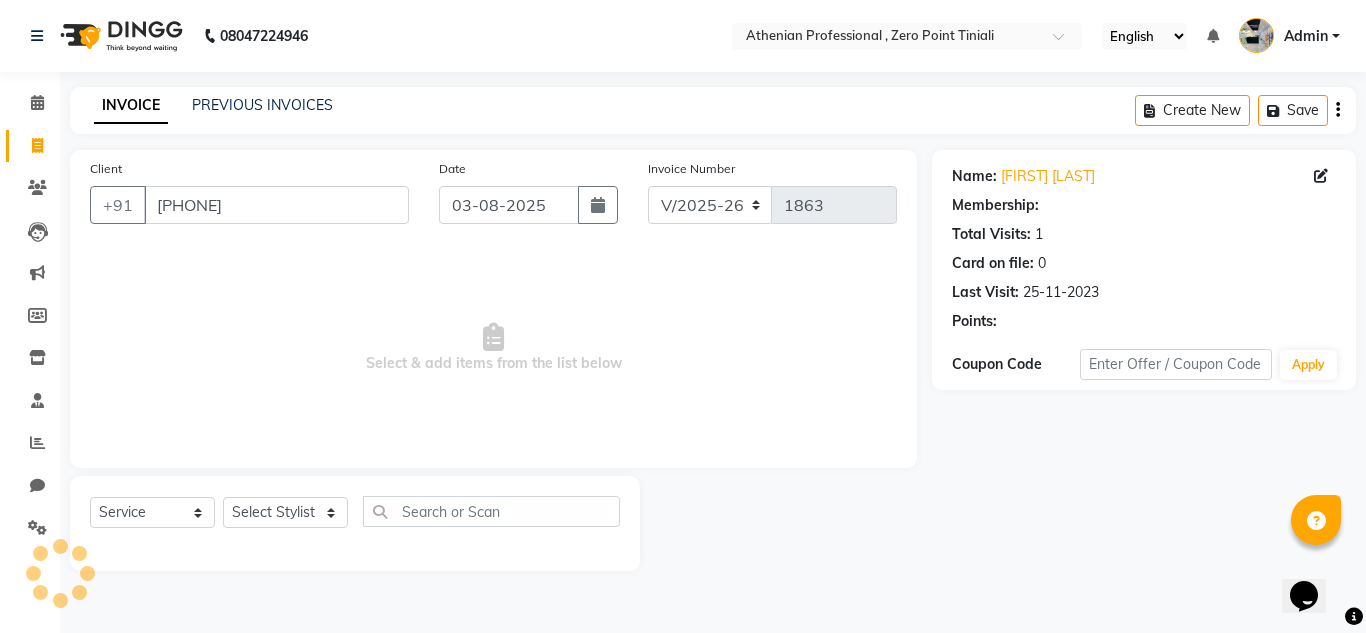 select on "1: Object" 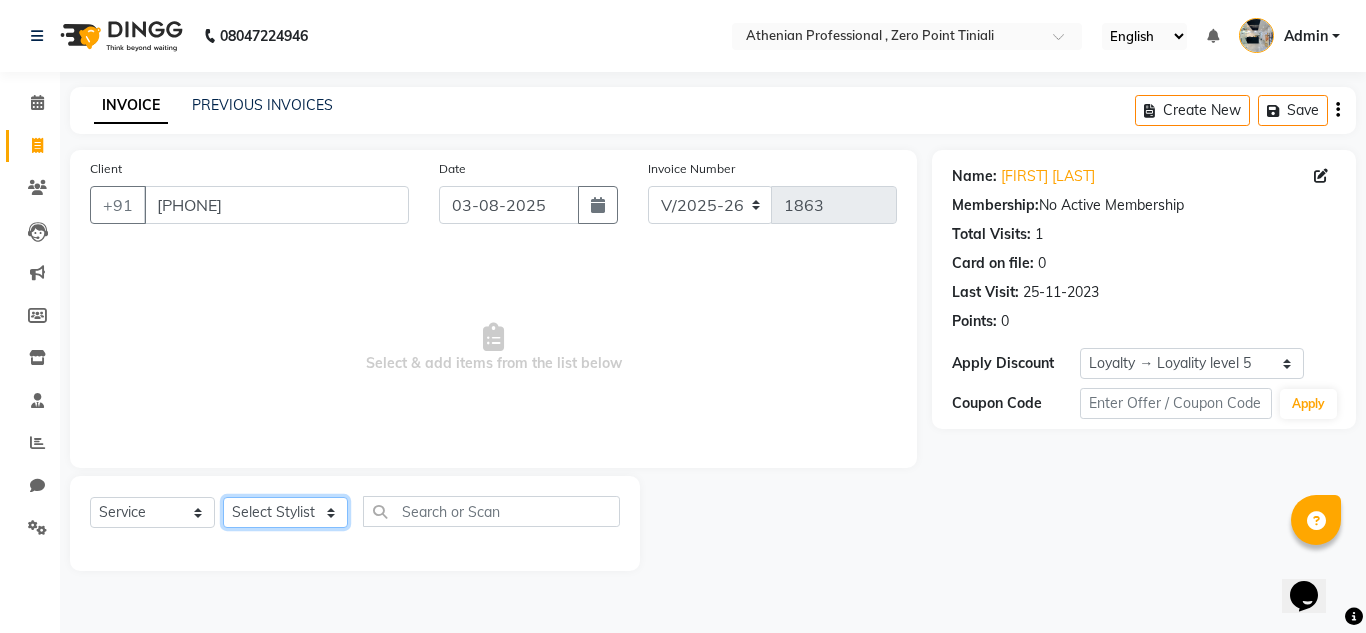 click on "Select Stylist Abin Mili Admin JAVED ANSARI KOSHEH BIHAM LINDUM NEME MAHINDRA BASUMATARY Manager MANJU MANHAM MINUKA CHETTRY NGAMNON RALONGHAM SHADAB KHAN SUMAN MAGAR SUMI BISWAS  SWAPNA DEVI CHETRY TAMCHI YAMA Toingam Jamikham YELLI LIKHA" 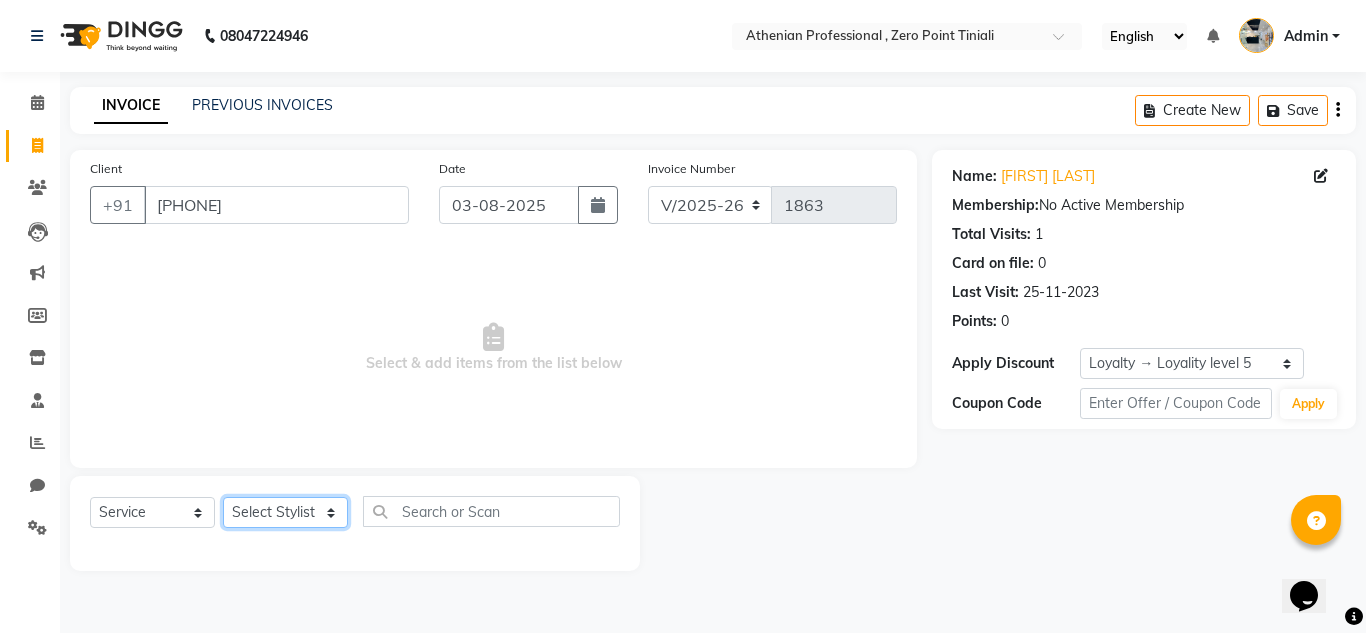 select on "80206" 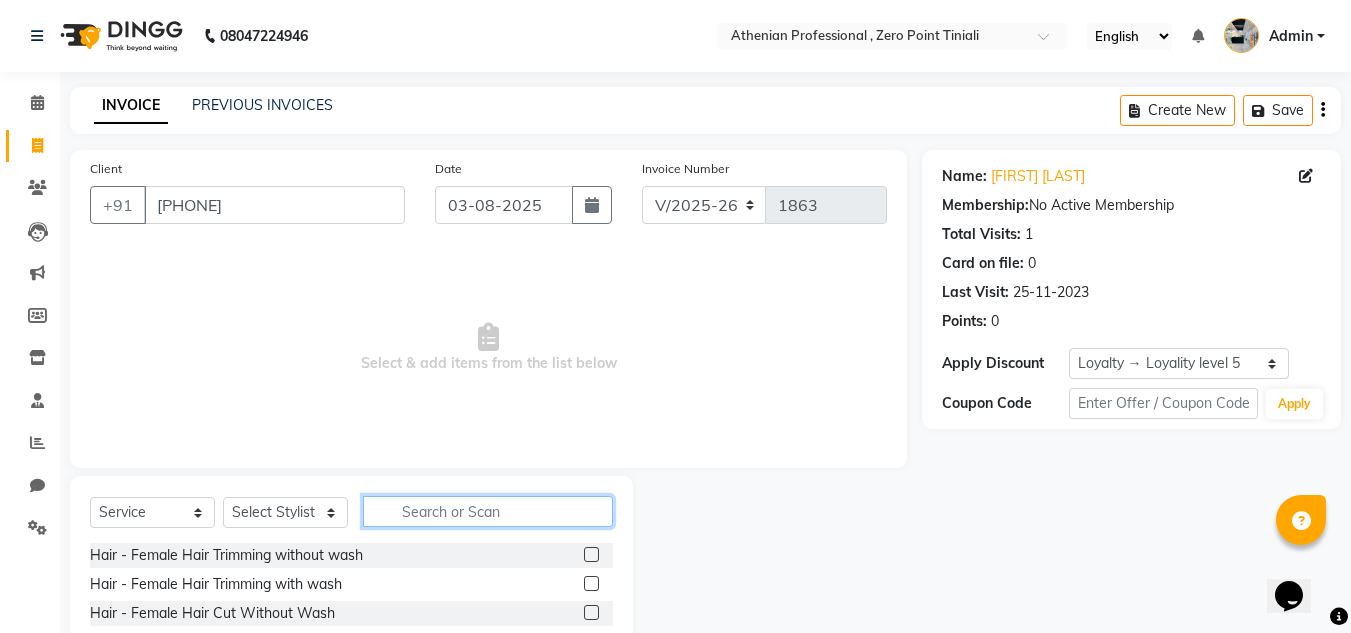 click 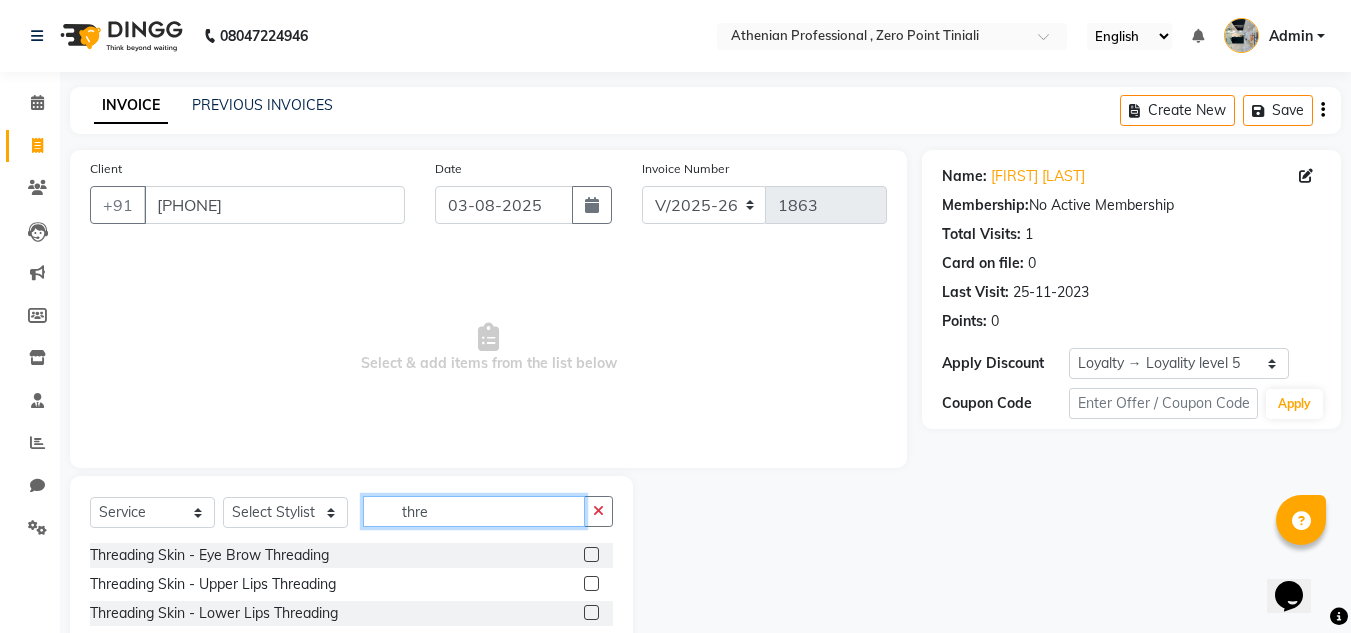 type on "thre" 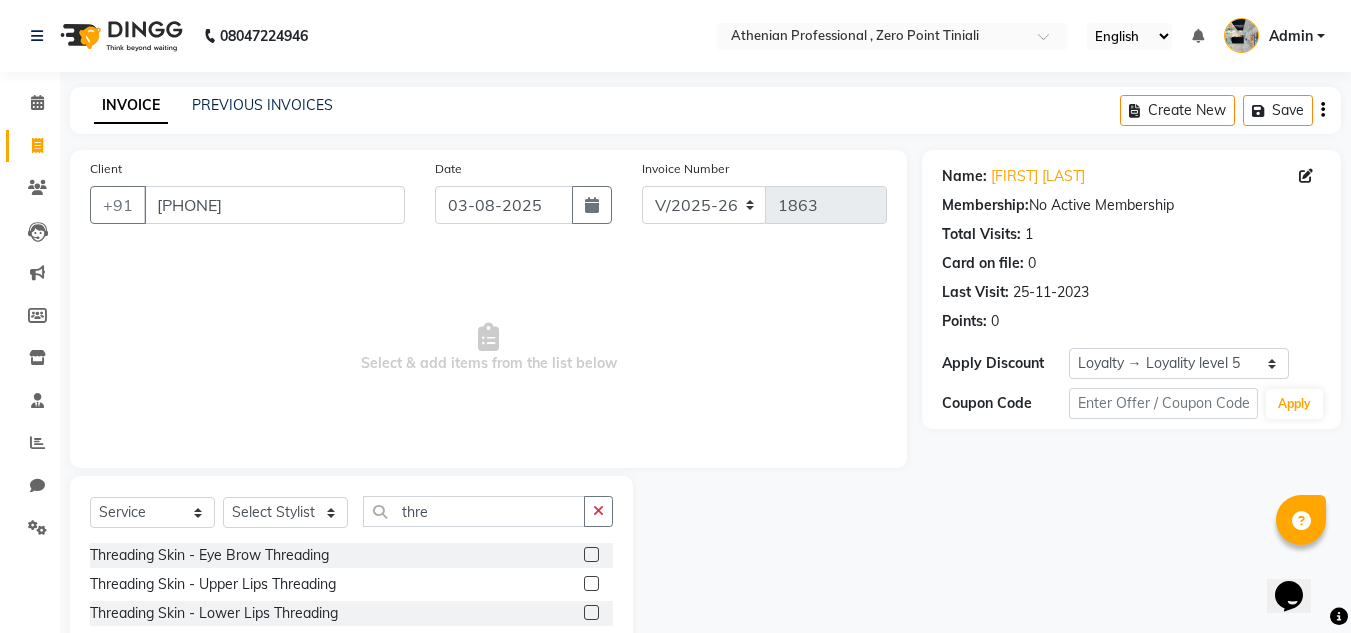 click 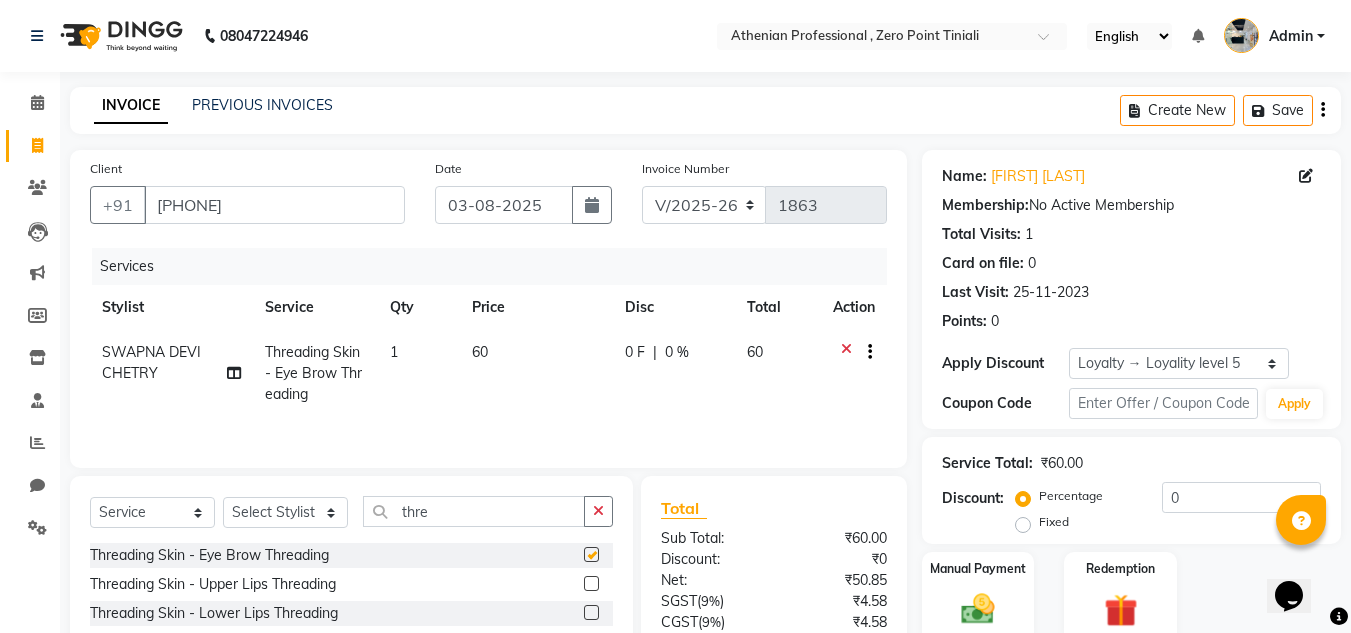 checkbox on "false" 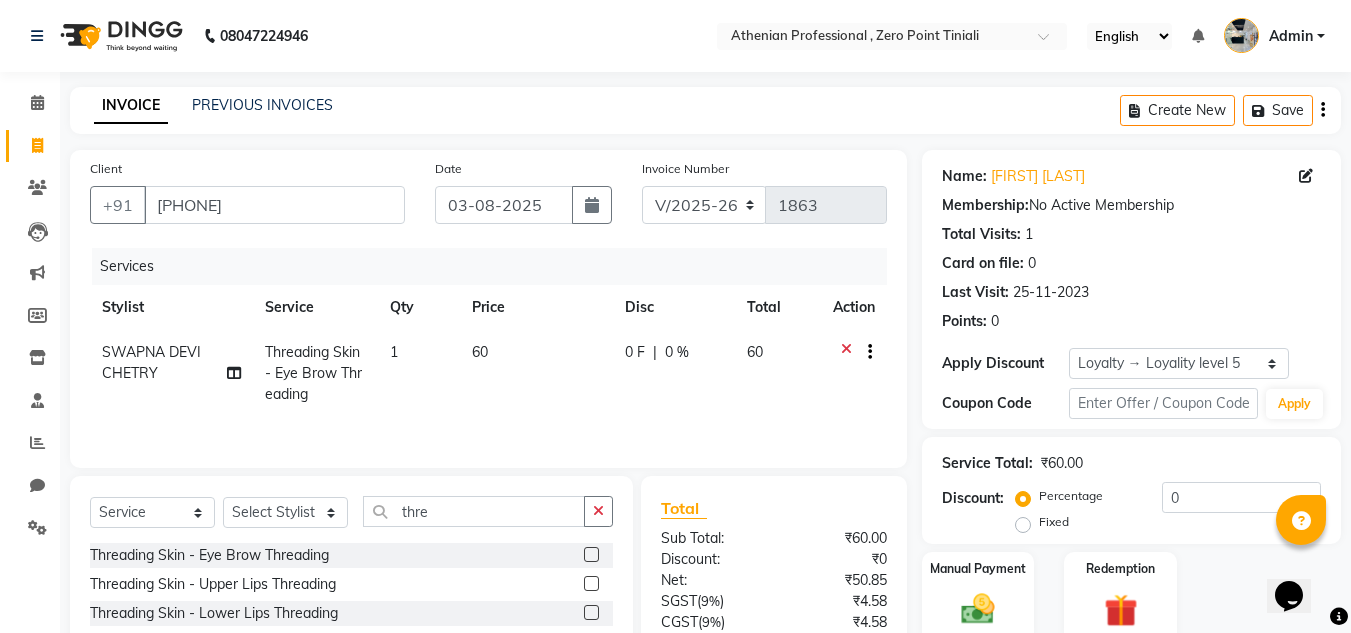 scroll, scrollTop: 168, scrollLeft: 0, axis: vertical 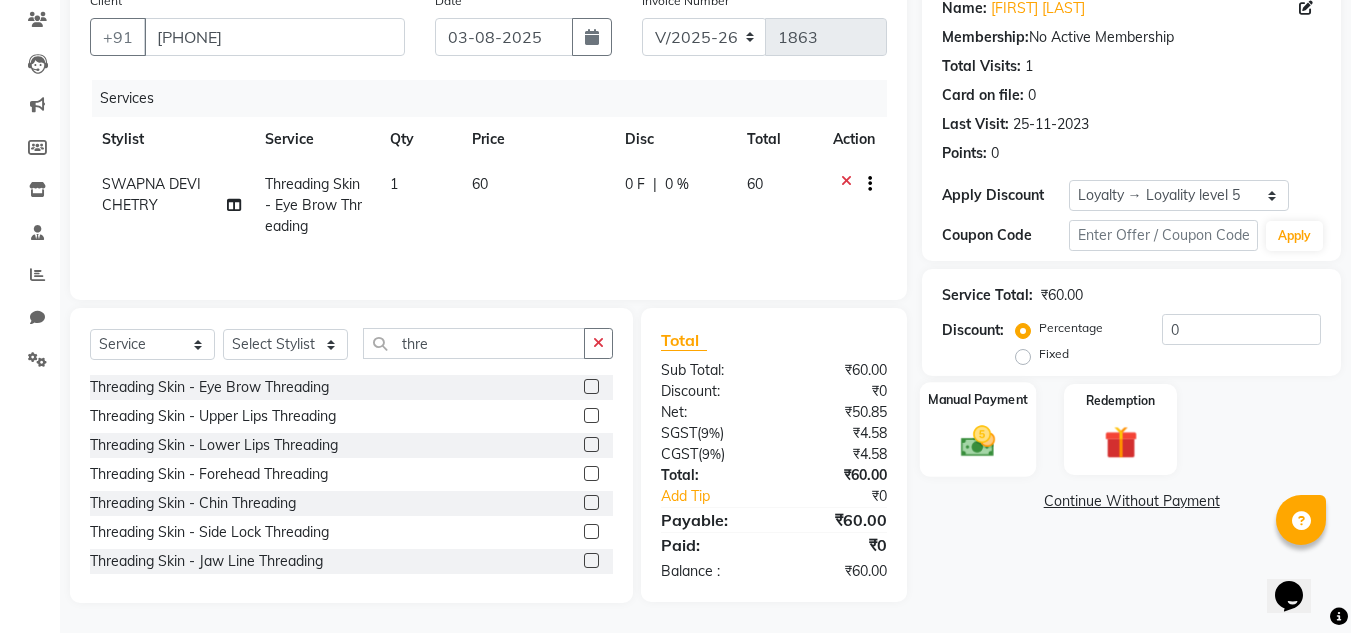 click 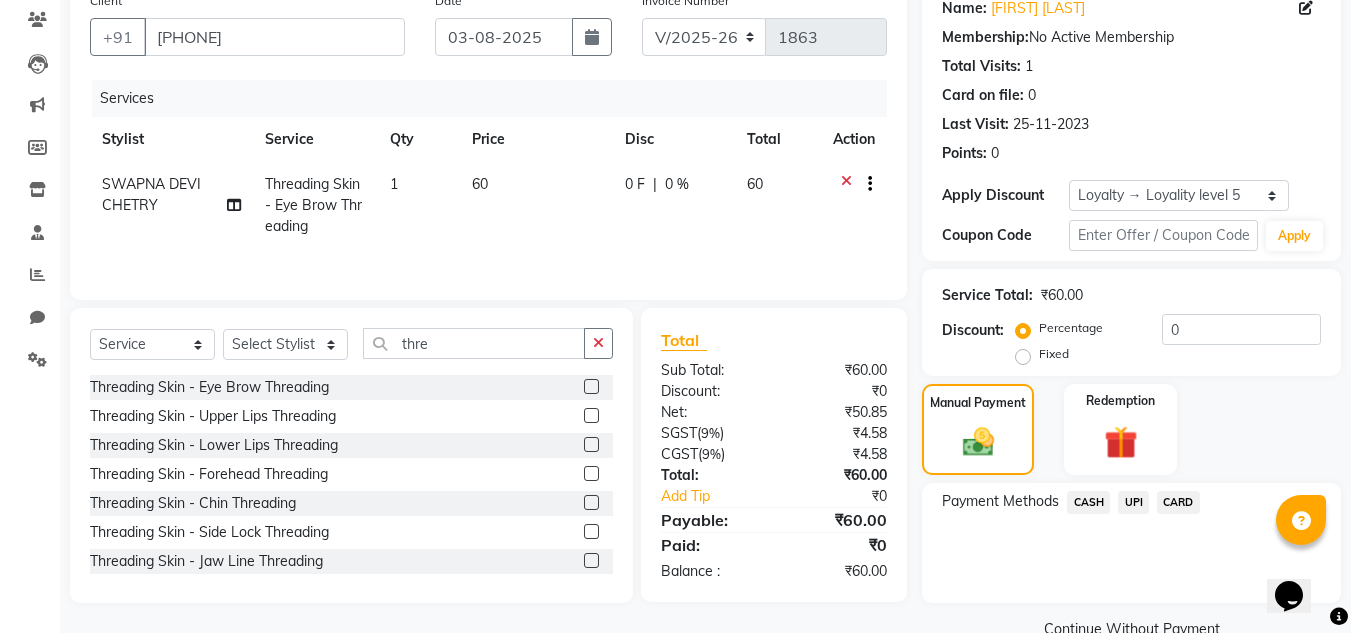 click on "UPI" 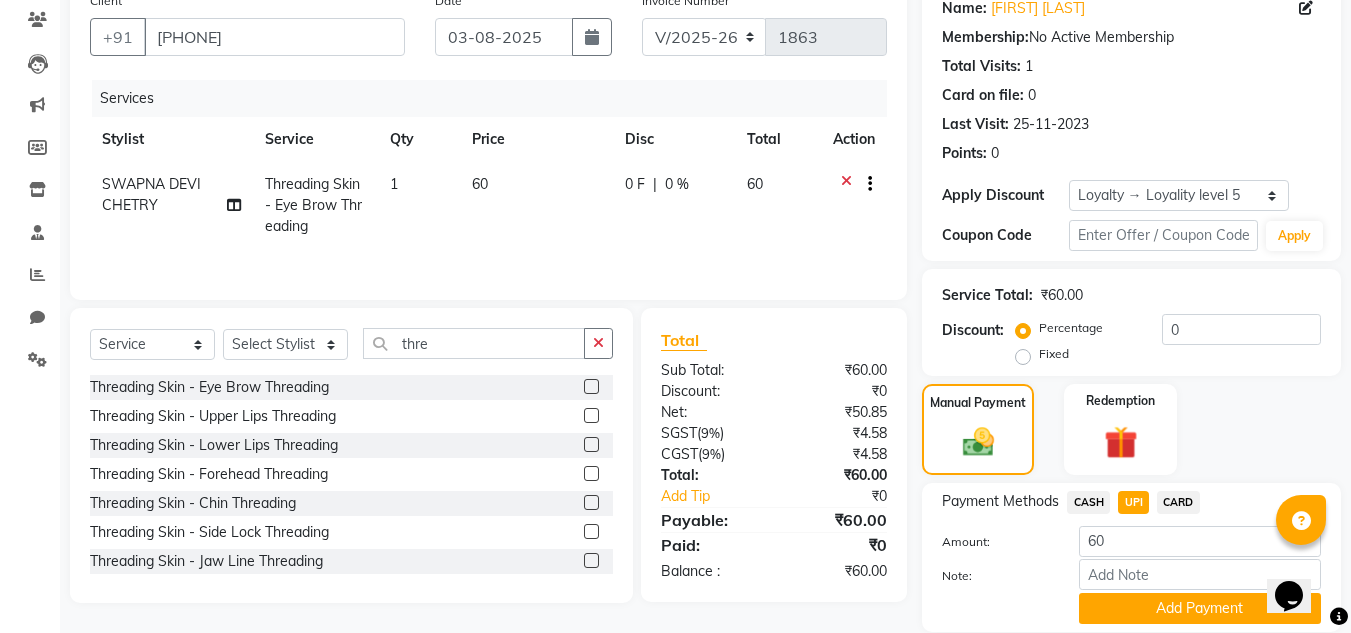 scroll, scrollTop: 238, scrollLeft: 0, axis: vertical 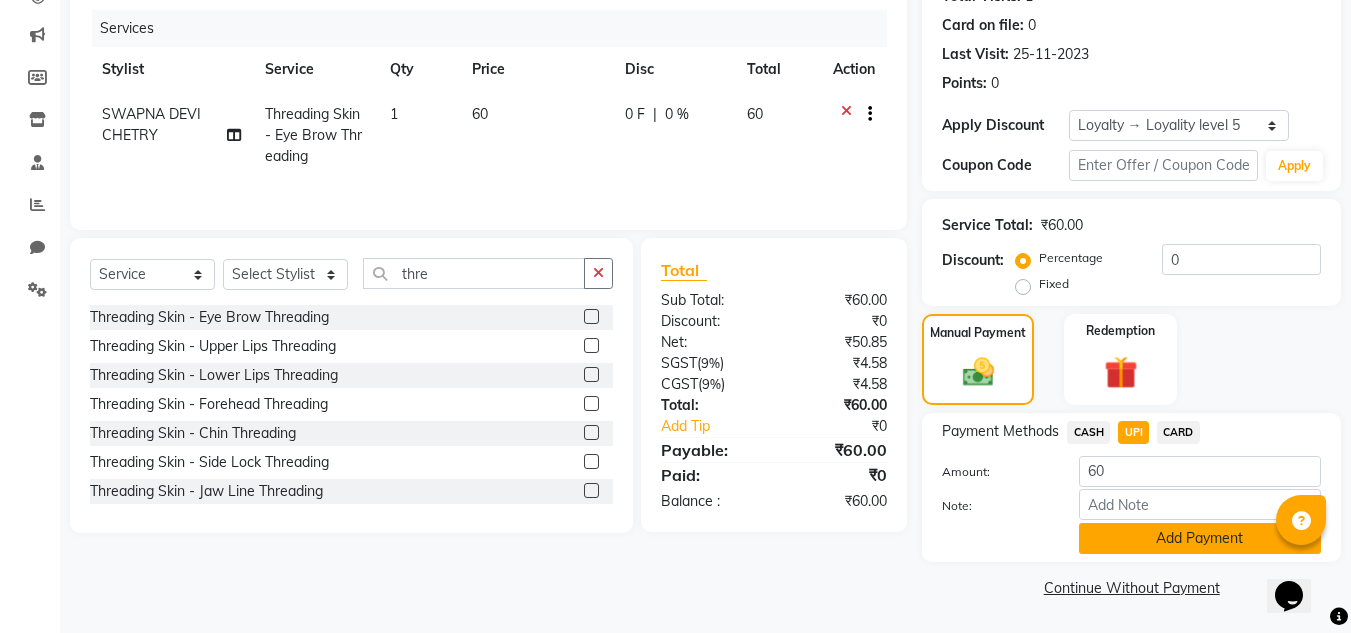click on "Add Payment" 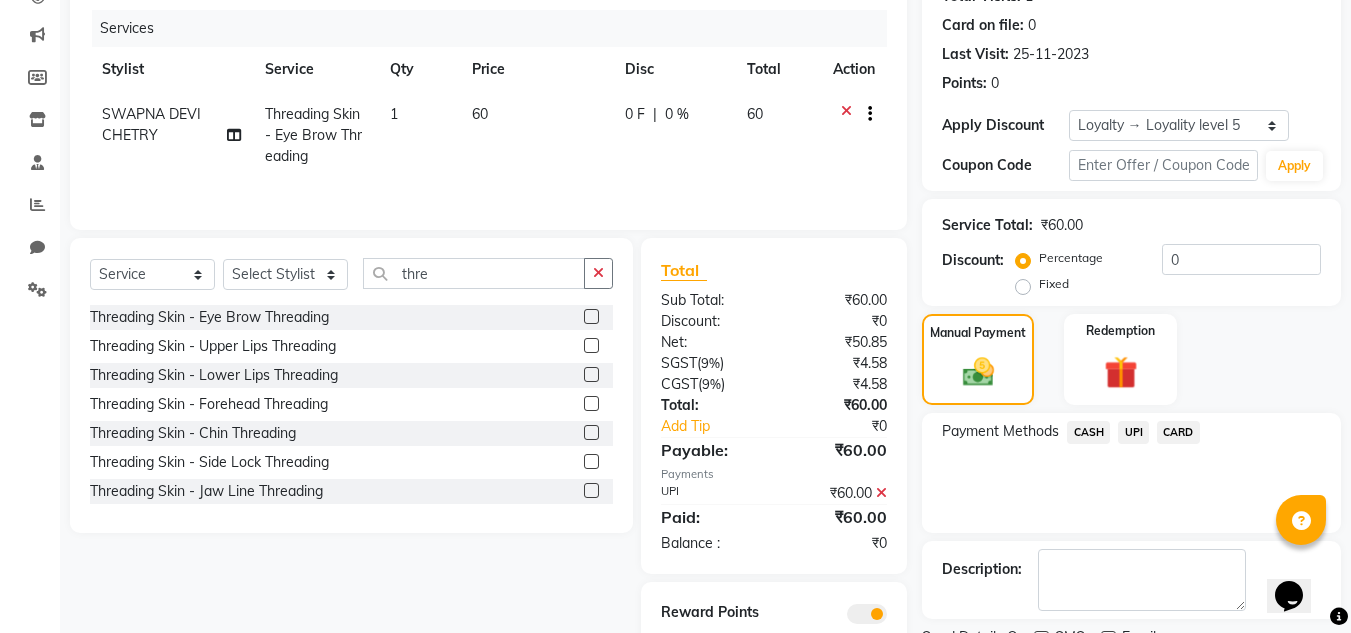 scroll, scrollTop: 322, scrollLeft: 0, axis: vertical 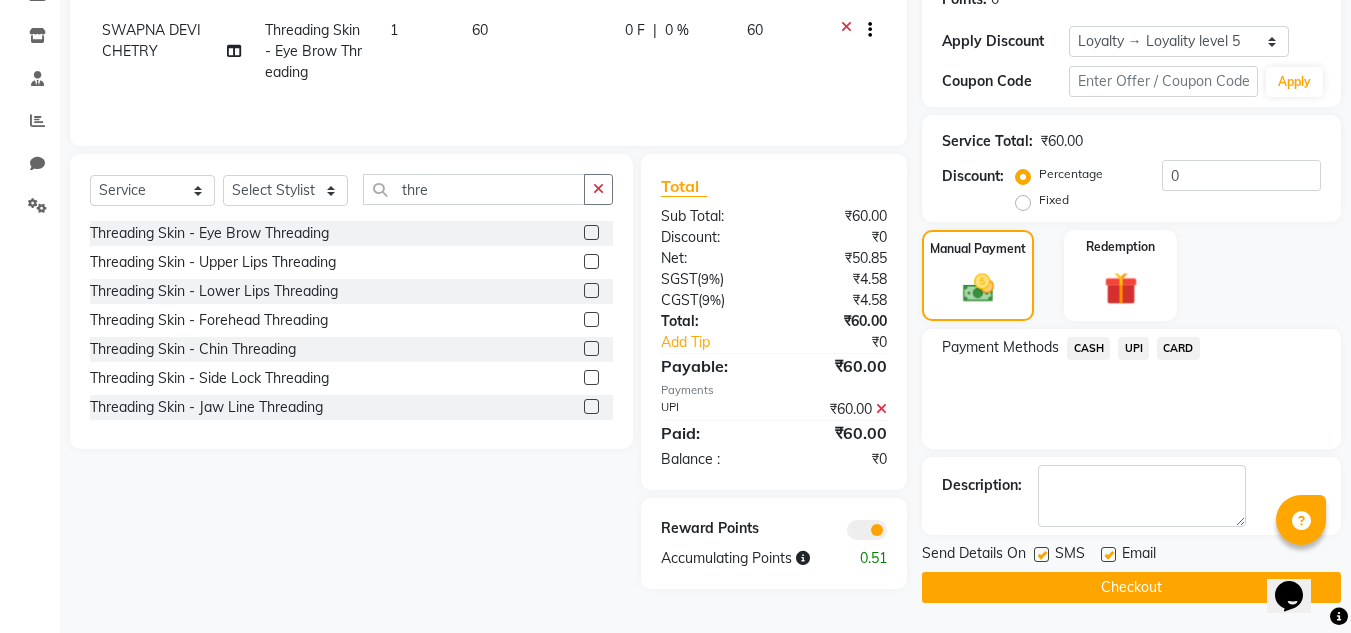 click on "Checkout" 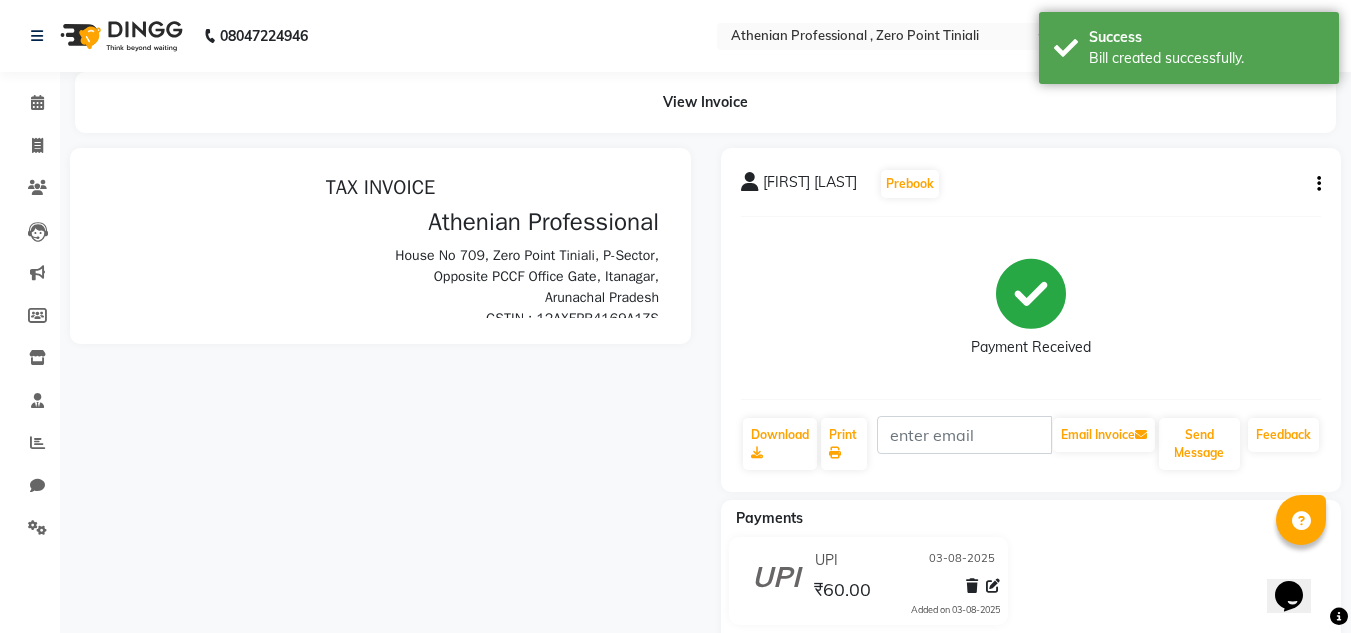 scroll, scrollTop: 0, scrollLeft: 0, axis: both 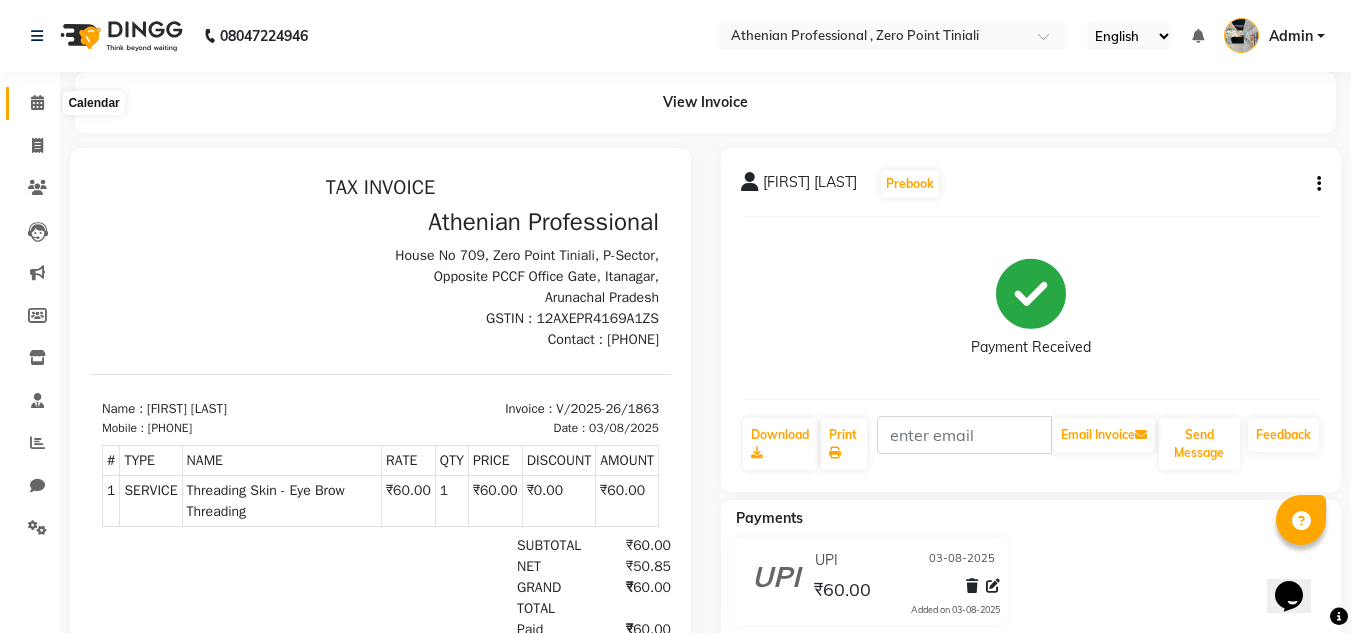 click 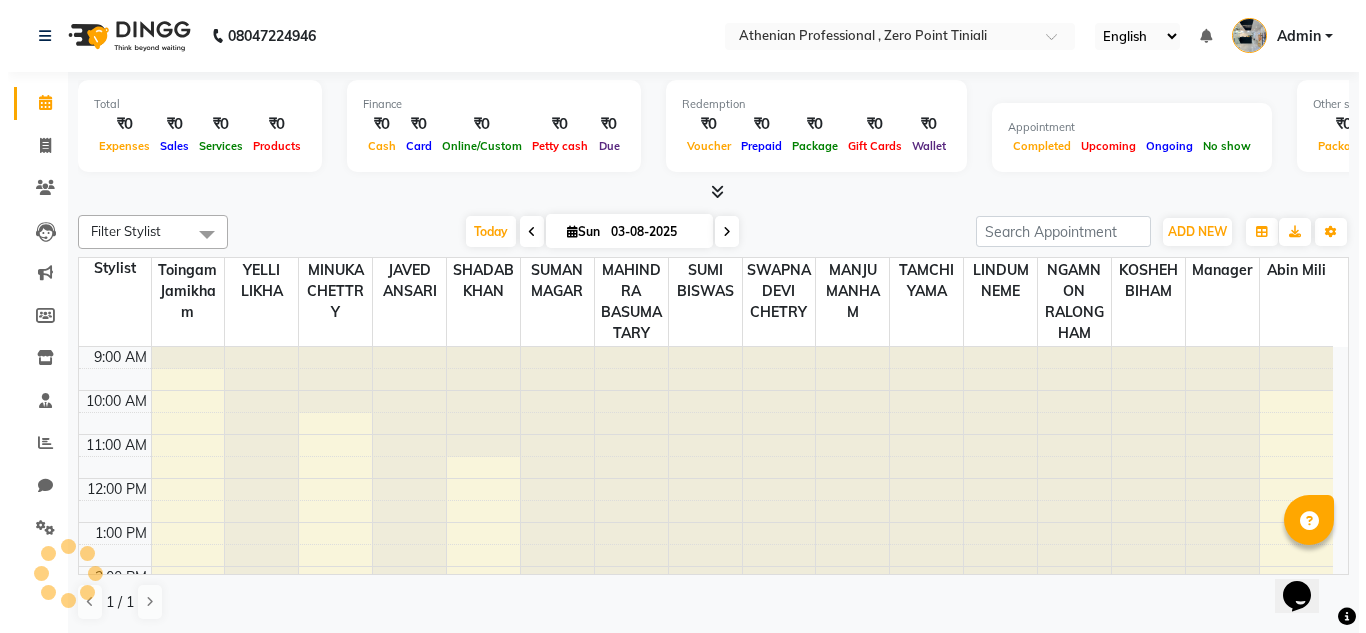 scroll, scrollTop: 262, scrollLeft: 0, axis: vertical 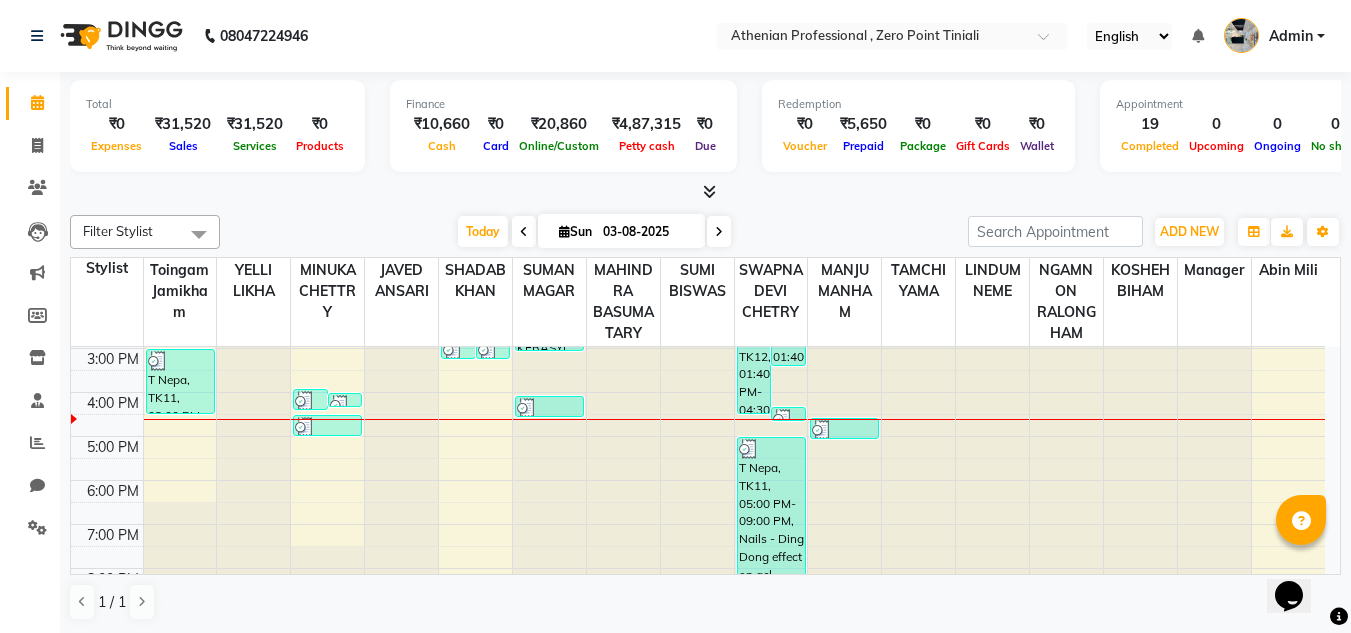 click at bounding box center [705, 192] 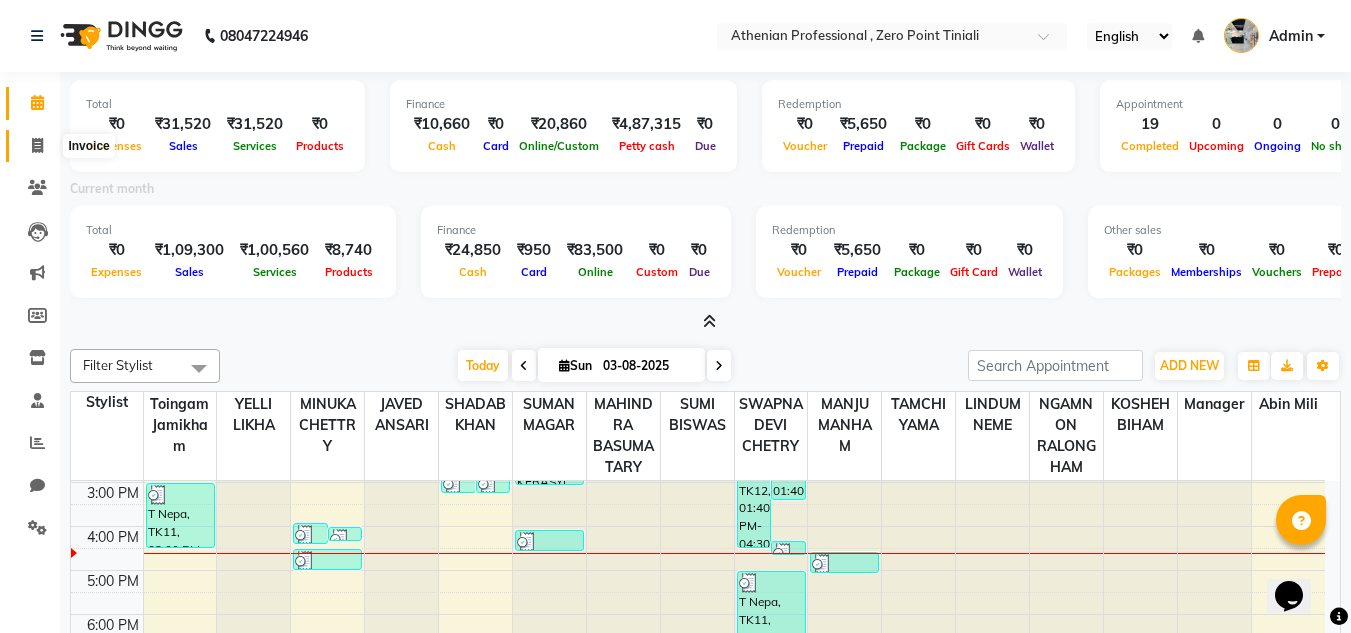 click 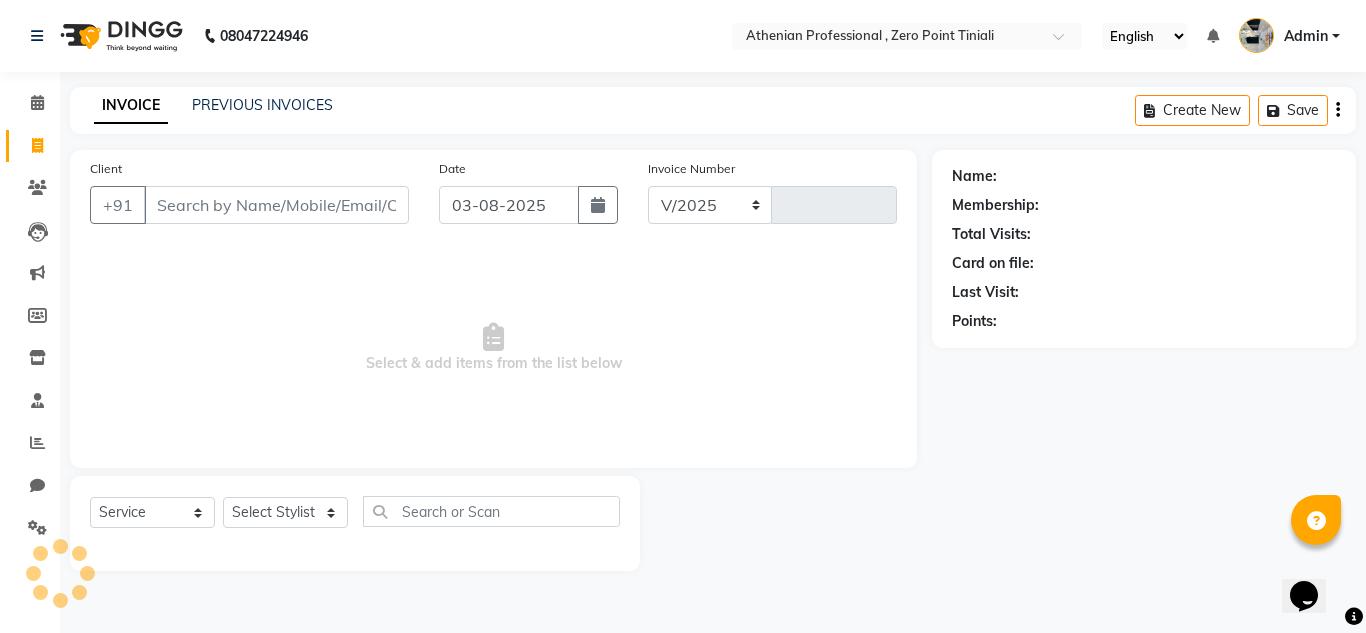 select on "8300" 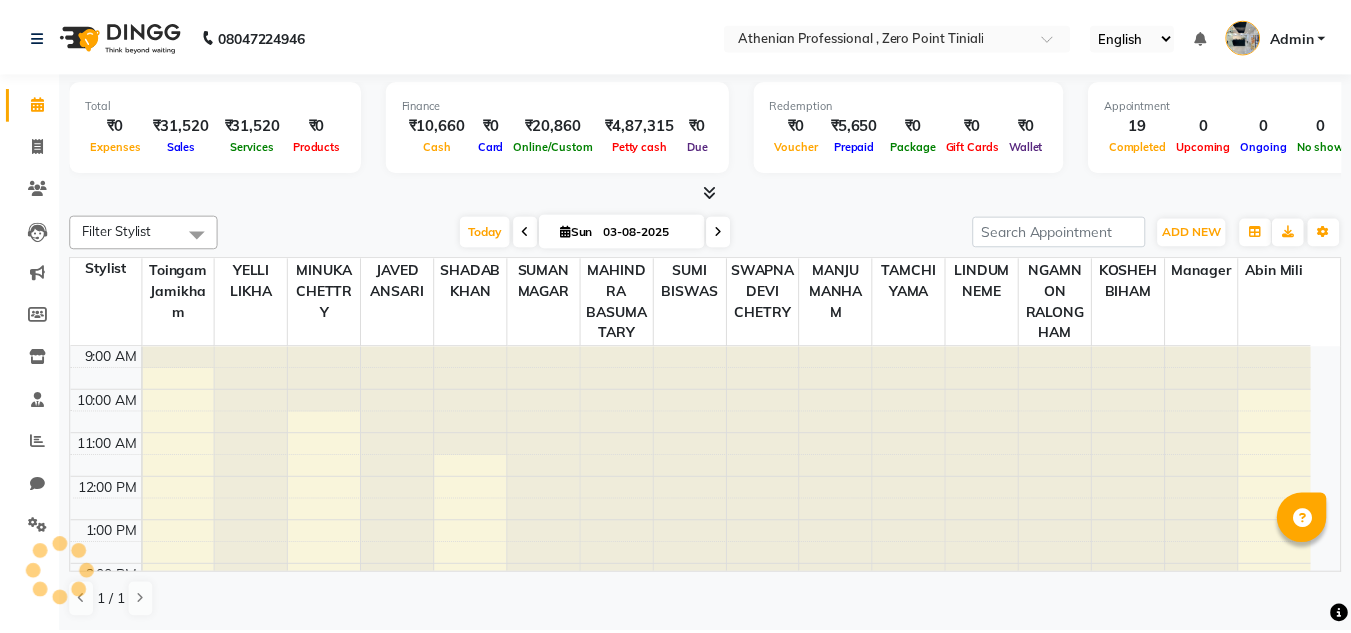 scroll, scrollTop: 0, scrollLeft: 0, axis: both 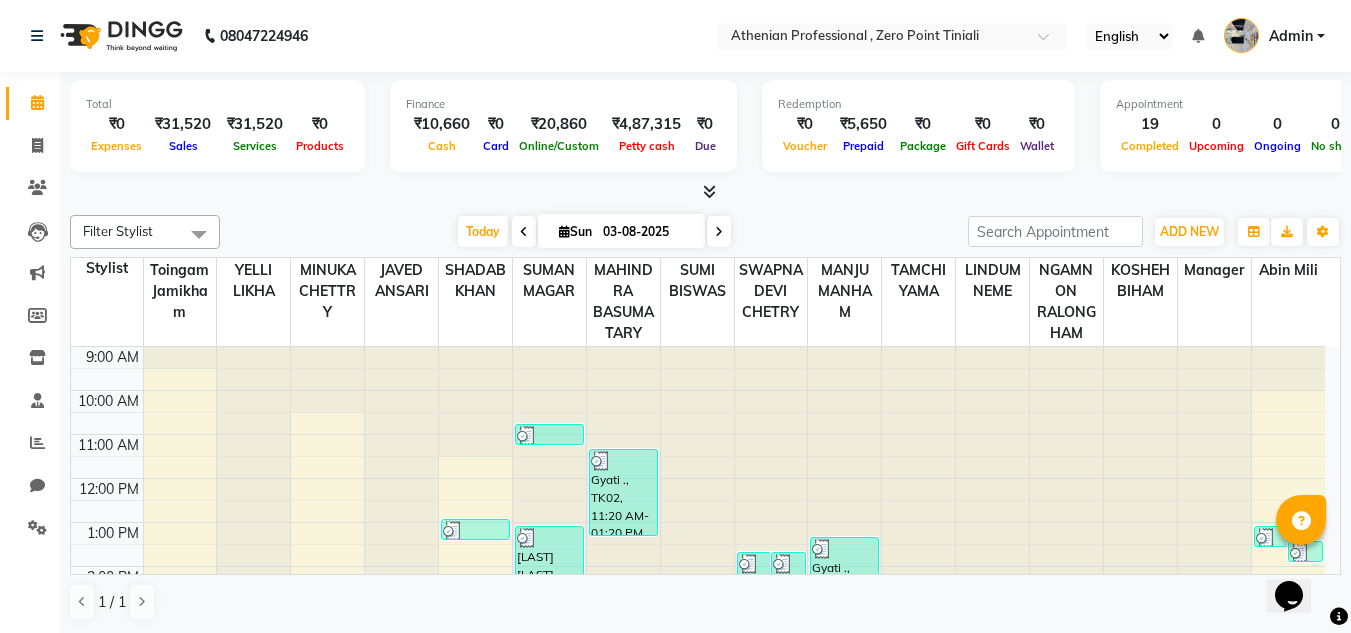 click at bounding box center [709, 191] 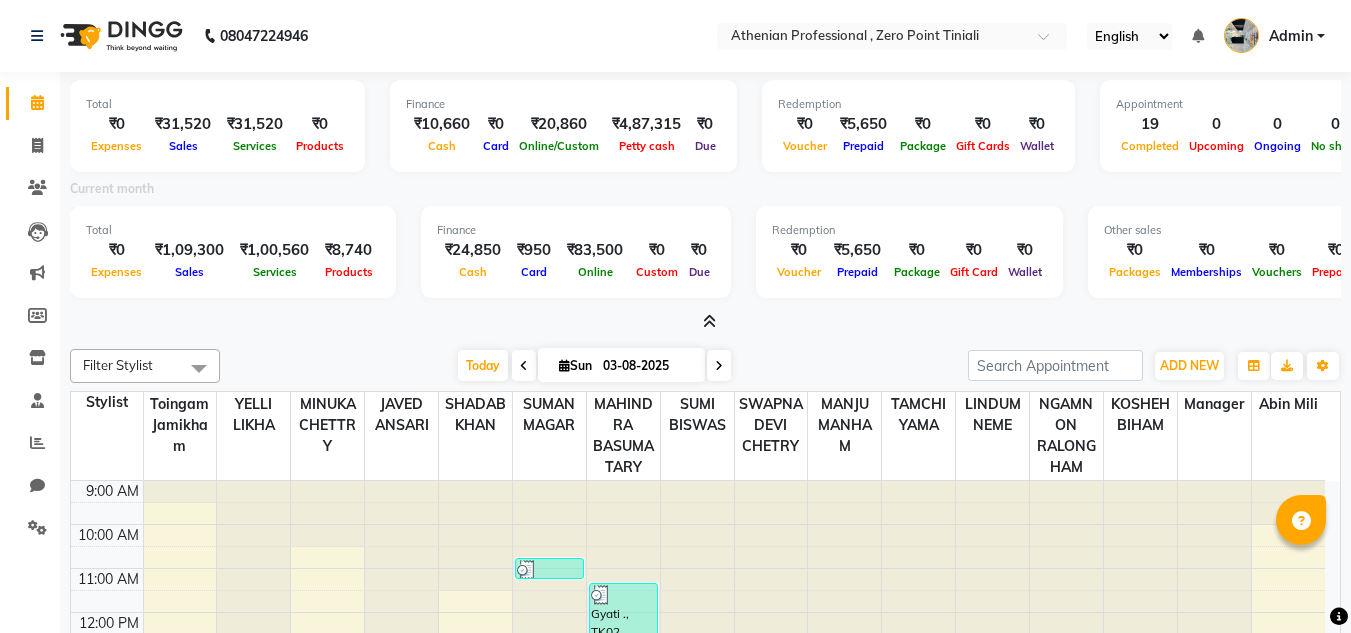 click at bounding box center (705, 322) 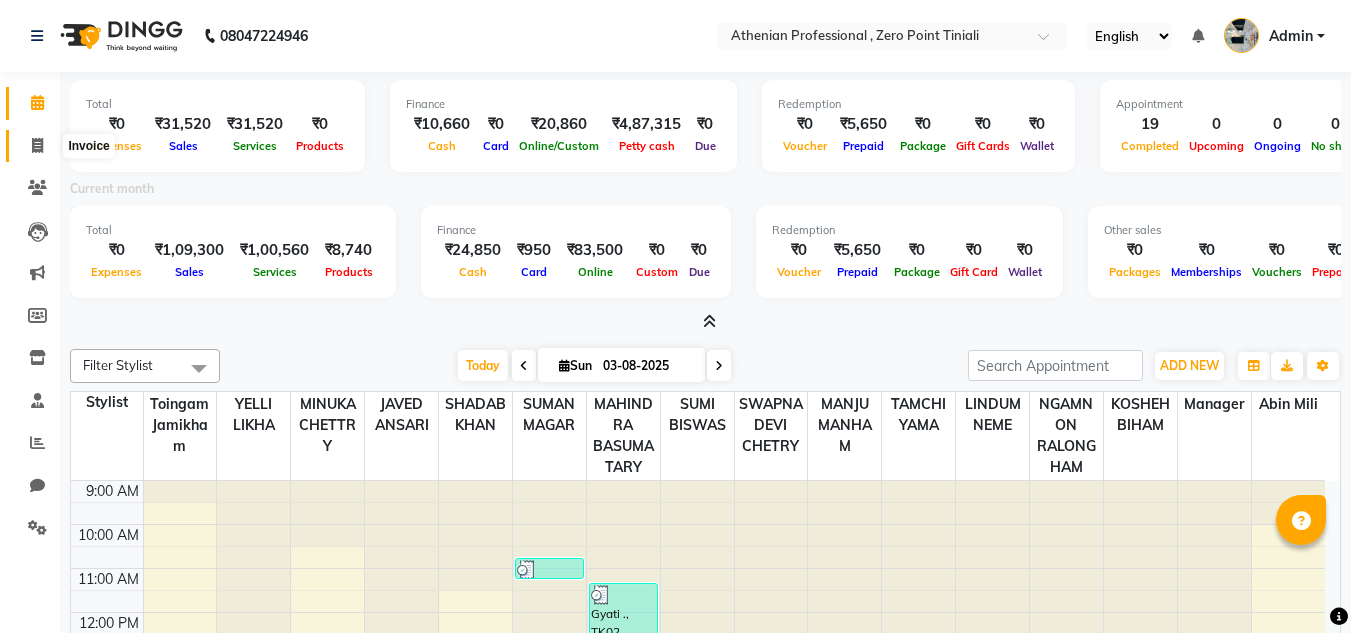 click 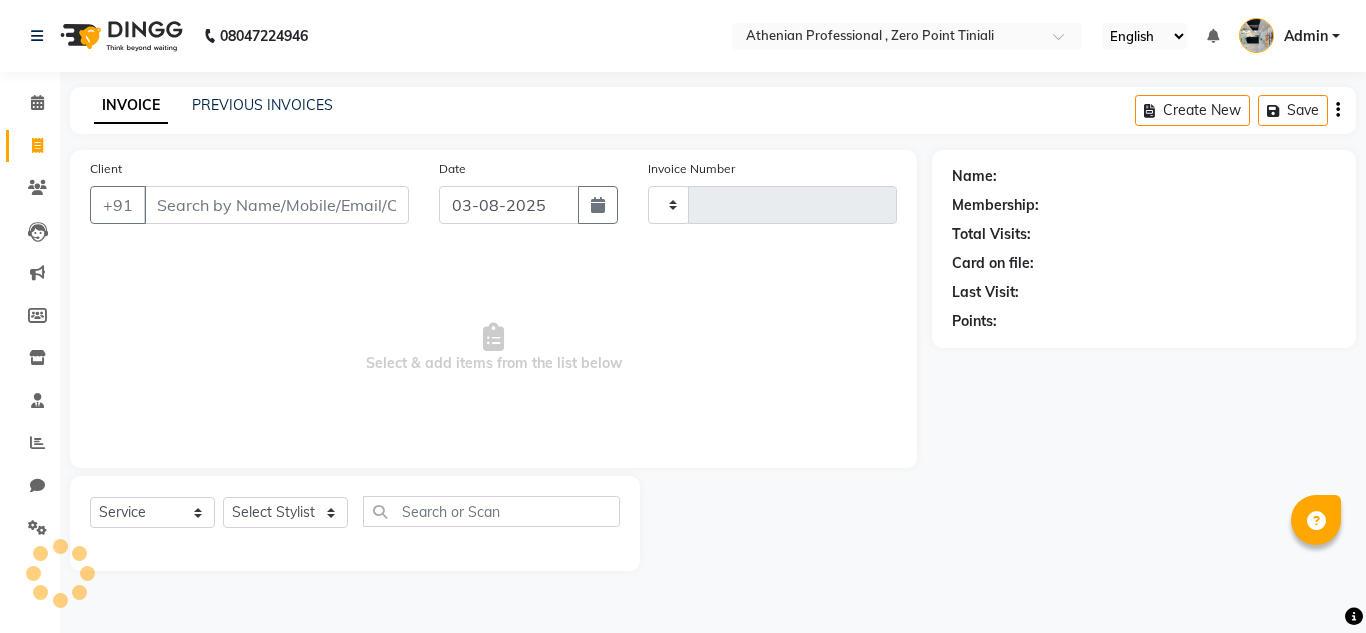 type on "1864" 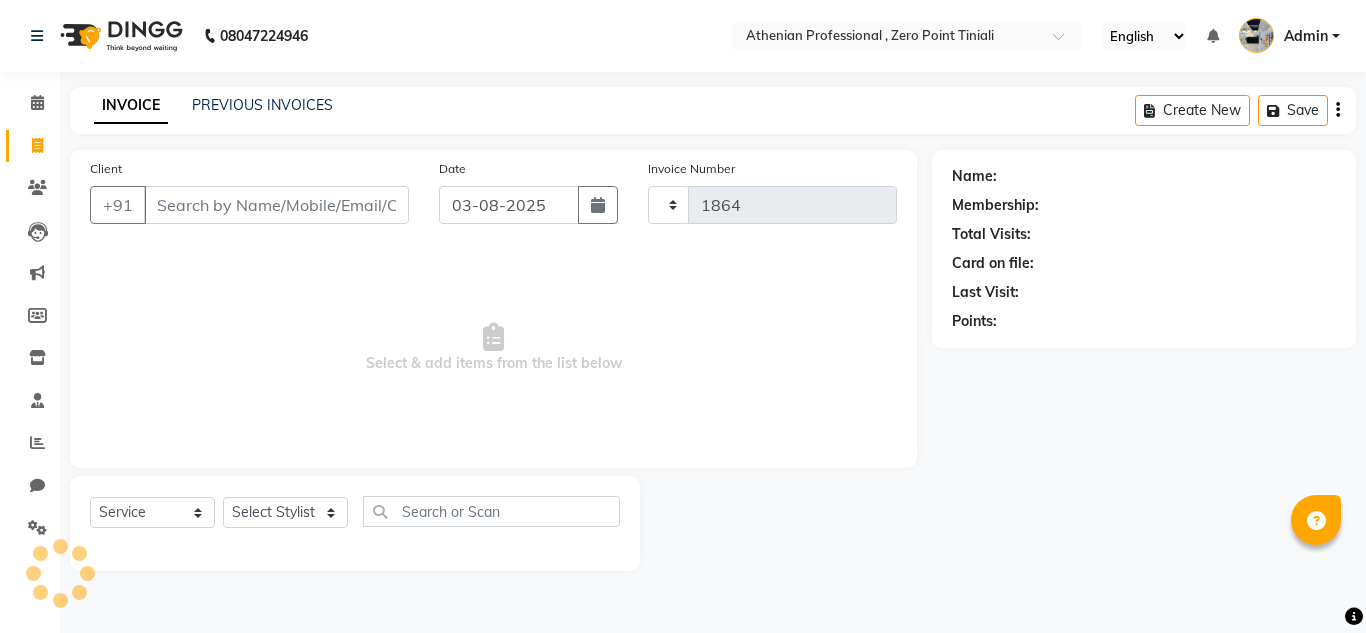 select on "8300" 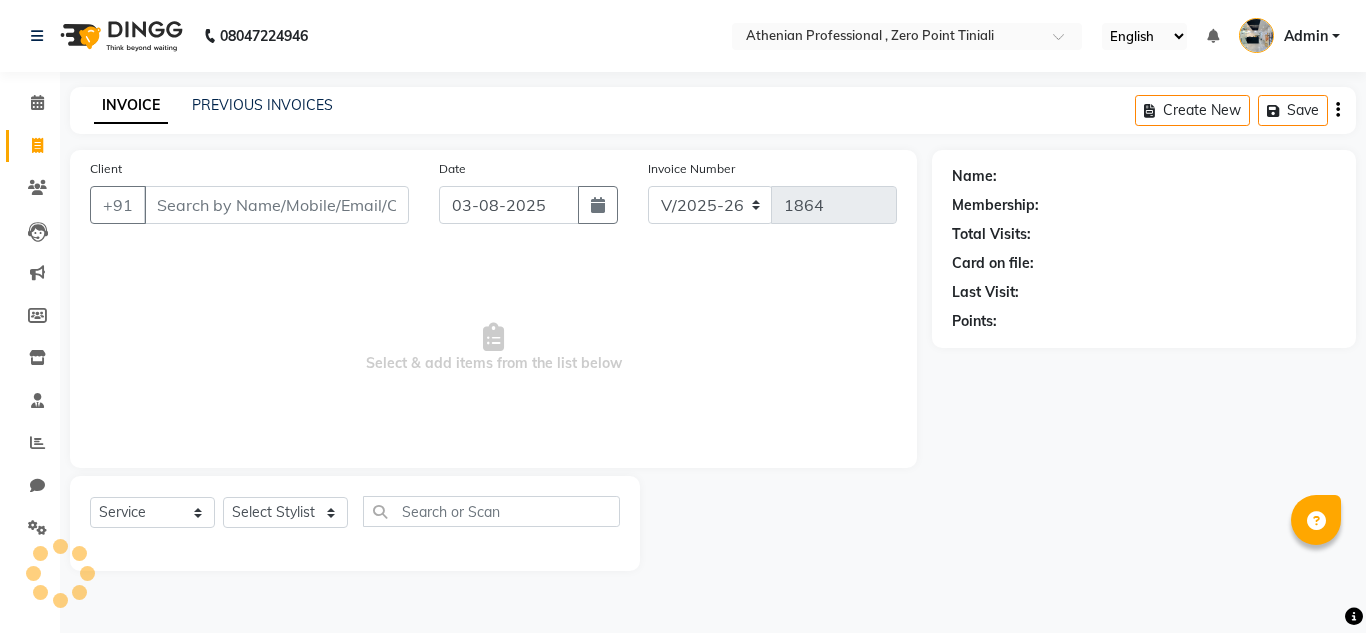 click on "Client" at bounding box center (276, 205) 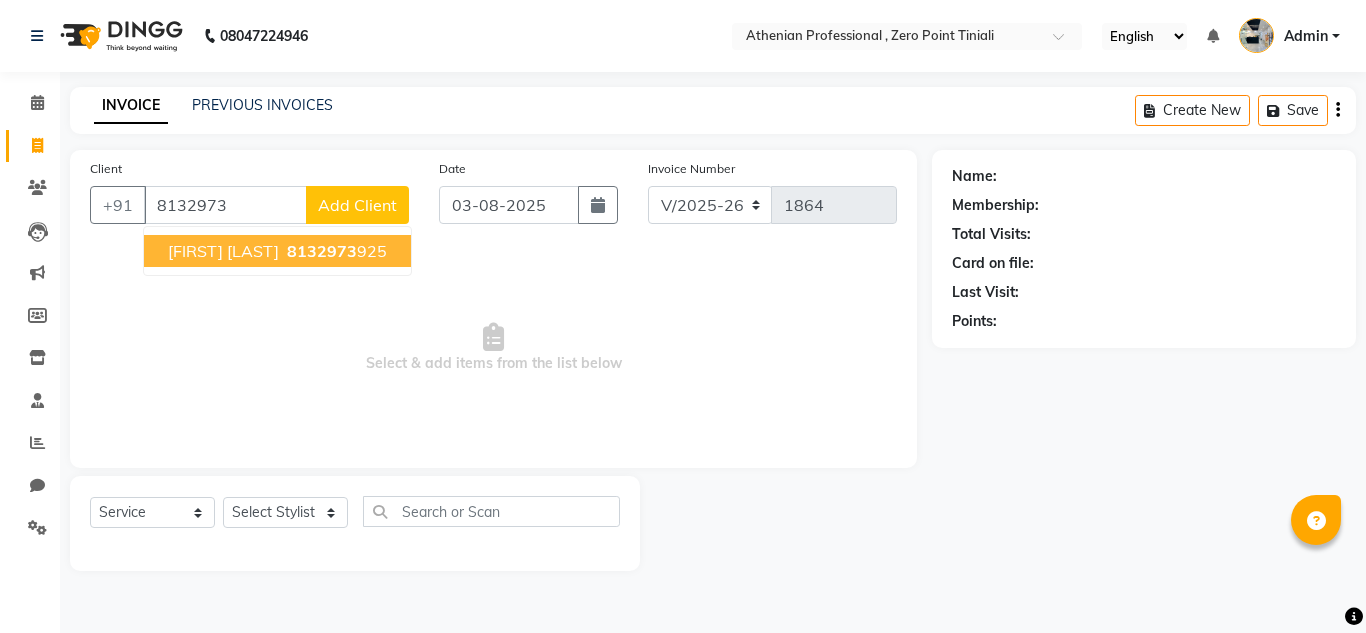 click on "[FIRST] [LAST]" at bounding box center [223, 251] 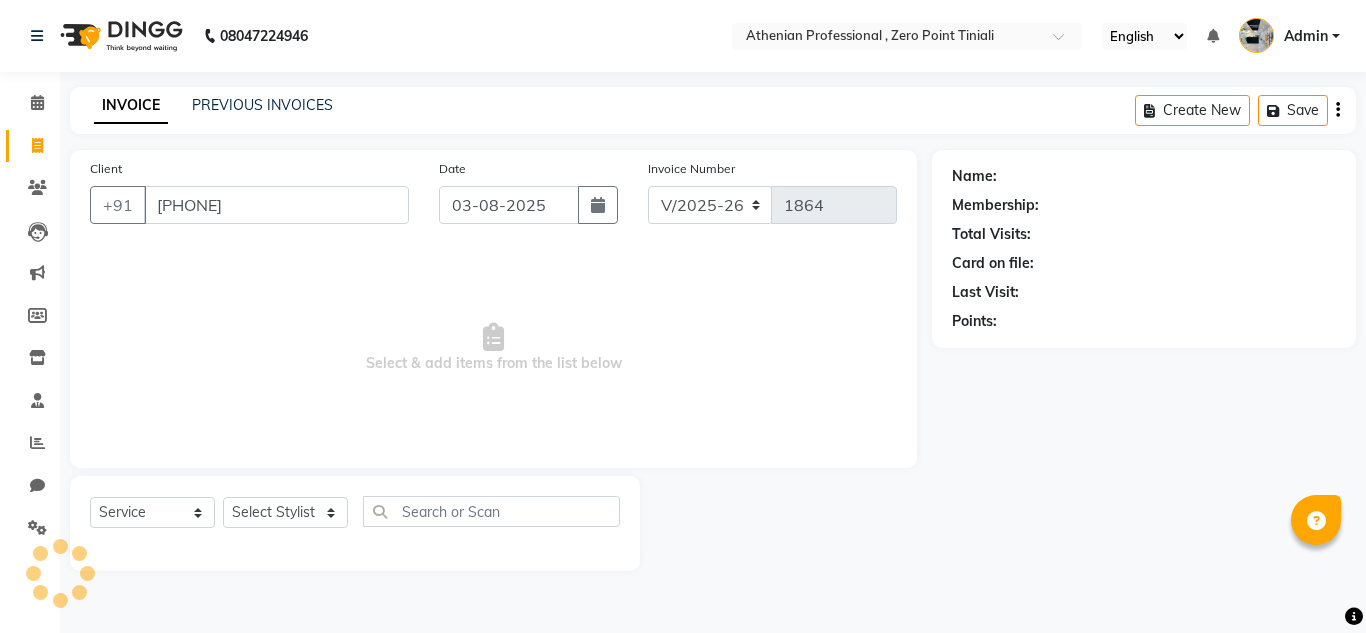 type on "[PHONE]" 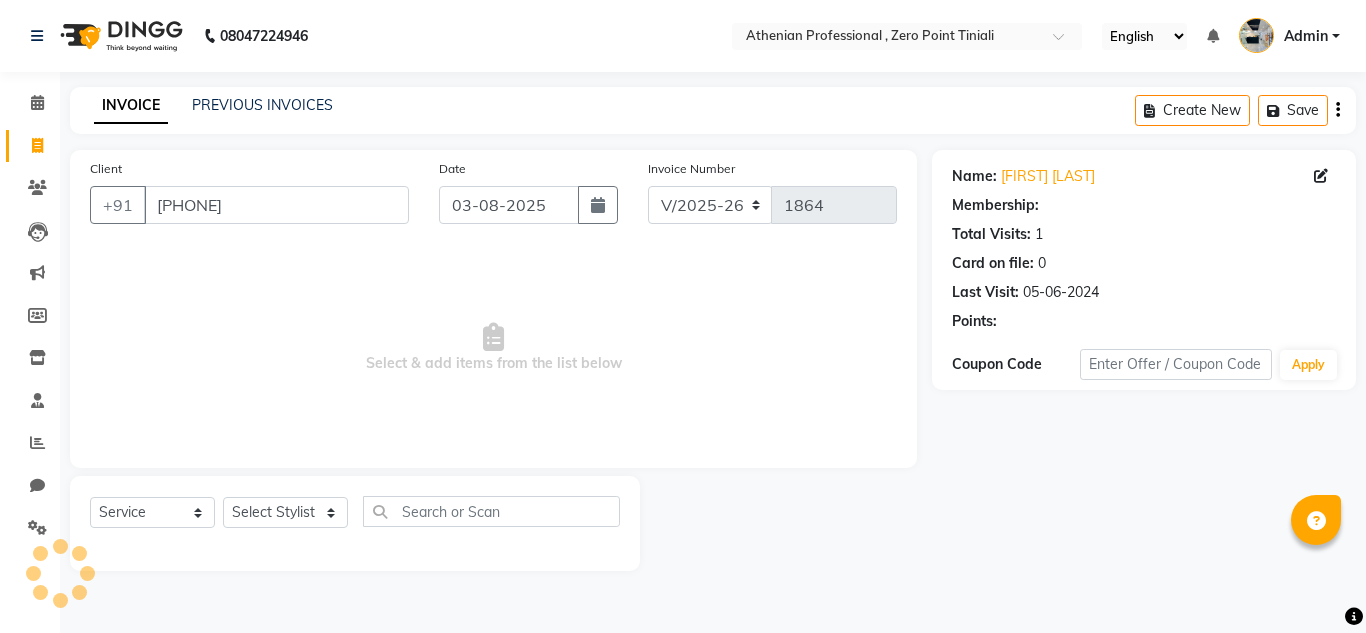 select on "1: Object" 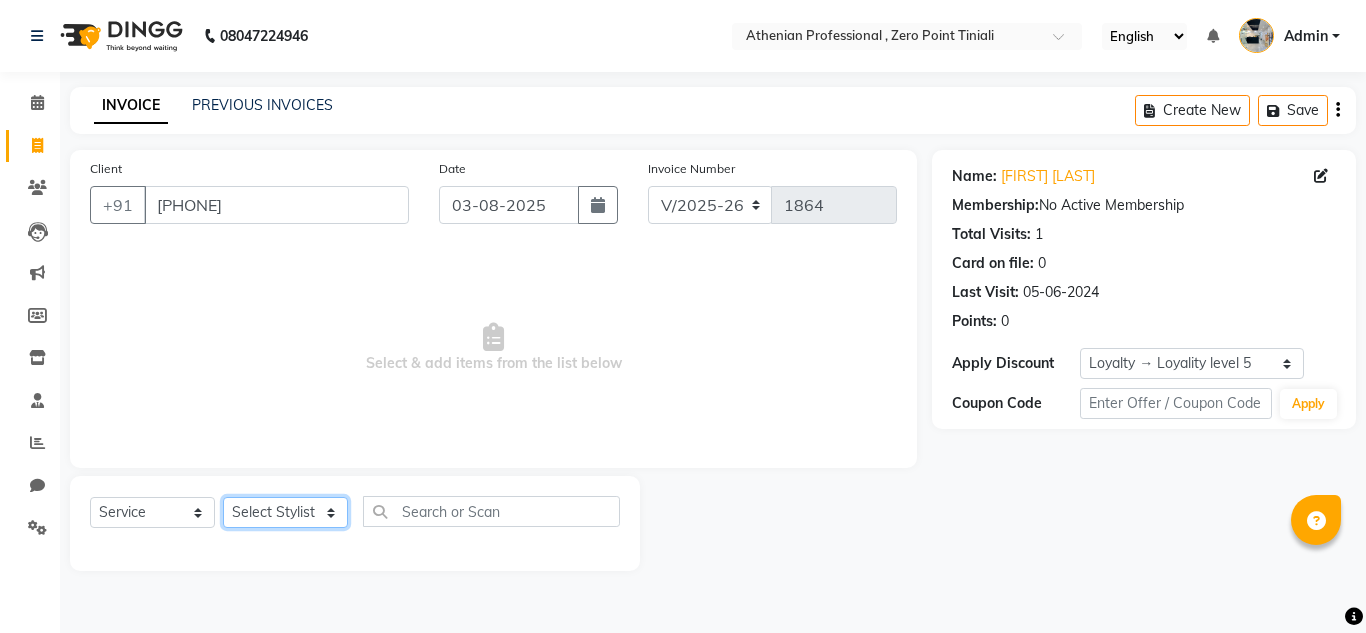 click on "Select Stylist Abin Mili Admin JAVED ANSARI KOSHEH BIHAM LINDUM NEME MAHINDRA BASUMATARY Manager MANJU MANHAM MINUKA CHETTRY NGAMNON RALONGHAM SHADAB KHAN SUMAN MAGAR SUMI BISWAS  SWAPNA DEVI CHETRY TAMCHI YAMA Toingam Jamikham YELLI LIKHA" 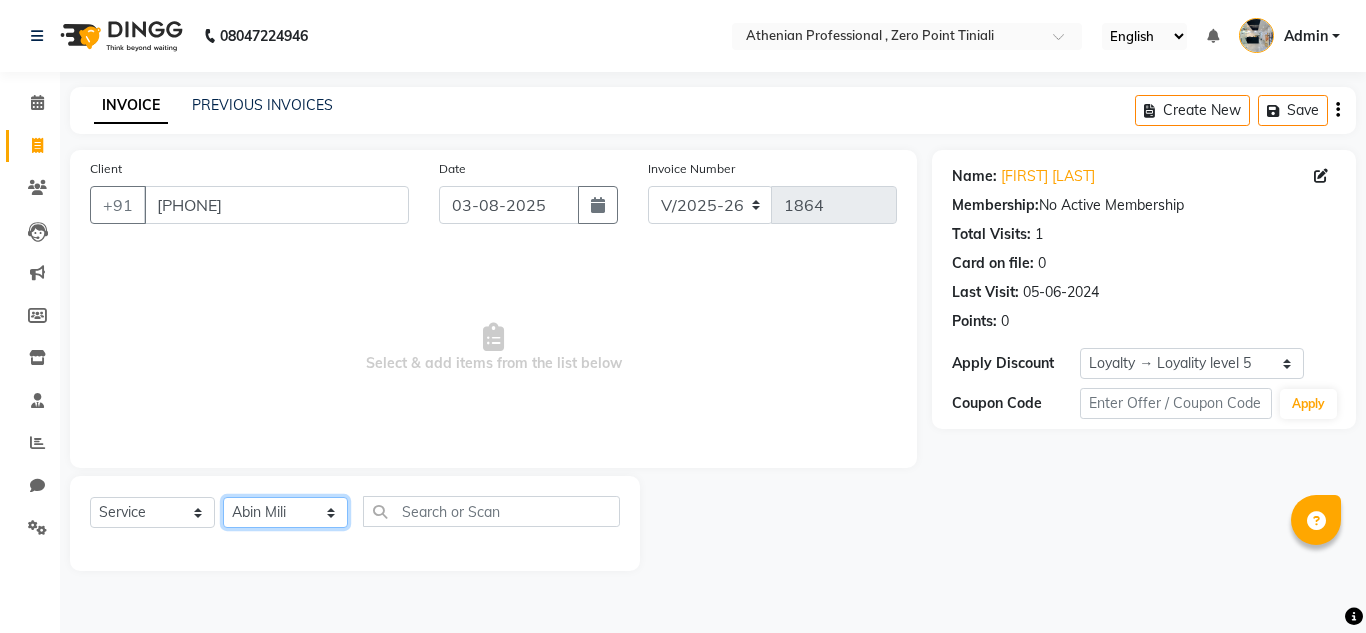 click on "Select Stylist Abin Mili Admin JAVED ANSARI KOSHEH BIHAM LINDUM NEME MAHINDRA BASUMATARY Manager MANJU MANHAM MINUKA CHETTRY NGAMNON RALONGHAM SHADAB KHAN SUMAN MAGAR SUMI BISWAS  SWAPNA DEVI CHETRY TAMCHI YAMA Toingam Jamikham YELLI LIKHA" 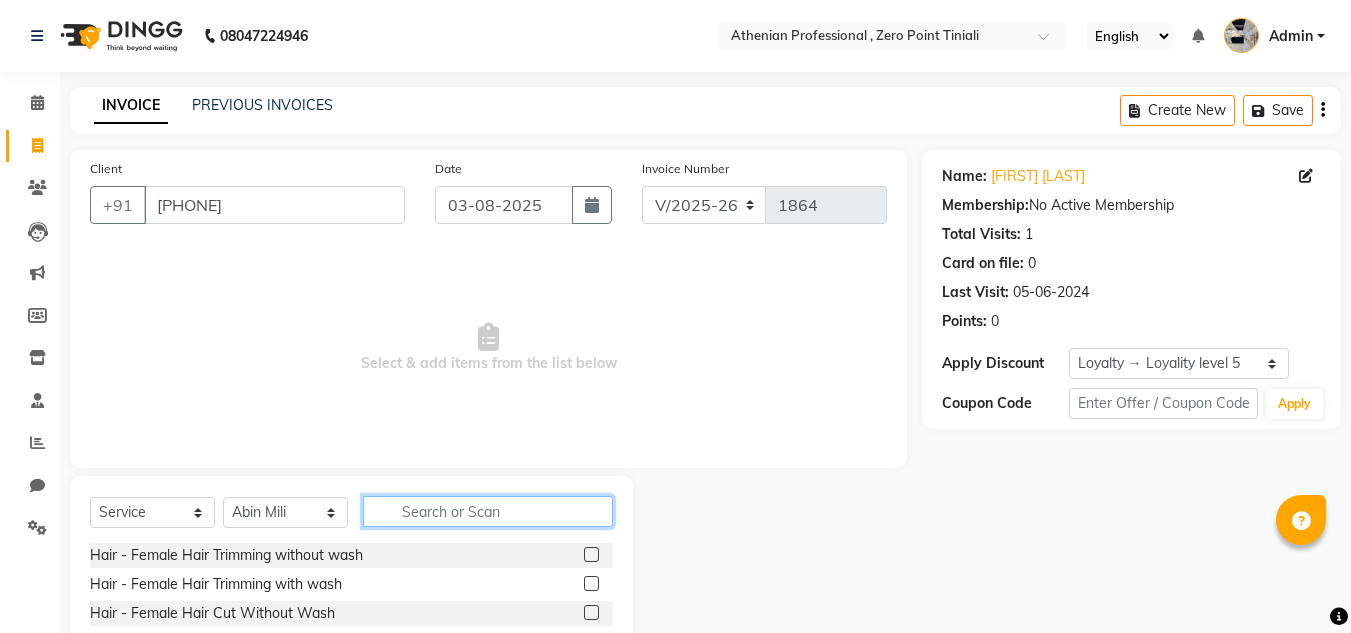click 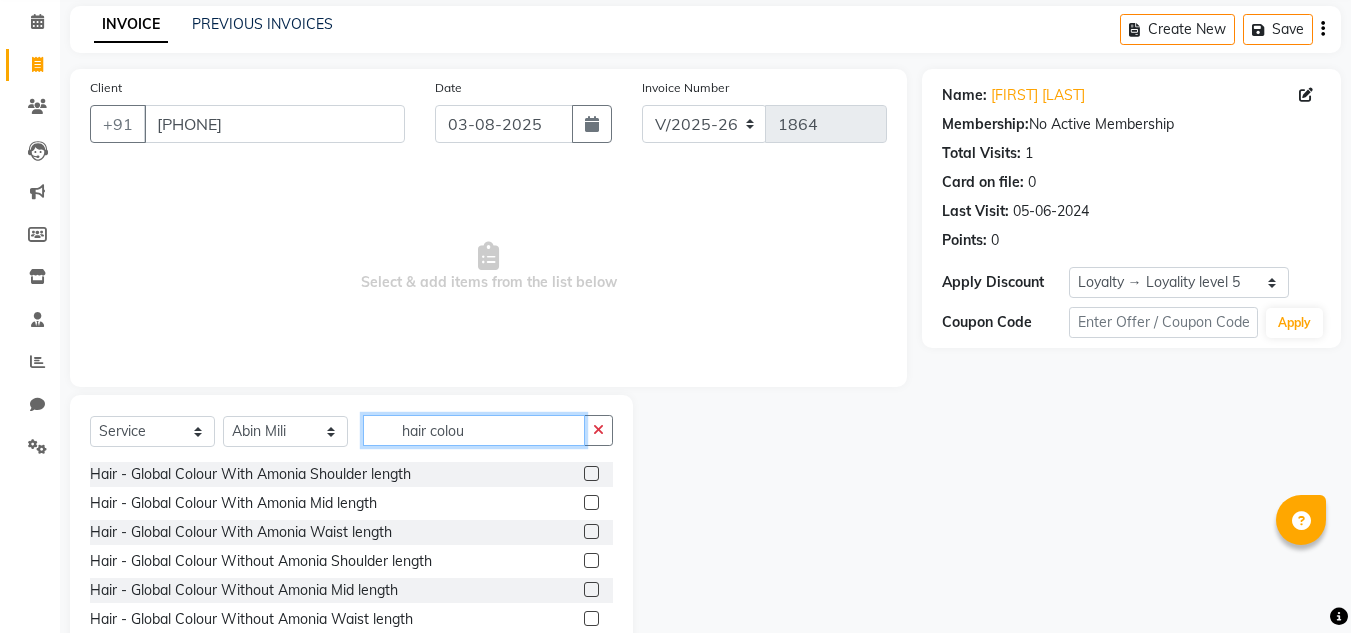scroll, scrollTop: 168, scrollLeft: 0, axis: vertical 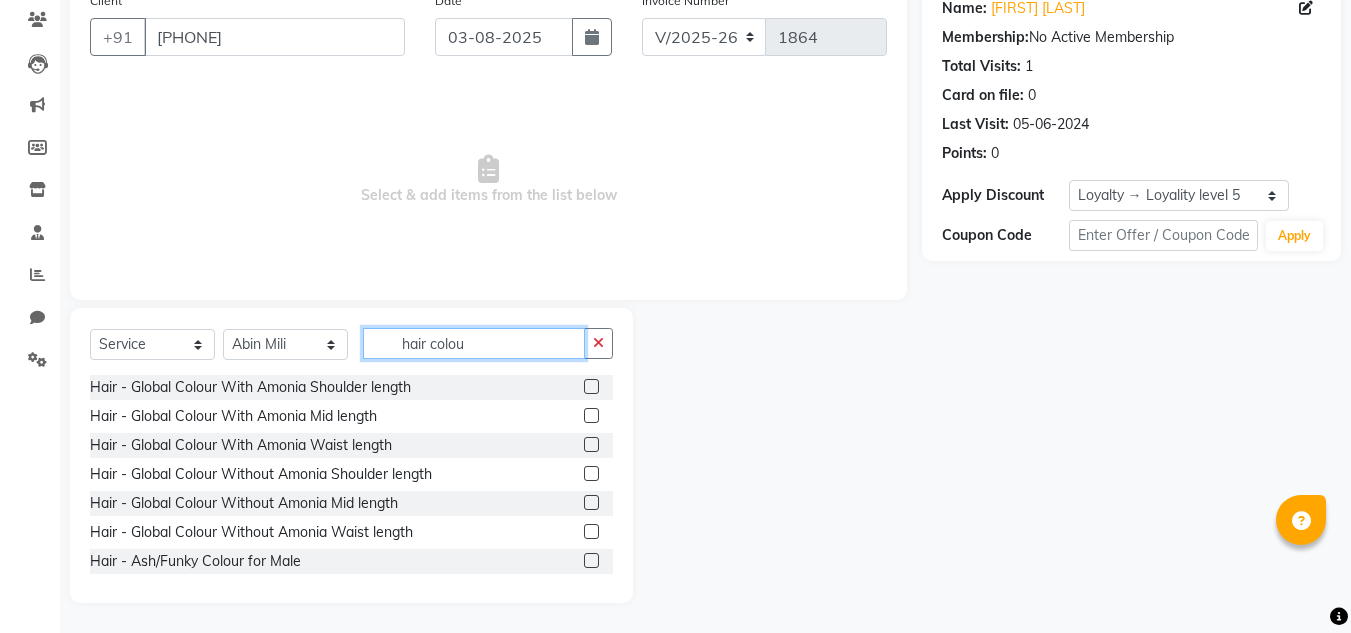 type on "hair colou" 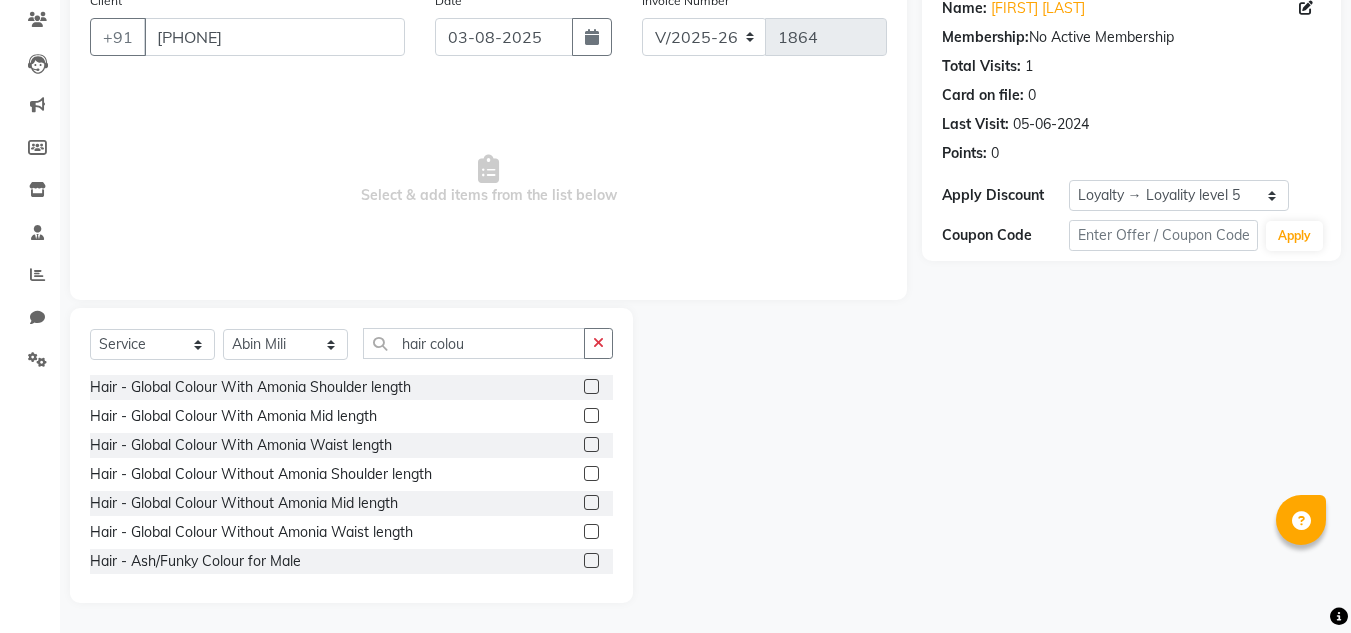 click 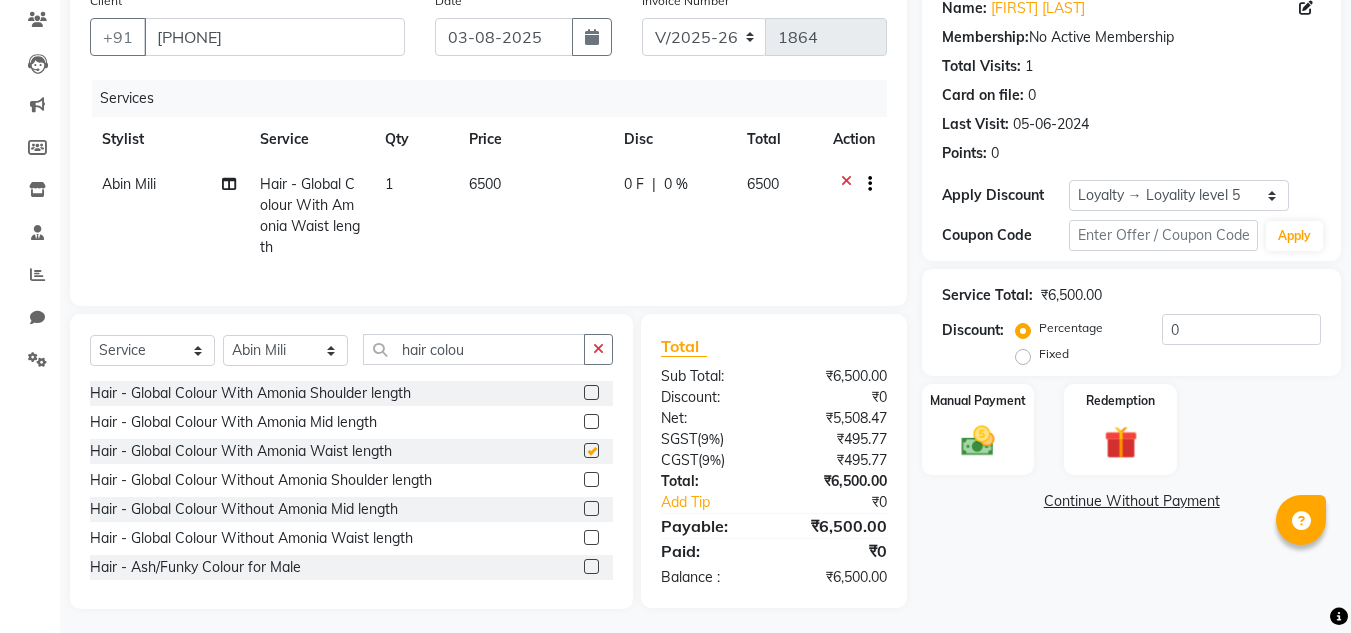 checkbox on "false" 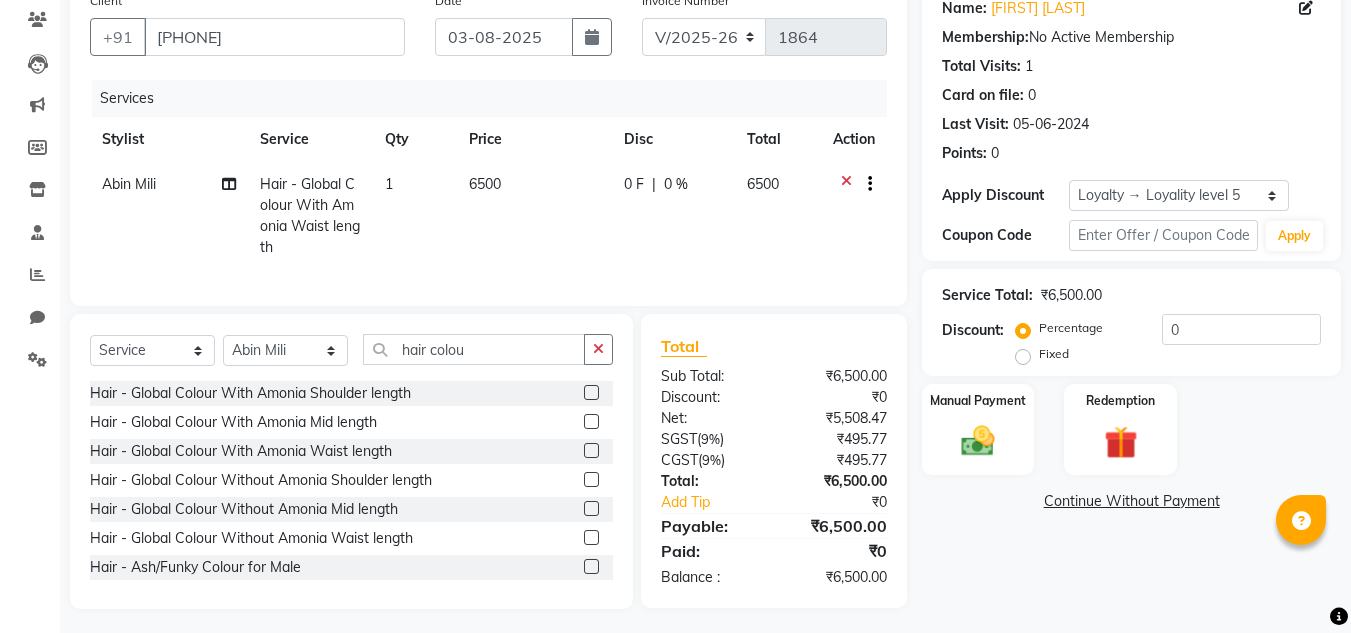 scroll, scrollTop: 189, scrollLeft: 0, axis: vertical 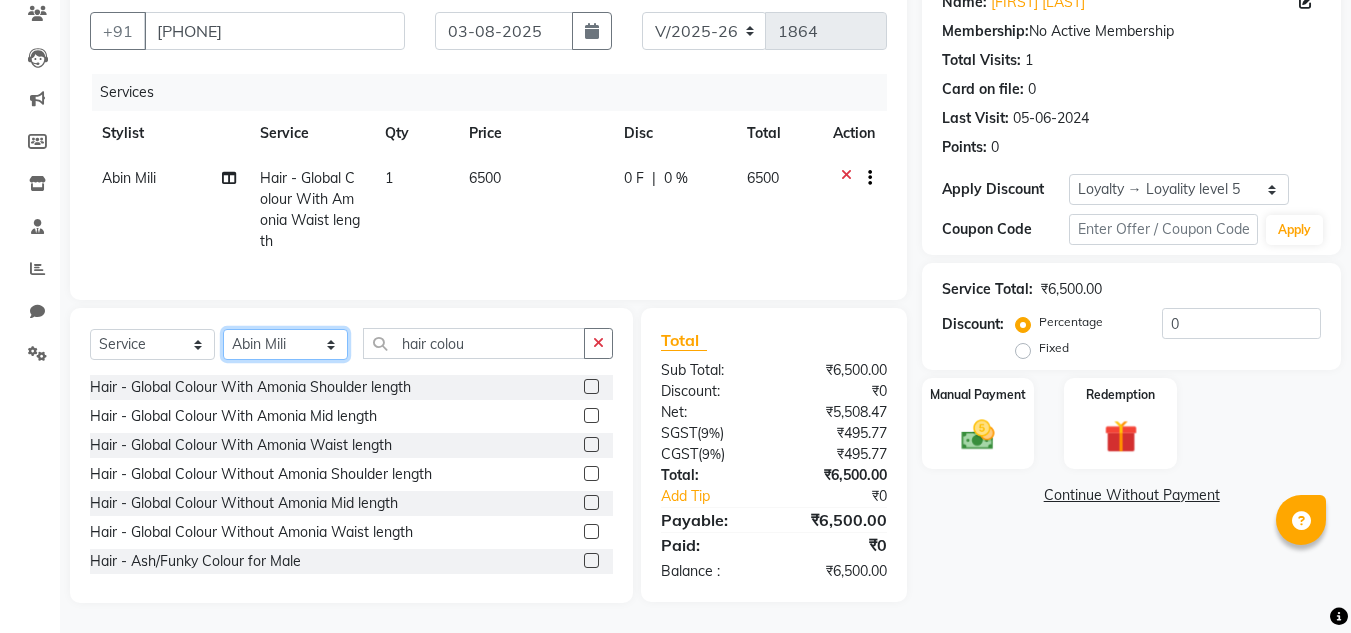 click on "Select Stylist Abin Mili Admin JAVED ANSARI KOSHEH BIHAM LINDUM NEME MAHINDRA BASUMATARY Manager MANJU MANHAM MINUKA CHETTRY NGAMNON RALONGHAM SHADAB KHAN SUMAN MAGAR SUMI BISWAS  SWAPNA DEVI CHETRY TAMCHI YAMA Toingam Jamikham YELLI LIKHA" 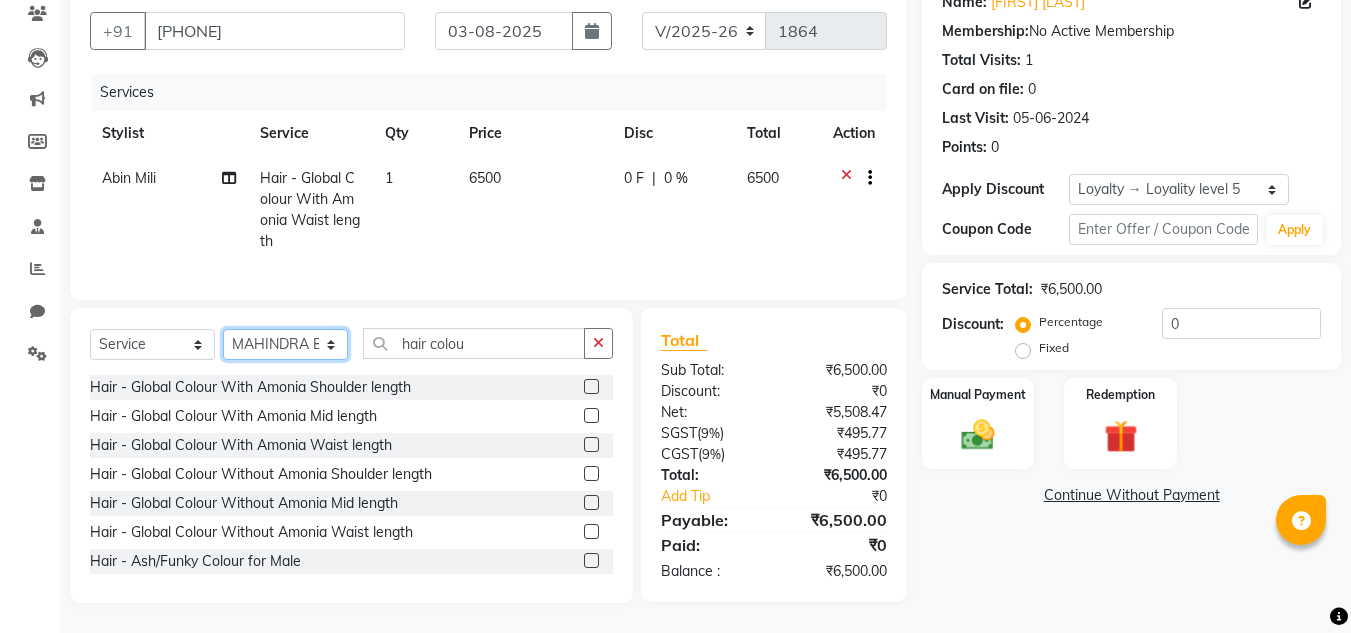 click on "Select Stylist Abin Mili Admin JAVED ANSARI KOSHEH BIHAM LINDUM NEME MAHINDRA BASUMATARY Manager MANJU MANHAM MINUKA CHETTRY NGAMNON RALONGHAM SHADAB KHAN SUMAN MAGAR SUMI BISWAS  SWAPNA DEVI CHETRY TAMCHI YAMA Toingam Jamikham YELLI LIKHA" 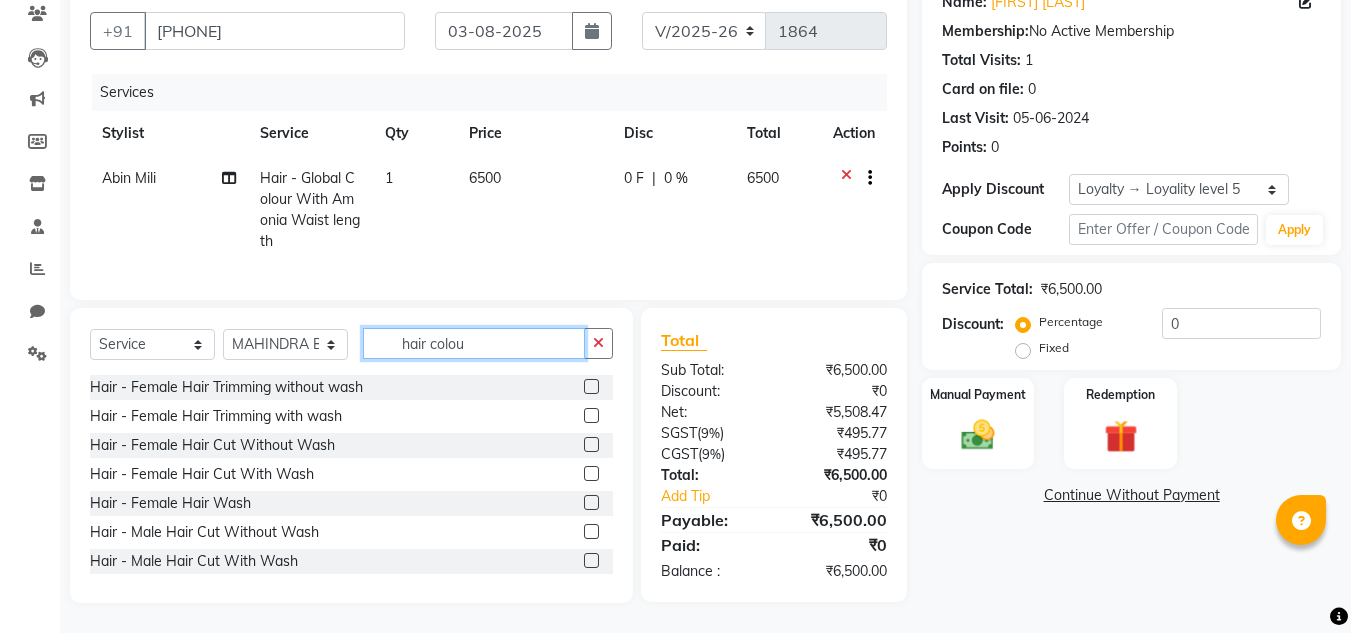 click on "hair colou" 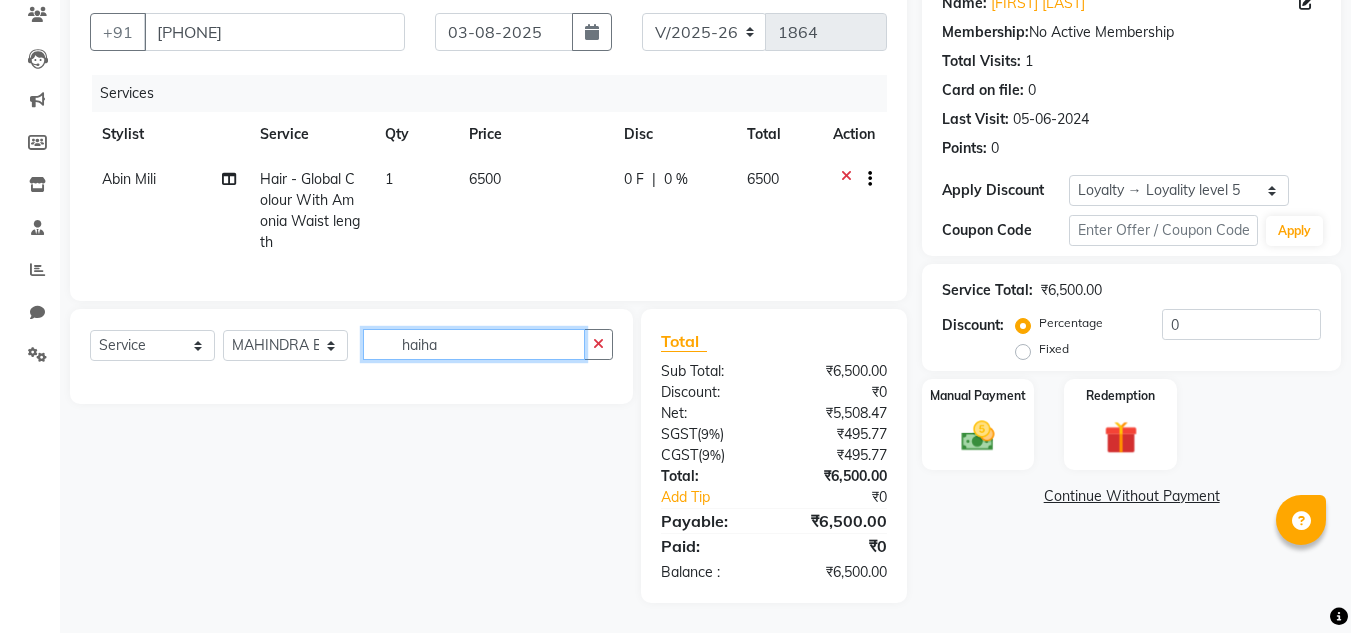 scroll, scrollTop: 188, scrollLeft: 0, axis: vertical 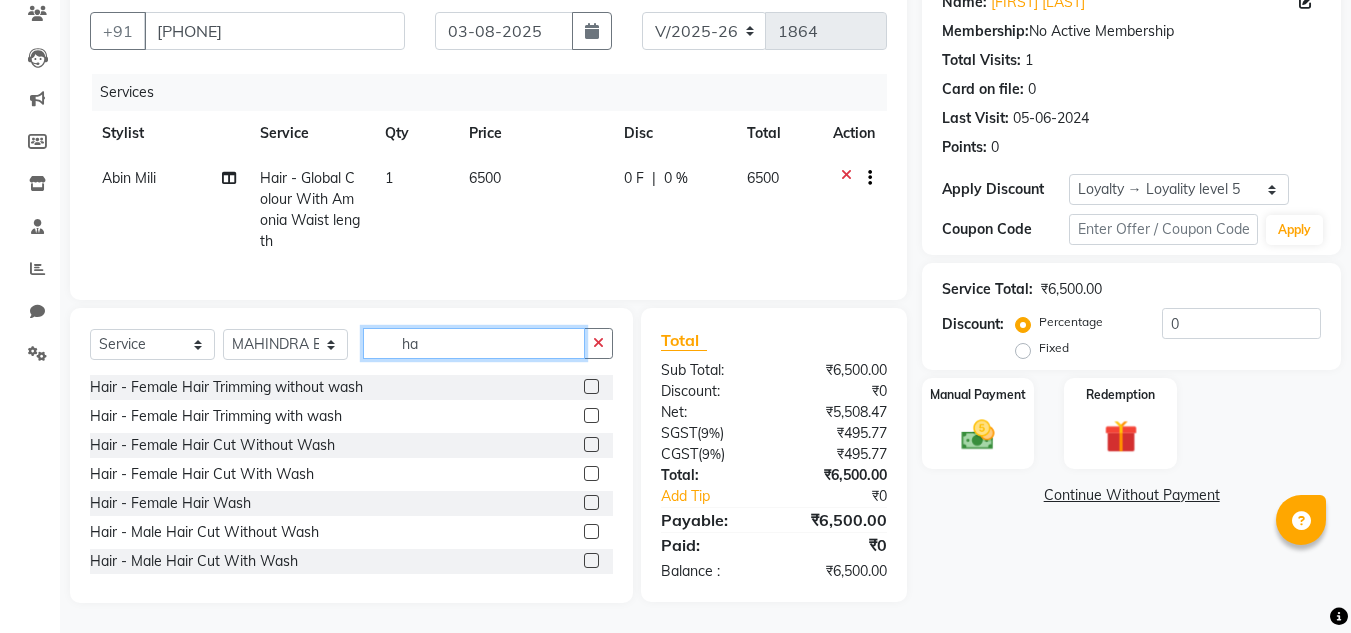 type on "h" 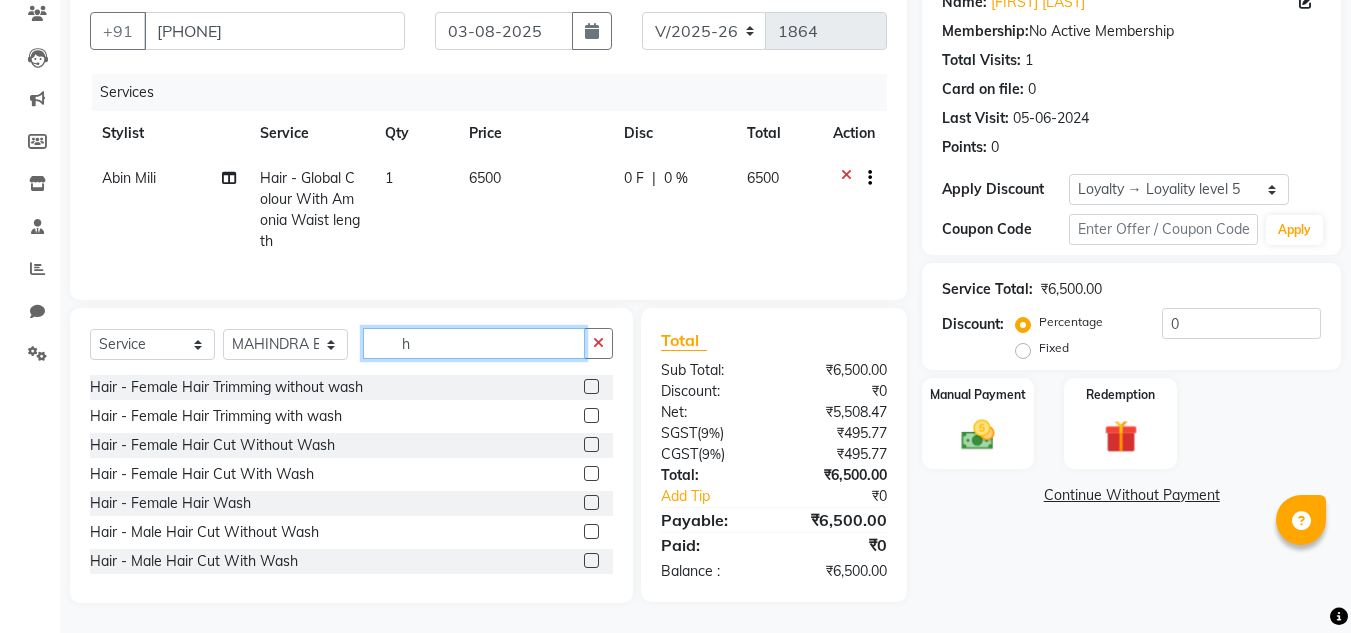 scroll, scrollTop: 189, scrollLeft: 0, axis: vertical 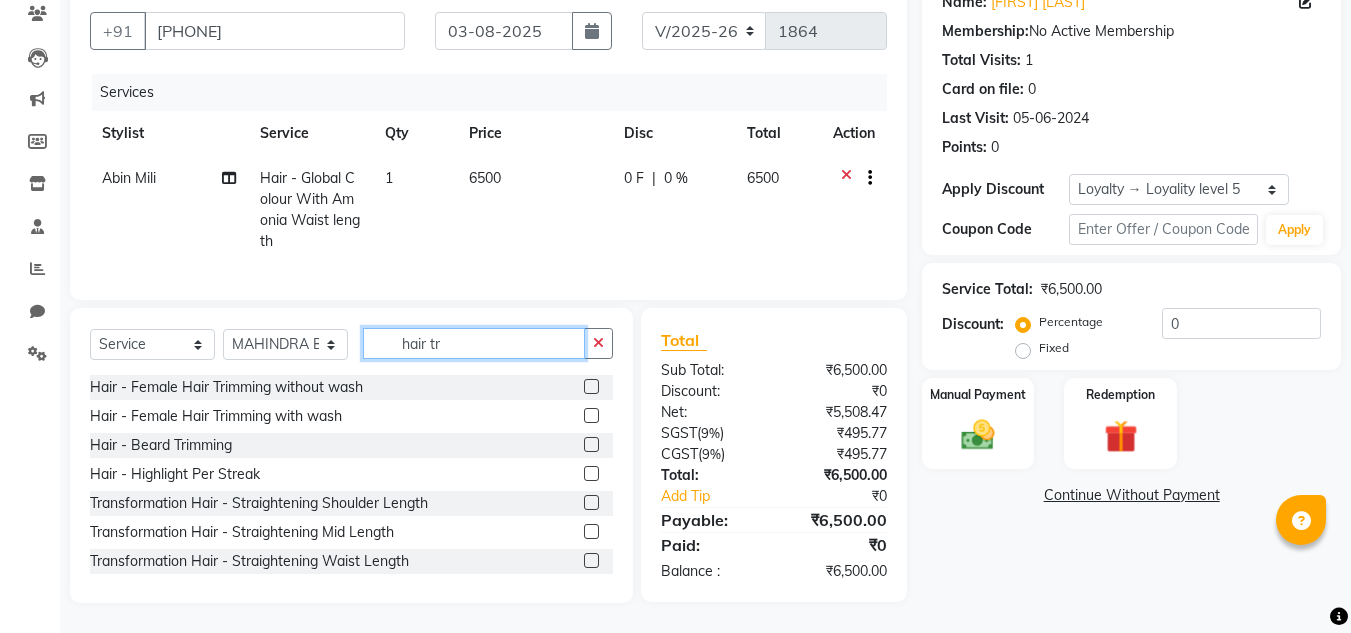 type on "hair tr" 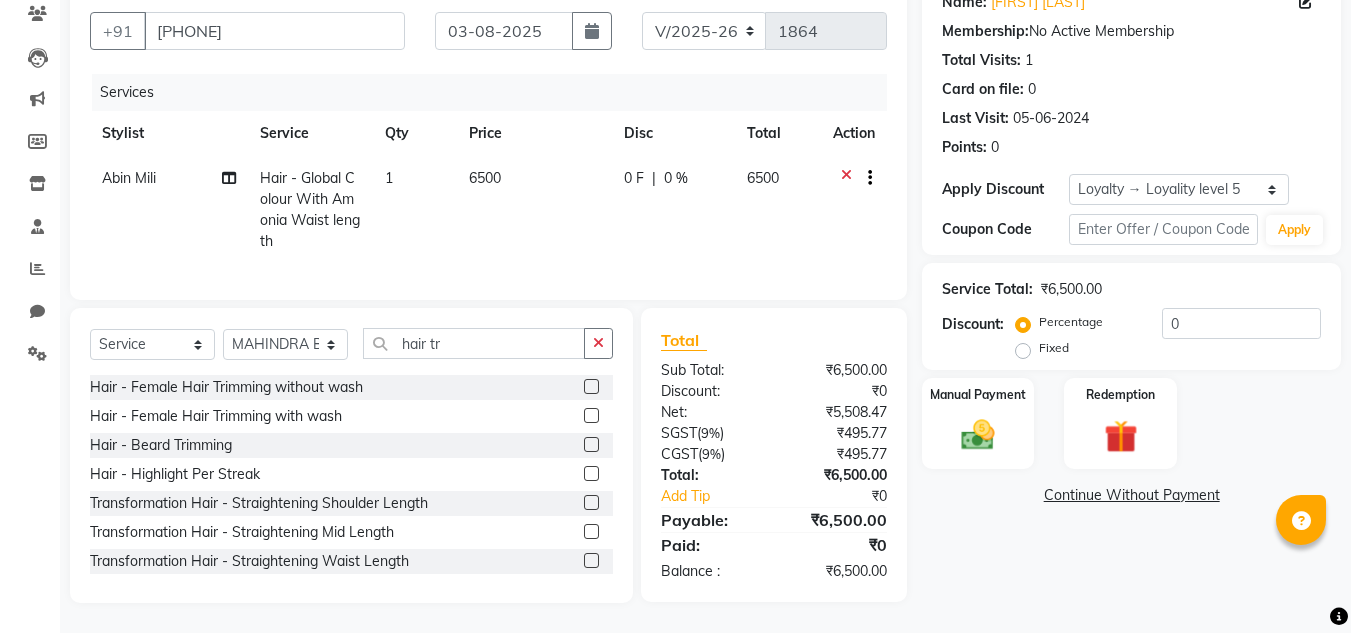 click 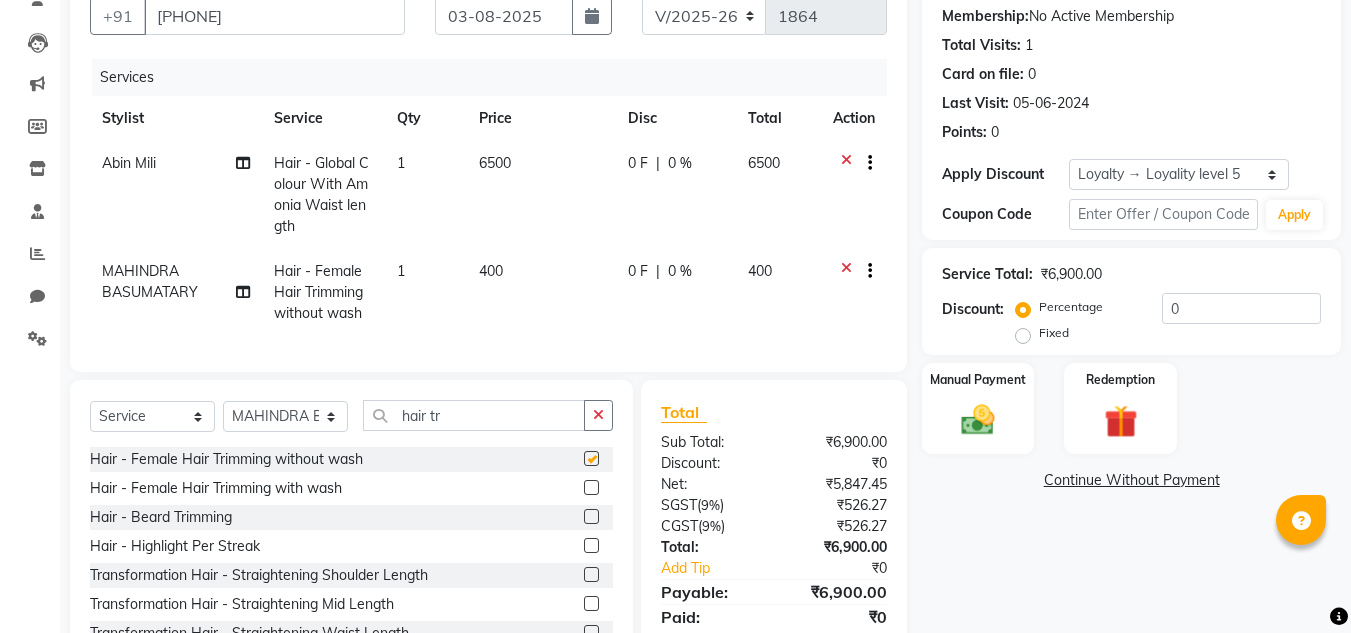checkbox on "false" 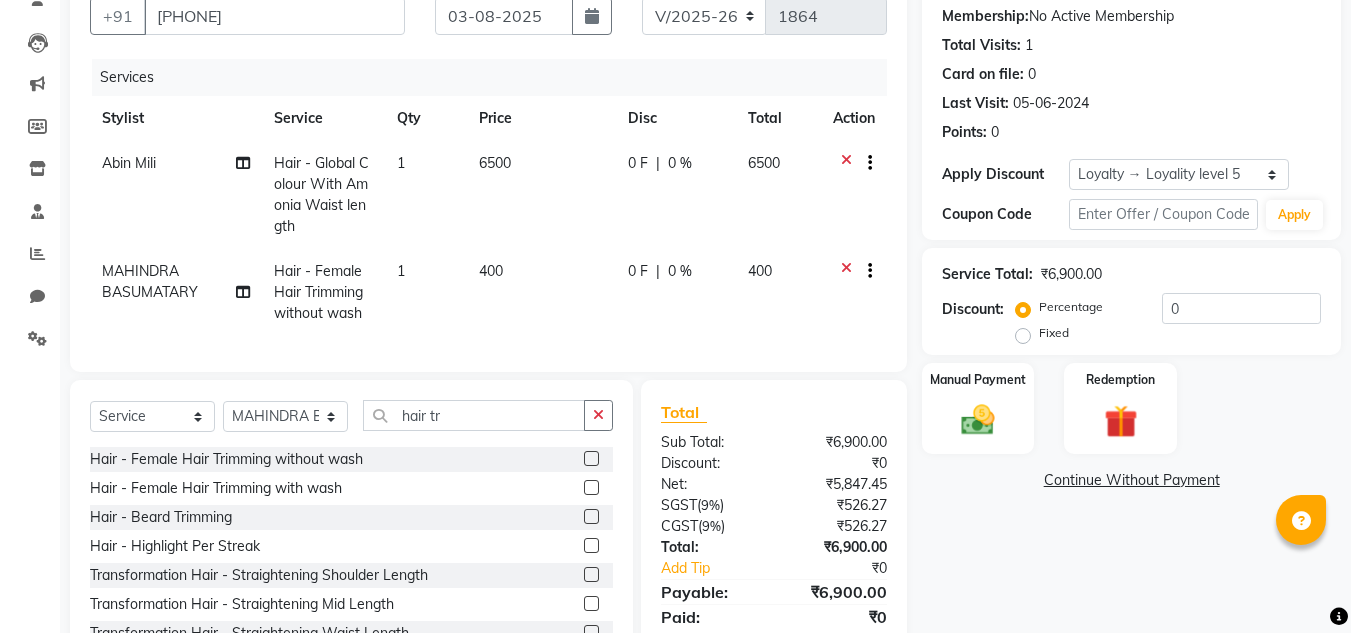scroll, scrollTop: 276, scrollLeft: 0, axis: vertical 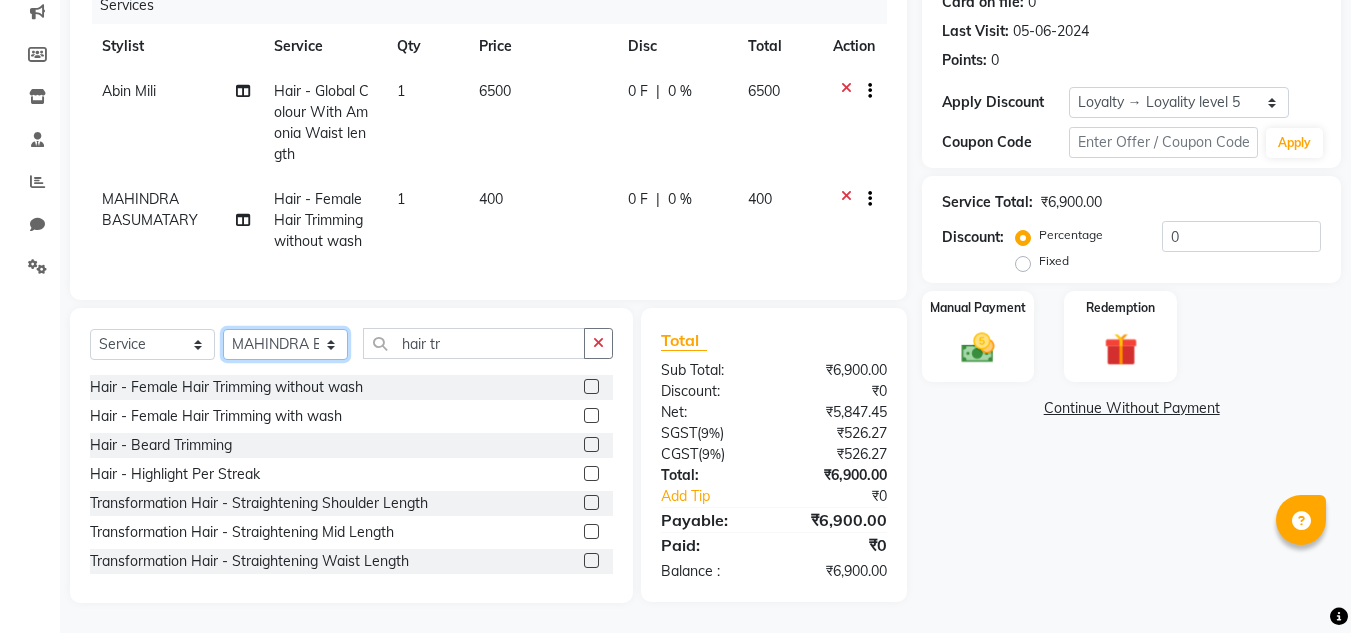 click on "Select Stylist Abin Mili Admin JAVED ANSARI KOSHEH BIHAM LINDUM NEME MAHINDRA BASUMATARY Manager MANJU MANHAM MINUKA CHETTRY NGAMNON RALONGHAM SHADAB KHAN SUMAN MAGAR SUMI BISWAS  SWAPNA DEVI CHETRY TAMCHI YAMA Toingam Jamikham YELLI LIKHA" 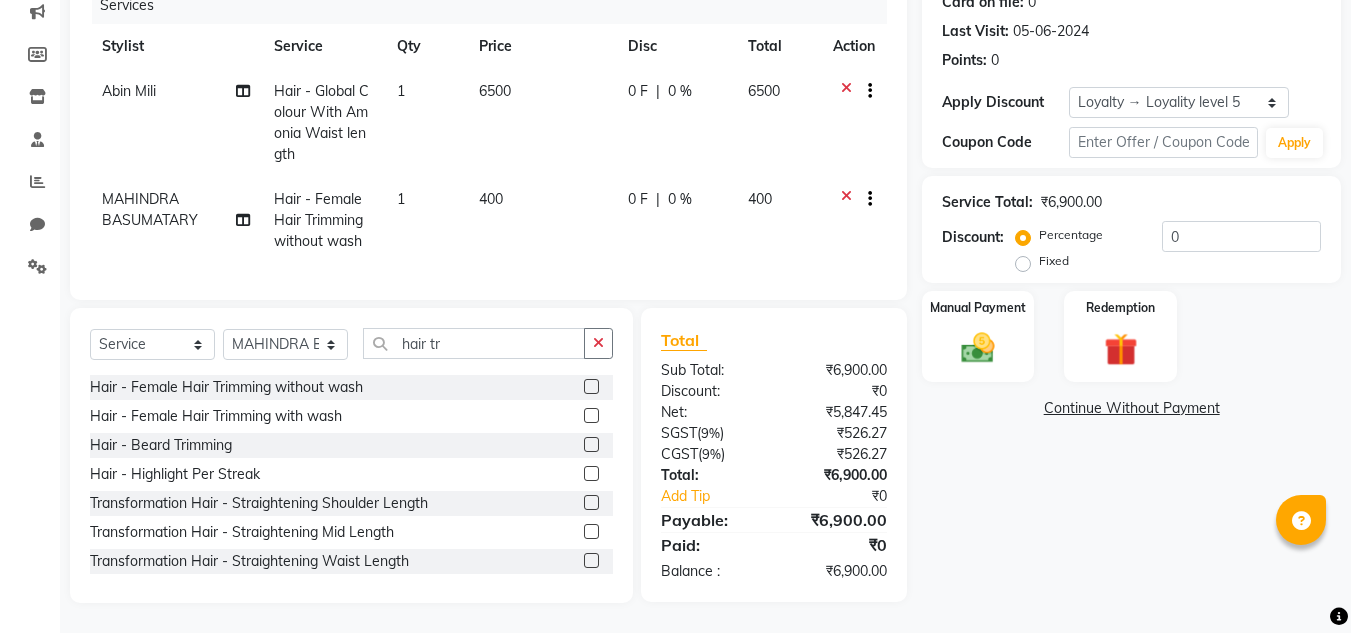 click on "MAHINDRA BASUMATARY" 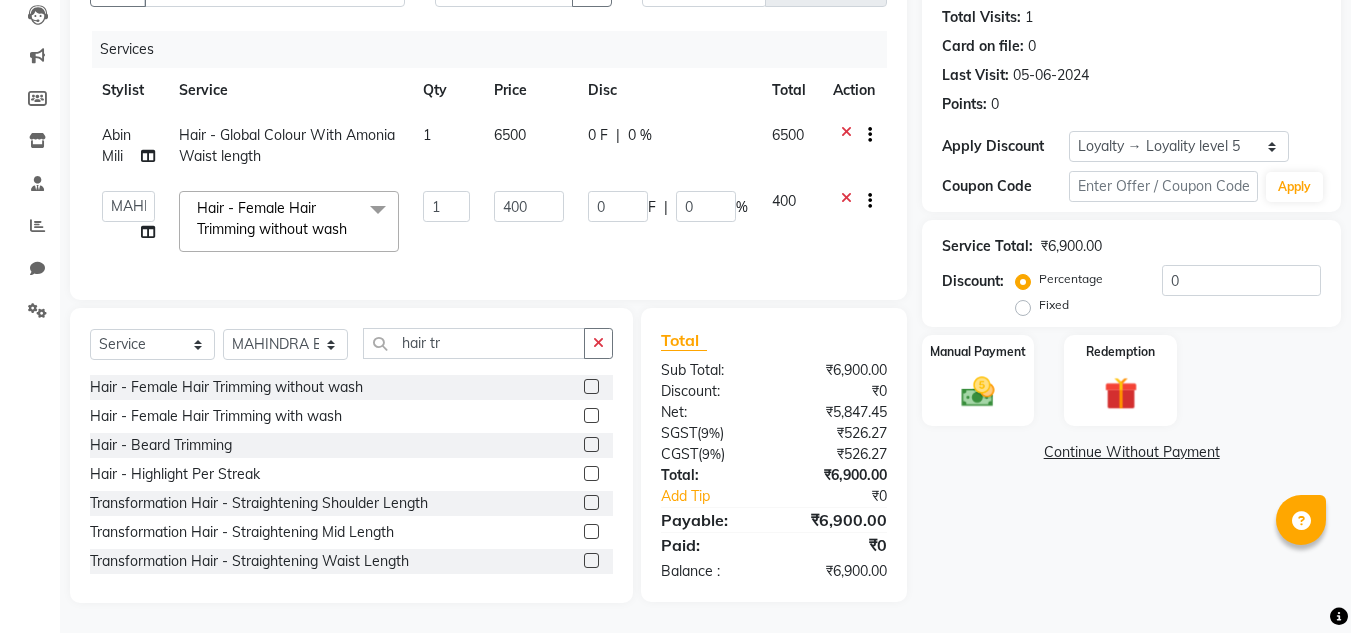 scroll, scrollTop: 232, scrollLeft: 0, axis: vertical 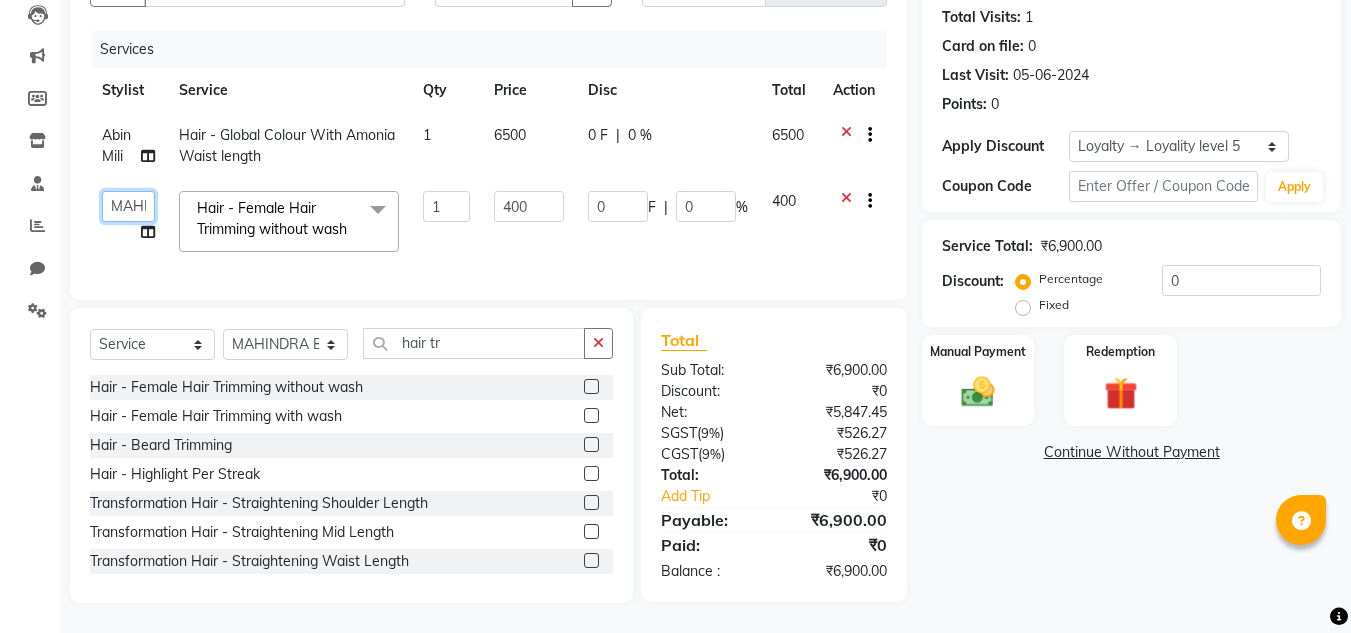click on "Abin Mili   Admin   JAVED ANSARI   KOSHEH BIHAM   LINDUM NEME   MAHINDRA BASUMATARY   Manager   MANJU MANHAM   MINUKA CHETTRY   NGAMNON RALONGHAM   SHADAB KHAN   SUMAN MAGAR   SUMI BISWAS    SWAPNA DEVI CHETRY   TAMCHI YAMA   Toingam Jamikham   YELLI LIKHA" 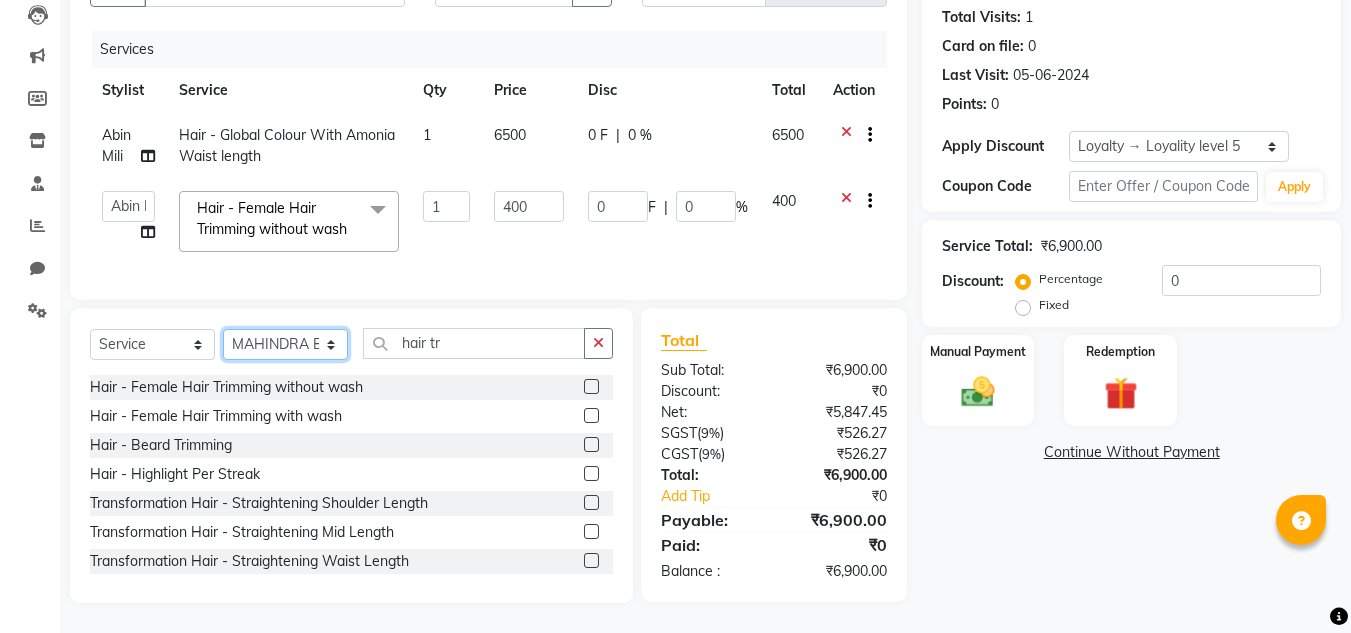 click on "Select Stylist Abin Mili Admin JAVED ANSARI KOSHEH BIHAM LINDUM NEME MAHINDRA BASUMATARY Manager MANJU MANHAM MINUKA CHETTRY NGAMNON RALONGHAM SHADAB KHAN SUMAN MAGAR SUMI BISWAS  SWAPNA DEVI CHETRY TAMCHI YAMA Toingam Jamikham YELLI LIKHA" 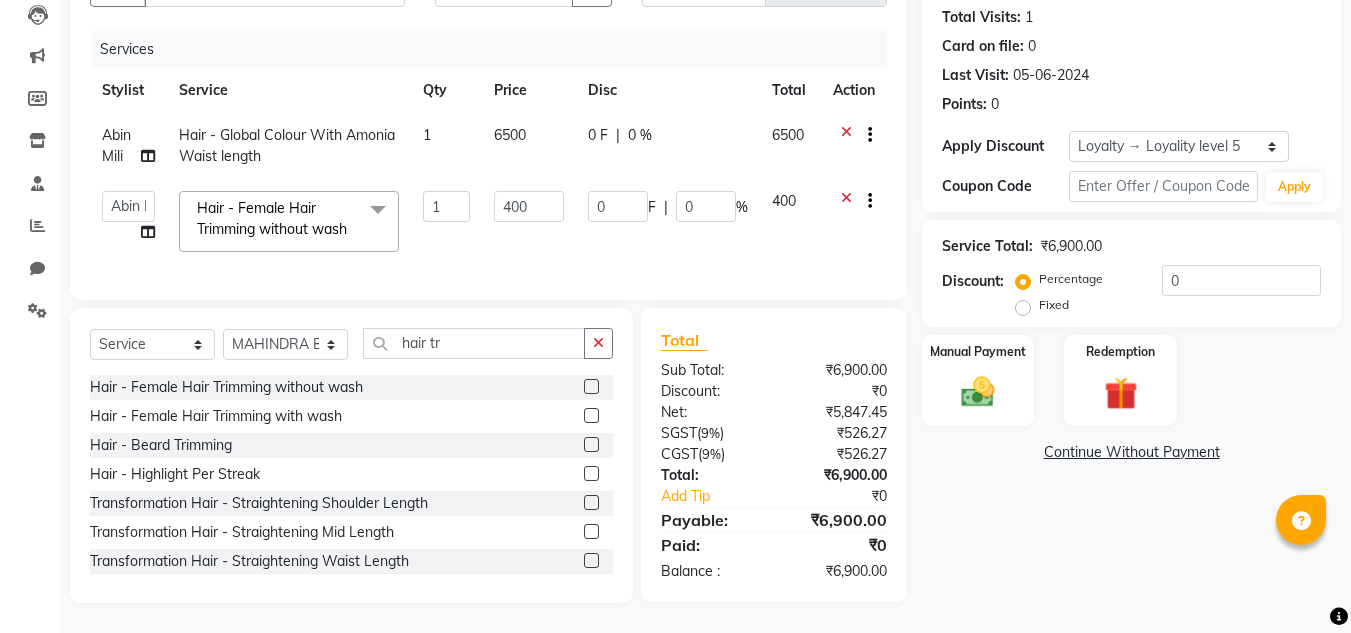 click on "Select Service Product Membership Package Voucher Prepaid Gift Card Select Stylist [FIRST] [LAST] [FIRST] [LAST] [FIRST] [LAST] [FIRST] [LAST] [FIRST] [LAST] Manager [FIRST] [LAST] [FIRST] [LAST] [FIRST] [LAST] [FIRST] [LAST] [FIRST] [LAST] [FIRST] [LAST] [FIRST] [LAST] [FIRST] [LAST] [FIRST] [LAST] hair tr Hair - Female Hair Trimming without wash Hair - Female Hair Trimming with wash Hair - Beard Trimming Hair - Highlight Per Streak Transformation Hair - Straightening Shoulder Length Transformation Hair - Straightening Mid Length Transformation Hair - Straightening Waist Length Hair Spa And Treatment - Basic Hair Spa Shoulder Length Hair Spa And Treatment - Basic Hair Spa Mid Length Hair Spa And Treatment - Basic Hair Spa Waist Length Hair Spa And Treatment - Detox Hair Spa Shoulder Length Hair Spa And Treatment - Detox Hair Spa Mid Length Hair Spa And Treatment - Detox Hair Spa Waist Length Hair Spa And Treatment - Moroccan Hair Spa Shouldr Length" 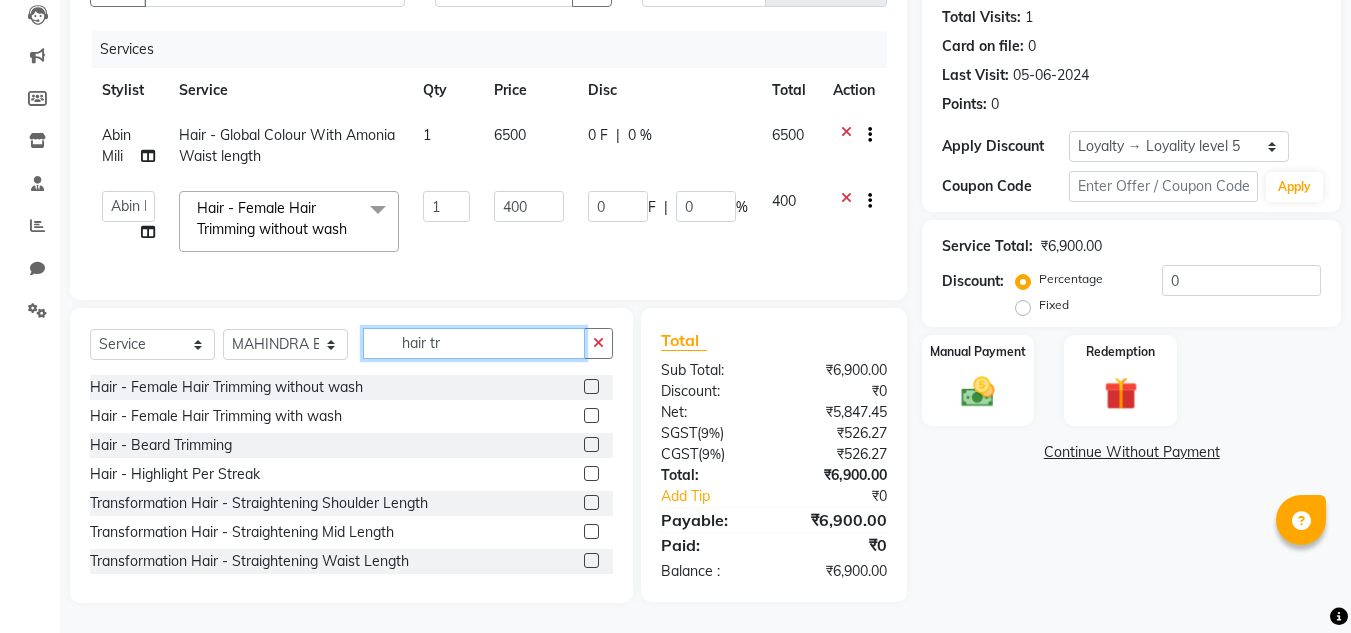 click on "hair tr" 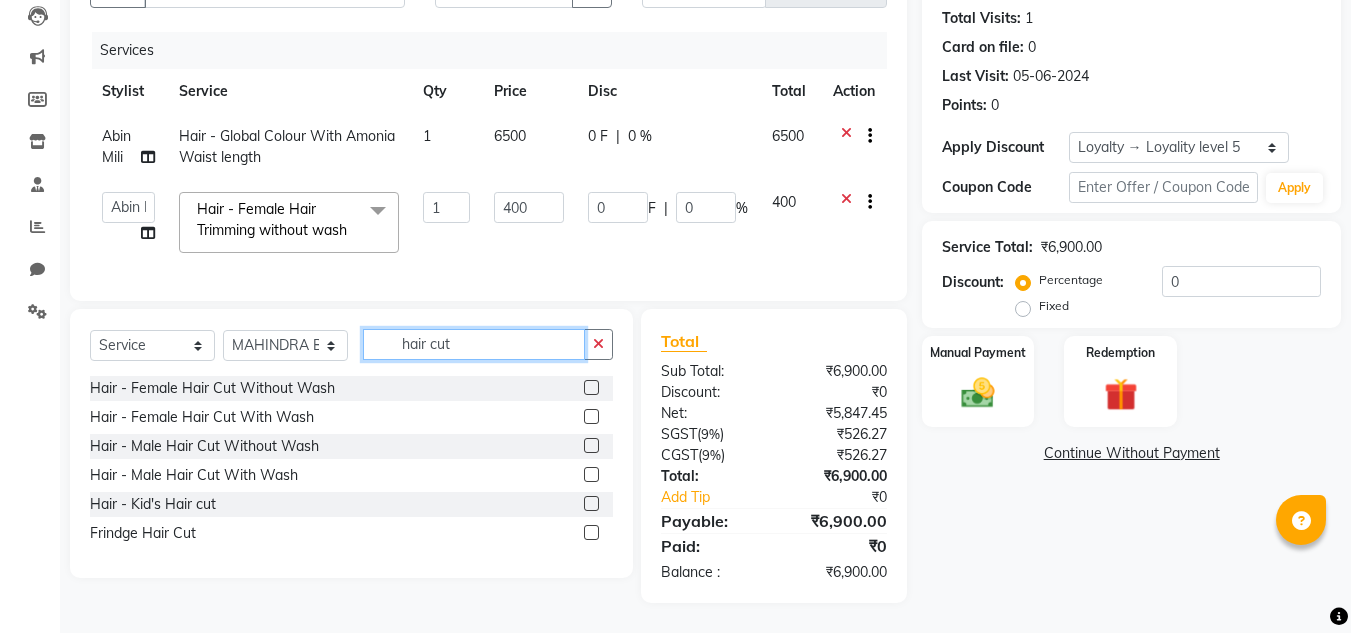 scroll, scrollTop: 231, scrollLeft: 0, axis: vertical 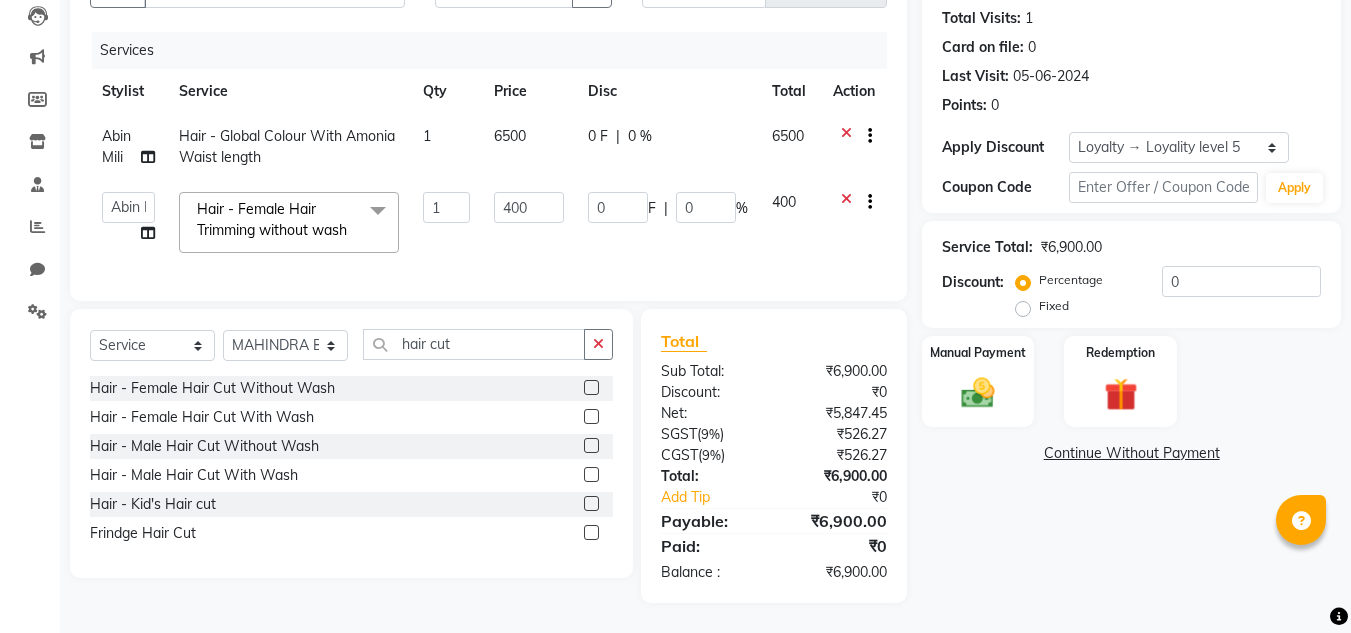 click 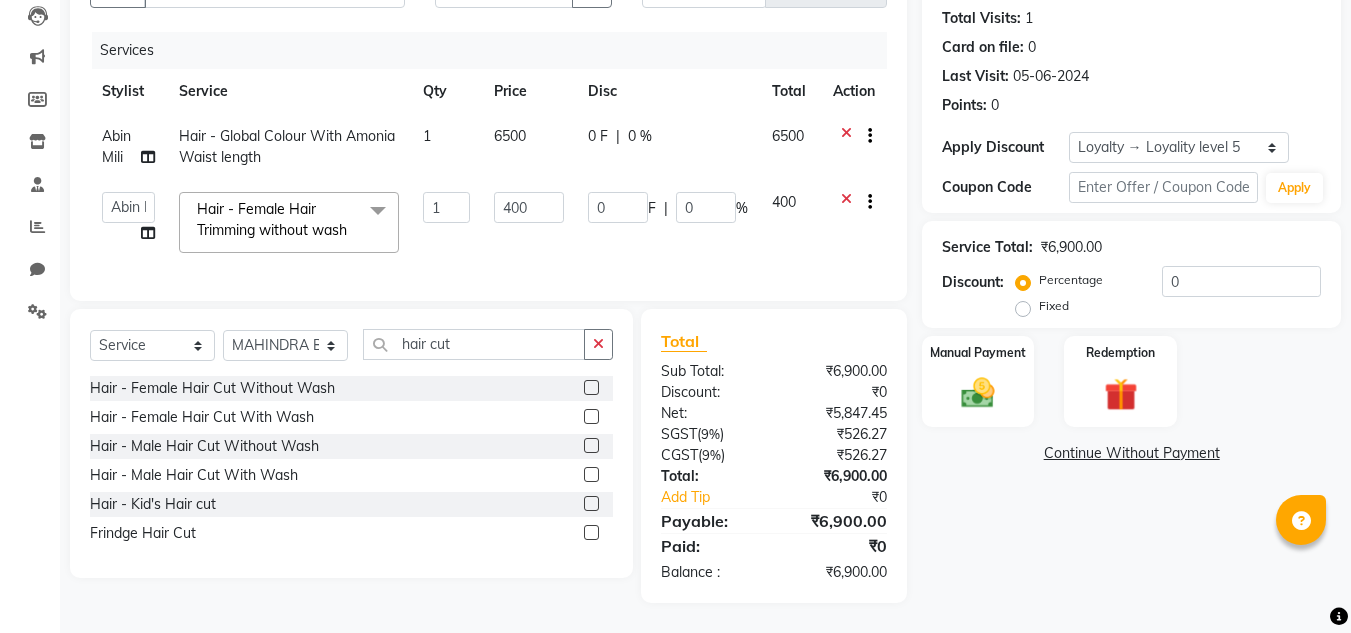 click at bounding box center [590, 417] 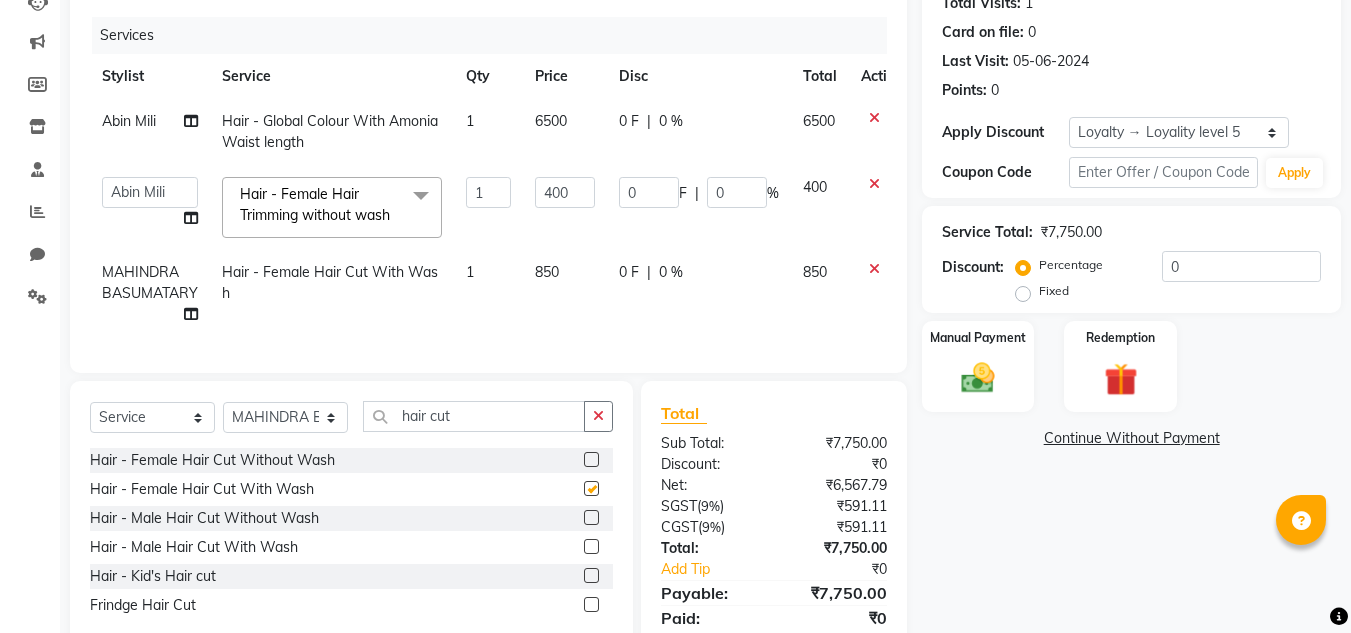 checkbox on "false" 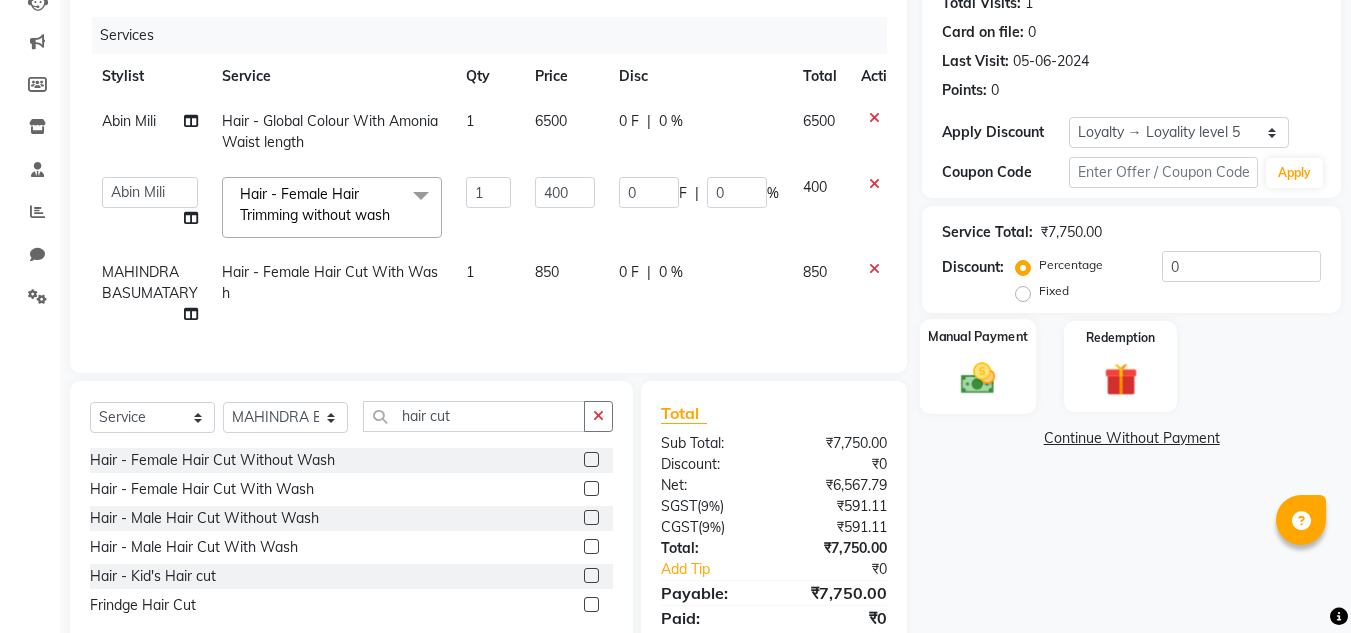 click 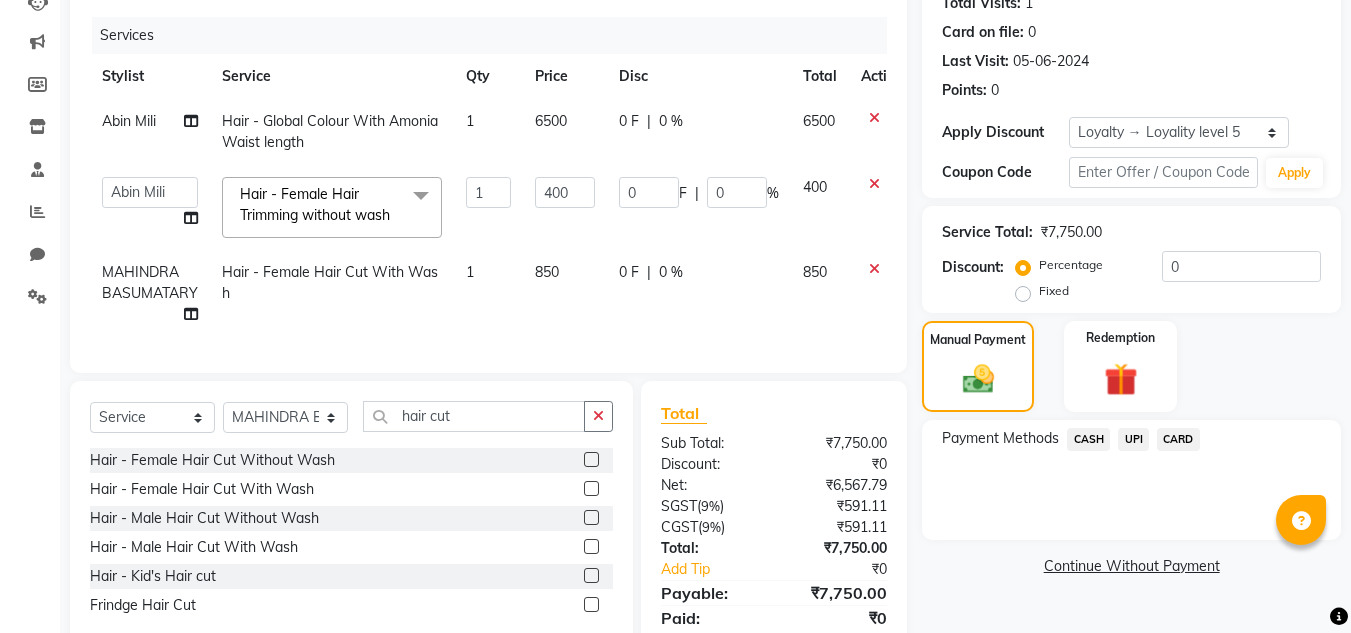 scroll, scrollTop: 277, scrollLeft: 0, axis: vertical 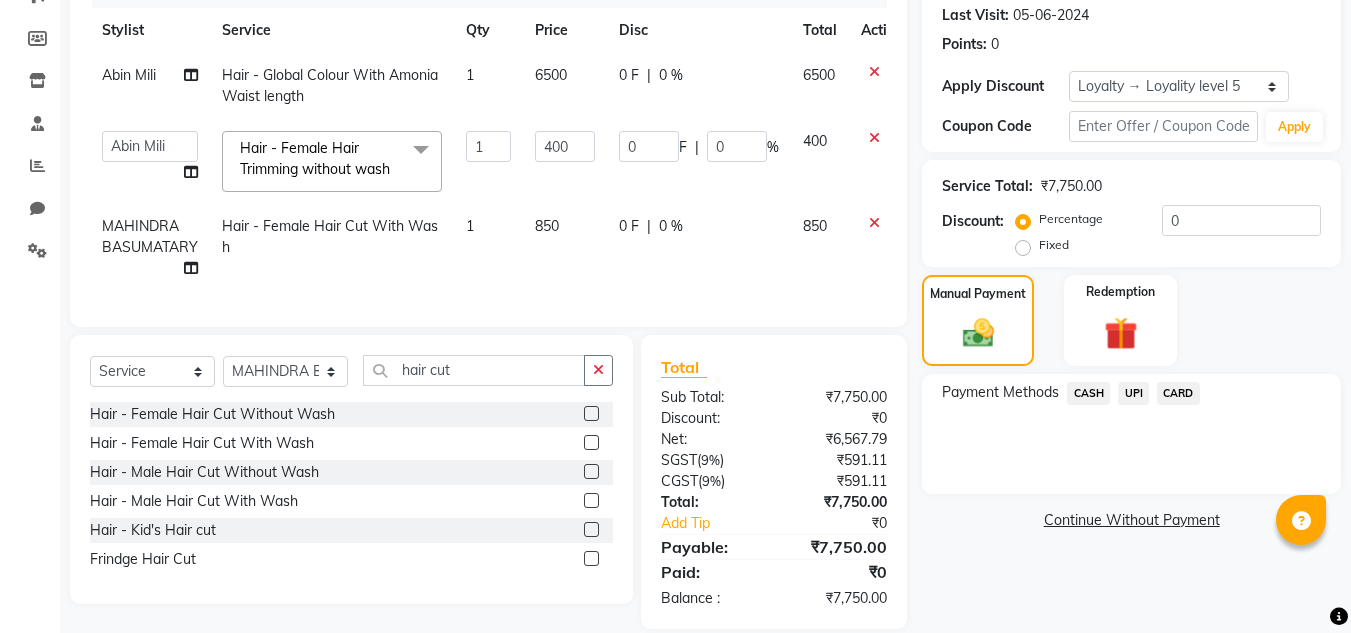 click on "UPI" 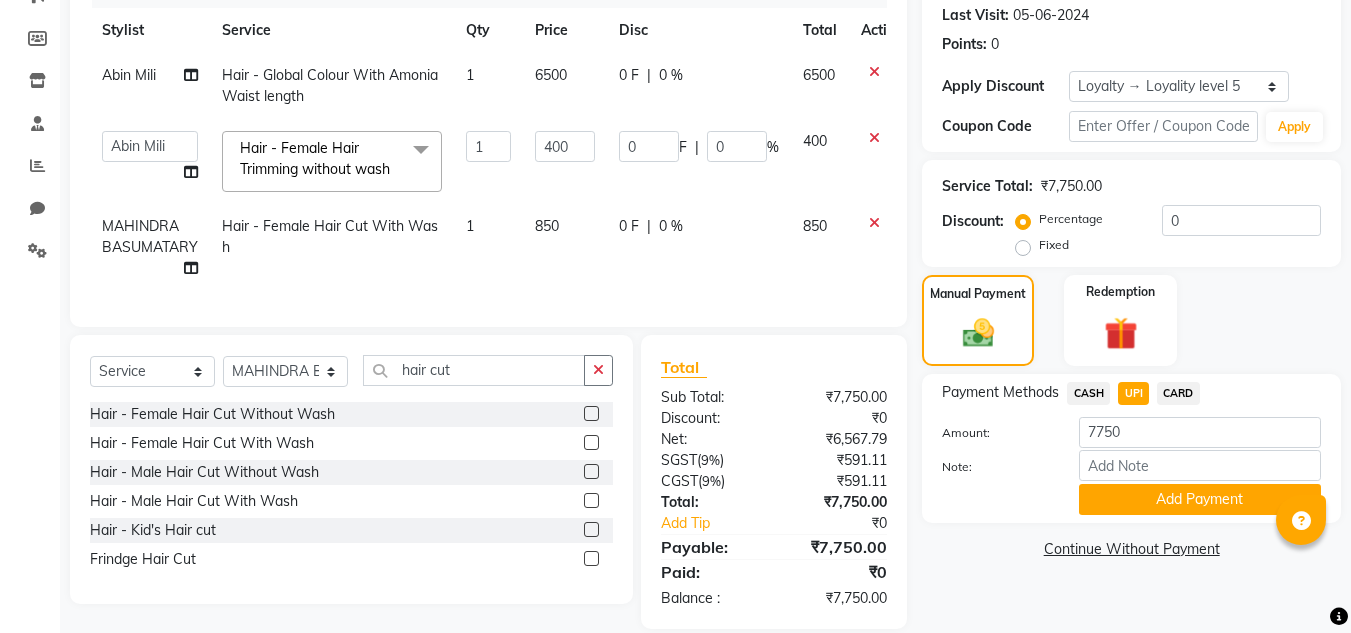 click on "6500" 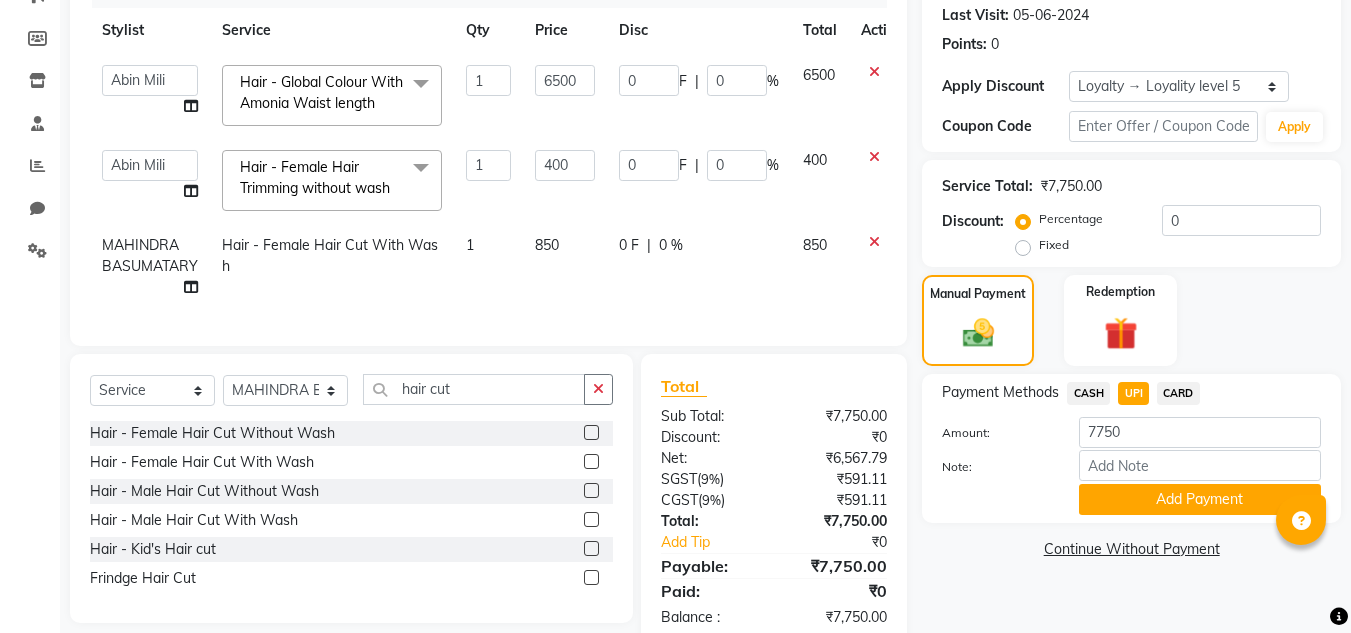 scroll, scrollTop: 210, scrollLeft: 0, axis: vertical 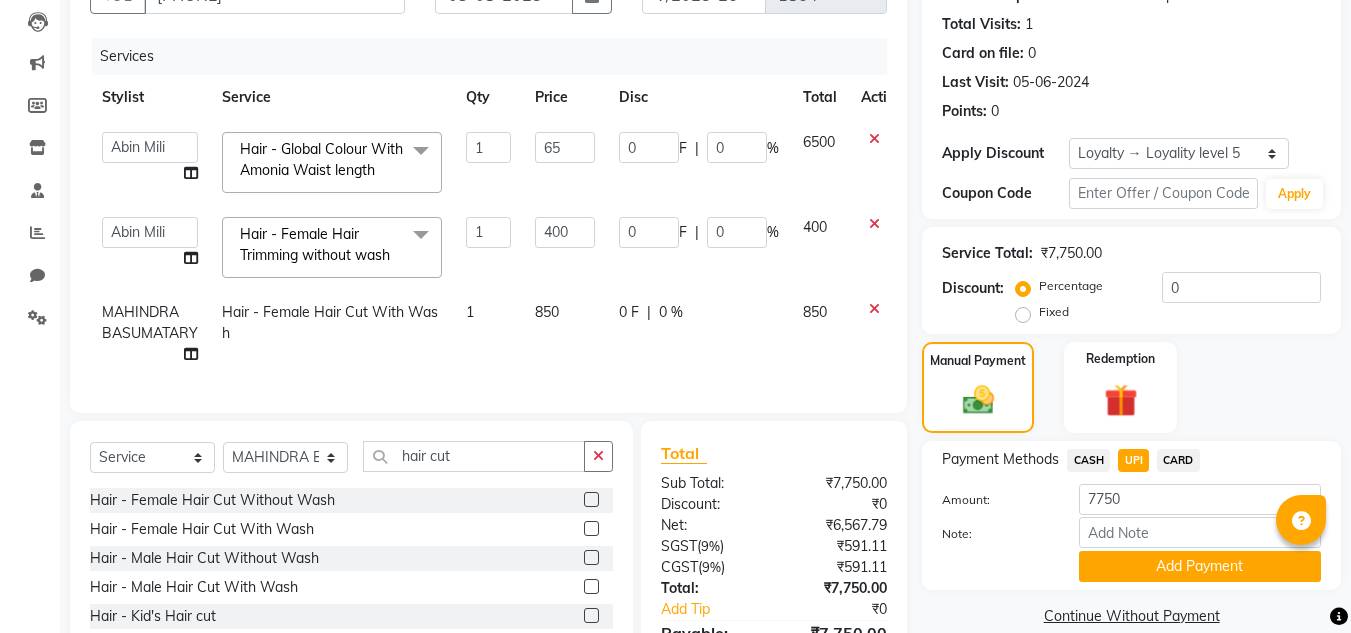 type on "6" 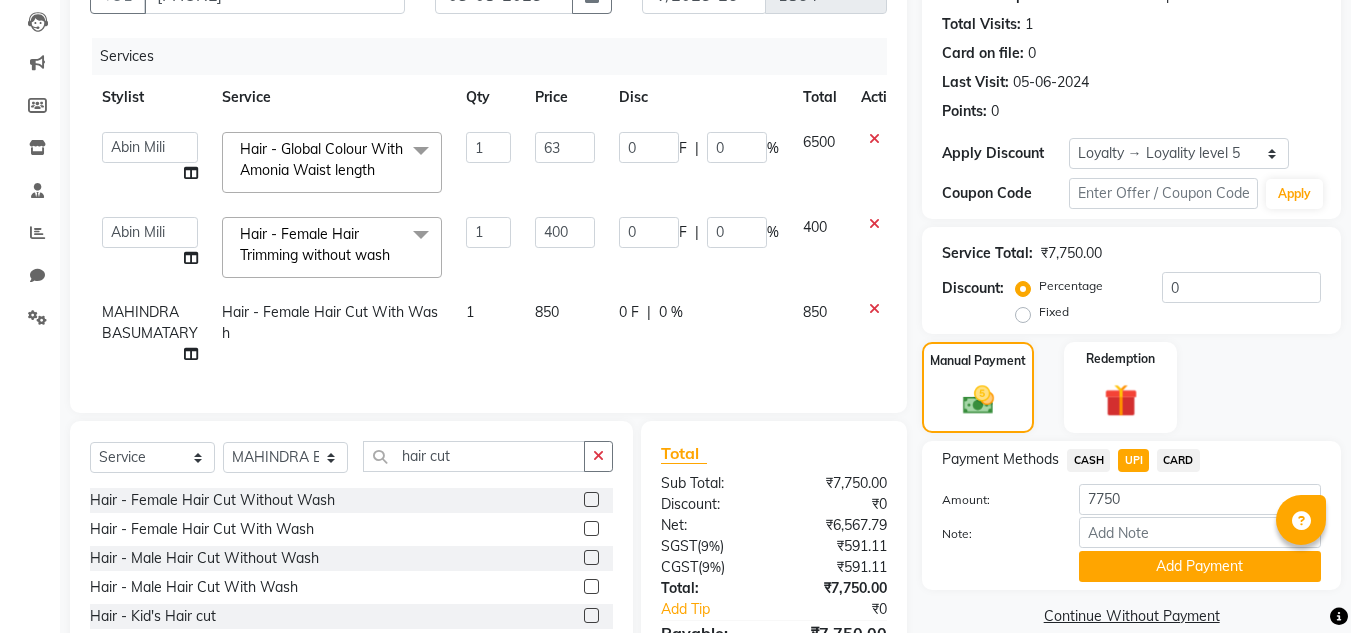 type on "6" 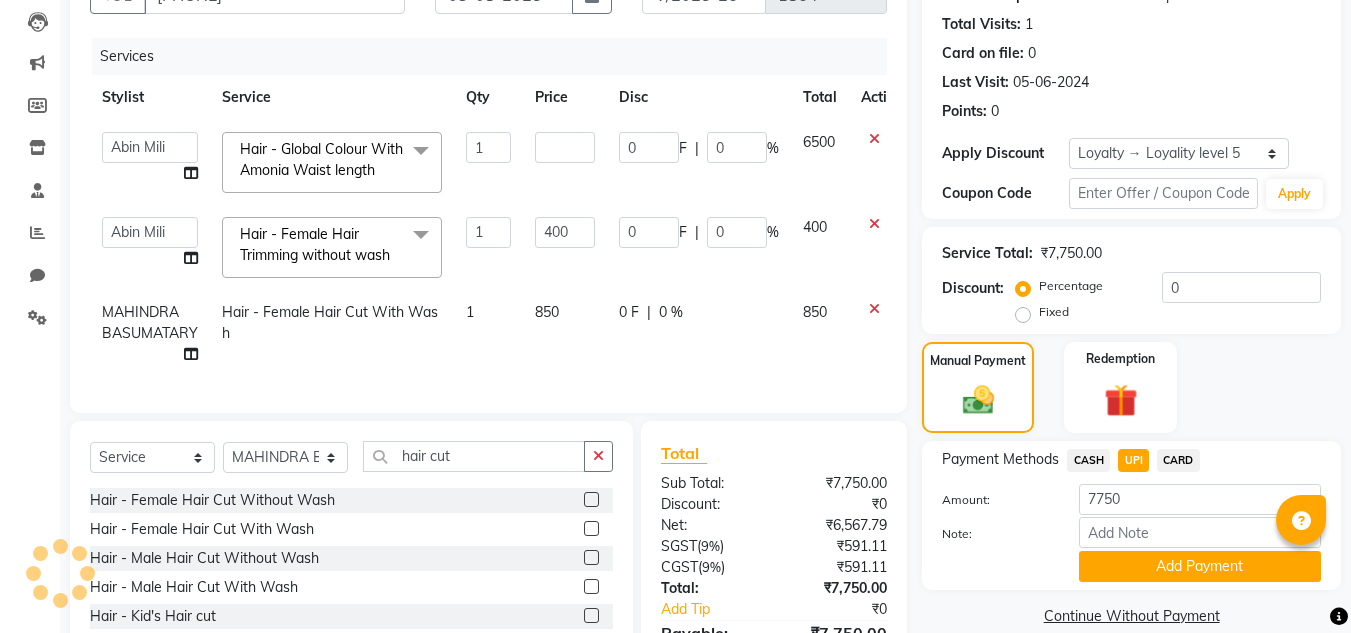 type on "6" 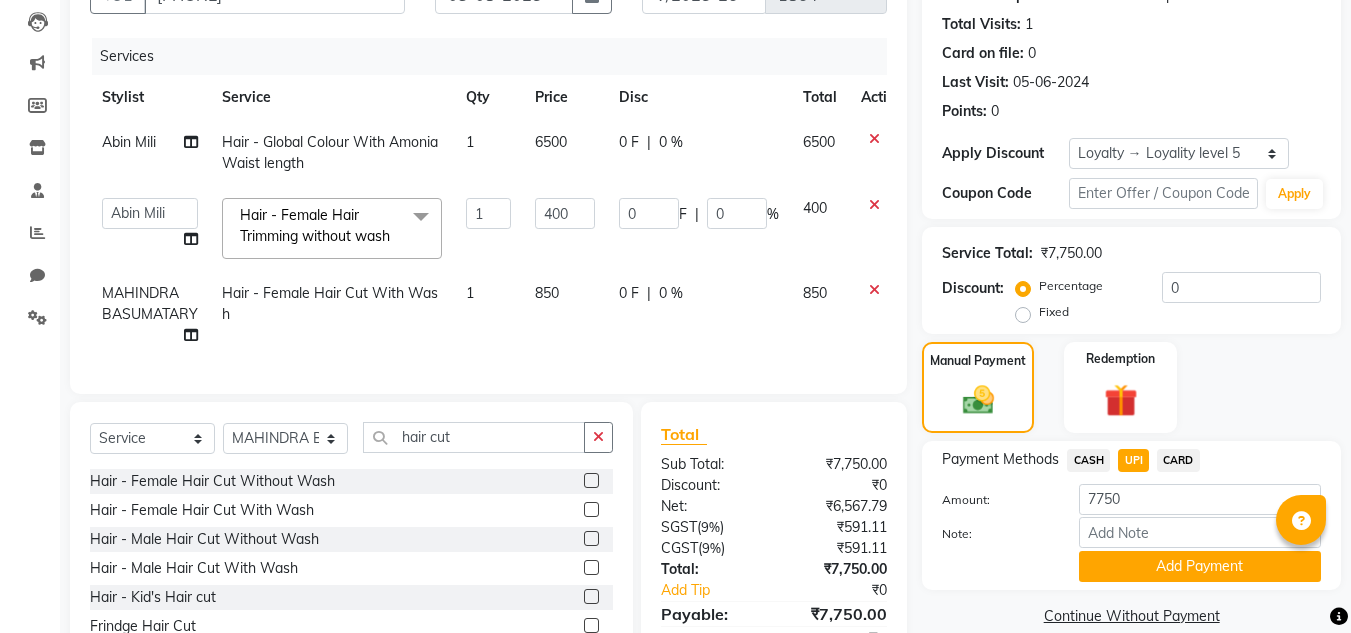 click on "0 F | 0 %" 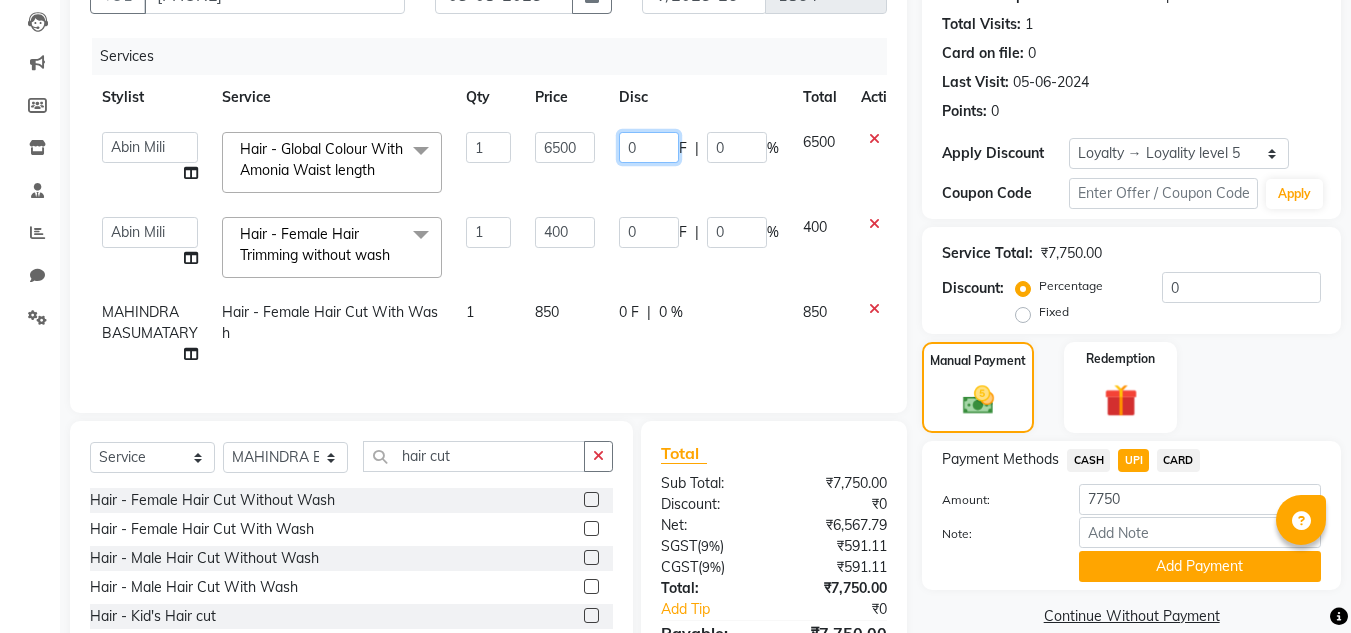 click on "0" 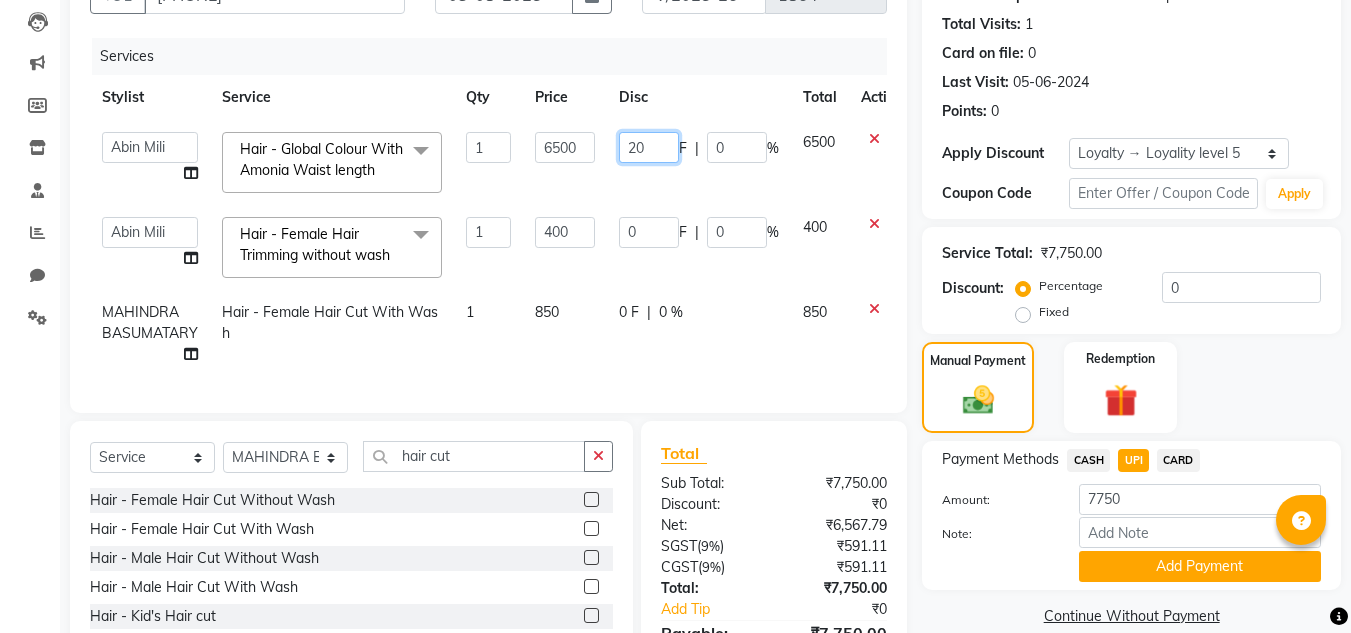 type on "200" 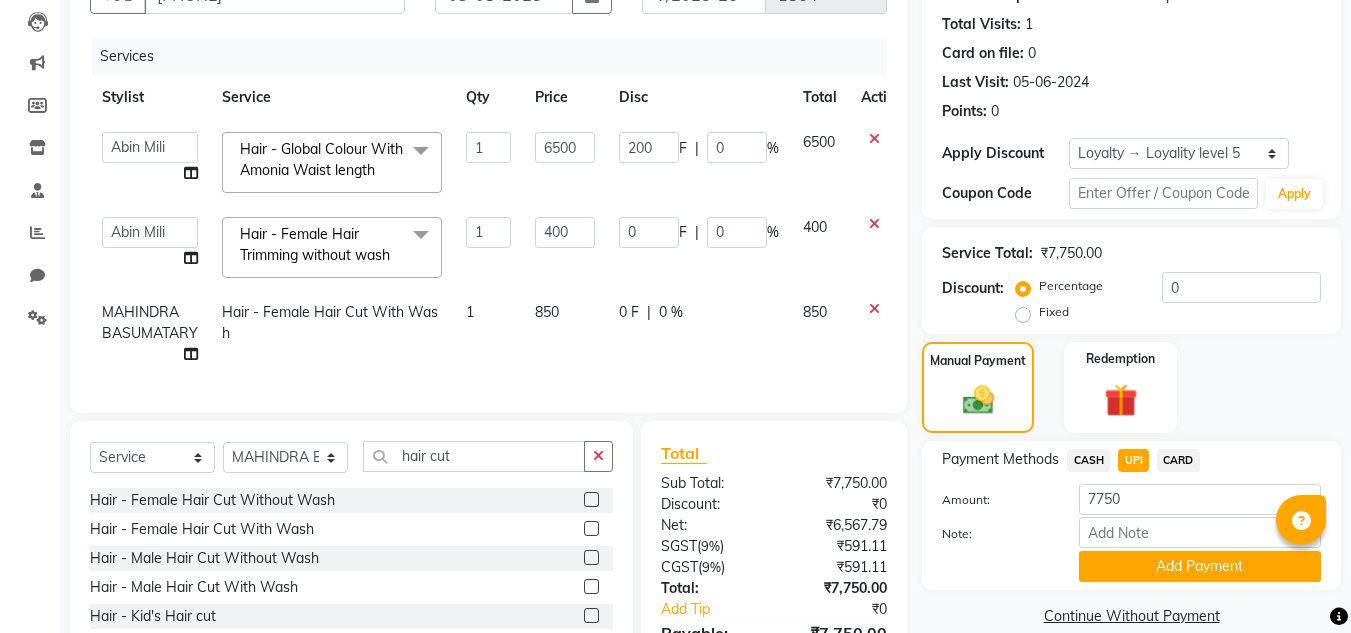 click on "200 F | 0 %" 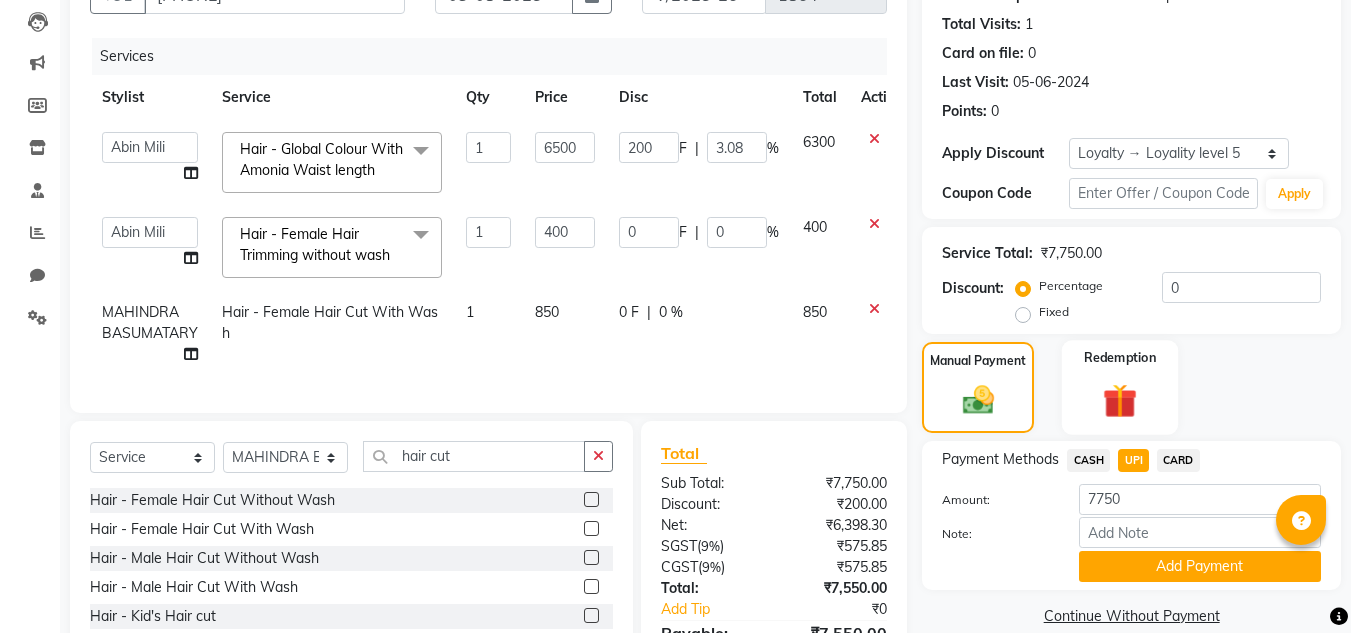 click 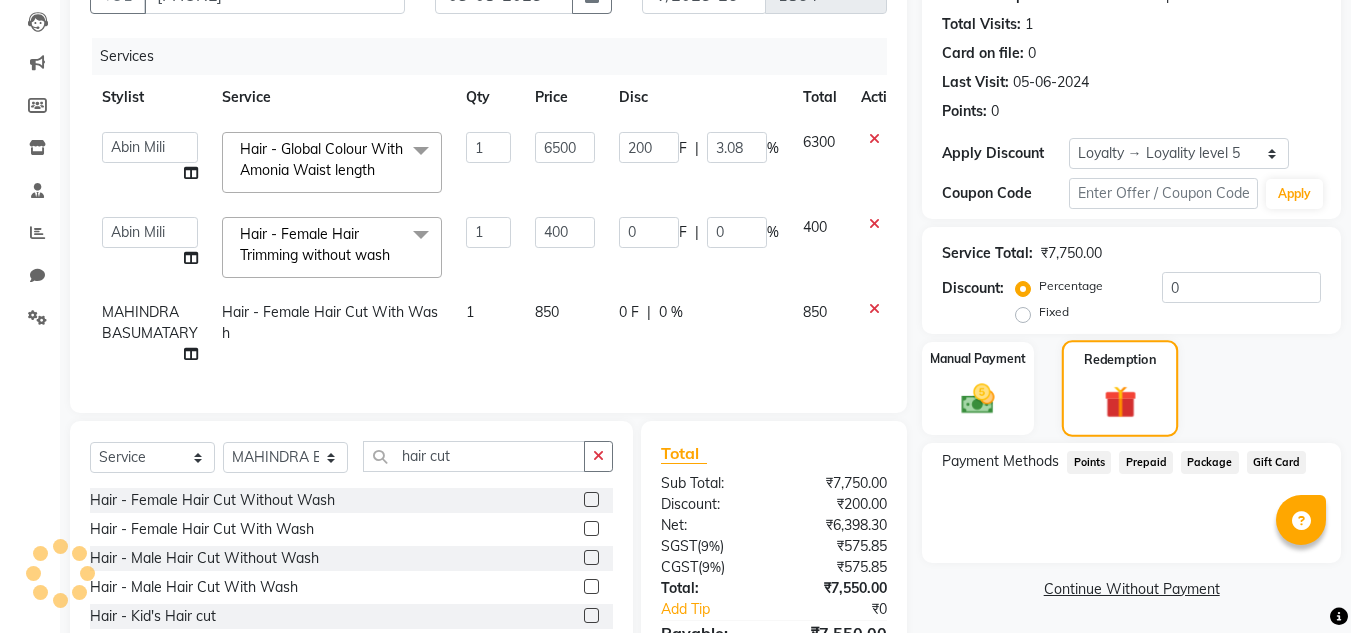 click on "Points" 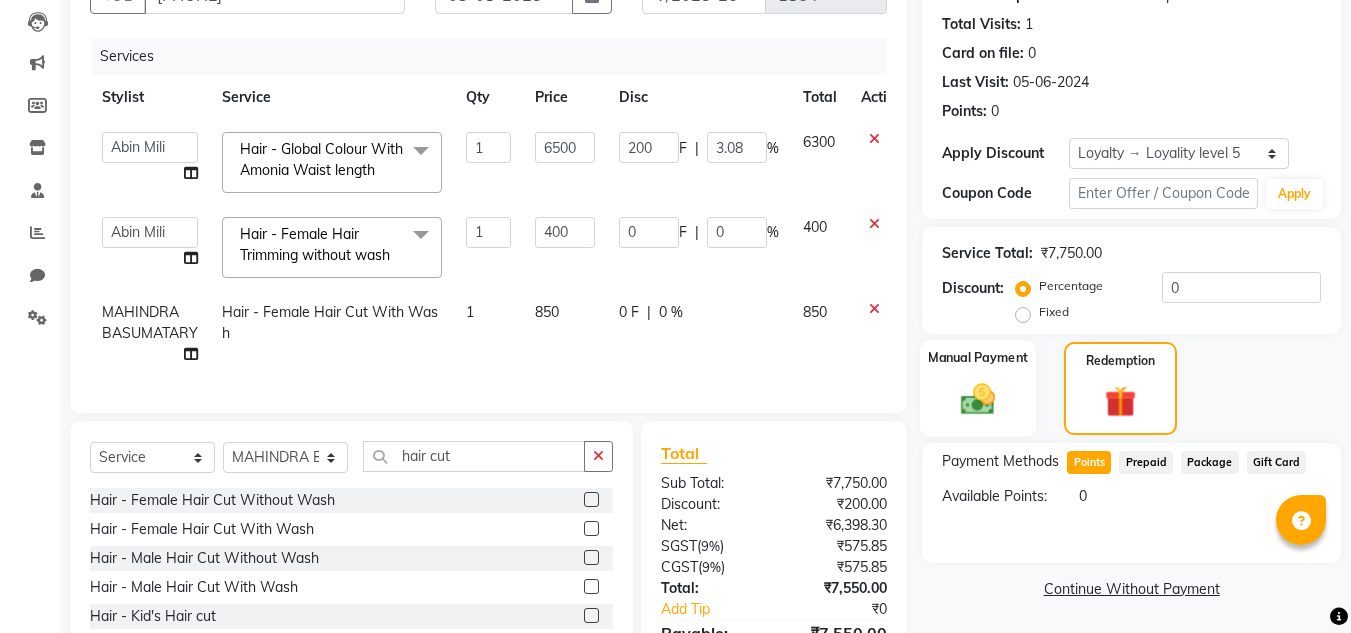 click 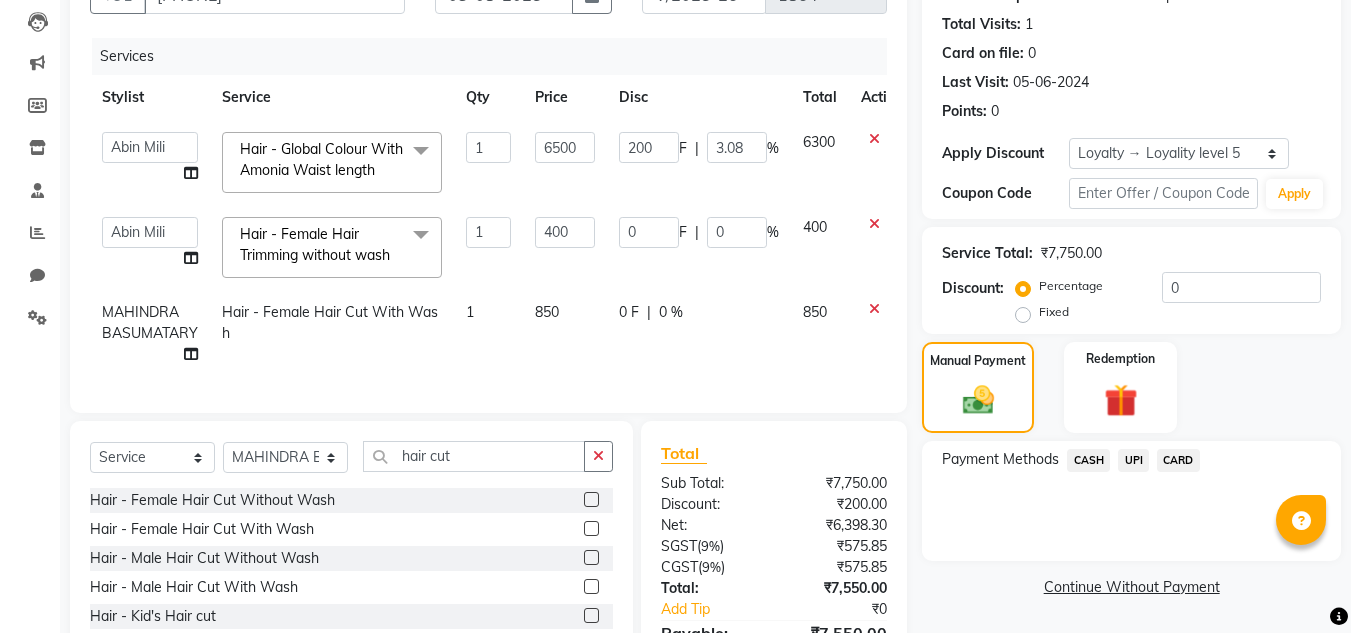 click on "UPI" 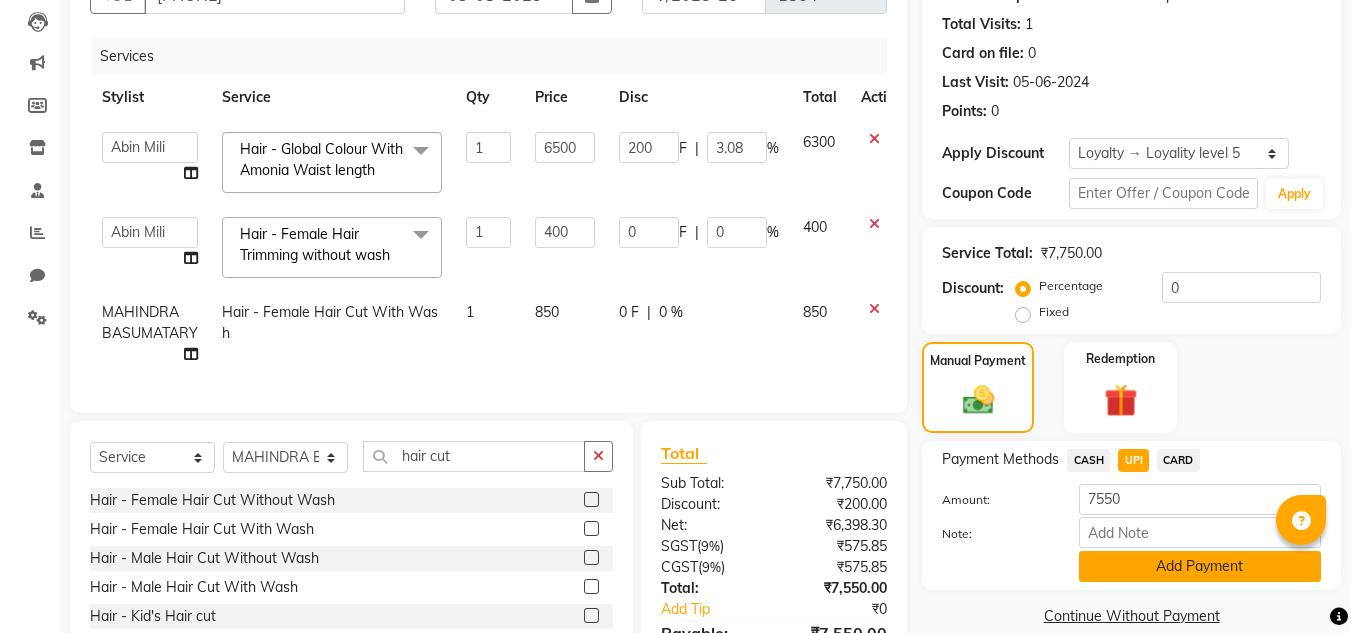 click on "Add Payment" 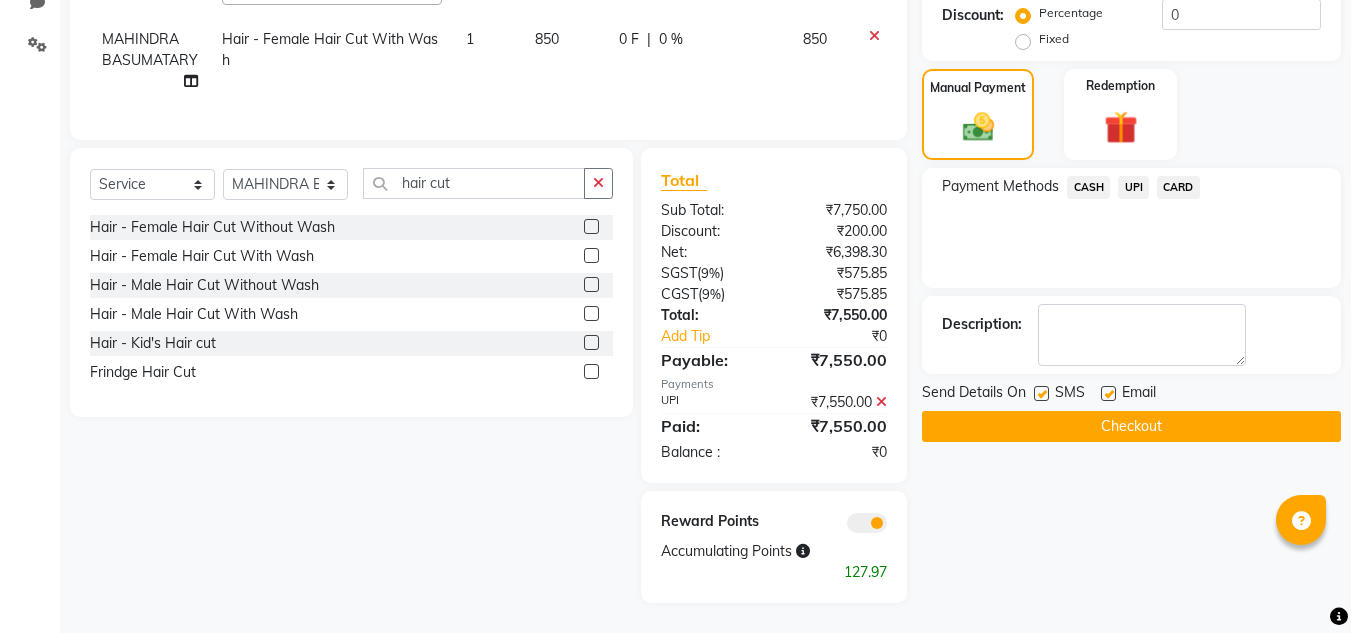 click on "Checkout" 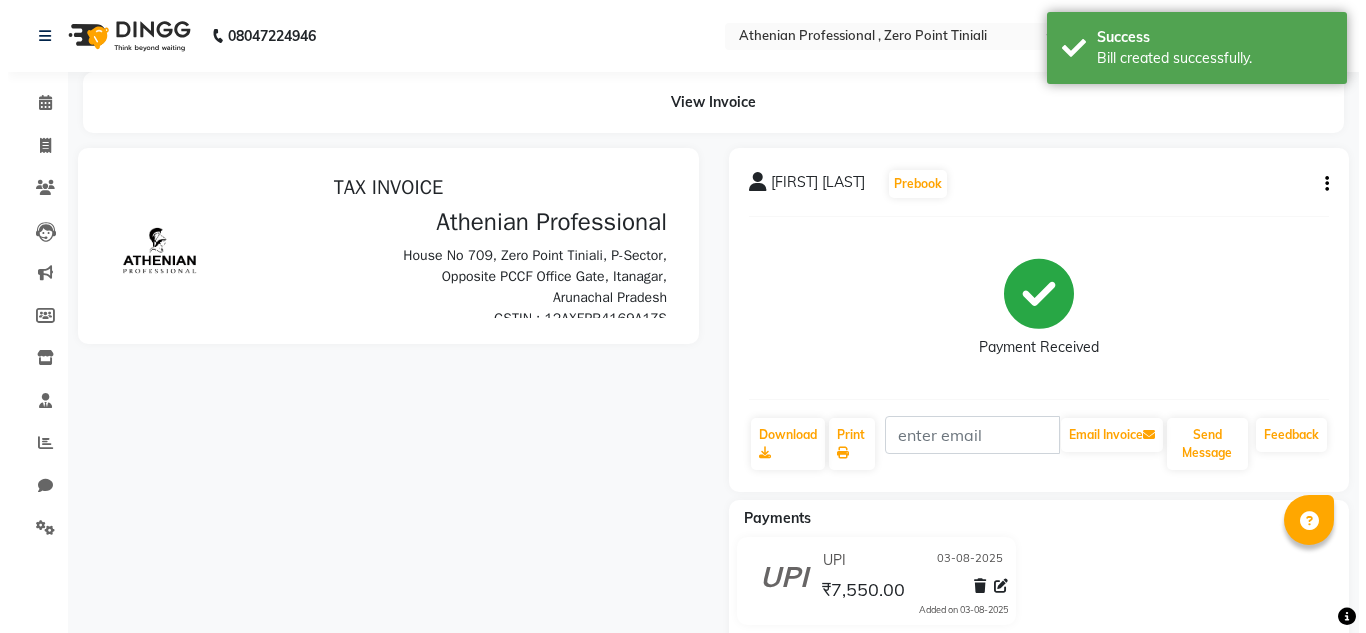 scroll, scrollTop: 0, scrollLeft: 0, axis: both 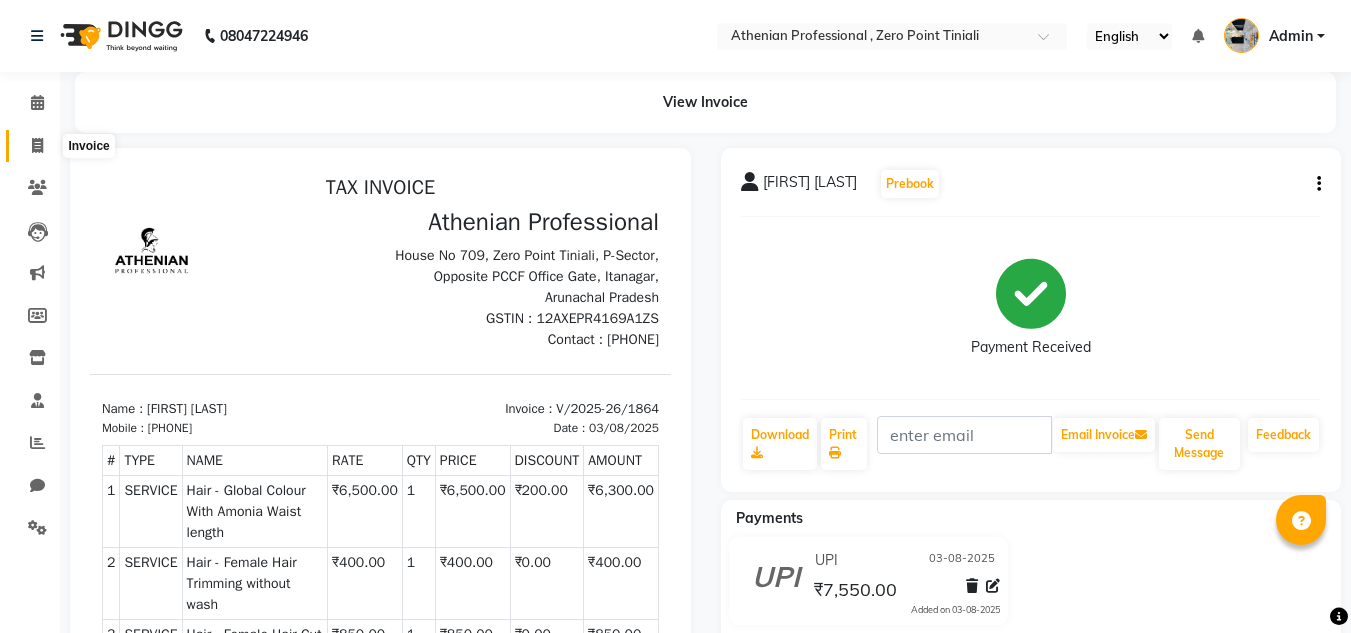click 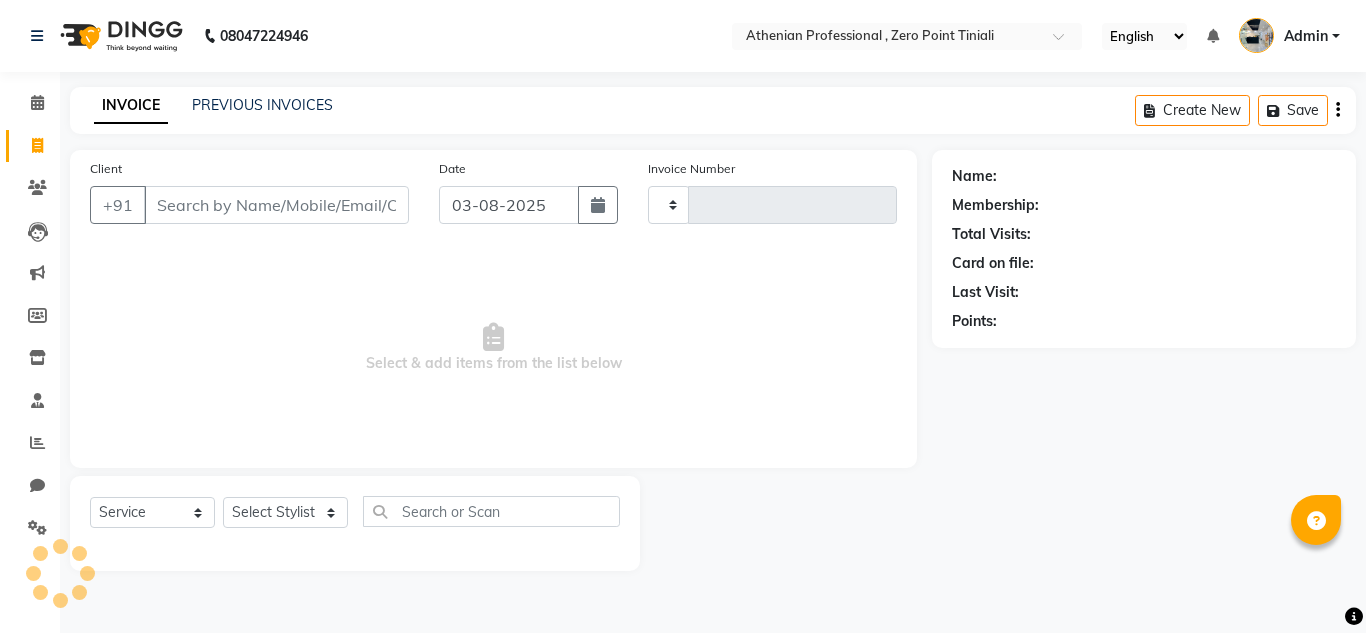 click on "Client" at bounding box center [276, 205] 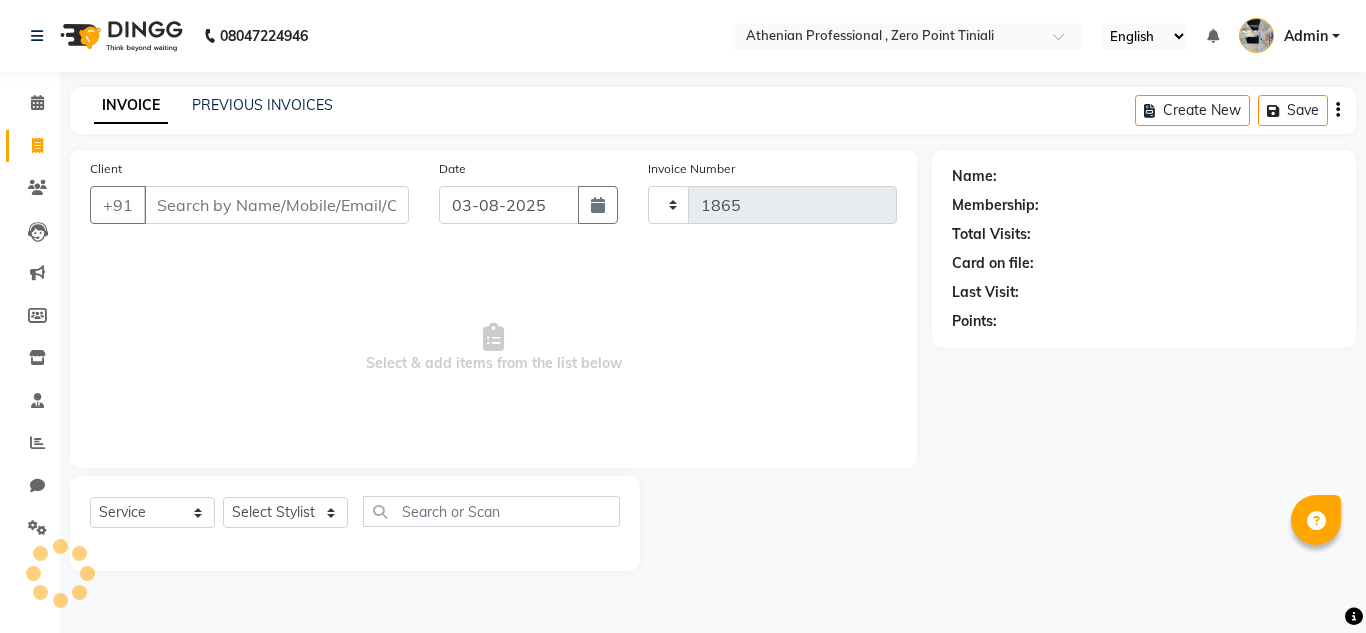select on "8300" 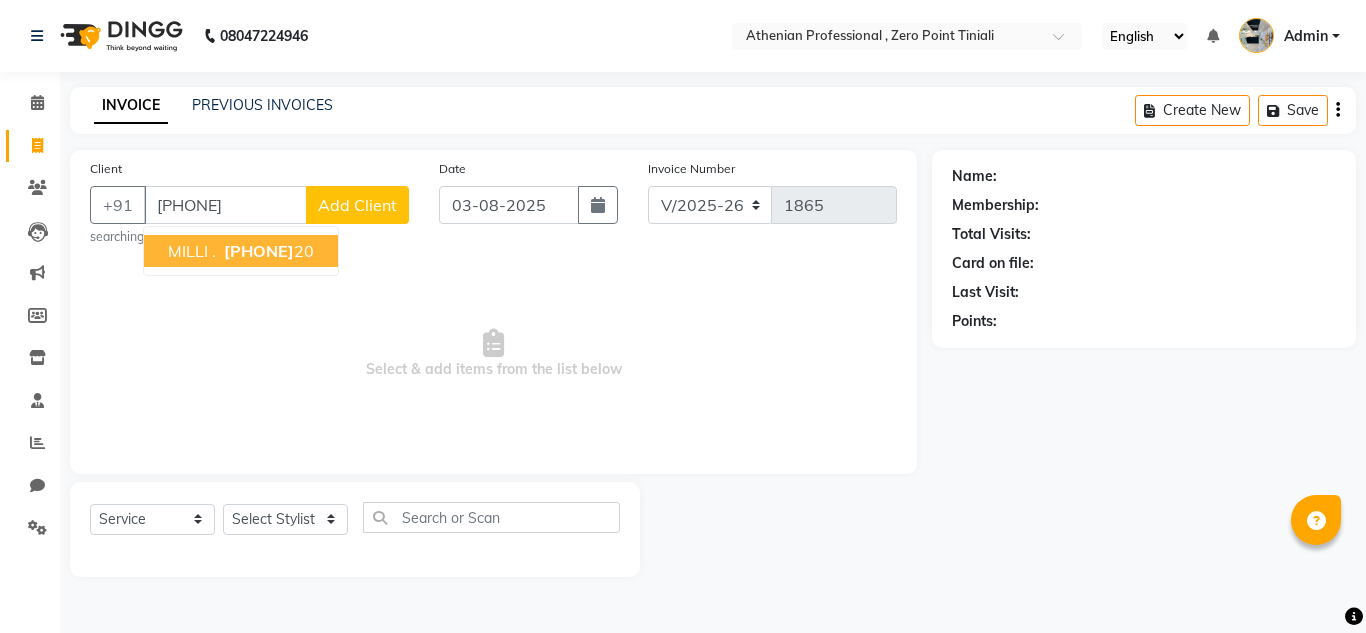 click on "[LAST] . [PHONE]" at bounding box center (241, 251) 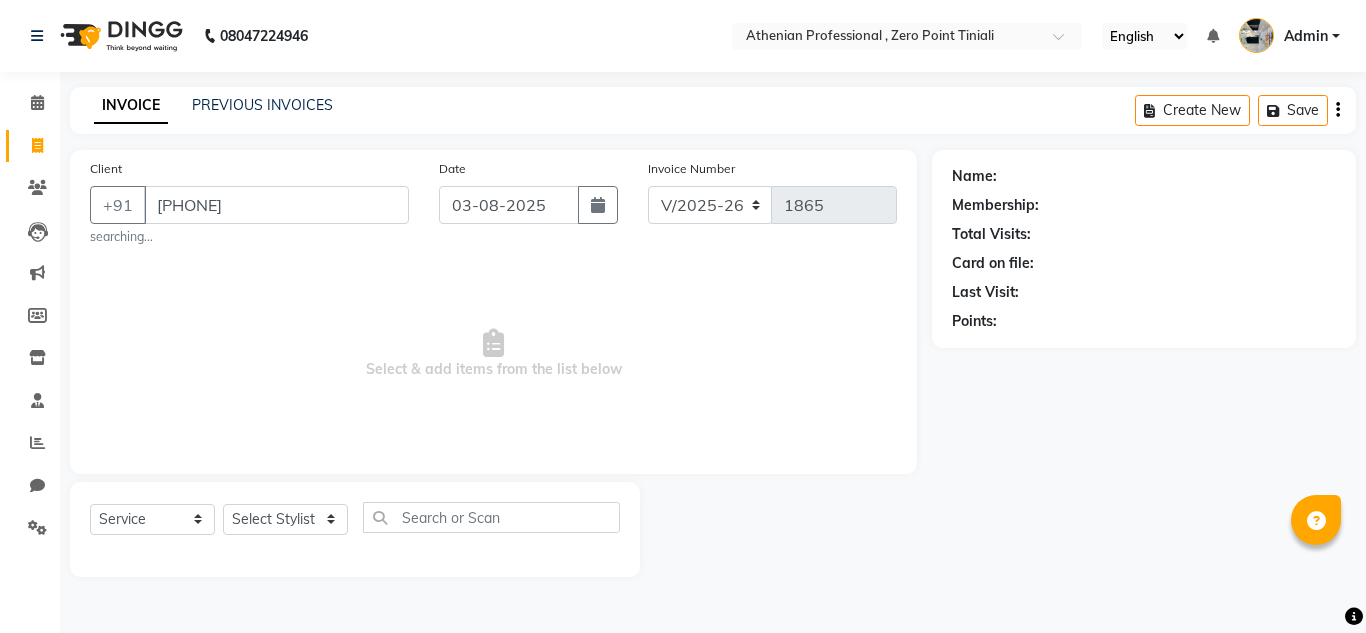 type on "[PHONE]" 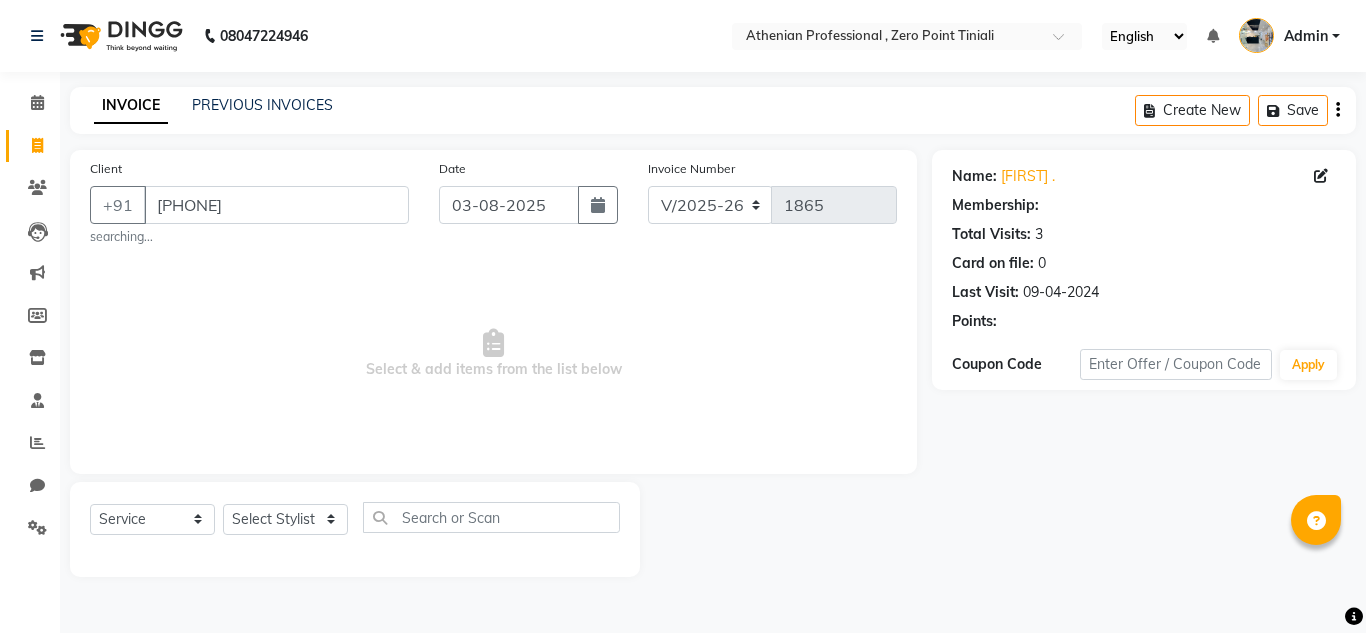 select on "1: Object" 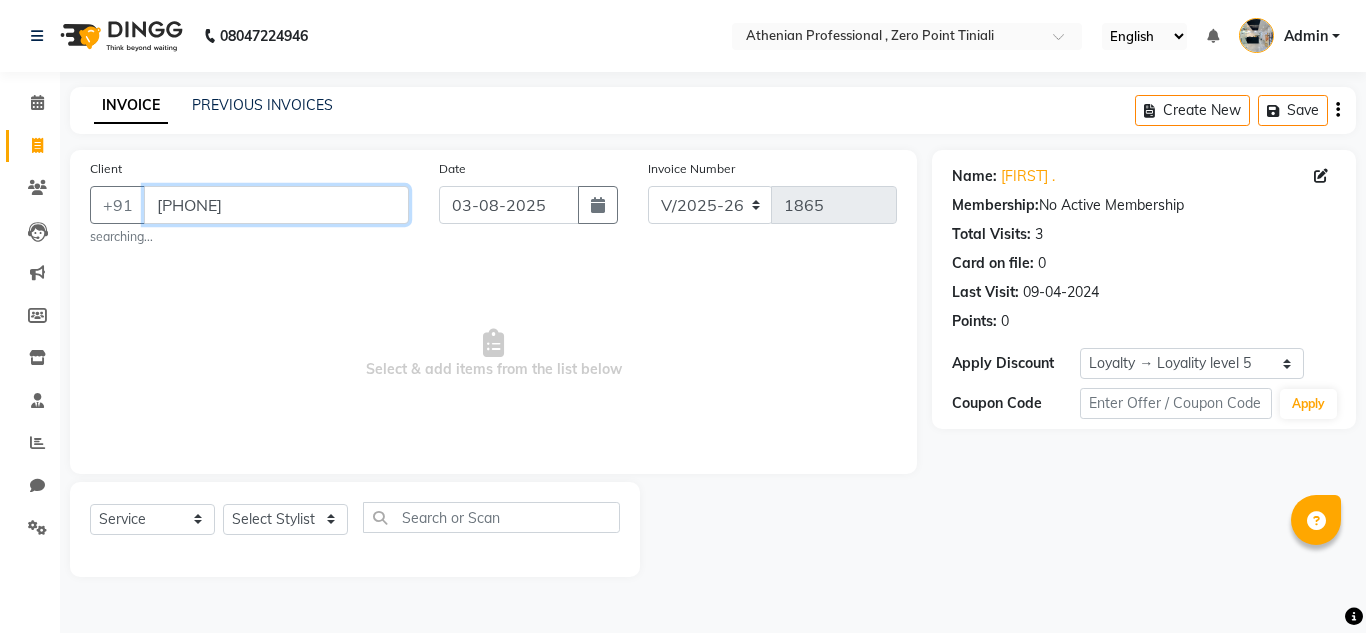click on "[PHONE]" at bounding box center (276, 205) 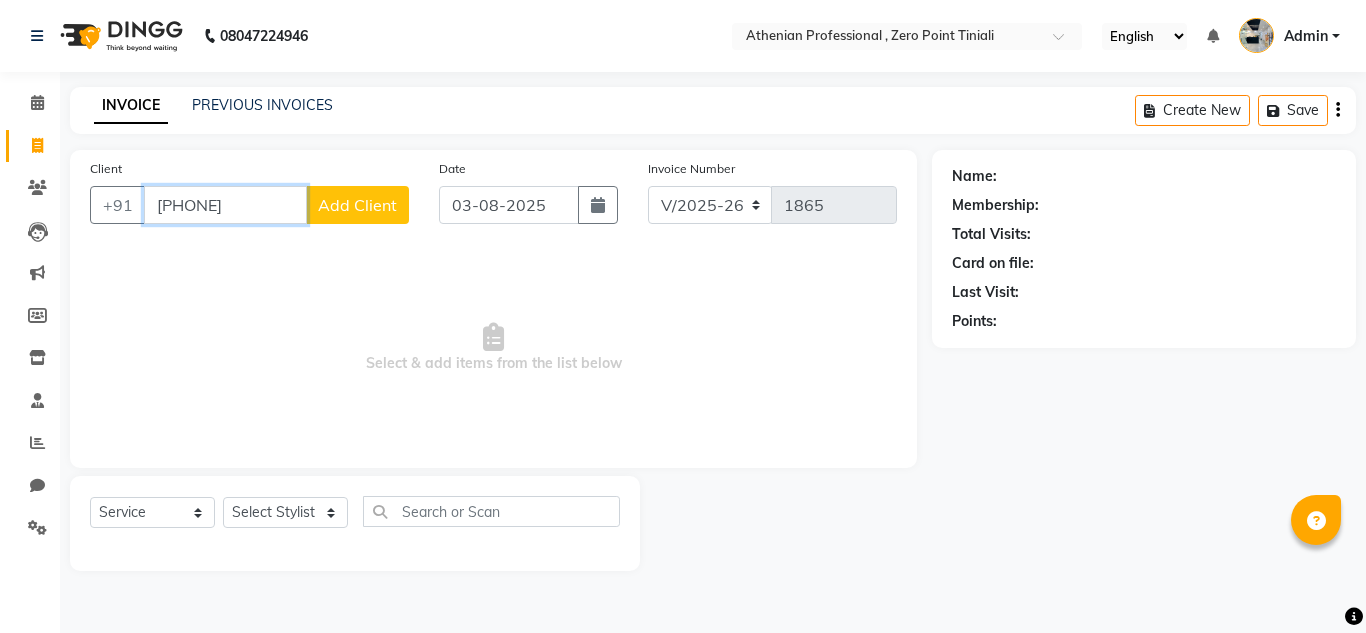 type on "[PHONE]" 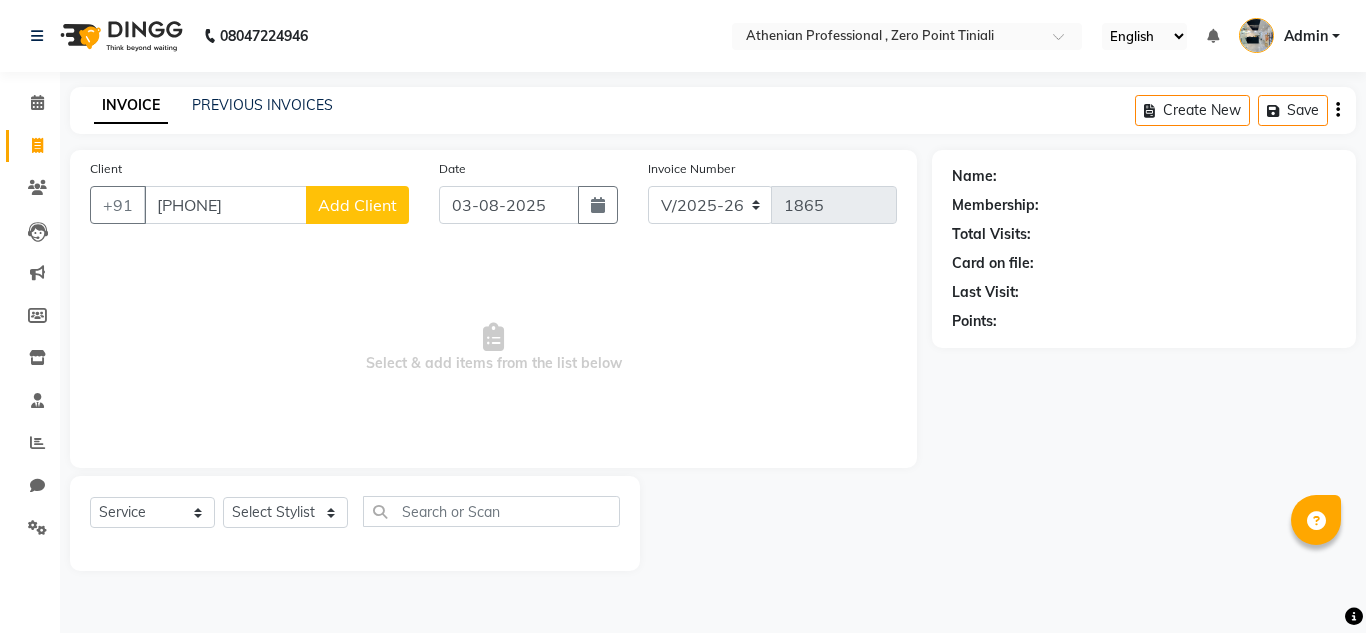 click on "Select & add items from the list below" at bounding box center (493, 348) 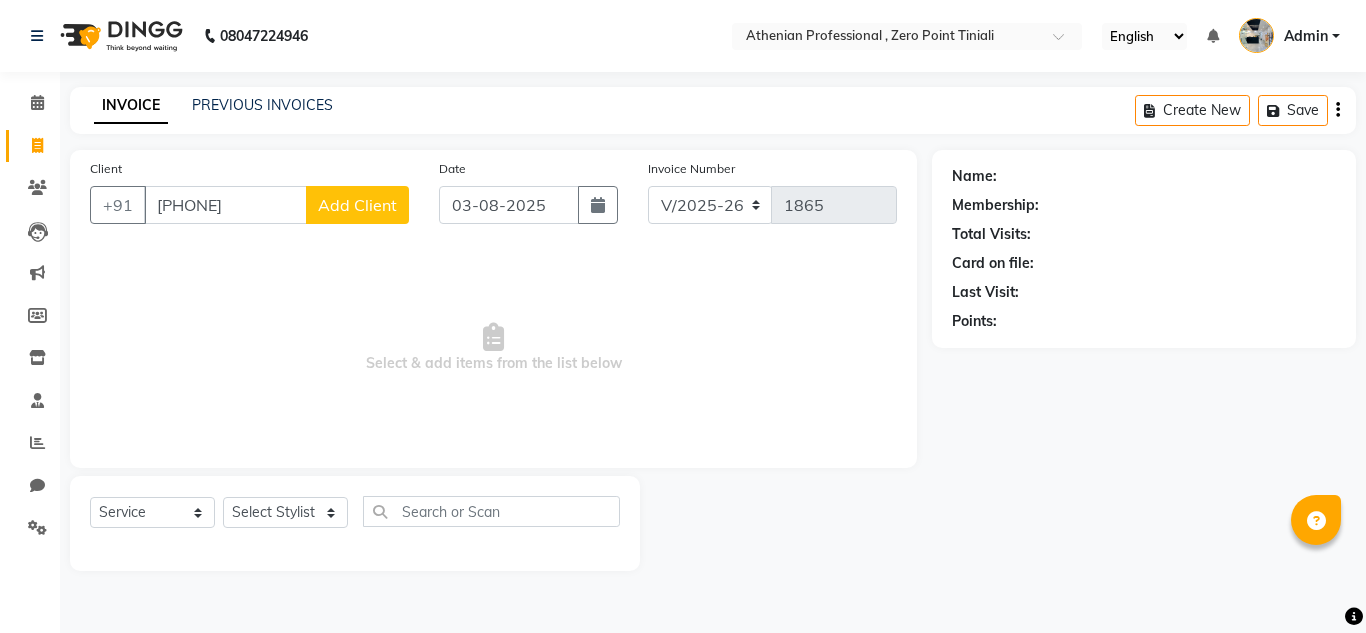 click on "Add Client" 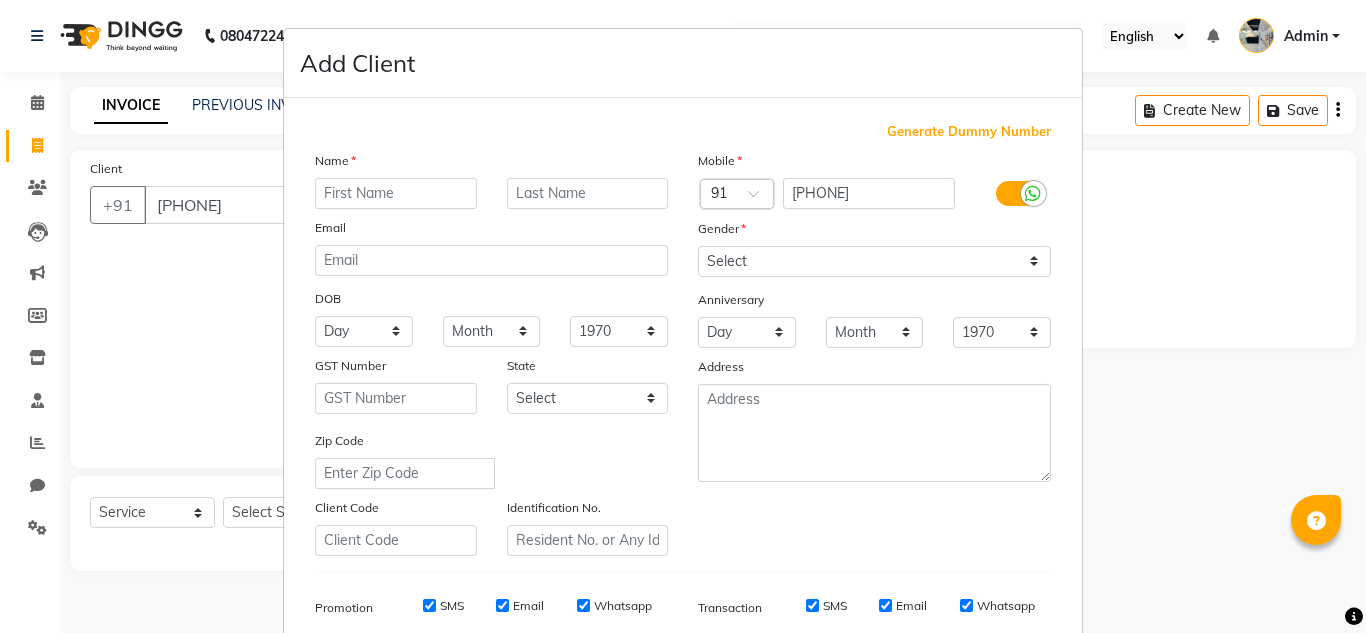 click at bounding box center [396, 193] 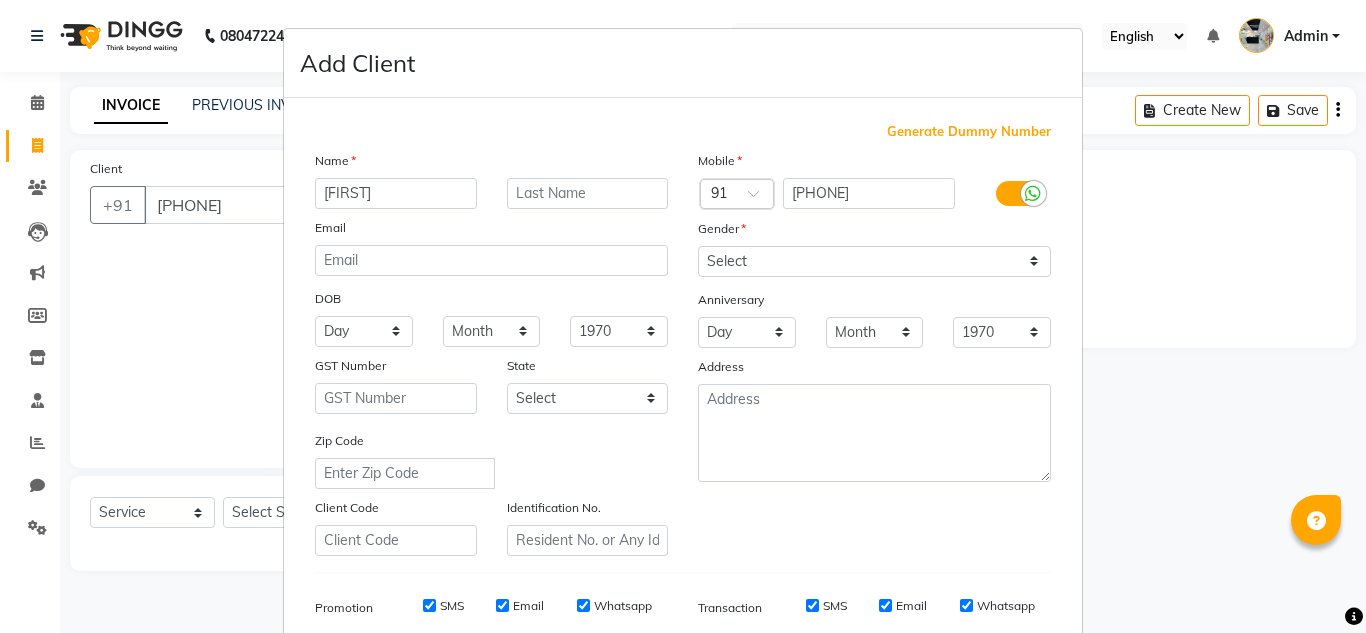 type on "[FIRST]" 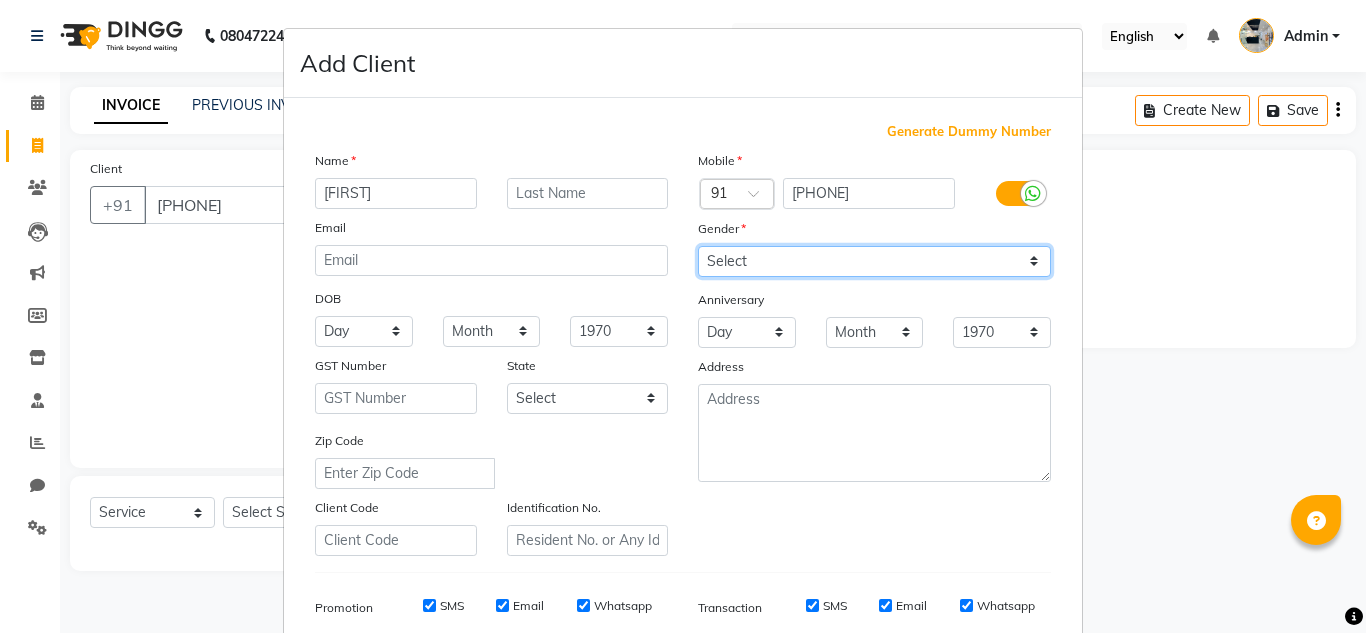 click on "Select Male Female Other Prefer Not To Say" at bounding box center (874, 261) 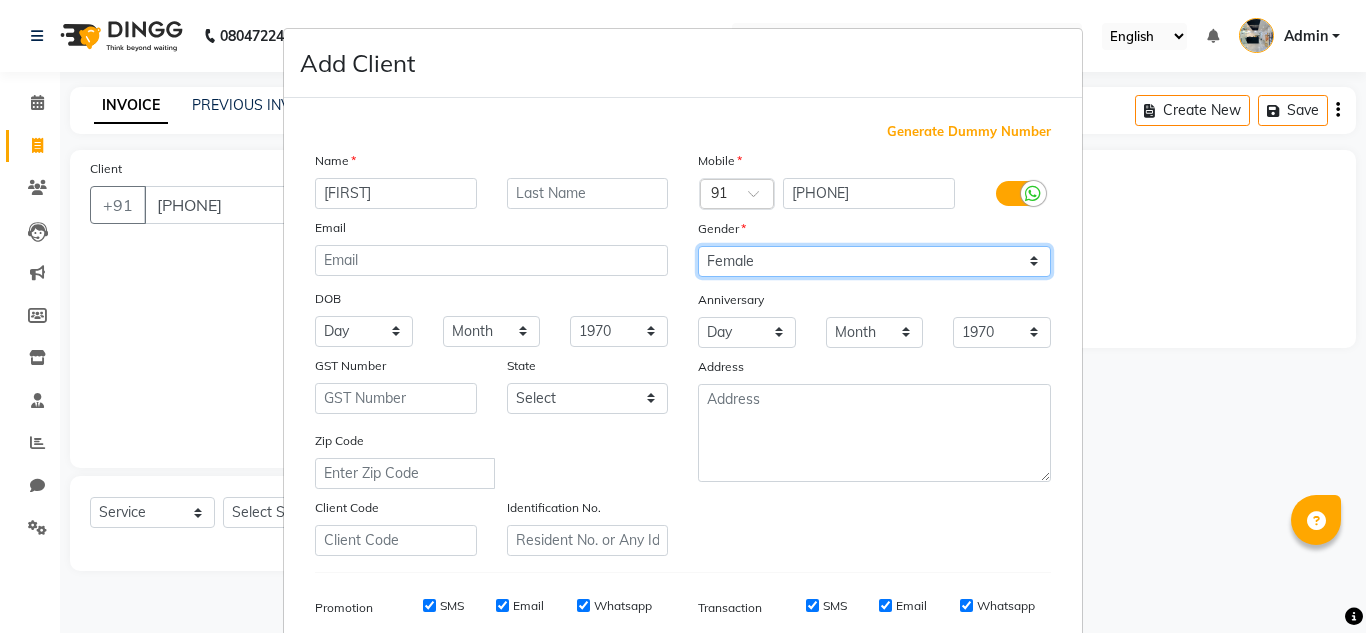 click on "Select Male Female Other Prefer Not To Say" at bounding box center [874, 261] 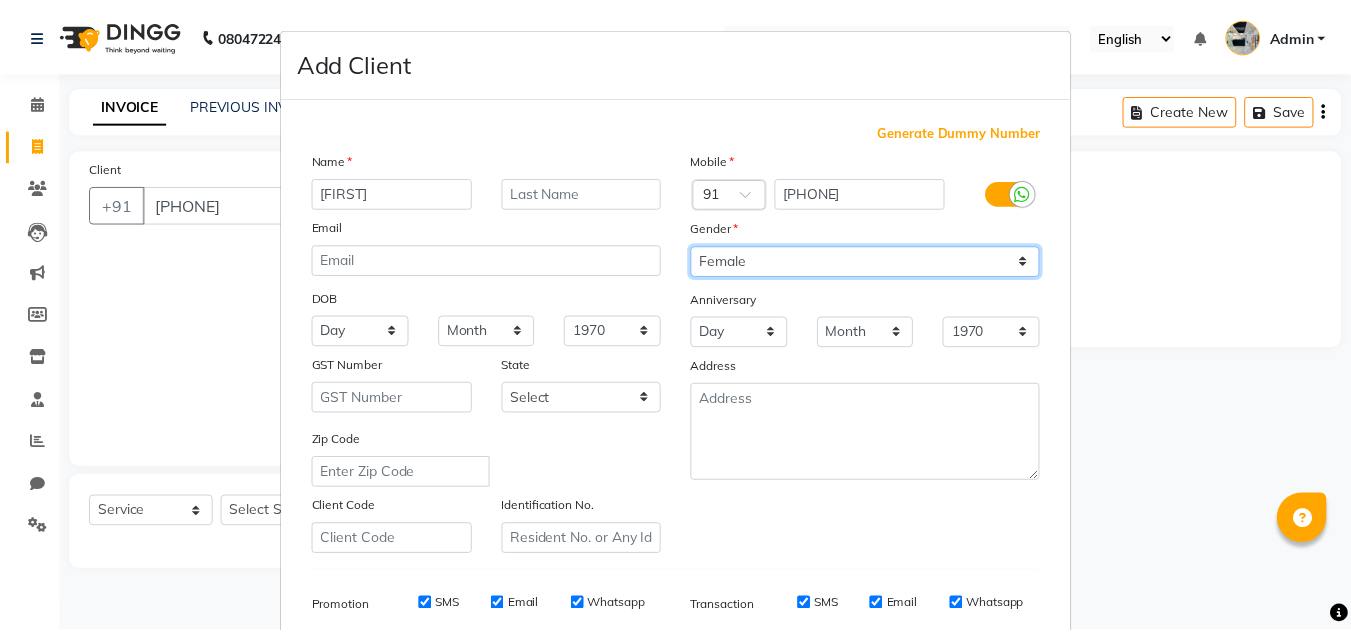 scroll, scrollTop: 290, scrollLeft: 0, axis: vertical 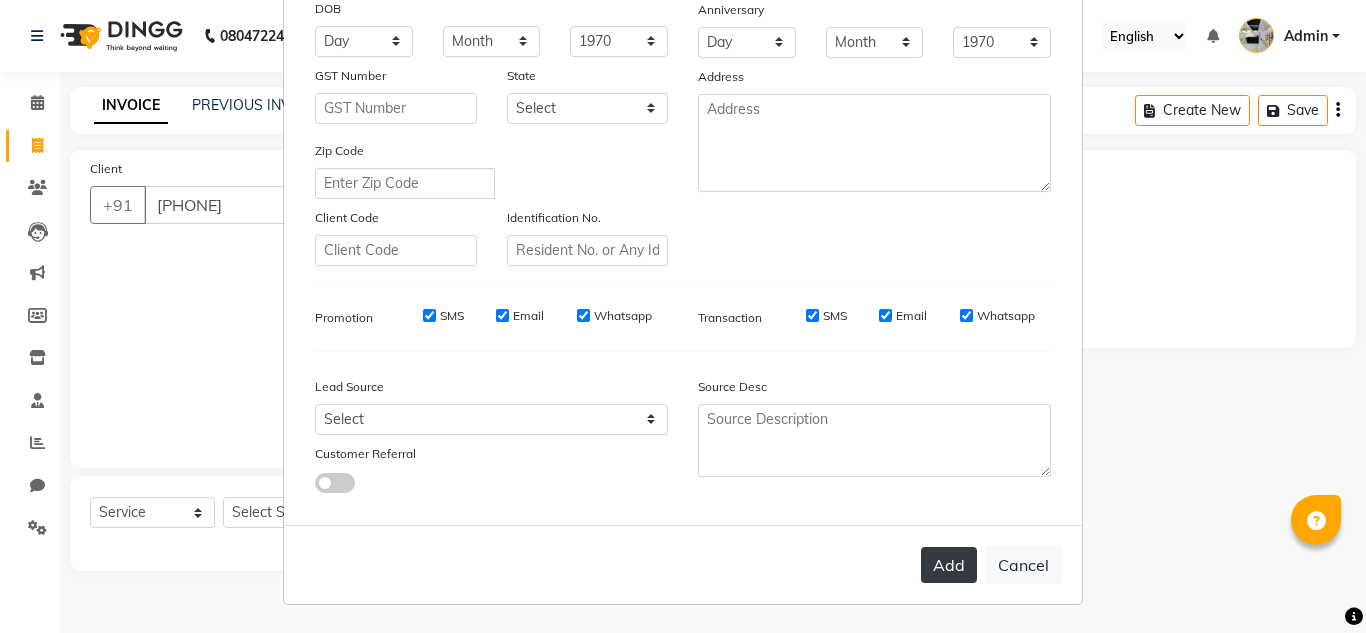 click on "Add" at bounding box center [949, 565] 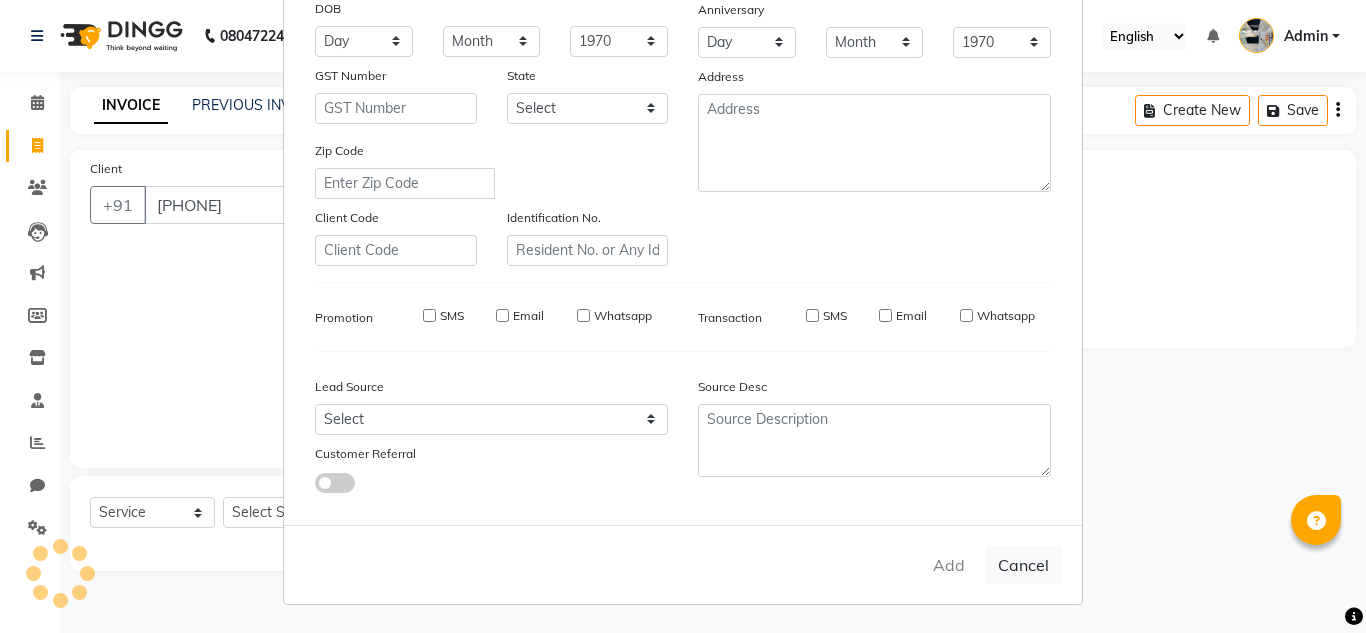 type 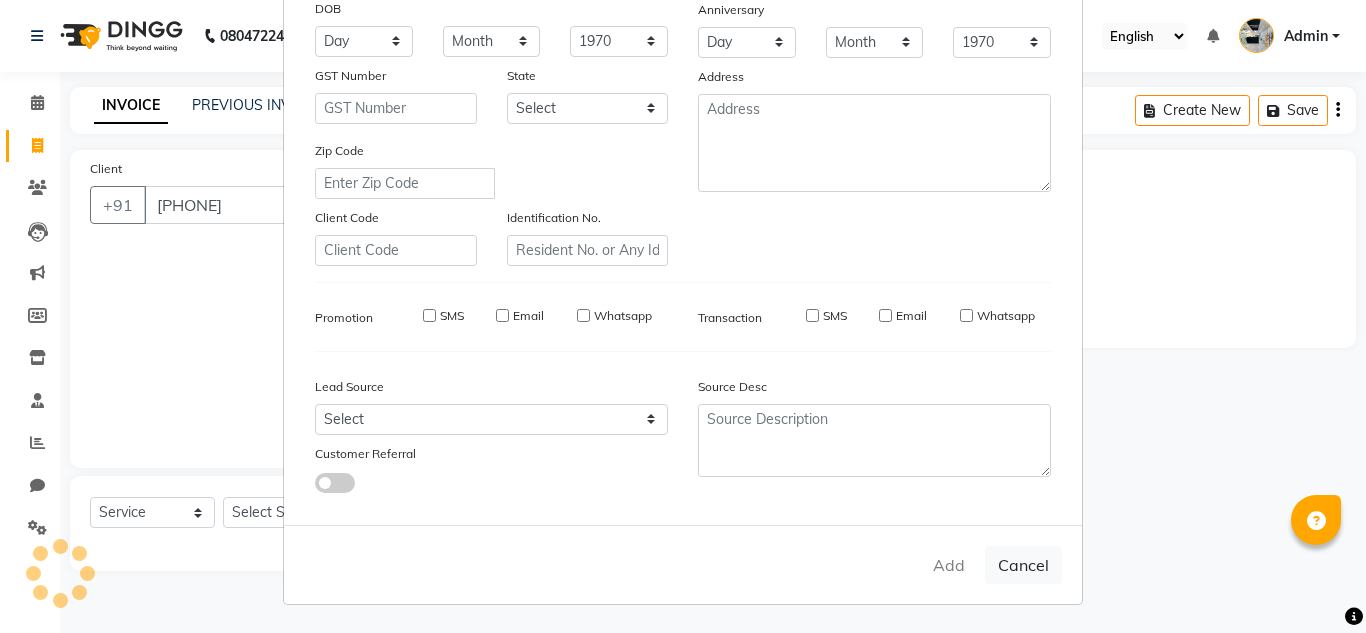 select 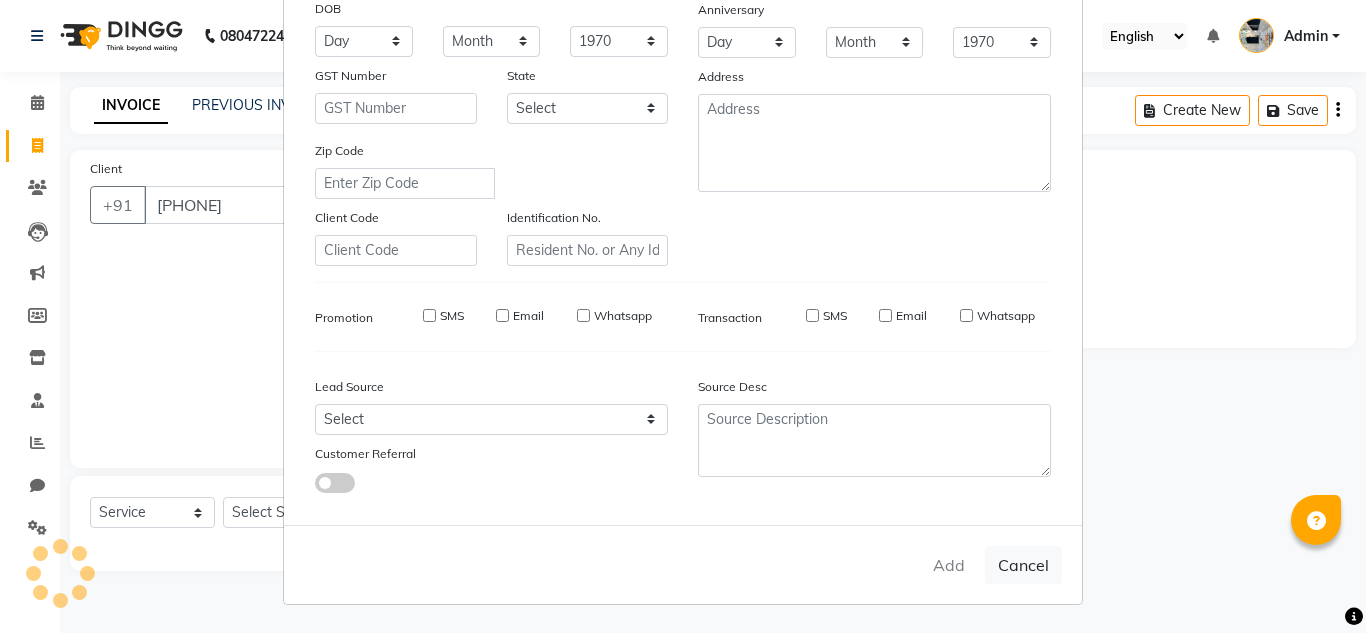 select 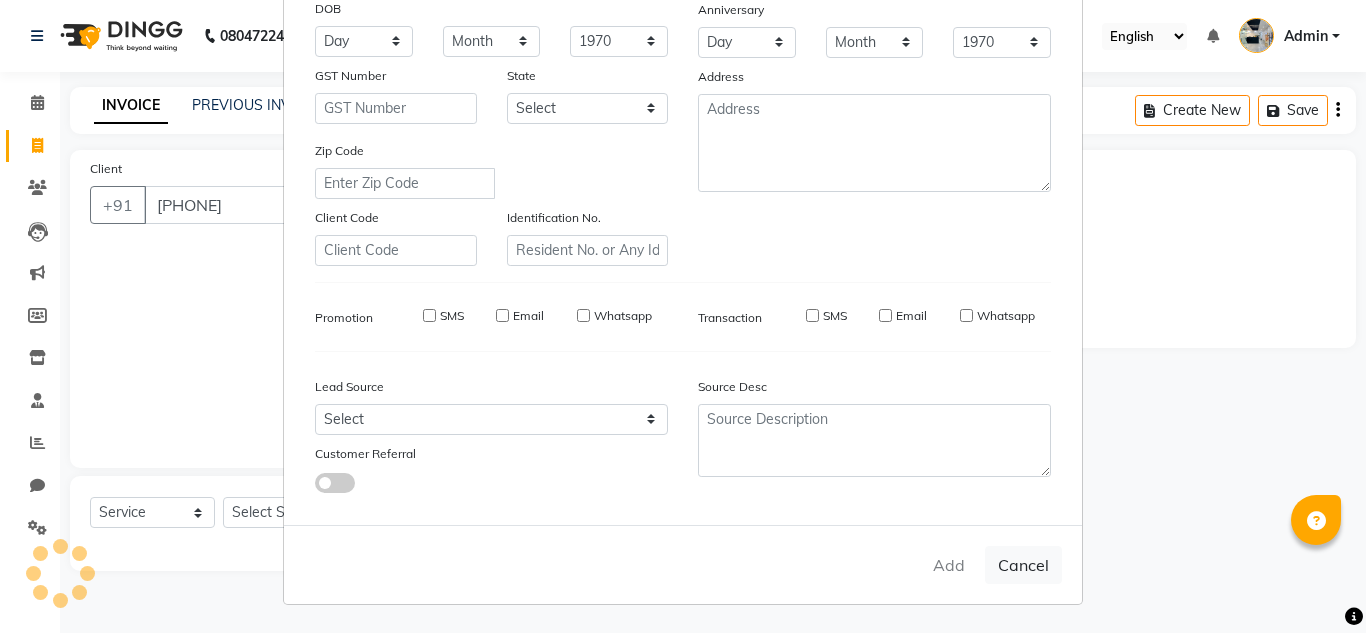 select 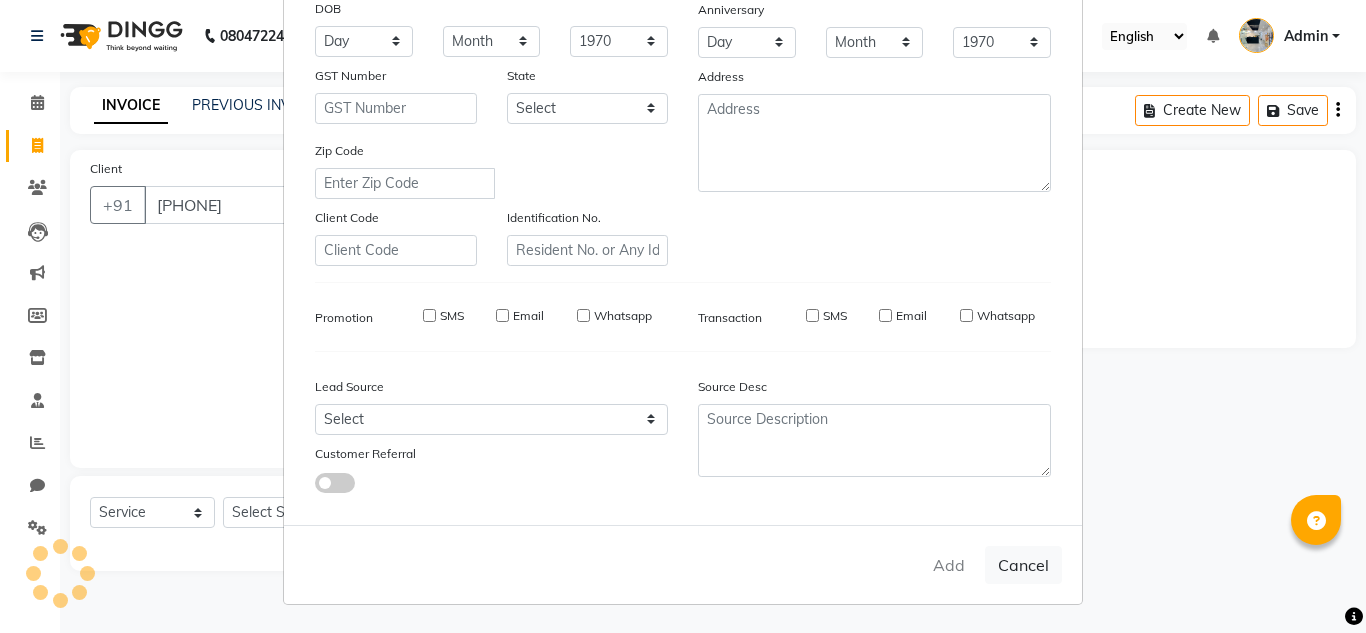 type 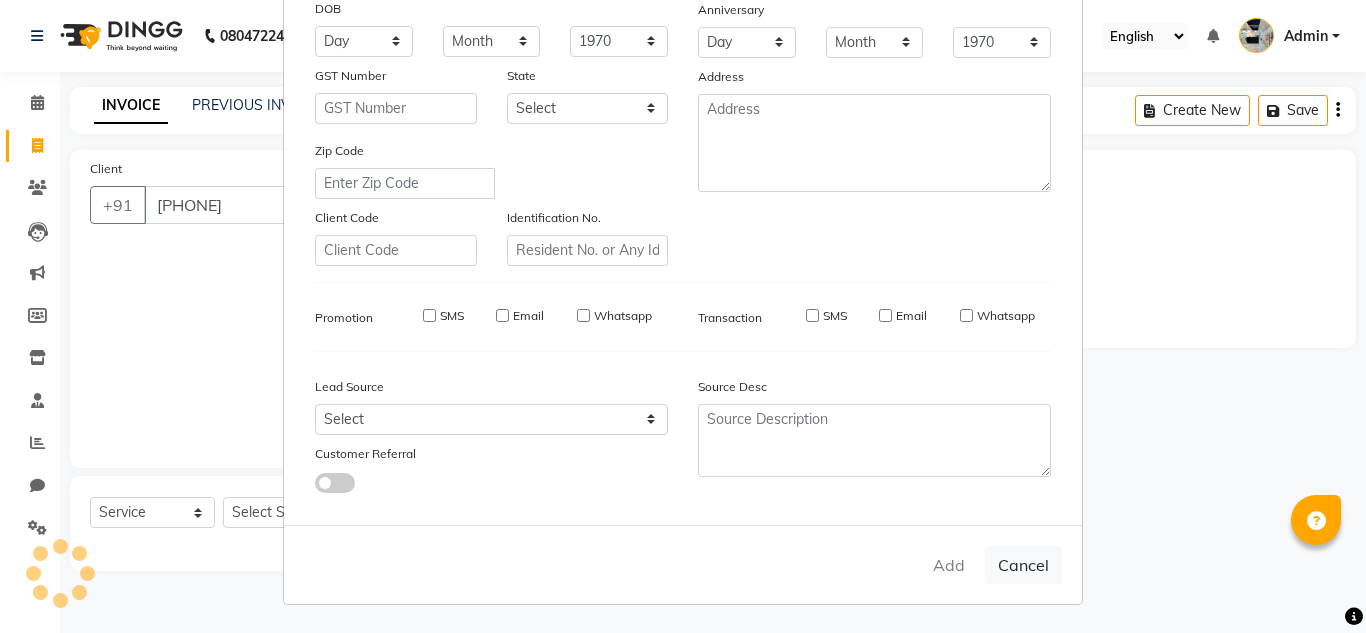 select 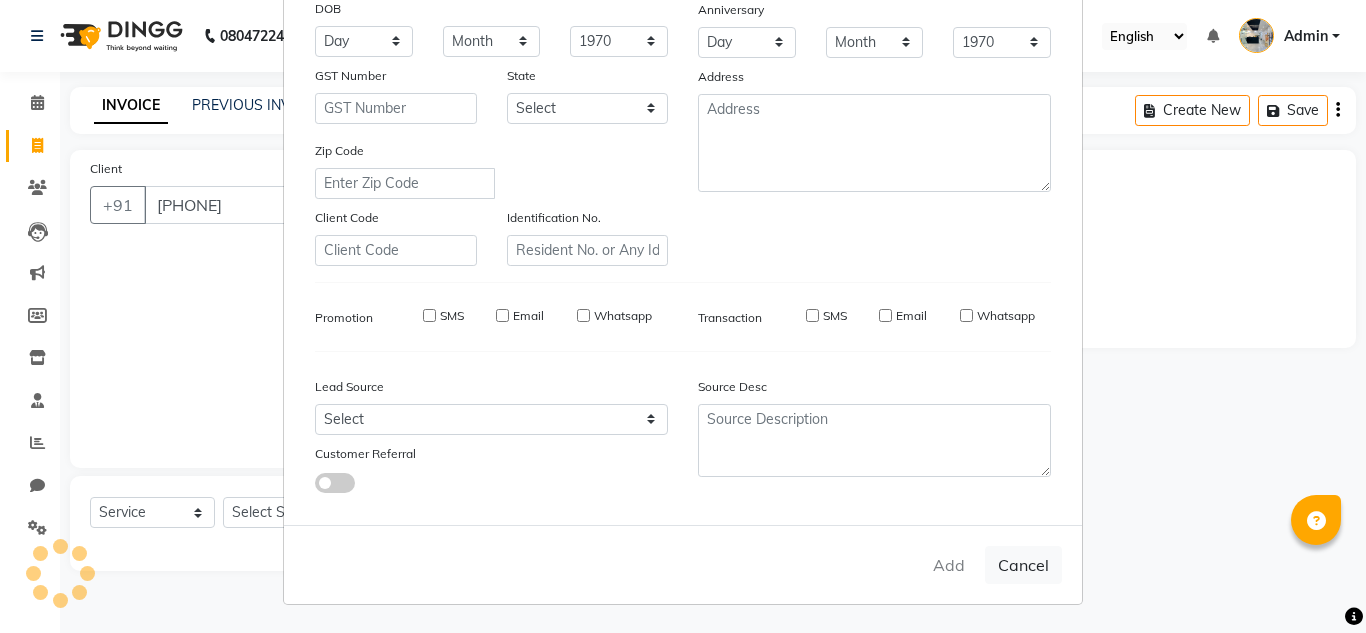 select 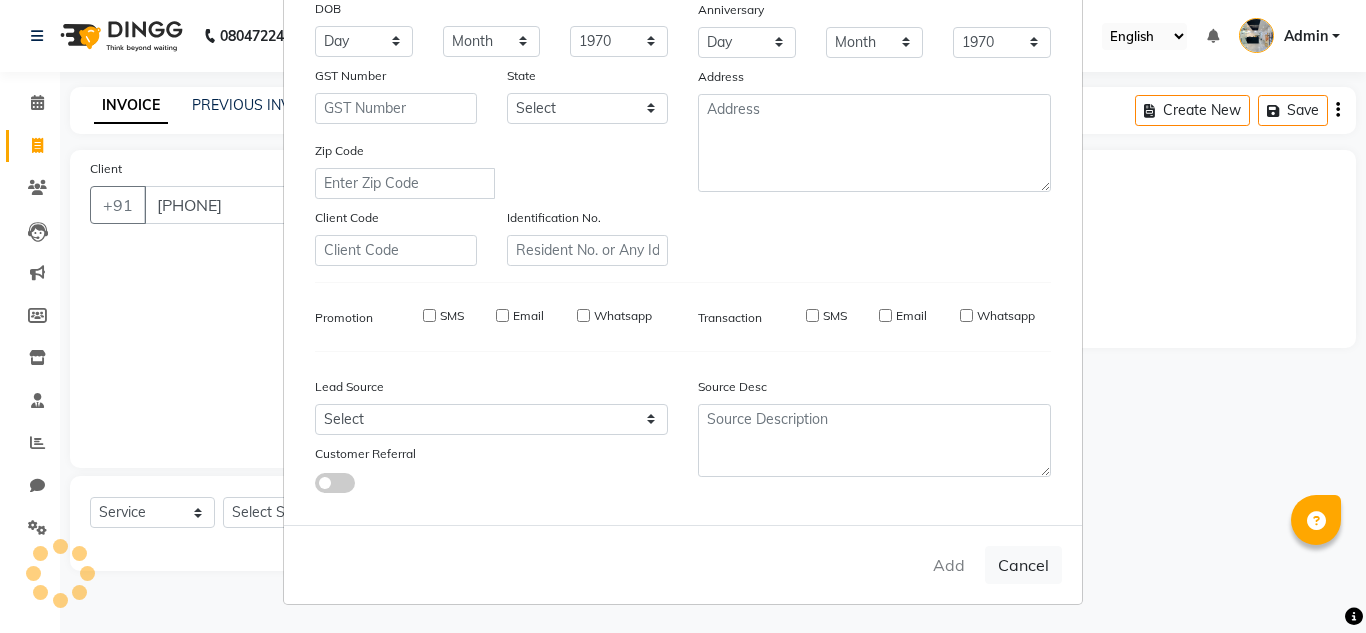 select 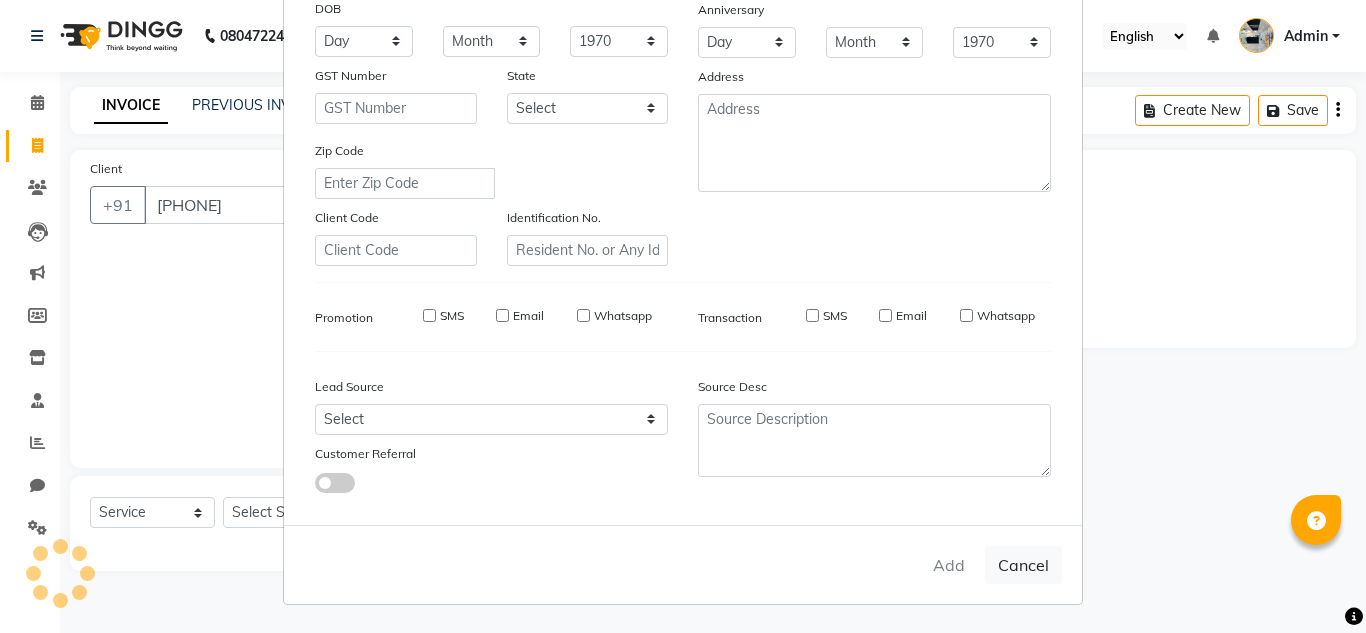 checkbox on "false" 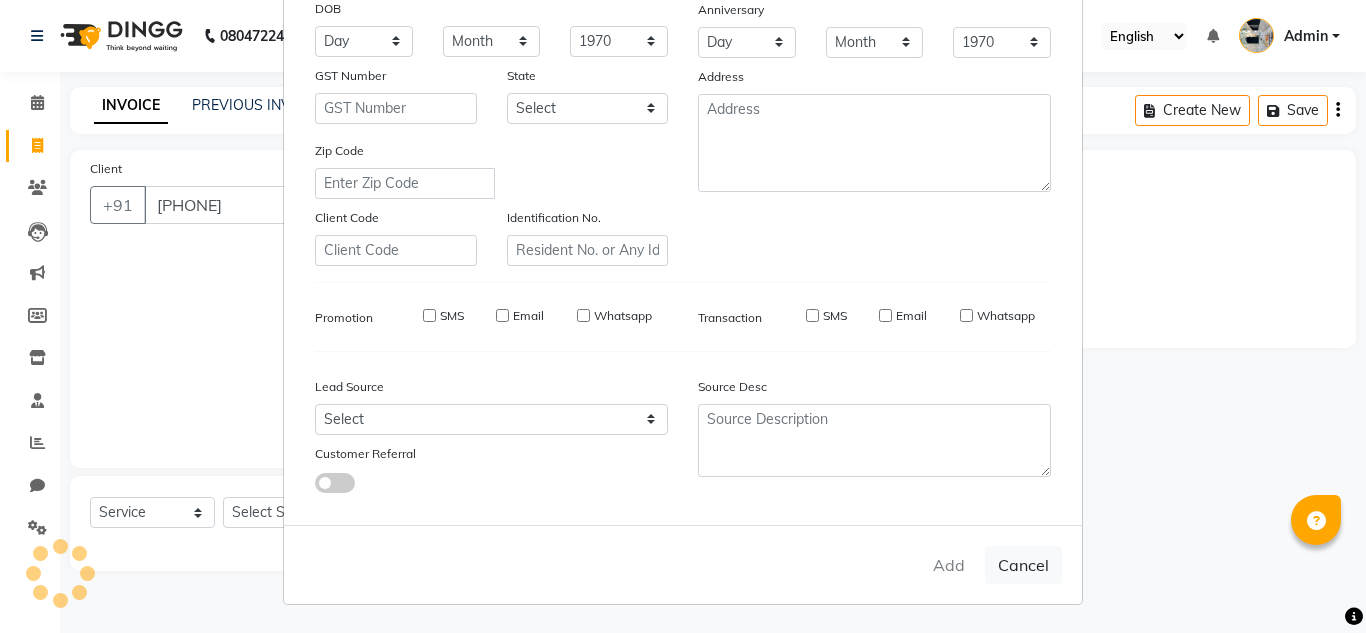 checkbox on "false" 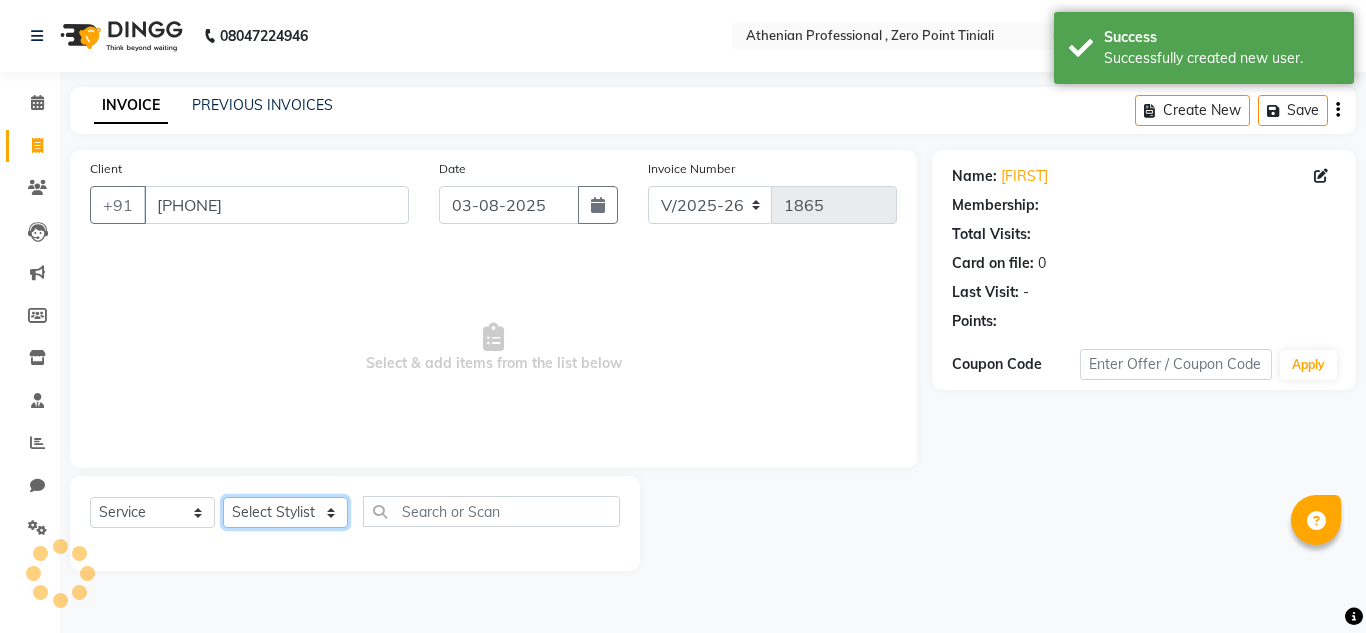 click on "Select Stylist Abin Mili Admin JAVED ANSARI KOSHEH BIHAM LINDUM NEME MAHINDRA BASUMATARY Manager MANJU MANHAM MINUKA CHETTRY NGAMNON RALONGHAM SHADAB KHAN SUMAN MAGAR SUMI BISWAS  SWAPNA DEVI CHETRY TAMCHI YAMA Toingam Jamikham YELLI LIKHA" 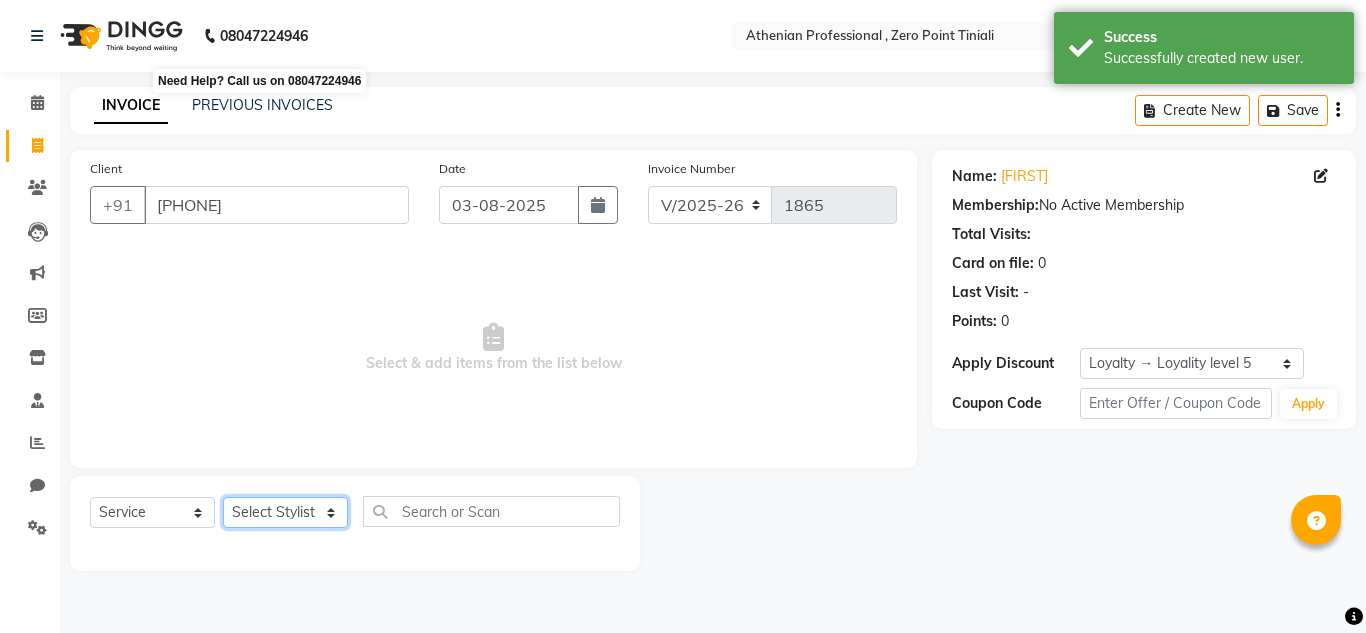 select on "80207" 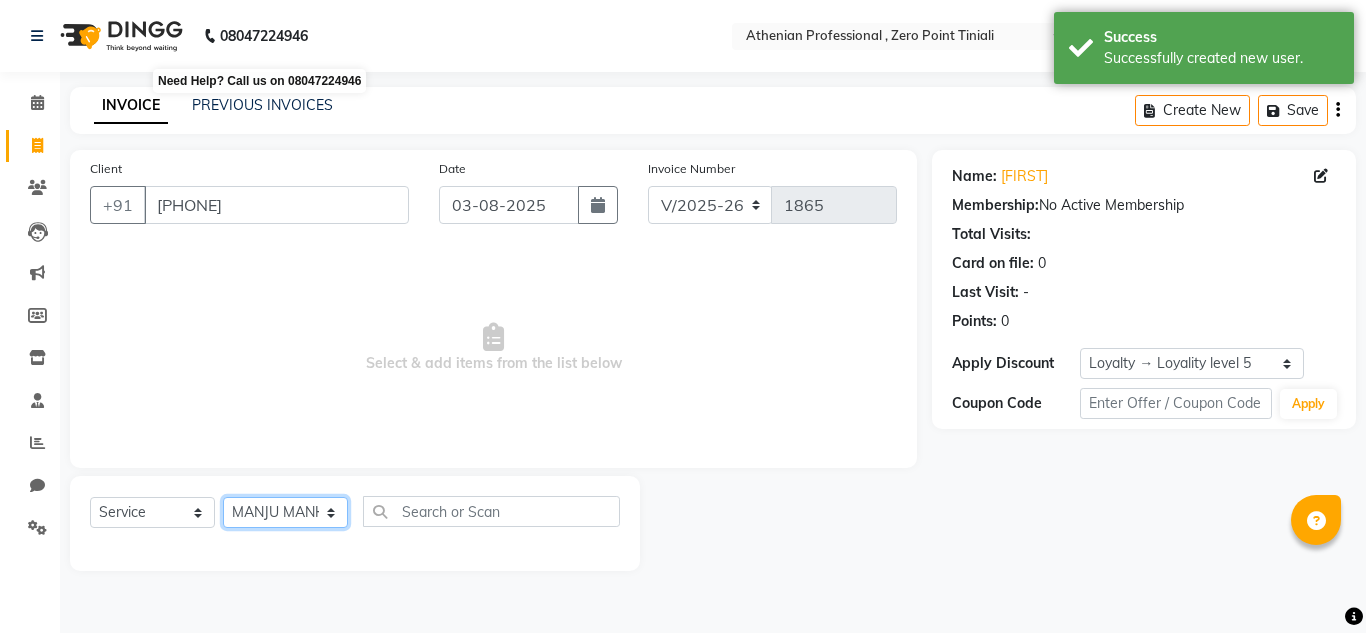 click on "Select Stylist Abin Mili Admin JAVED ANSARI KOSHEH BIHAM LINDUM NEME MAHINDRA BASUMATARY Manager MANJU MANHAM MINUKA CHETTRY NGAMNON RALONGHAM SHADAB KHAN SUMAN MAGAR SUMI BISWAS  SWAPNA DEVI CHETRY TAMCHI YAMA Toingam Jamikham YELLI LIKHA" 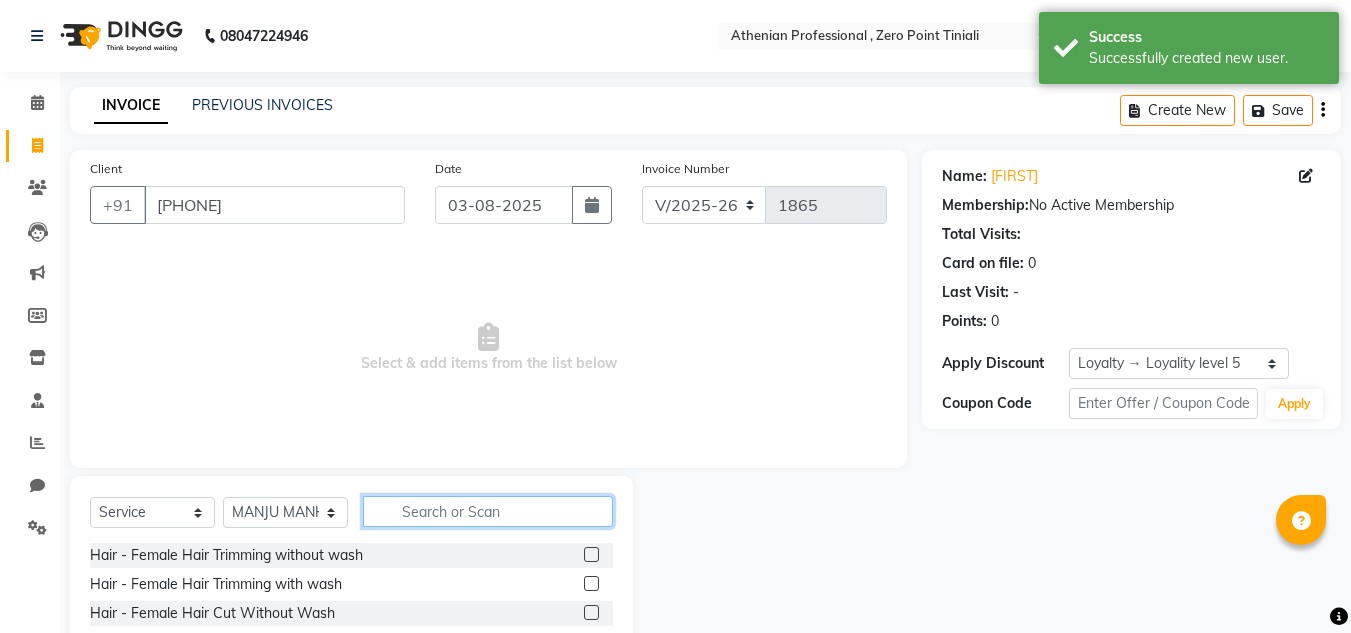 click 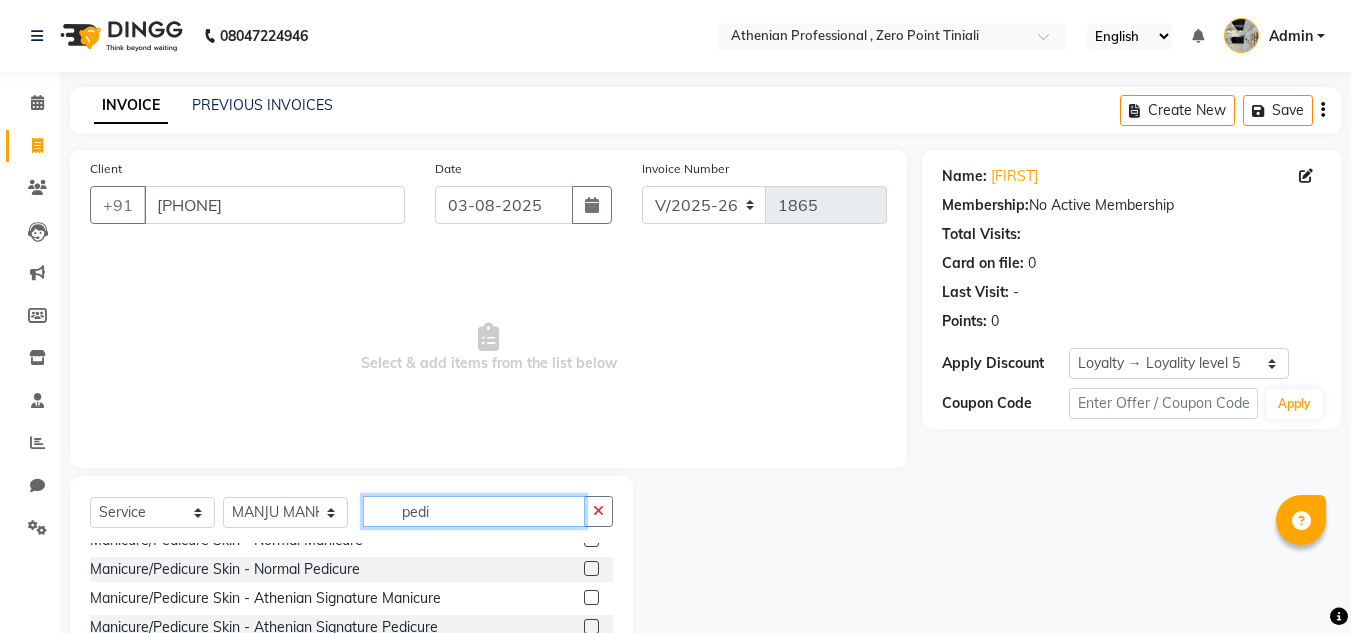 scroll, scrollTop: 53, scrollLeft: 0, axis: vertical 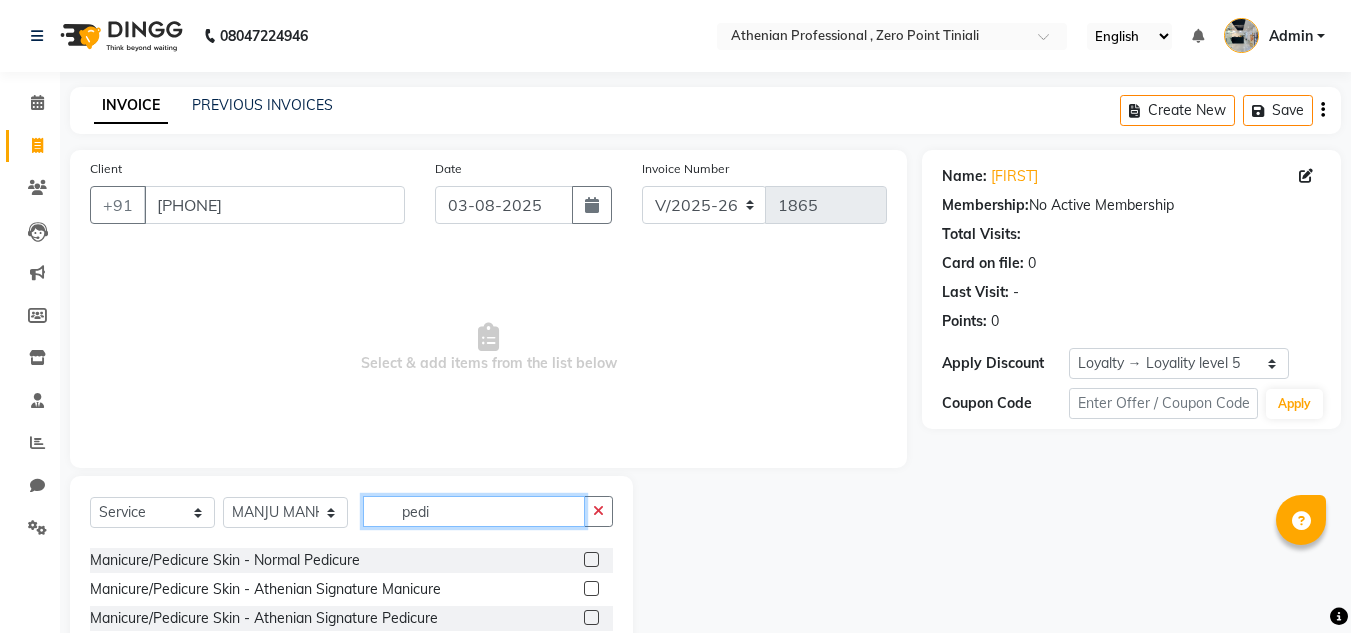 type on "pedi" 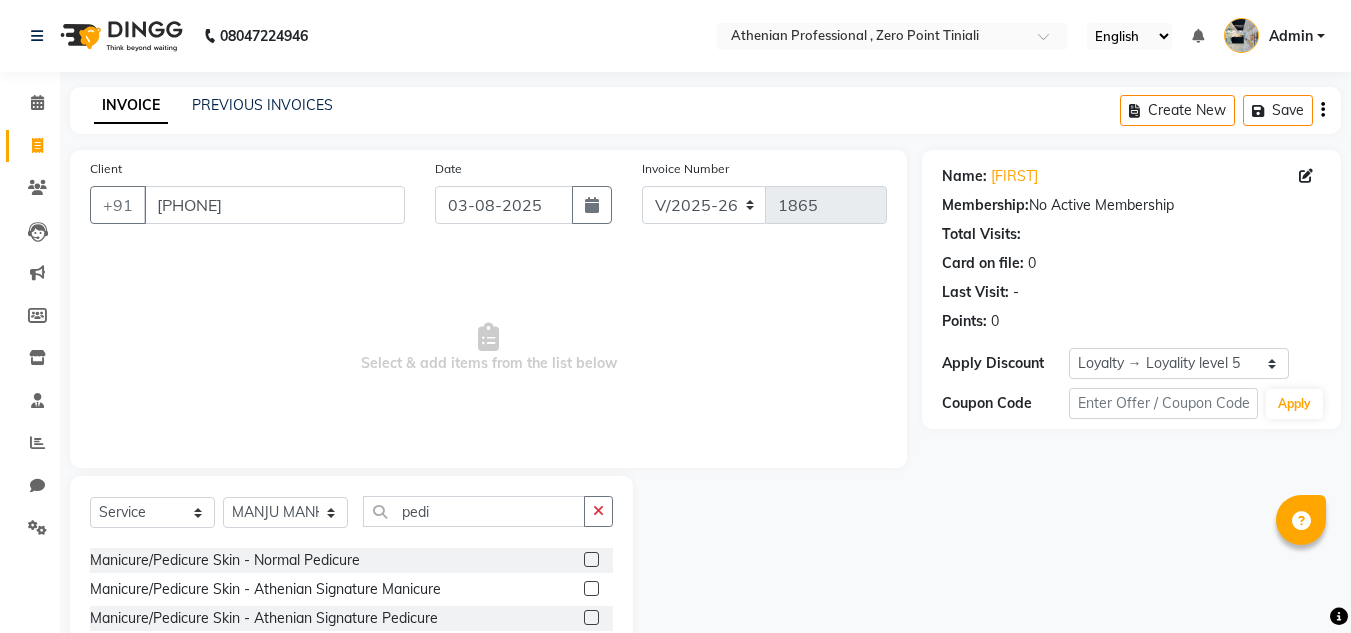 click 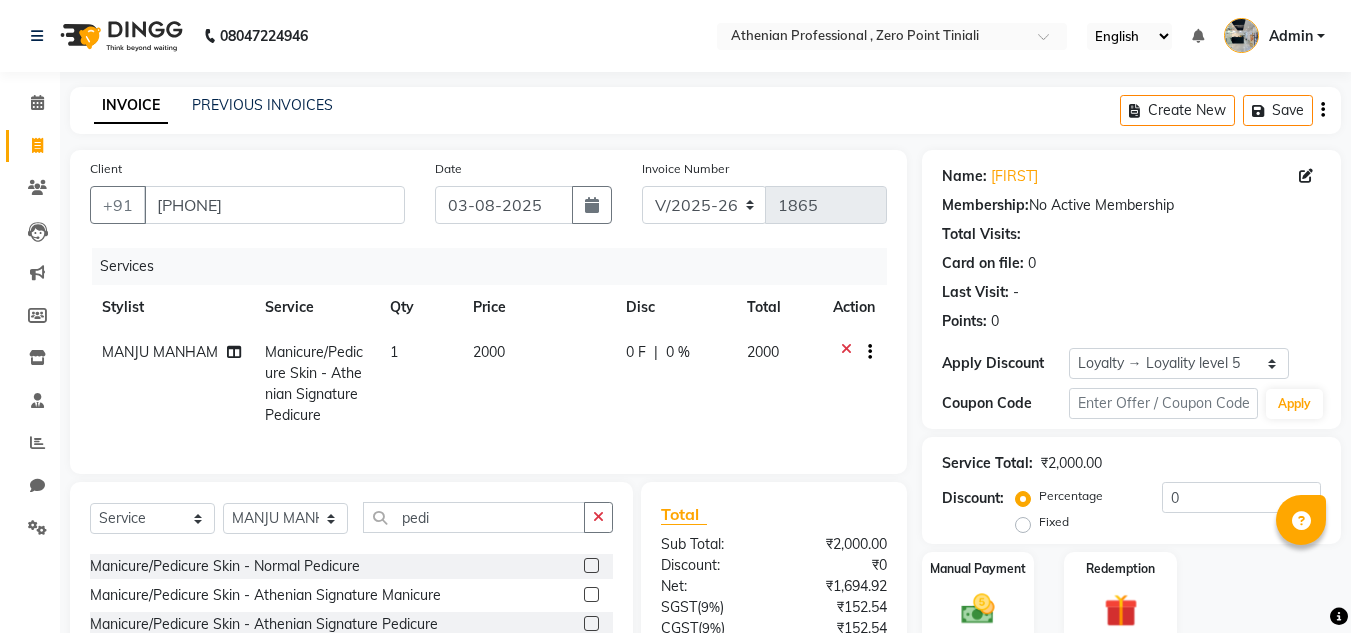 scroll, scrollTop: 189, scrollLeft: 0, axis: vertical 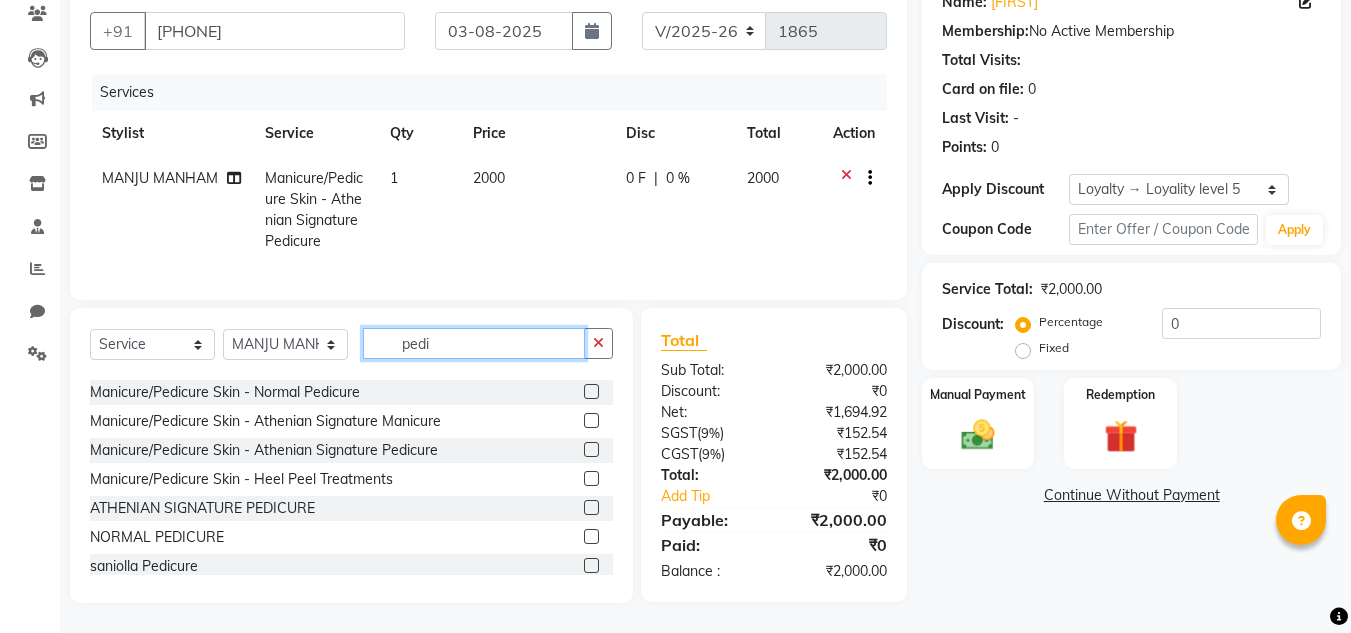 click on "pedi" 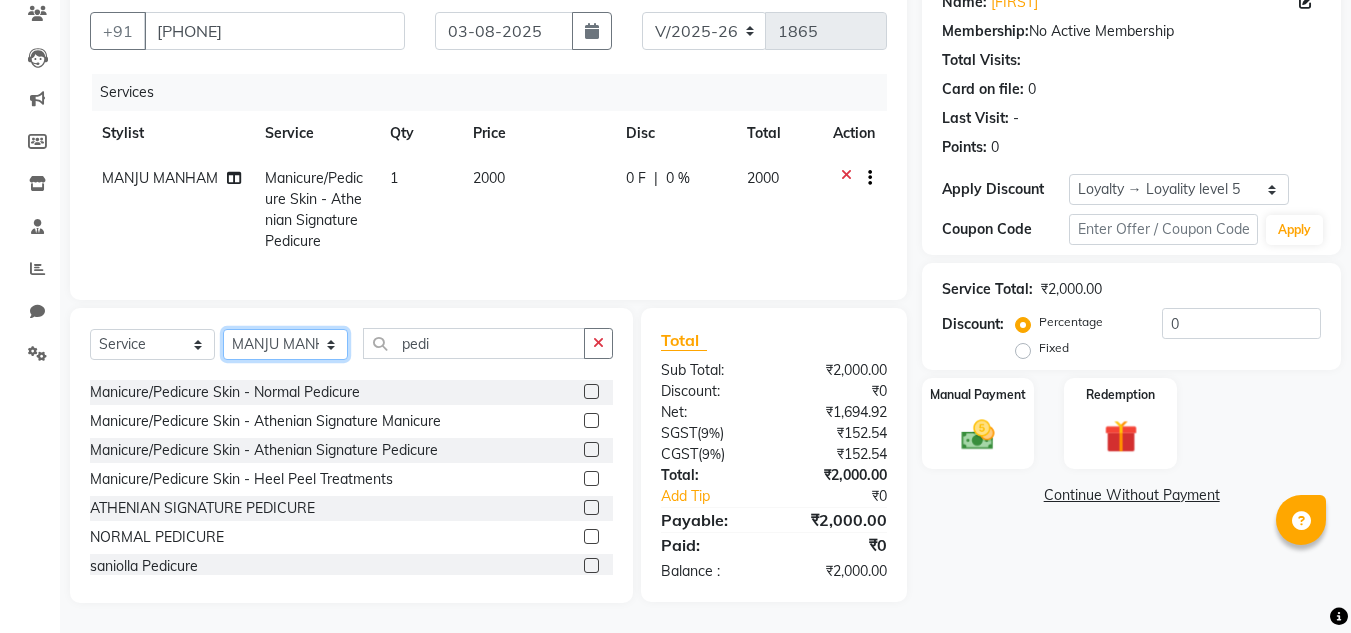 click on "Select Stylist Abin Mili Admin JAVED ANSARI KOSHEH BIHAM LINDUM NEME MAHINDRA BASUMATARY Manager MANJU MANHAM MINUKA CHETTRY NGAMNON RALONGHAM SHADAB KHAN SUMAN MAGAR SUMI BISWAS  SWAPNA DEVI CHETRY TAMCHI YAMA Toingam Jamikham YELLI LIKHA" 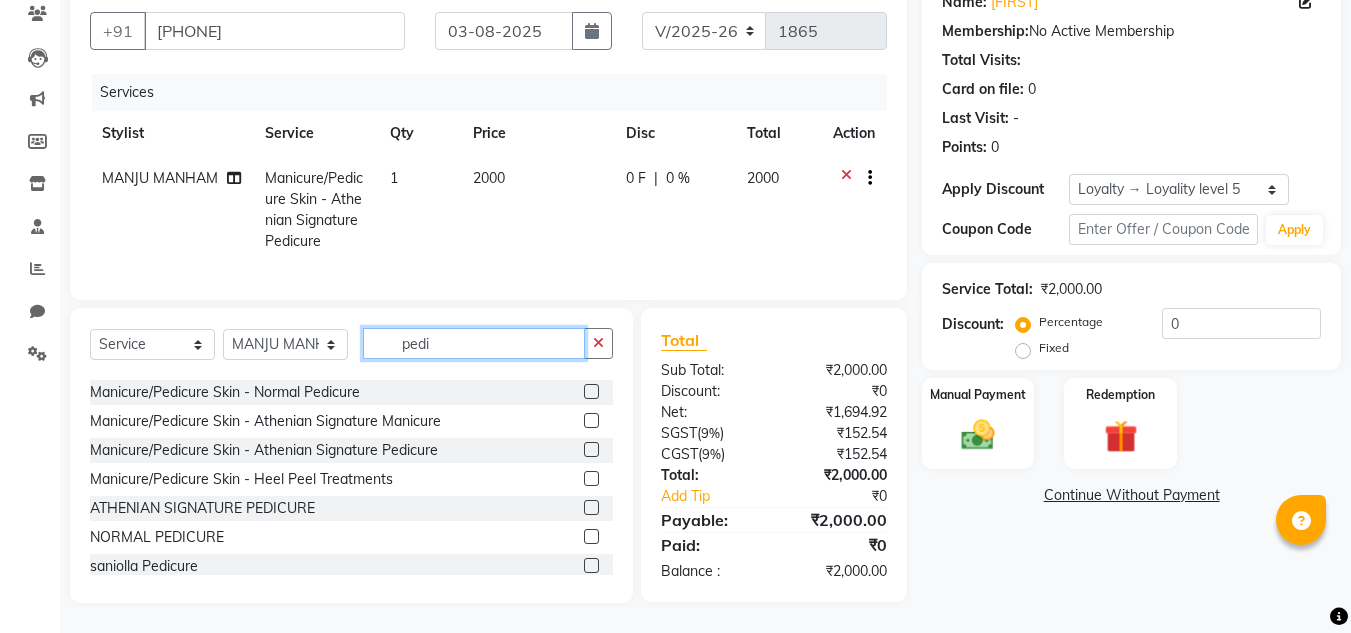 click on "pedi" 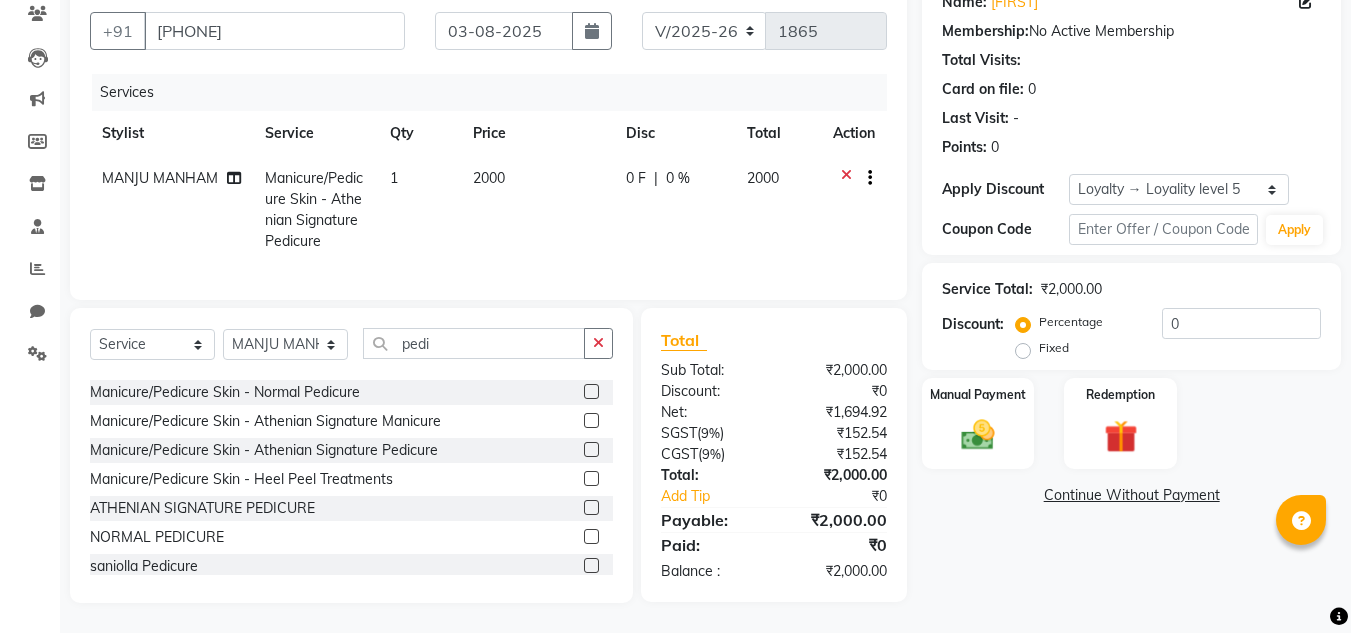 click 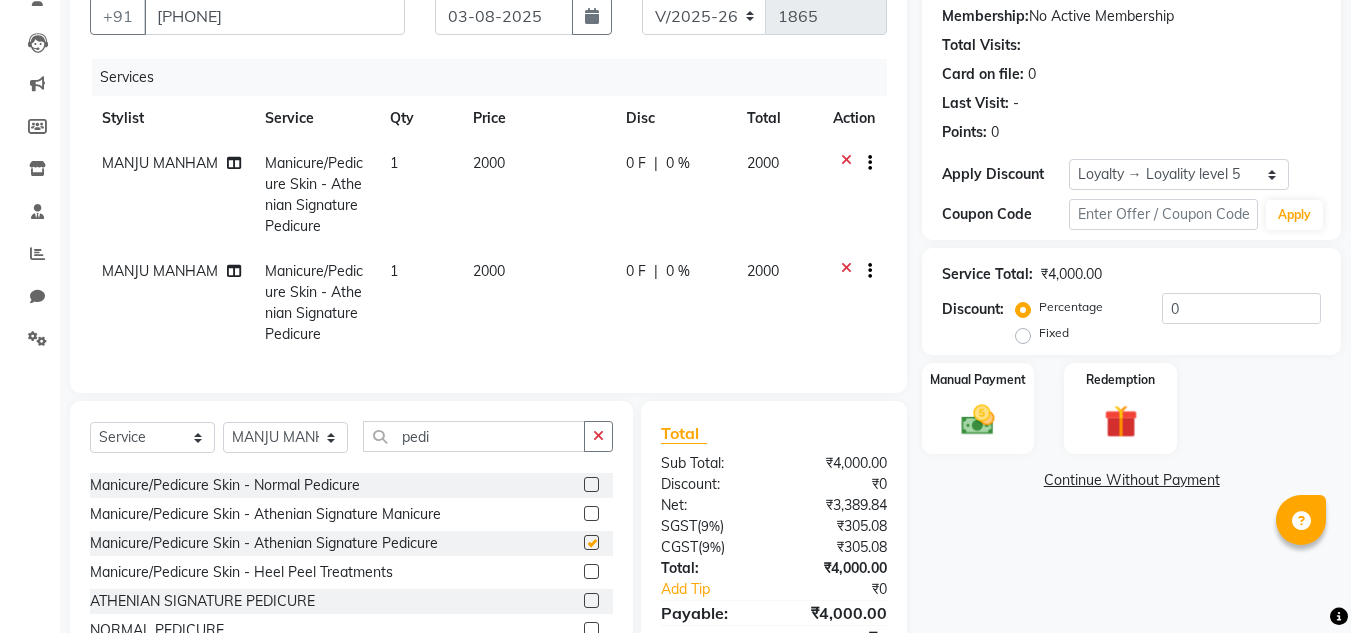 checkbox on "false" 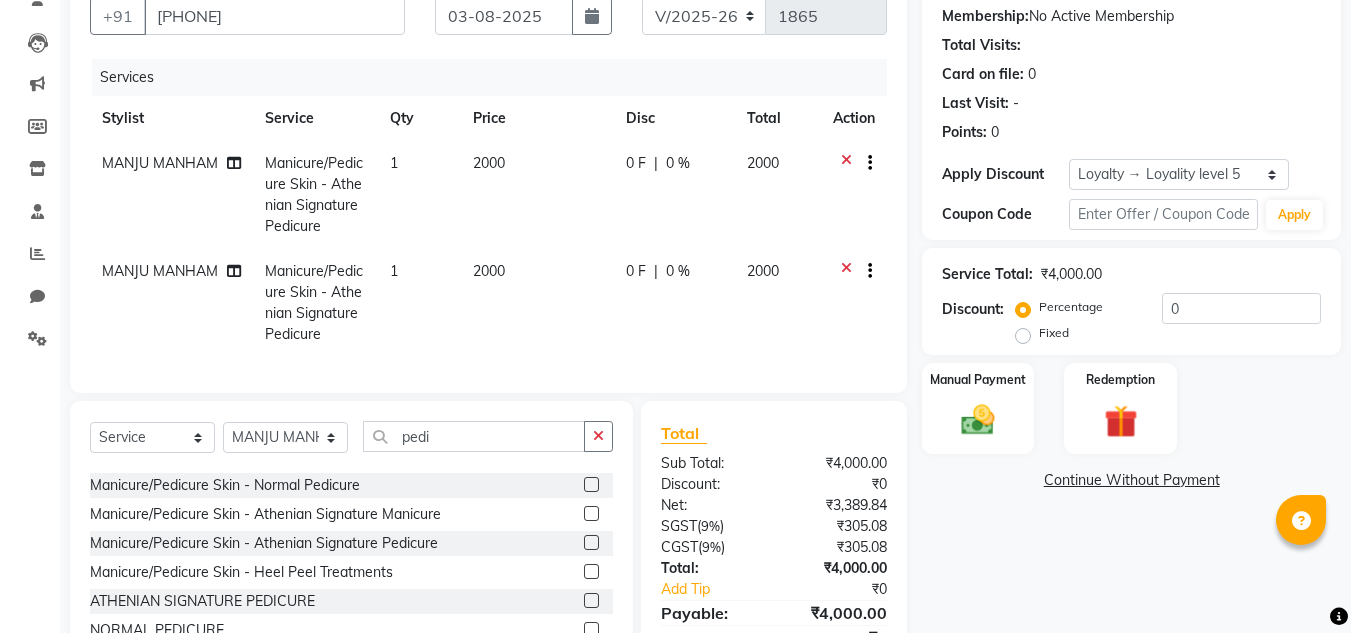 scroll, scrollTop: 297, scrollLeft: 0, axis: vertical 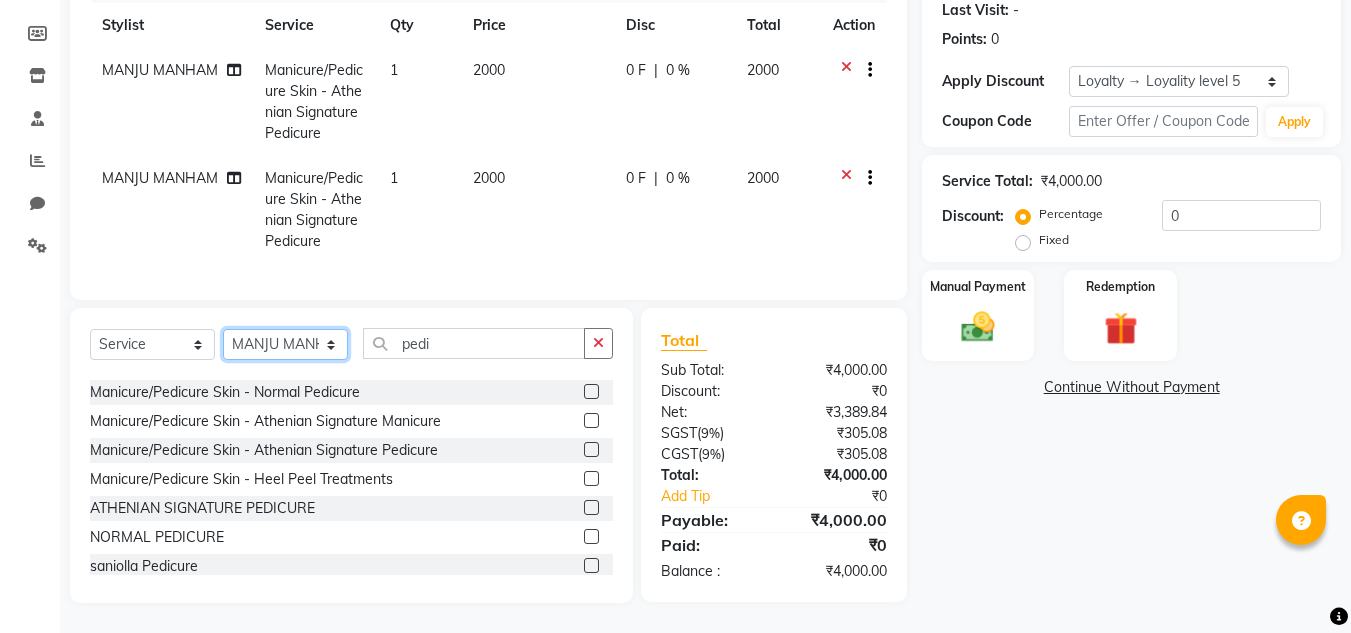 click on "Select Stylist Abin Mili Admin JAVED ANSARI KOSHEH BIHAM LINDUM NEME MAHINDRA BASUMATARY Manager MANJU MANHAM MINUKA CHETTRY NGAMNON RALONGHAM SHADAB KHAN SUMAN MAGAR SUMI BISWAS  SWAPNA DEVI CHETRY TAMCHI YAMA Toingam Jamikham YELLI LIKHA" 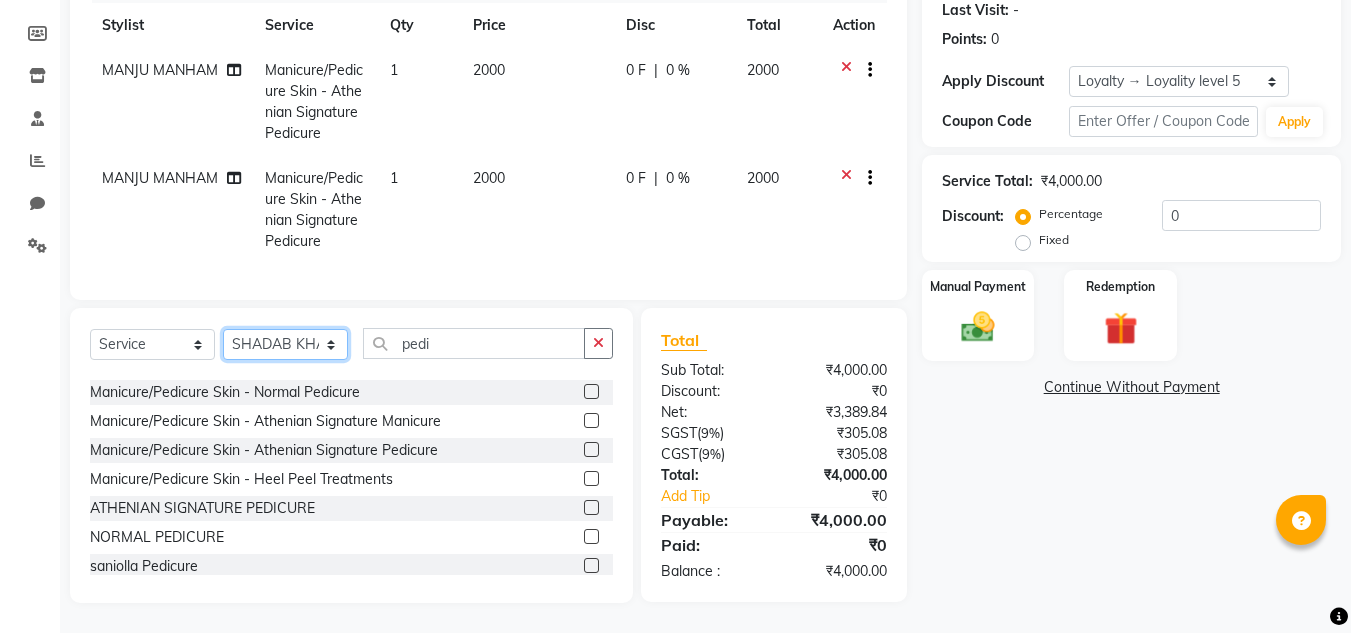 click on "Select Stylist Abin Mili Admin JAVED ANSARI KOSHEH BIHAM LINDUM NEME MAHINDRA BASUMATARY Manager MANJU MANHAM MINUKA CHETTRY NGAMNON RALONGHAM SHADAB KHAN SUMAN MAGAR SUMI BISWAS  SWAPNA DEVI CHETRY TAMCHI YAMA Toingam Jamikham YELLI LIKHA" 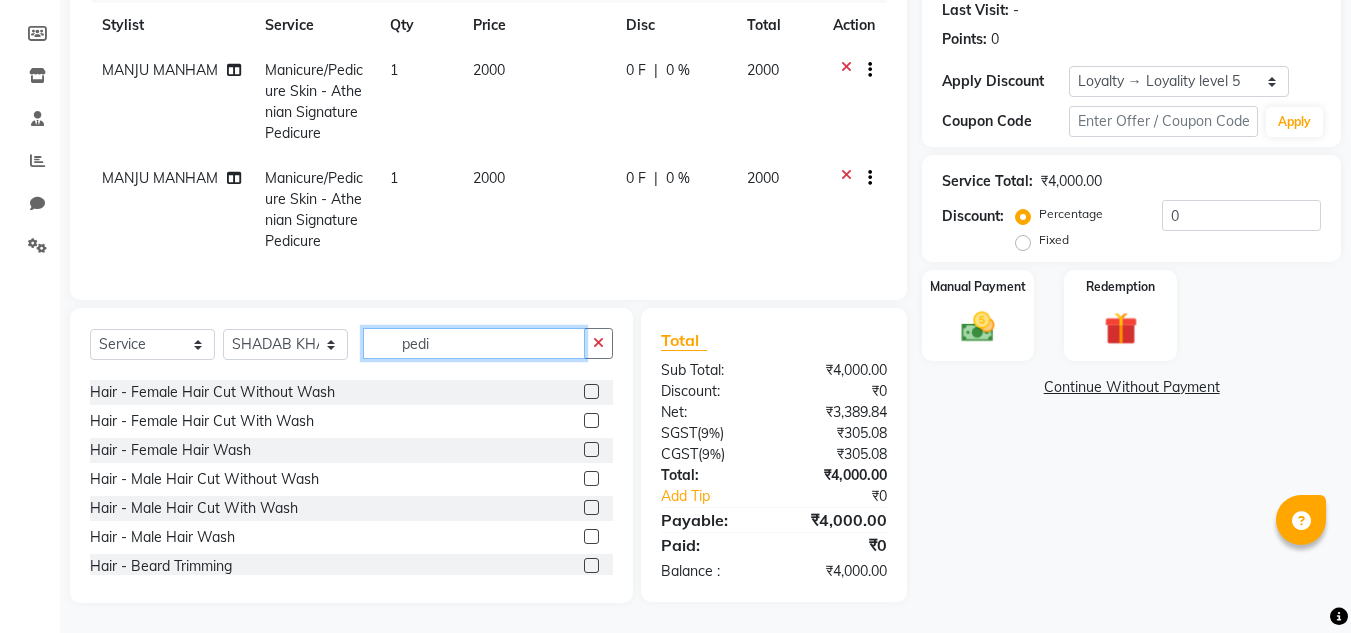 click on "pedi" 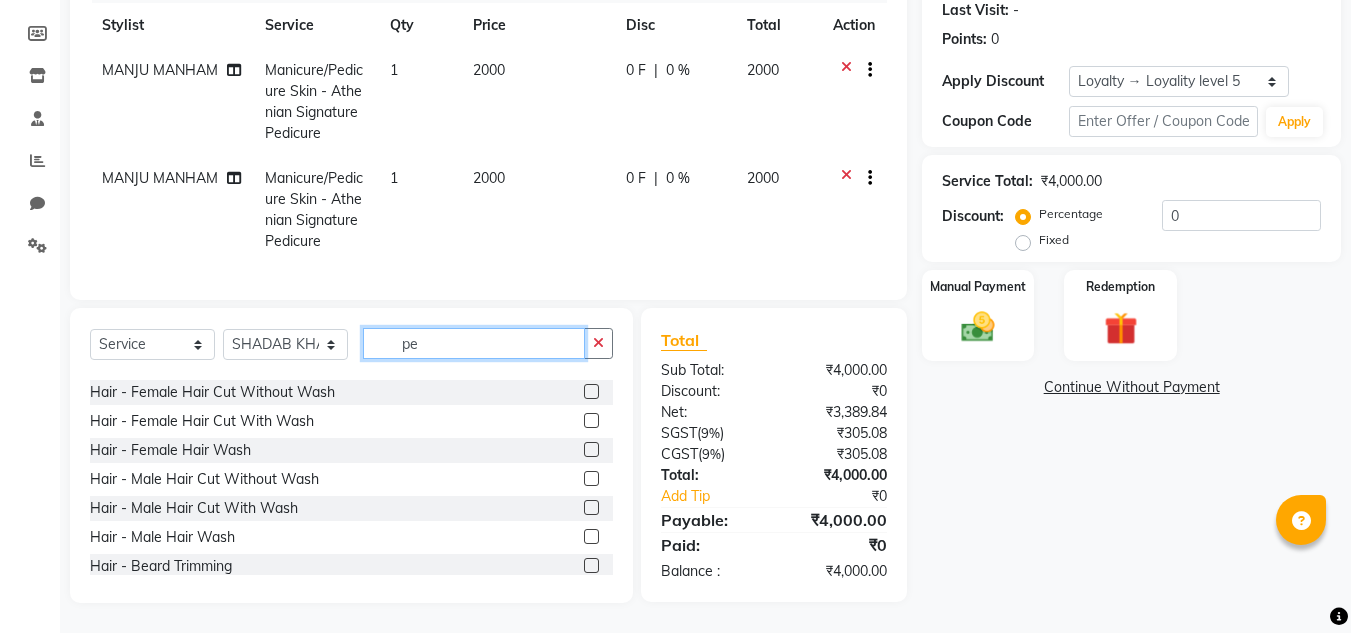 scroll, scrollTop: 296, scrollLeft: 0, axis: vertical 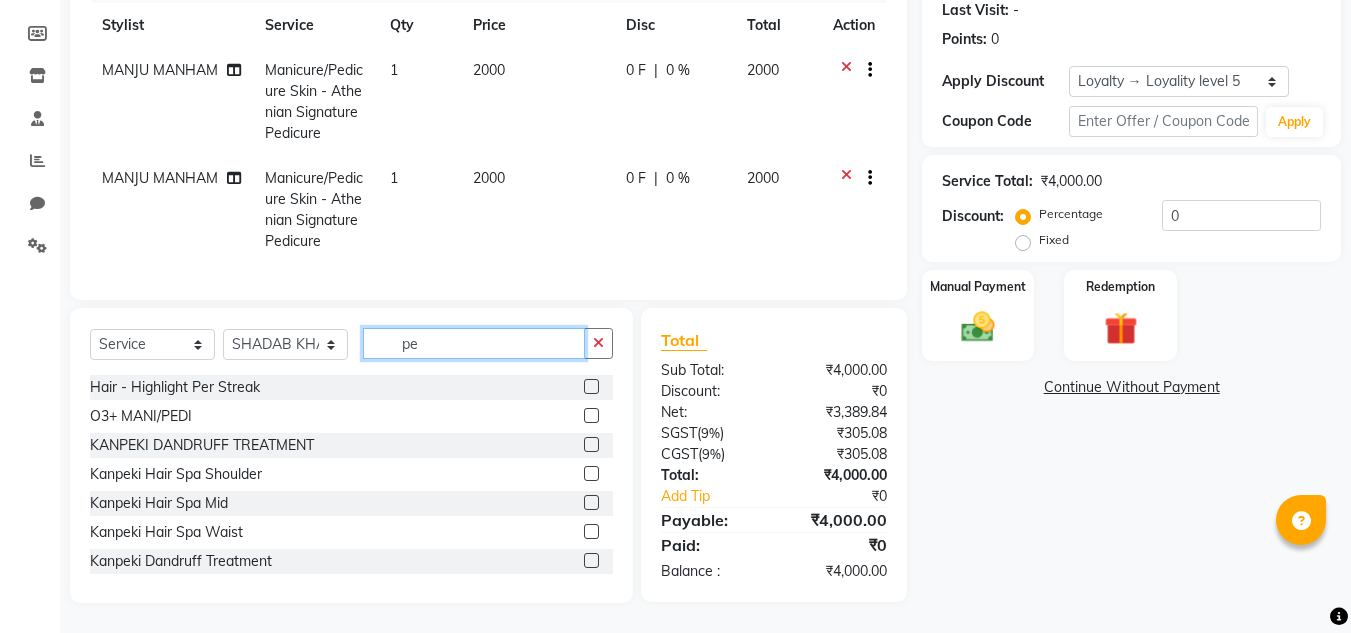 type on "p" 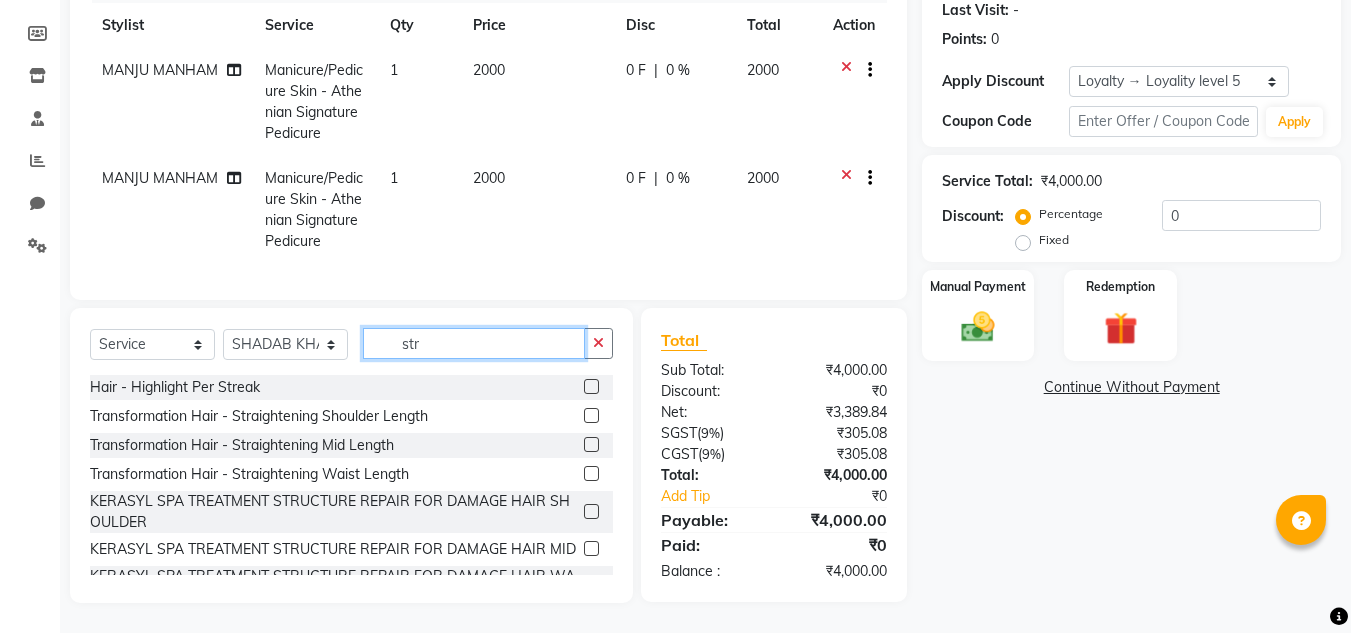 scroll, scrollTop: 297, scrollLeft: 0, axis: vertical 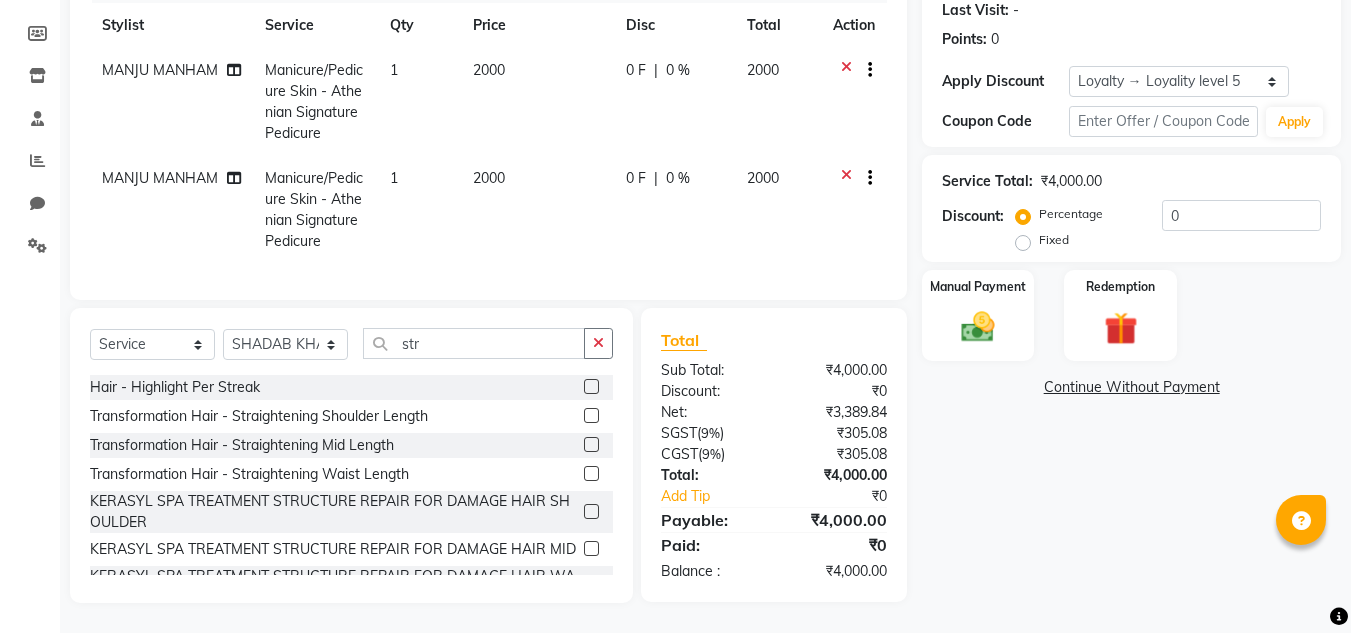 click 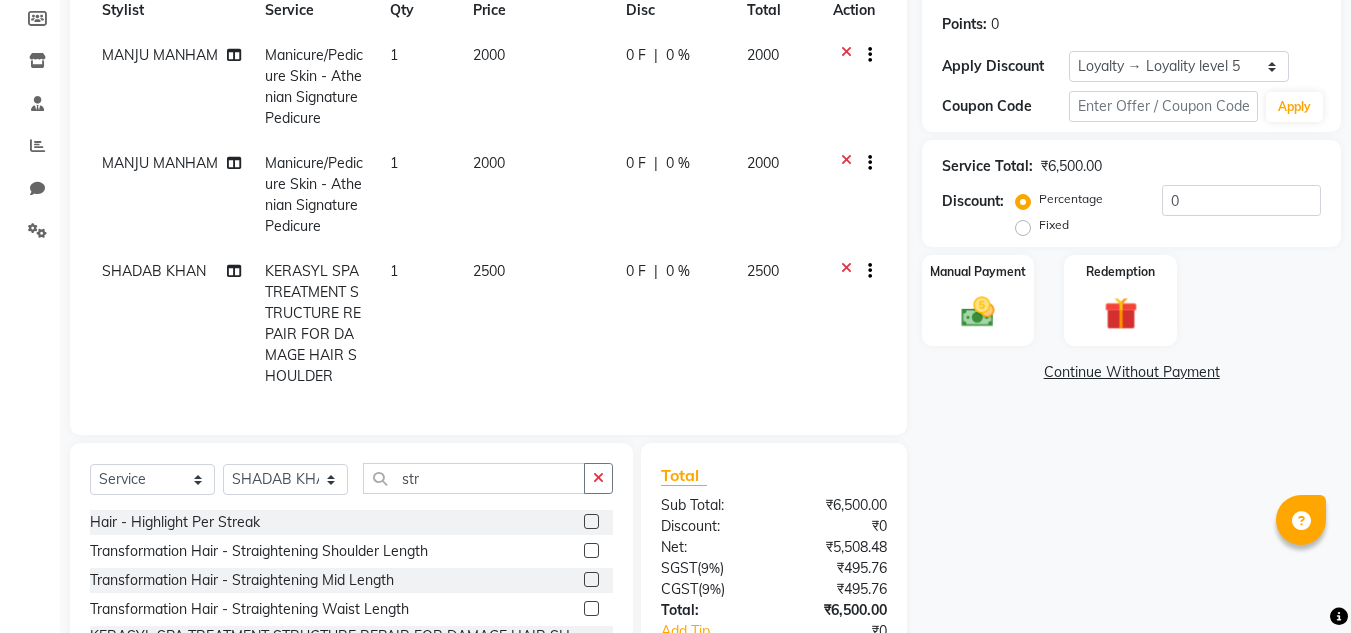 checkbox on "false" 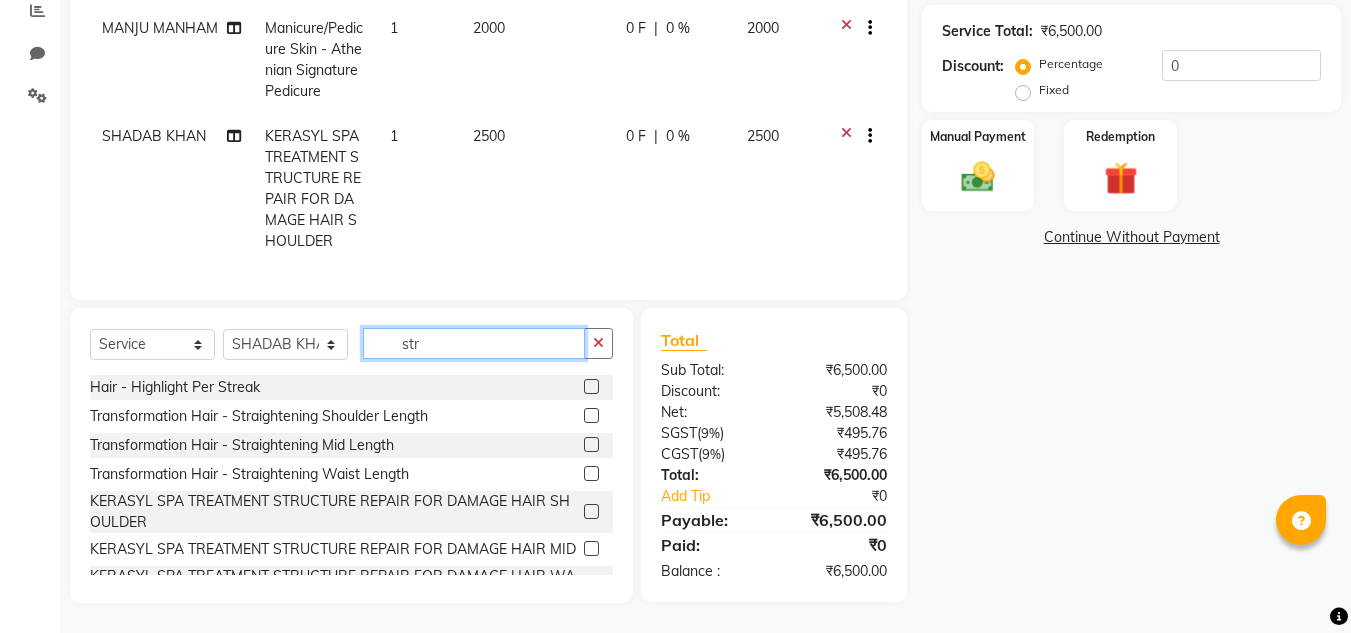 click on "str" 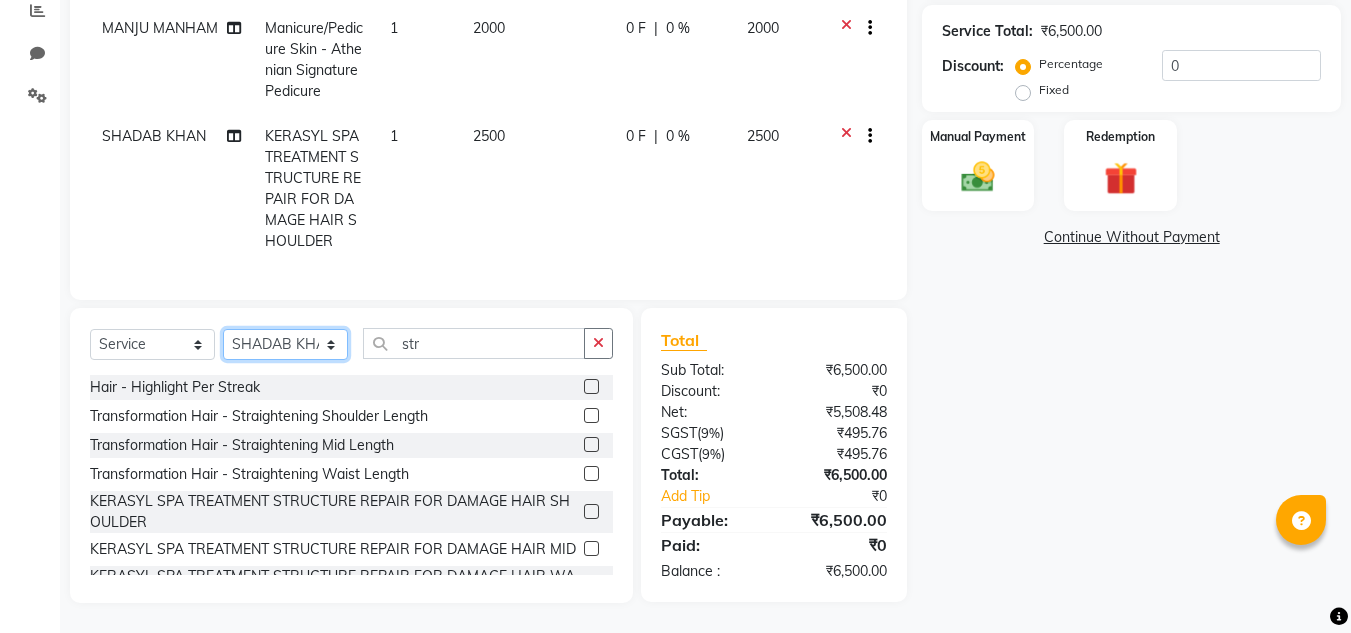 click on "Select Stylist Abin Mili Admin JAVED ANSARI KOSHEH BIHAM LINDUM NEME MAHINDRA BASUMATARY Manager MANJU MANHAM MINUKA CHETTRY NGAMNON RALONGHAM SHADAB KHAN SUMAN MAGAR SUMI BISWAS  SWAPNA DEVI CHETRY TAMCHI YAMA Toingam Jamikham YELLI LIKHA" 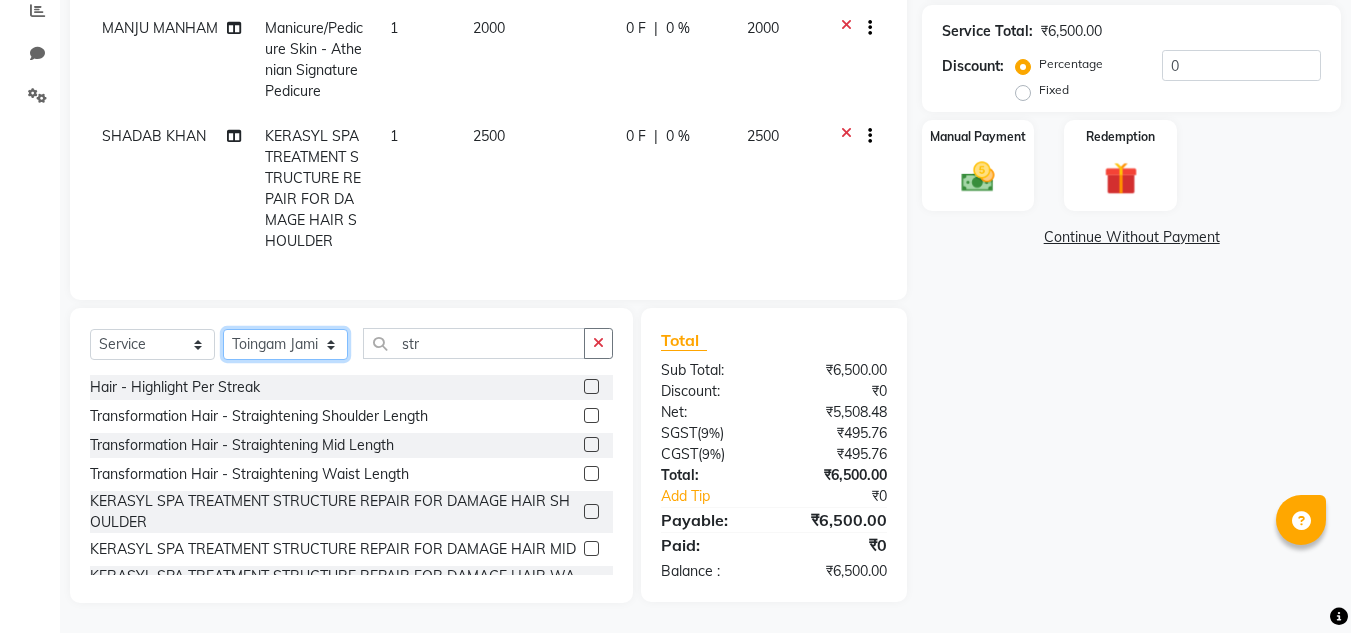 click on "Select Stylist Abin Mili Admin JAVED ANSARI KOSHEH BIHAM LINDUM NEME MAHINDRA BASUMATARY Manager MANJU MANHAM MINUKA CHETTRY NGAMNON RALONGHAM SHADAB KHAN SUMAN MAGAR SUMI BISWAS  SWAPNA DEVI CHETRY TAMCHI YAMA Toingam Jamikham YELLI LIKHA" 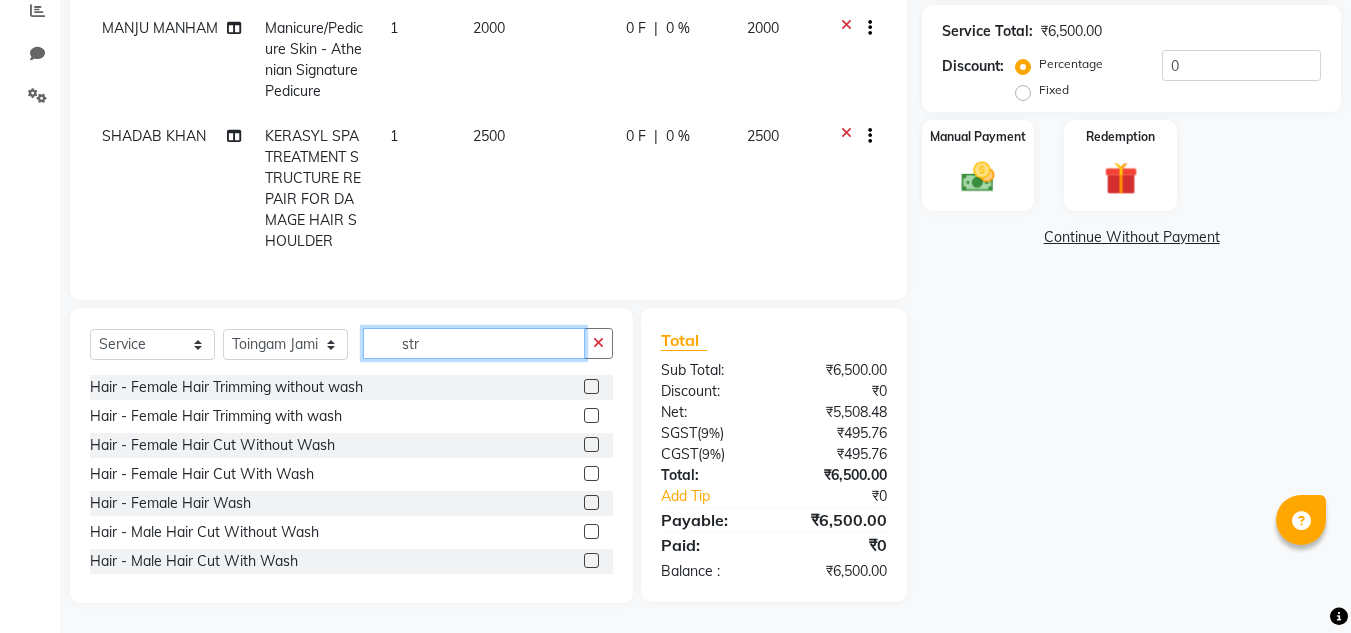 click on "str" 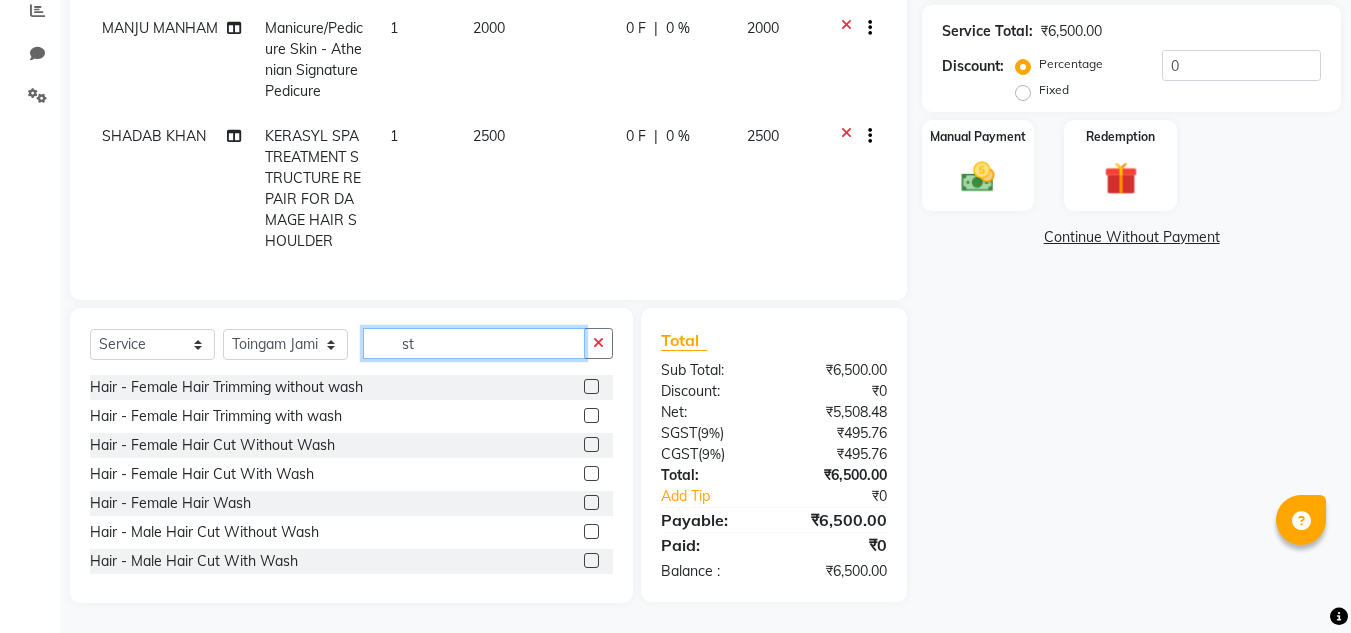 type on "s" 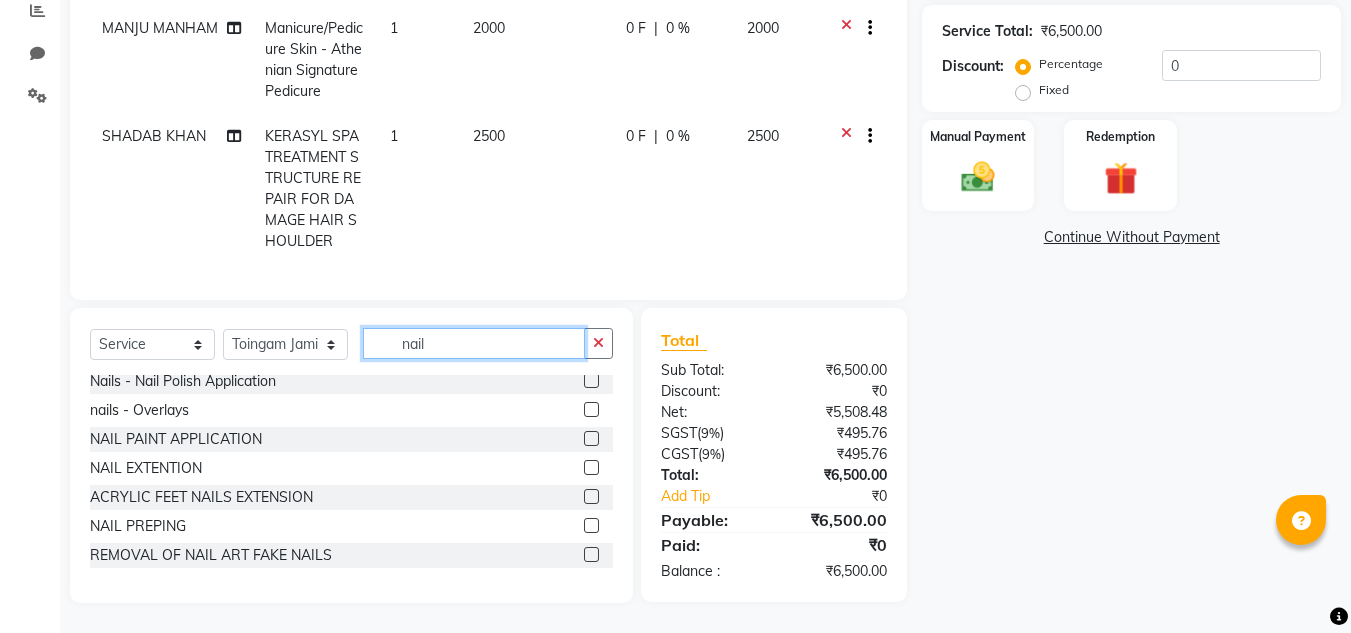 scroll, scrollTop: 612, scrollLeft: 0, axis: vertical 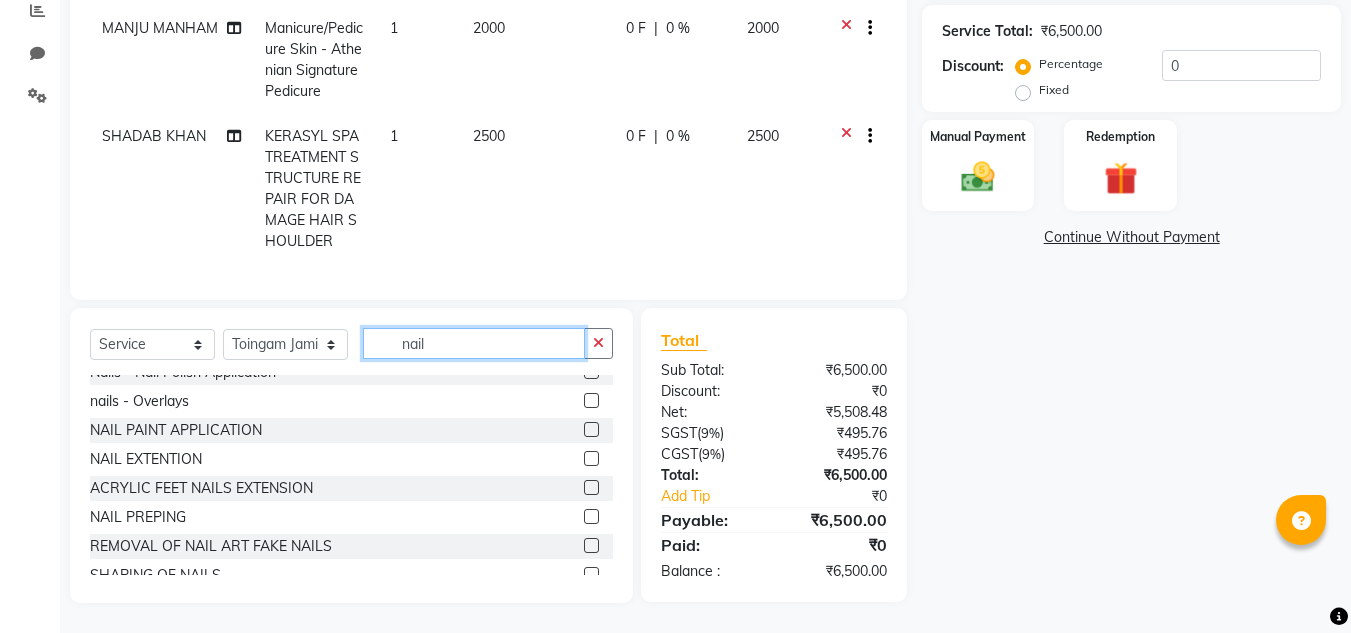 type on "nail" 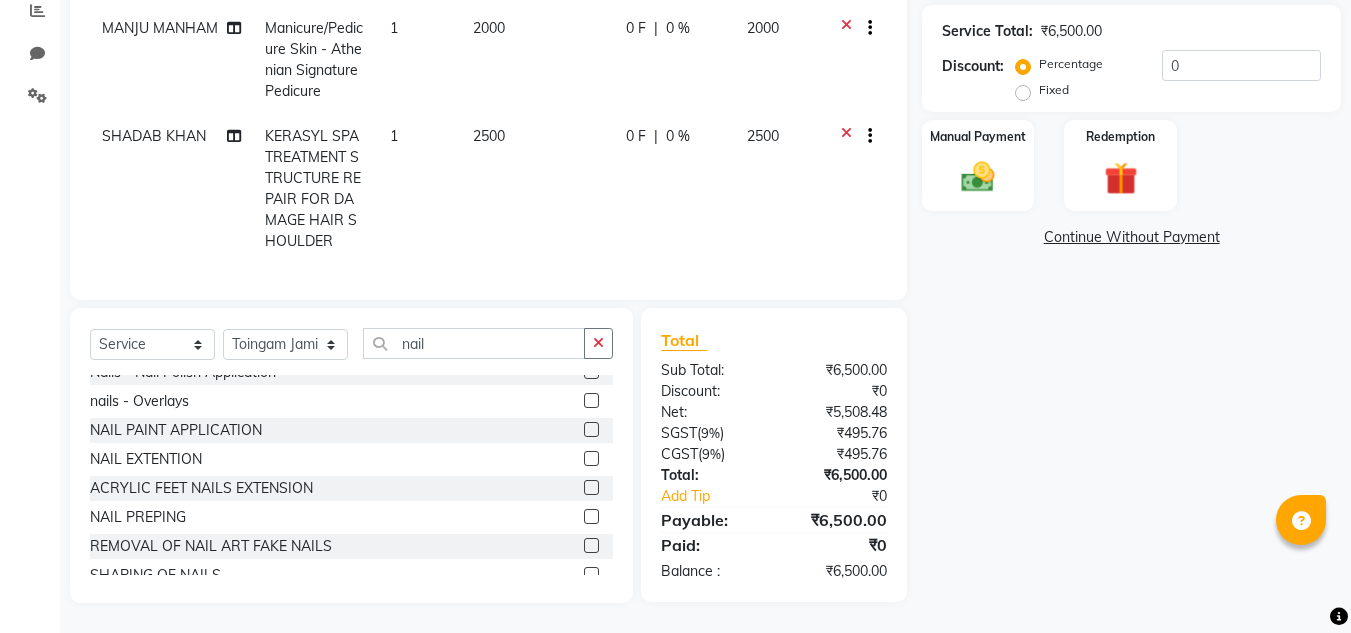 click 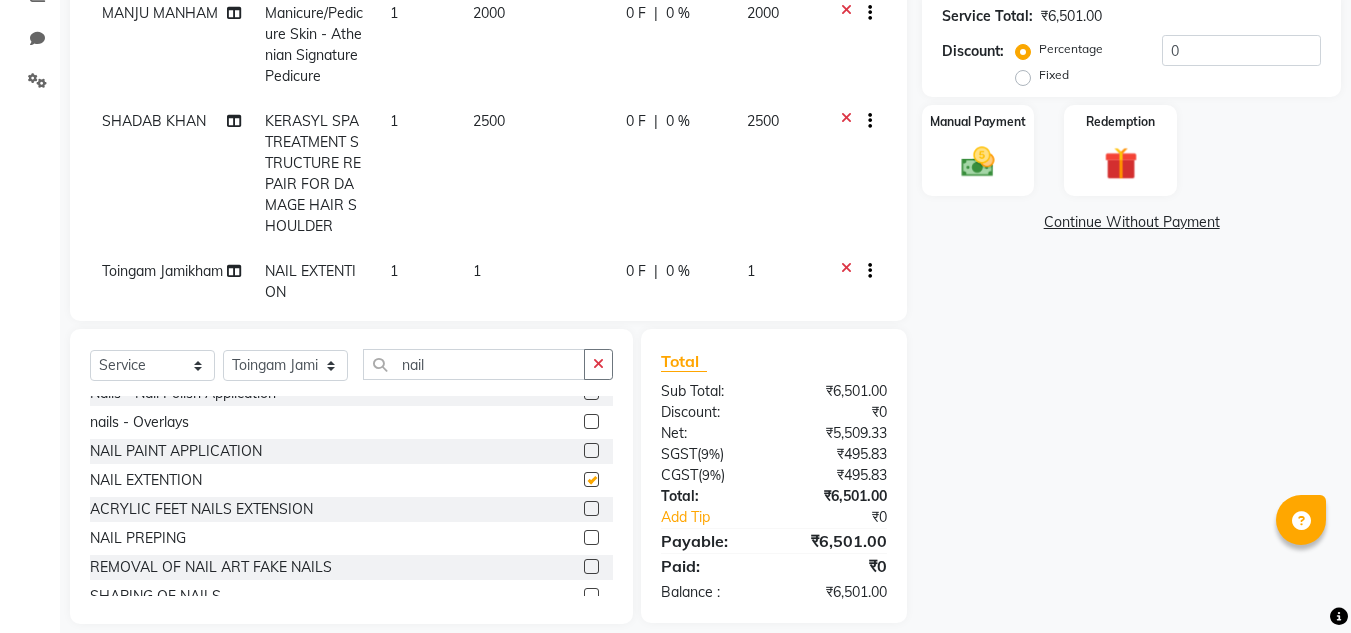 checkbox on "false" 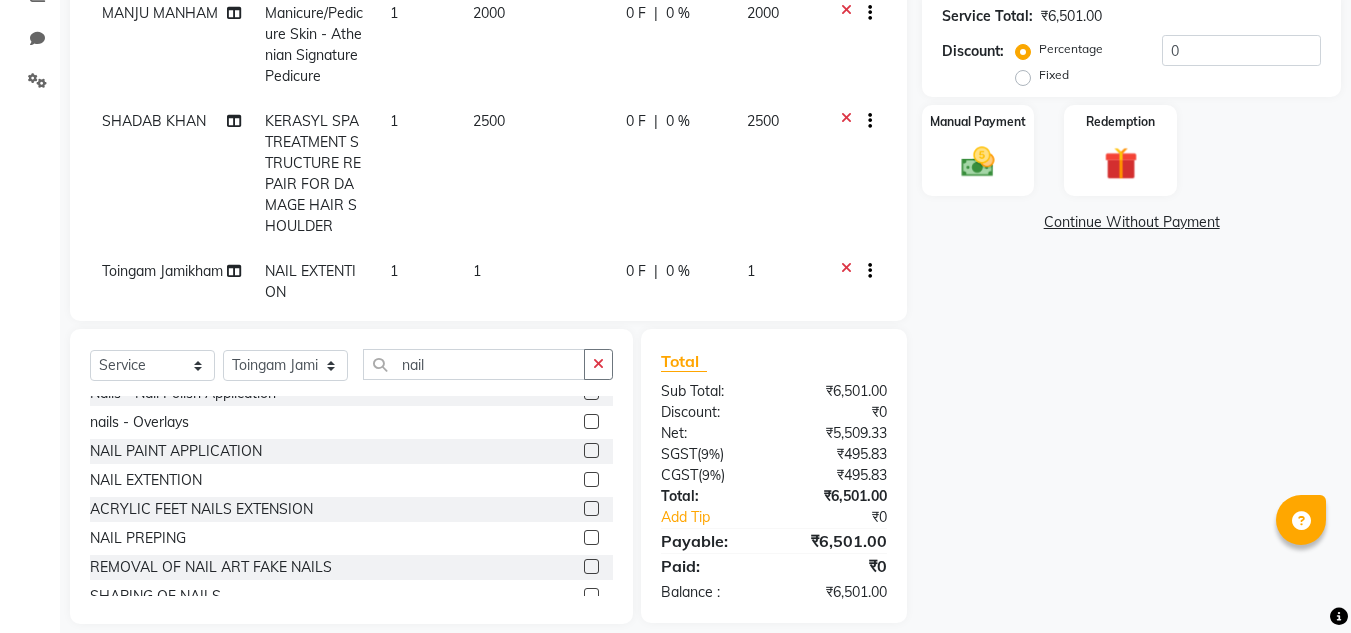 scroll, scrollTop: 45, scrollLeft: 0, axis: vertical 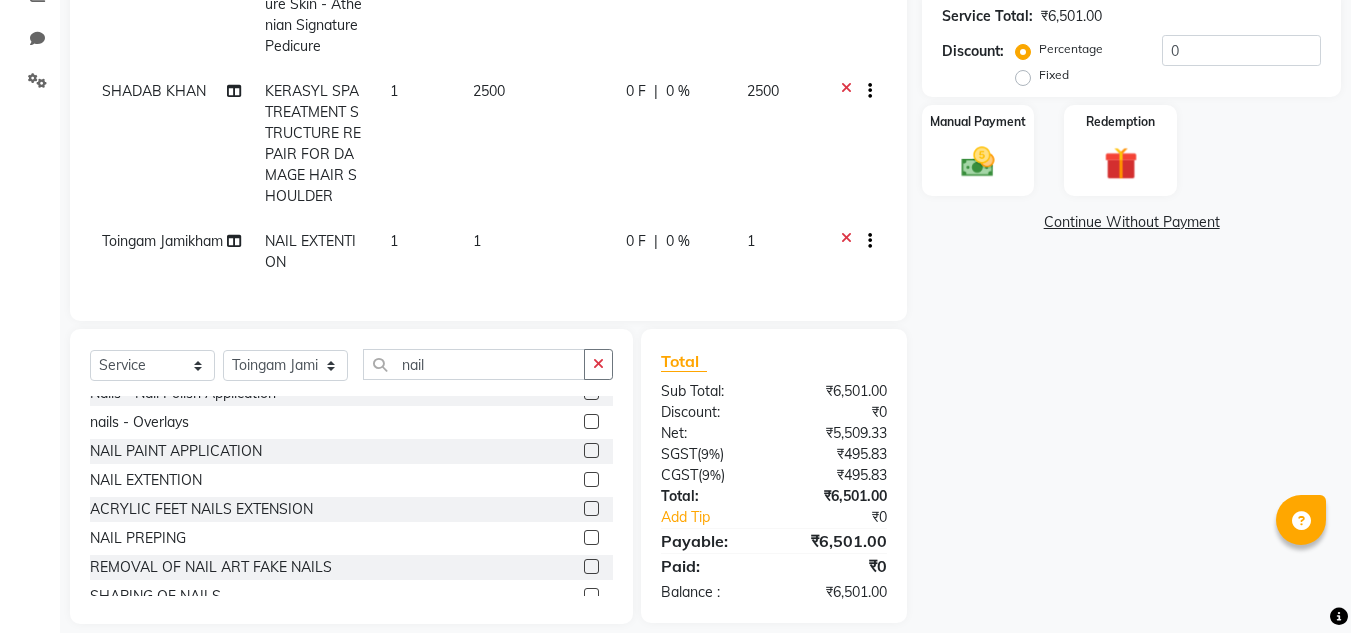 click on "1" 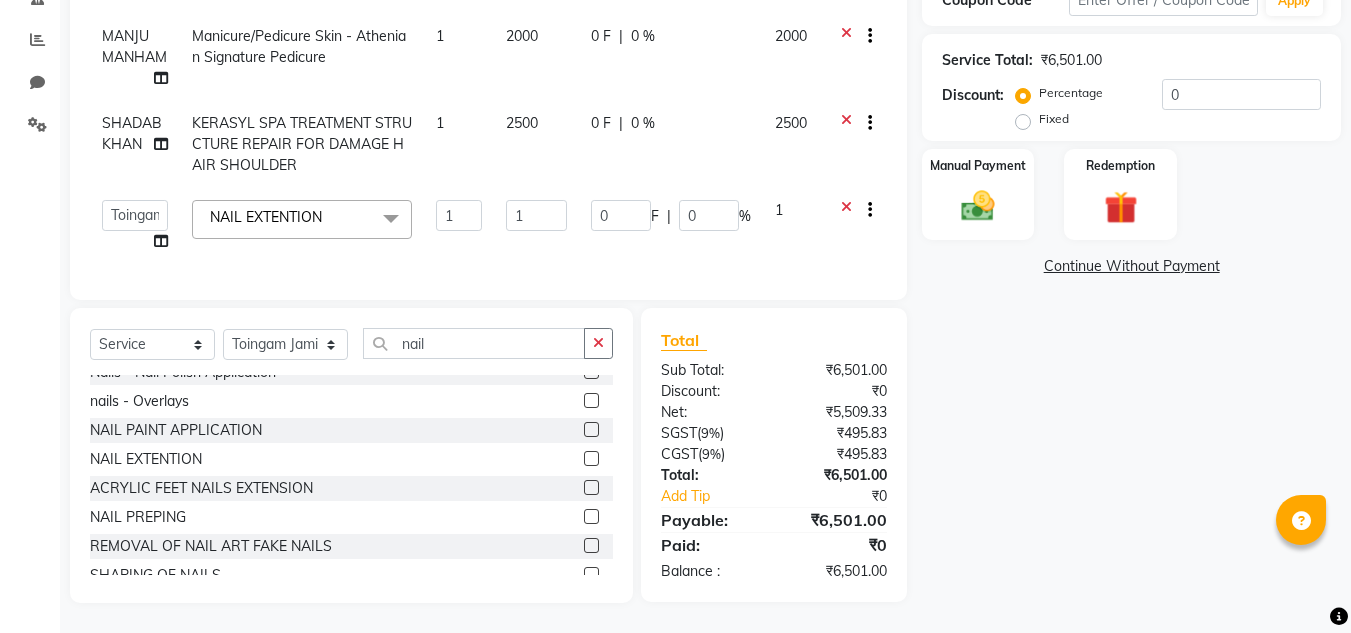 scroll, scrollTop: 403, scrollLeft: 0, axis: vertical 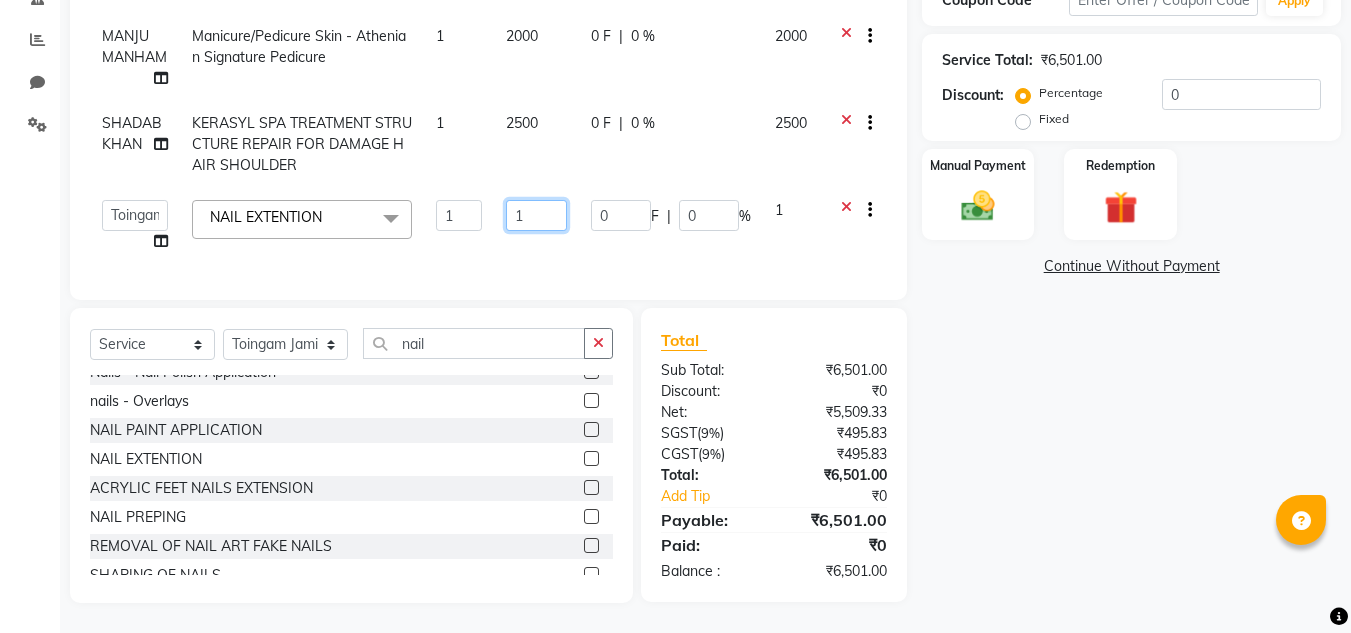 click on "1" 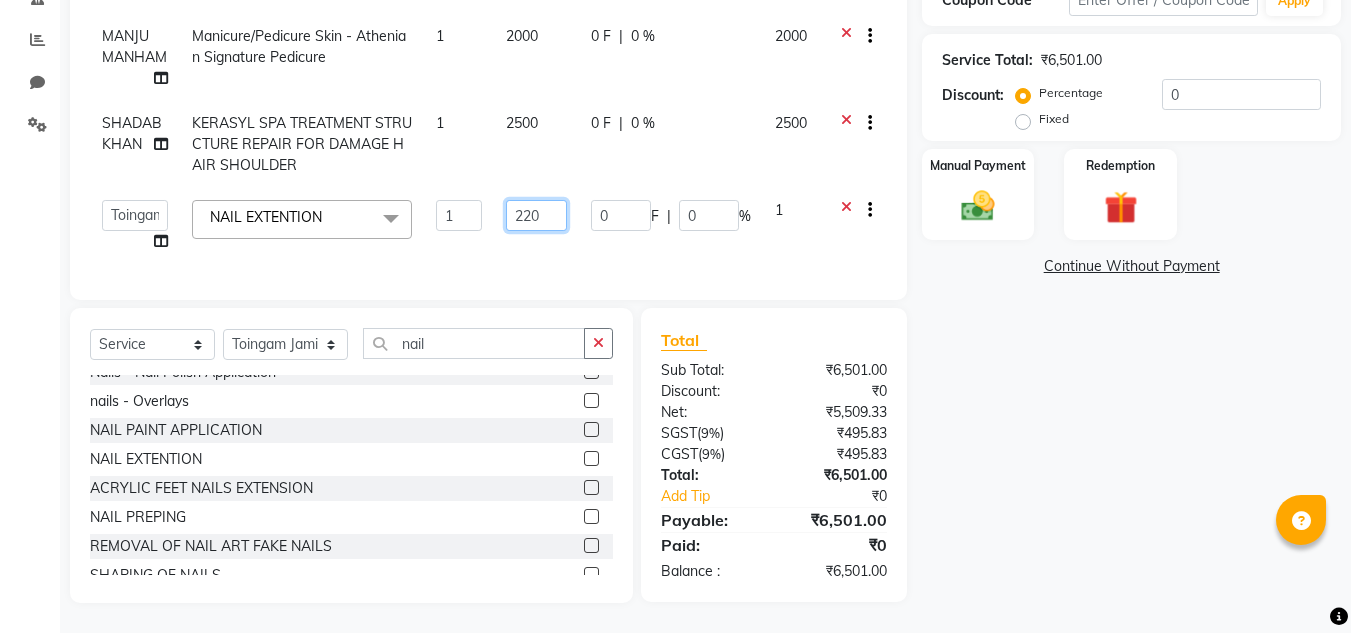 type on "2200" 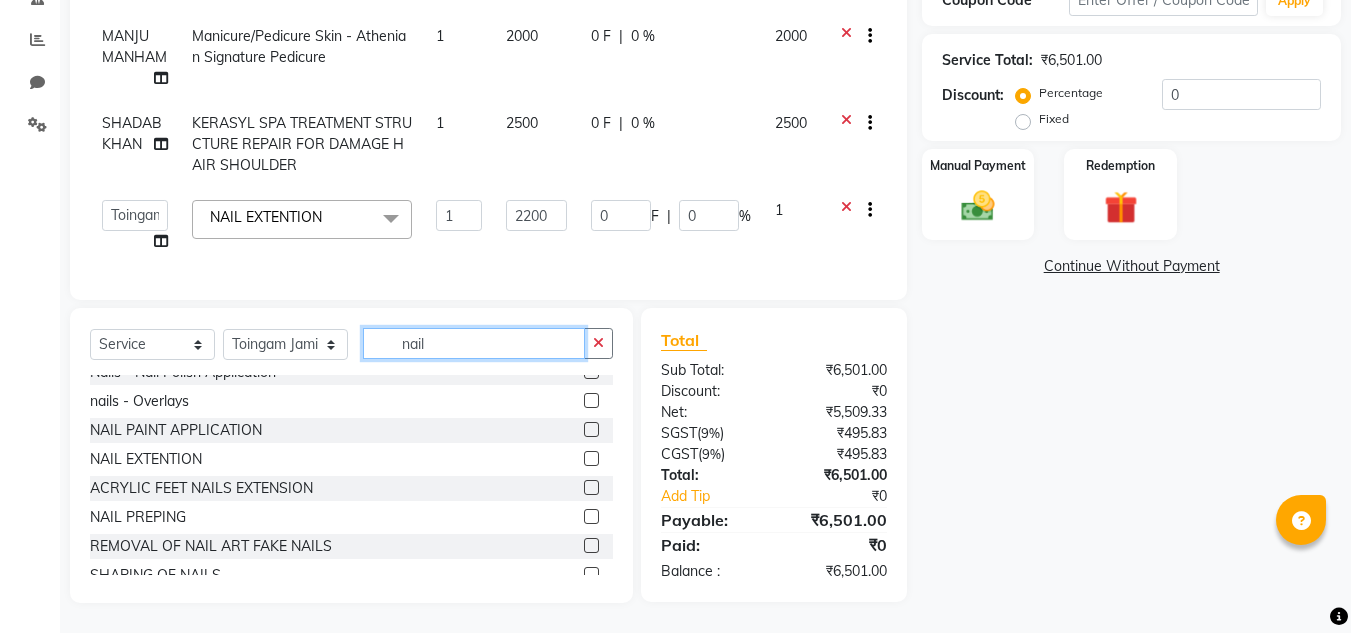 click on "Client +[COUNTRY CODE] [PHONE] Date [DATE] Invoice Number [INV] [INV]-[YEAR] [NUMBER] Services Stylist Service Qty Price Disc Total Action [FIRST] [LAST] Manicure/Pedicure Skin - Athenian Signature Pedicure 1 2000 0 F | 0 % 2000 [FIRST] [LAST] Manicure/Pedicure Skin - Athenian Signature Pedicure 1 2000 0 F | 0 % 2000 [FIRST] [LAST] KERASYL SPA TREATMENT STRUCTURE REPAIR FOR DAMAGE HAIR SHOULDER 1 2500 0 F | 0 % 2500 [FIRST] [LAST] Admin [FIRST] [LAST] [FIRST] [LAST] [FIRST] [LAST] [FIRST] [LAST] Manager [FIRST] [LAST] [FIRST] [LAST] [FIRST] [LAST] [FIRST] [LAST] [FIRST] [LAST] [FIRST] [LAST] [FIRST] [LAST] [FIRST] [LAST] [FIRST] [LAST] [FIRST] [LAST] [FIRST] [LAST] [FIRST] [LAST] NAIL EXTENTION x Hair - Female Hair Trimming without wash Hair - Female Hair Trimming with wash Hair - Female Hair Cut Without Wash Hair - Female Hair Cut With Wash Hair - Female Hair Wash Hair - Male Hair Cut Without Wash Hair - Male Hair Cut With Wash Hair - Male Hair Wash Hair - Beard Trimming Hair - Stylish Beard Hair - Shaving Hair - Kid's Hair cut 1" 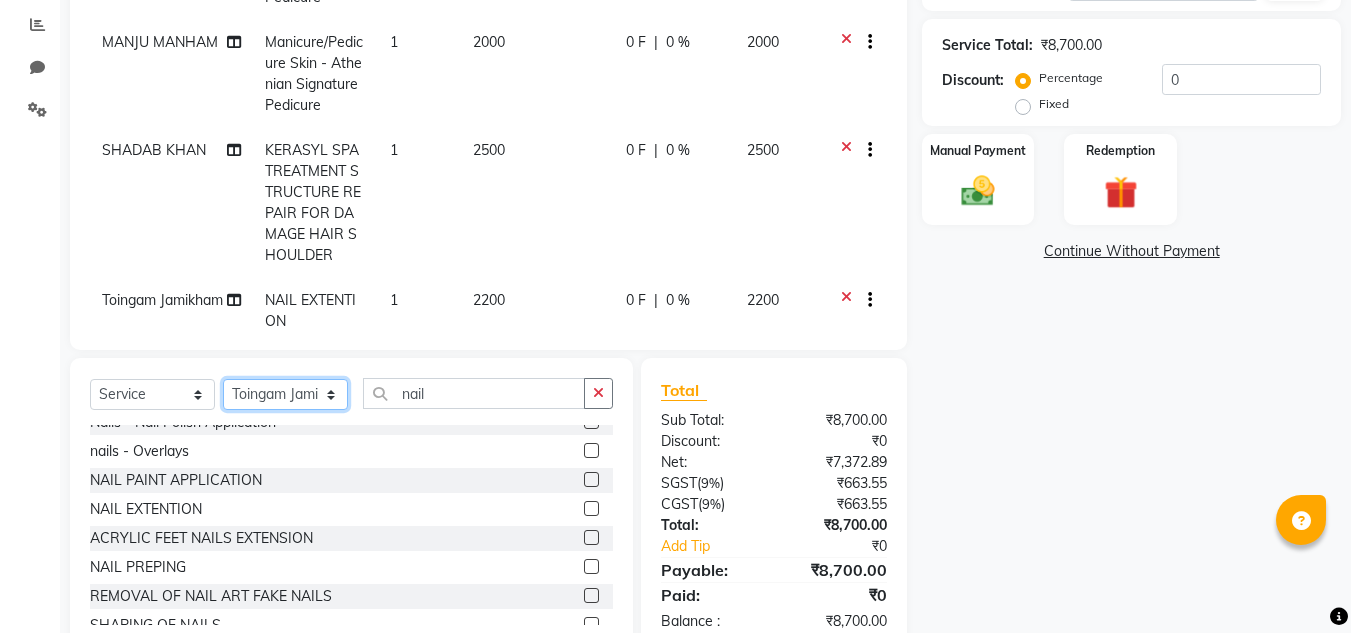 click on "Select Stylist Abin Mili Admin JAVED ANSARI KOSHEH BIHAM LINDUM NEME MAHINDRA BASUMATARY Manager MANJU MANHAM MINUKA CHETTRY NGAMNON RALONGHAM SHADAB KHAN SUMAN MAGAR SUMI BISWAS  SWAPNA DEVI CHETRY TAMCHI YAMA Toingam Jamikham YELLI LIKHA" 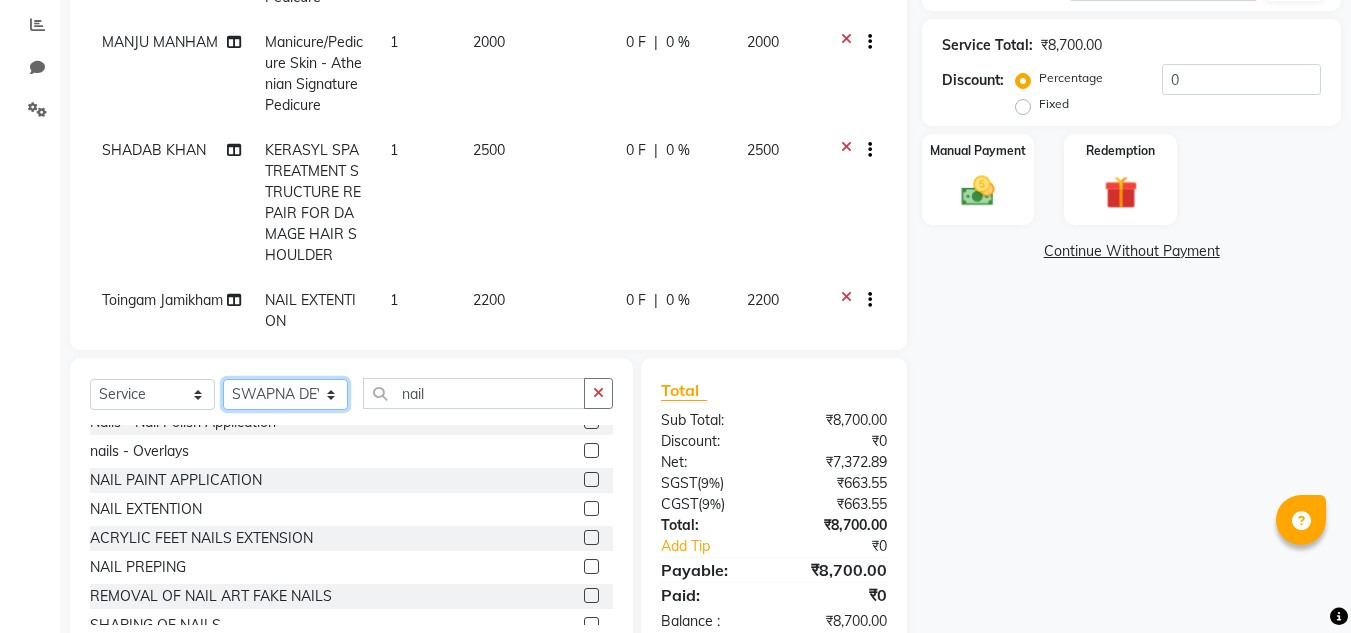 click on "Select Stylist Abin Mili Admin JAVED ANSARI KOSHEH BIHAM LINDUM NEME MAHINDRA BASUMATARY Manager MANJU MANHAM MINUKA CHETTRY NGAMNON RALONGHAM SHADAB KHAN SUMAN MAGAR SUMI BISWAS  SWAPNA DEVI CHETRY TAMCHI YAMA Toingam Jamikham YELLI LIKHA" 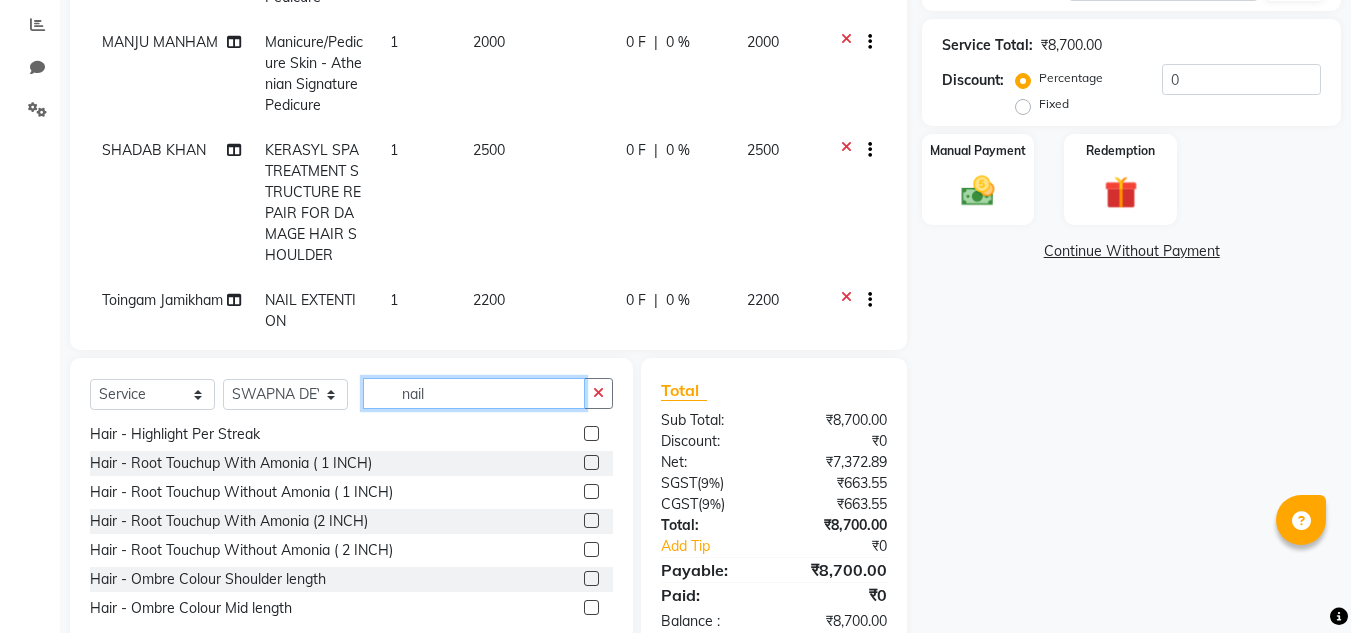 click on "nail" 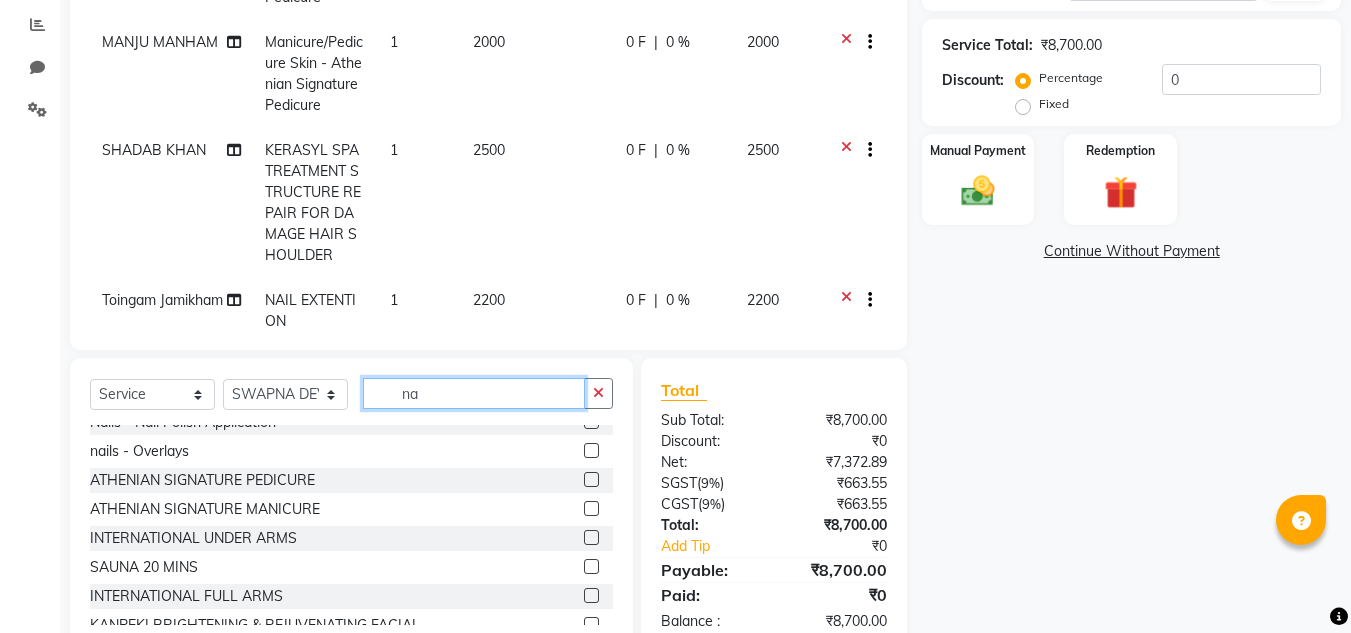type on "n" 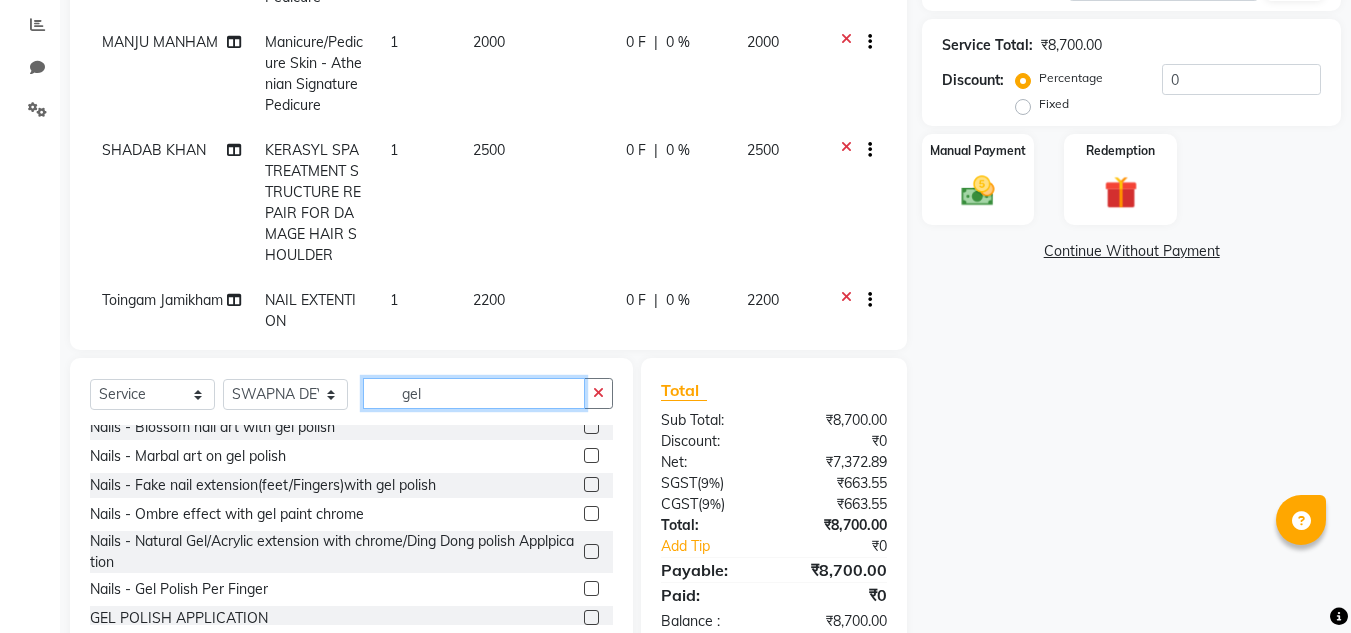 scroll, scrollTop: 189, scrollLeft: 0, axis: vertical 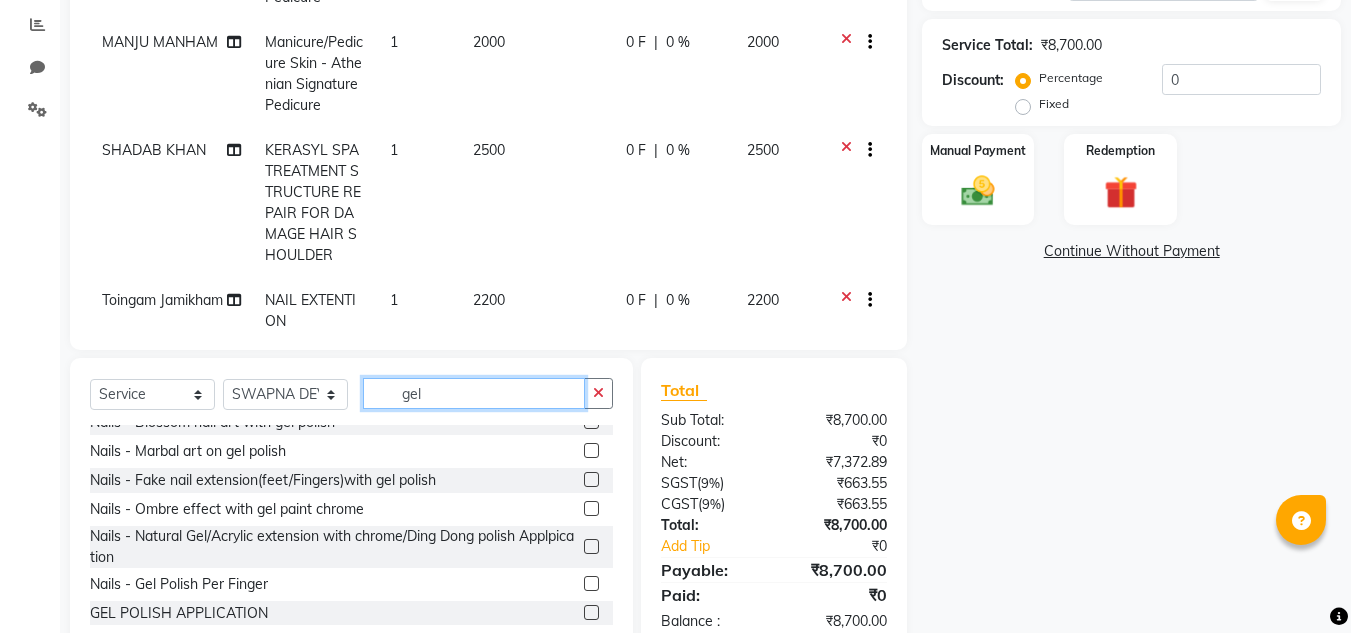 type on "gel" 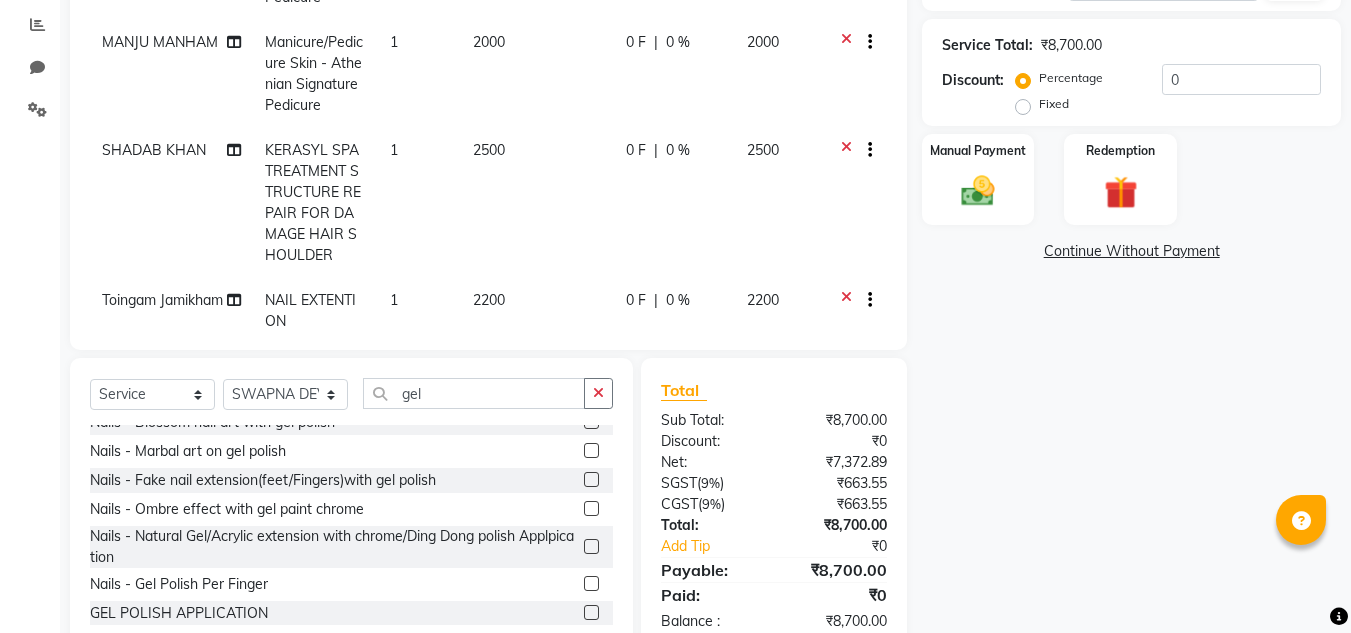 click 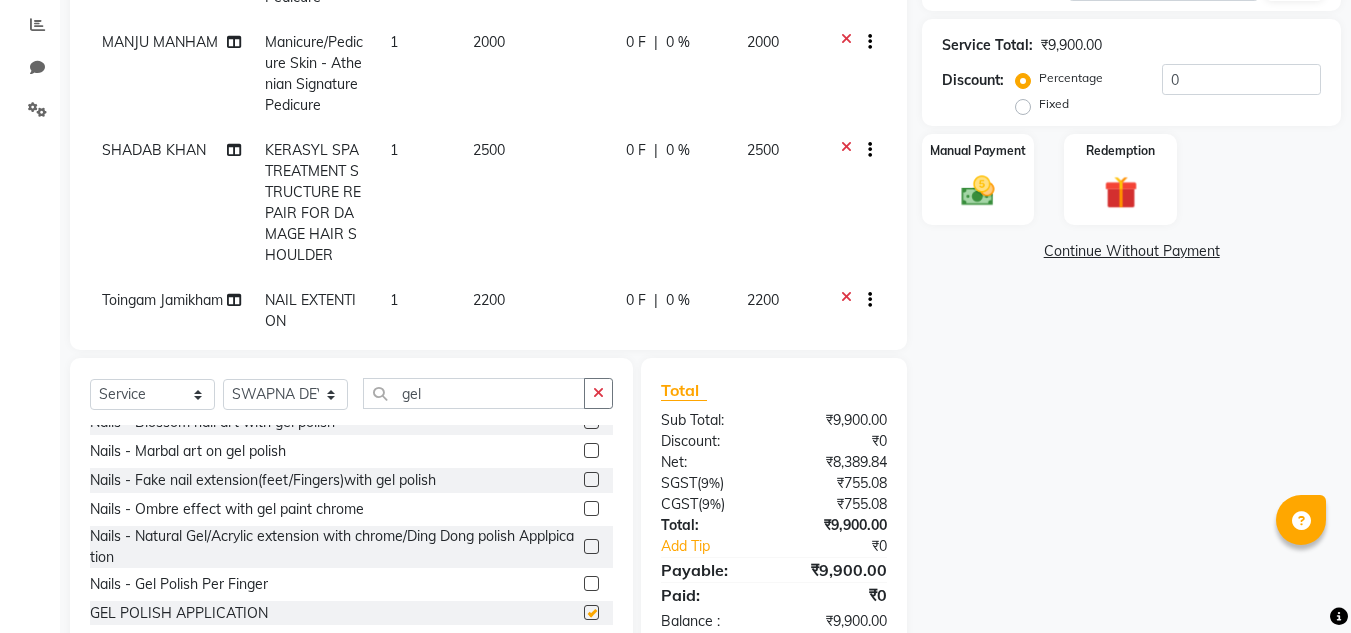 checkbox on "false" 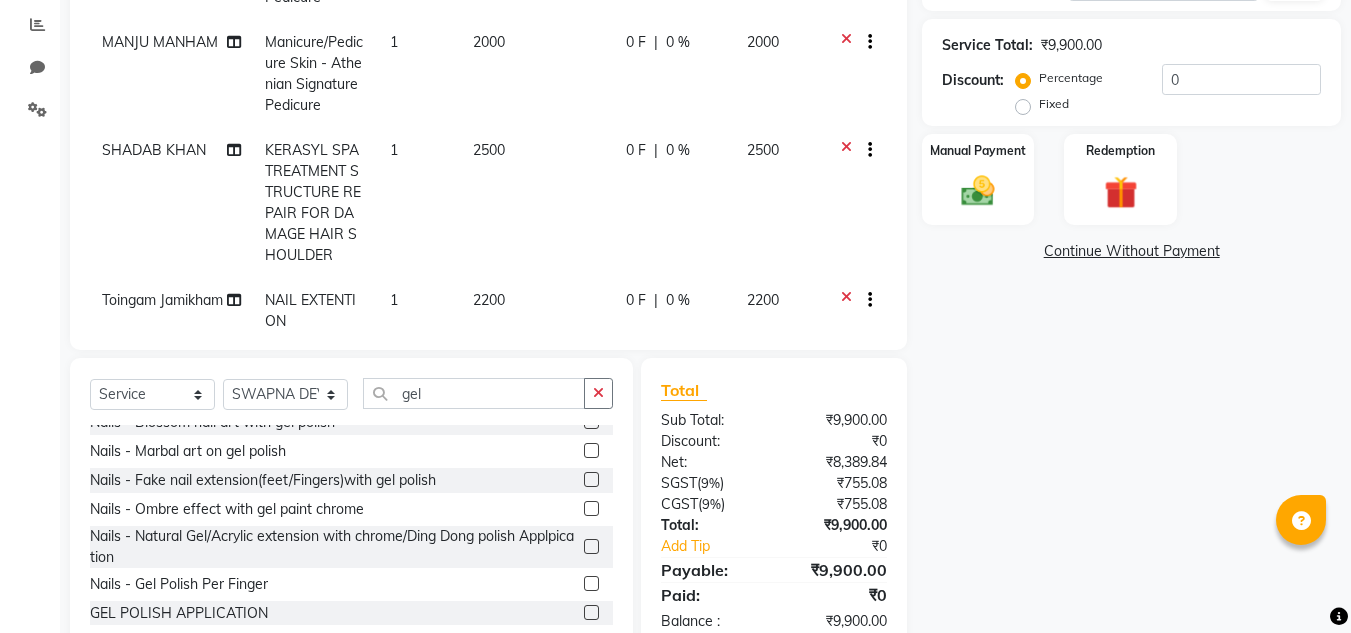 scroll, scrollTop: 111, scrollLeft: 0, axis: vertical 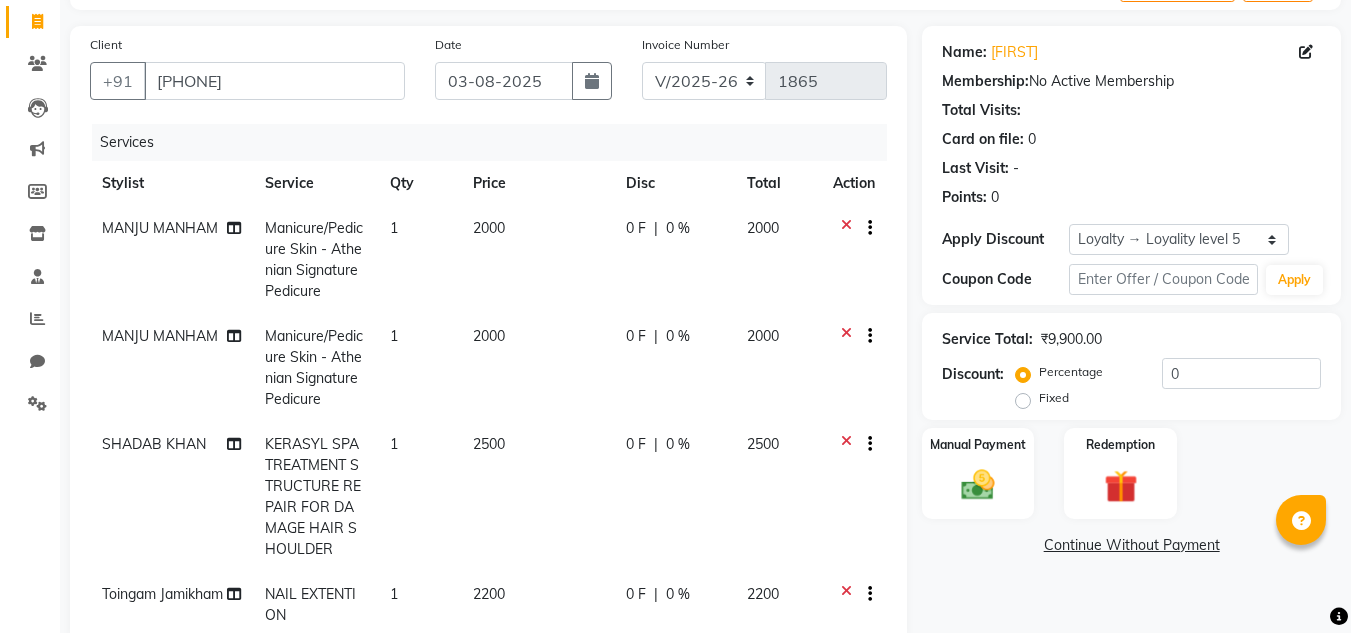 click on "0 F | 0 %" 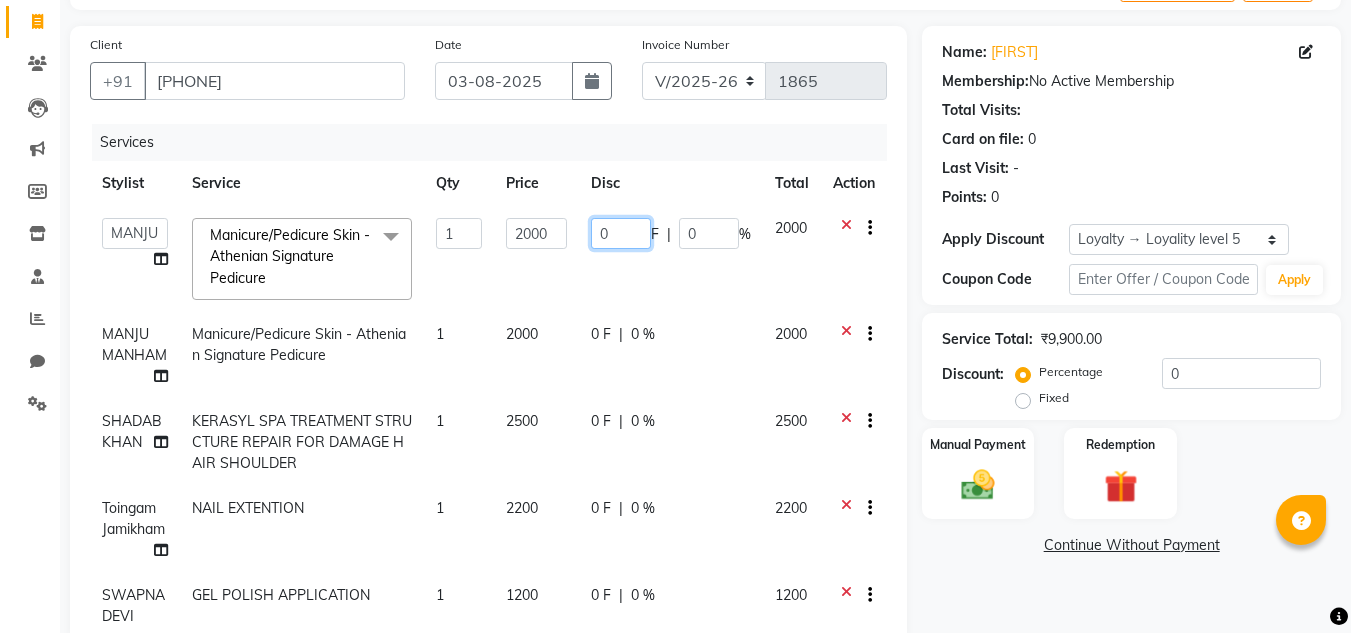 click on "0" 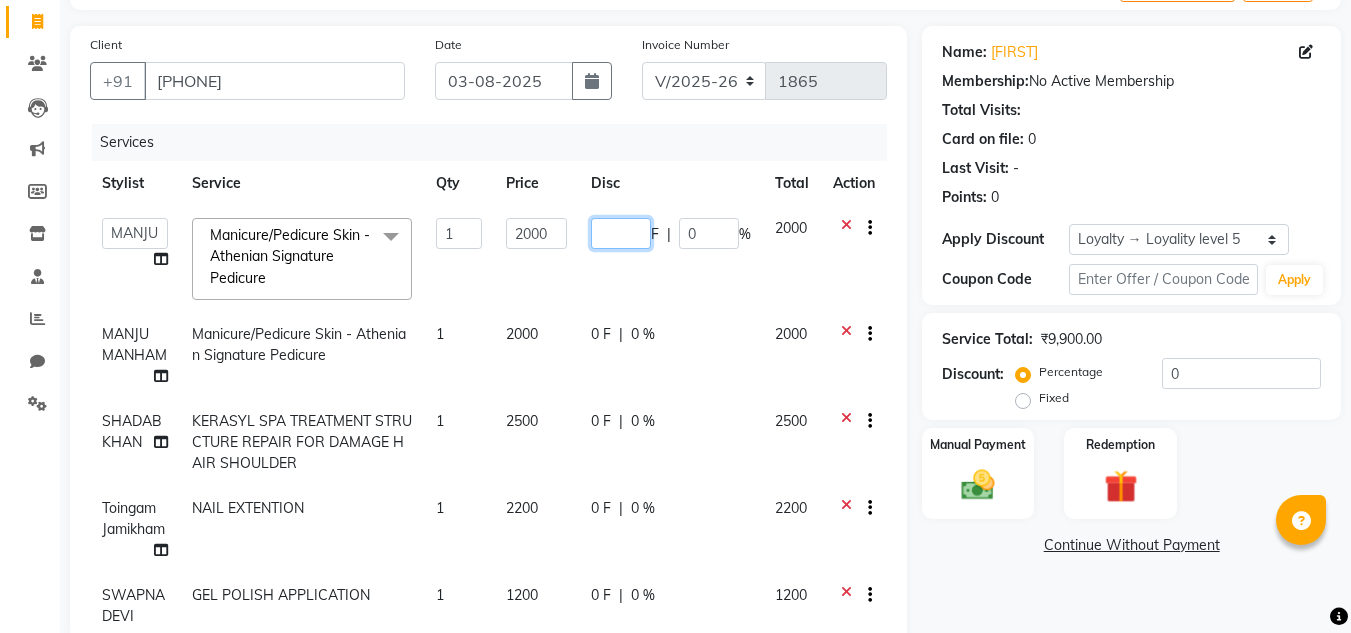 type on "3" 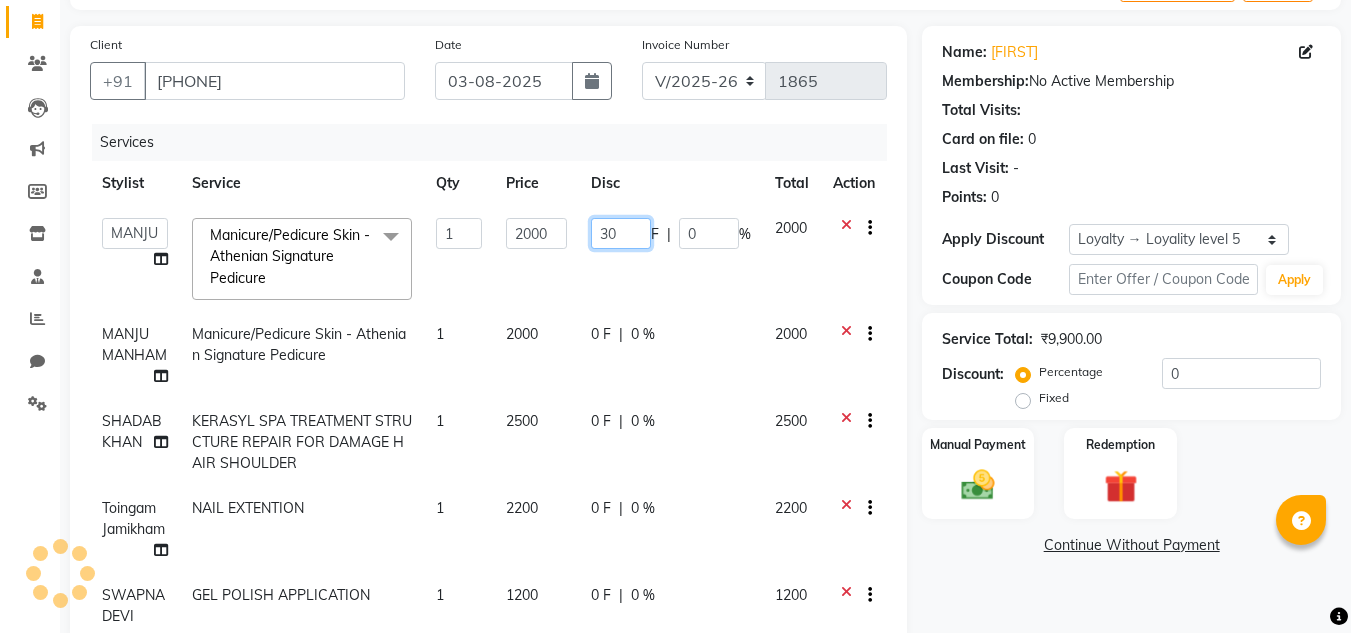 type on "3" 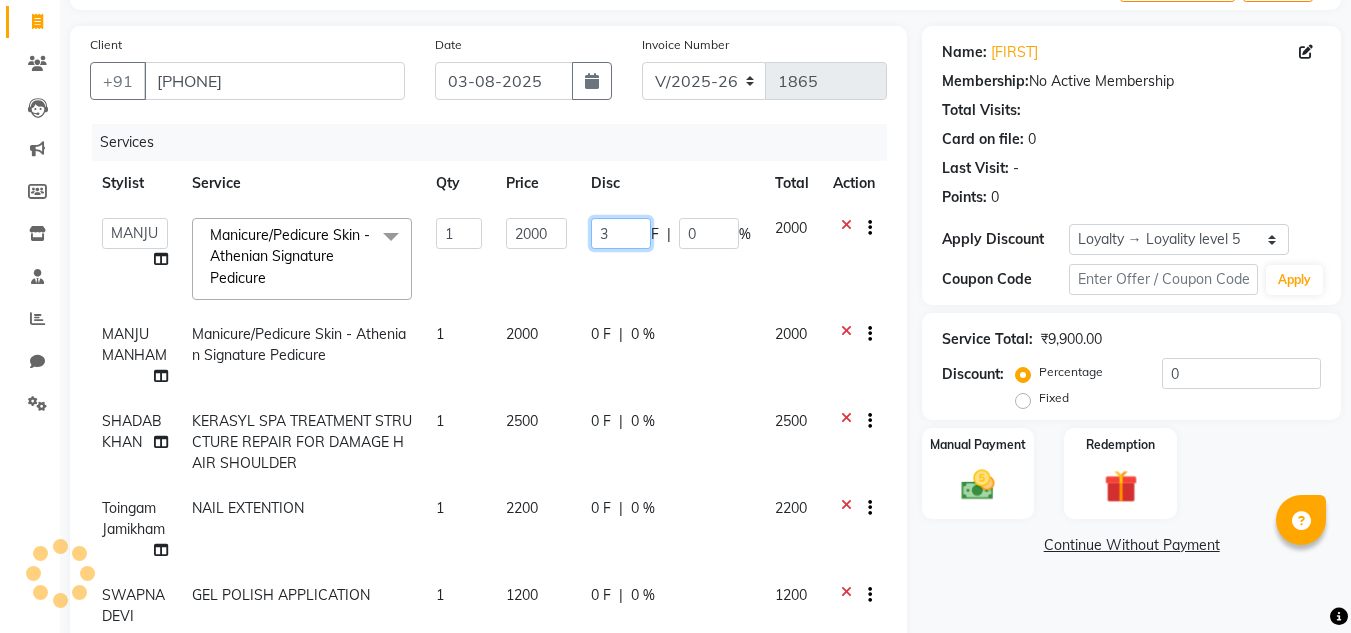 type 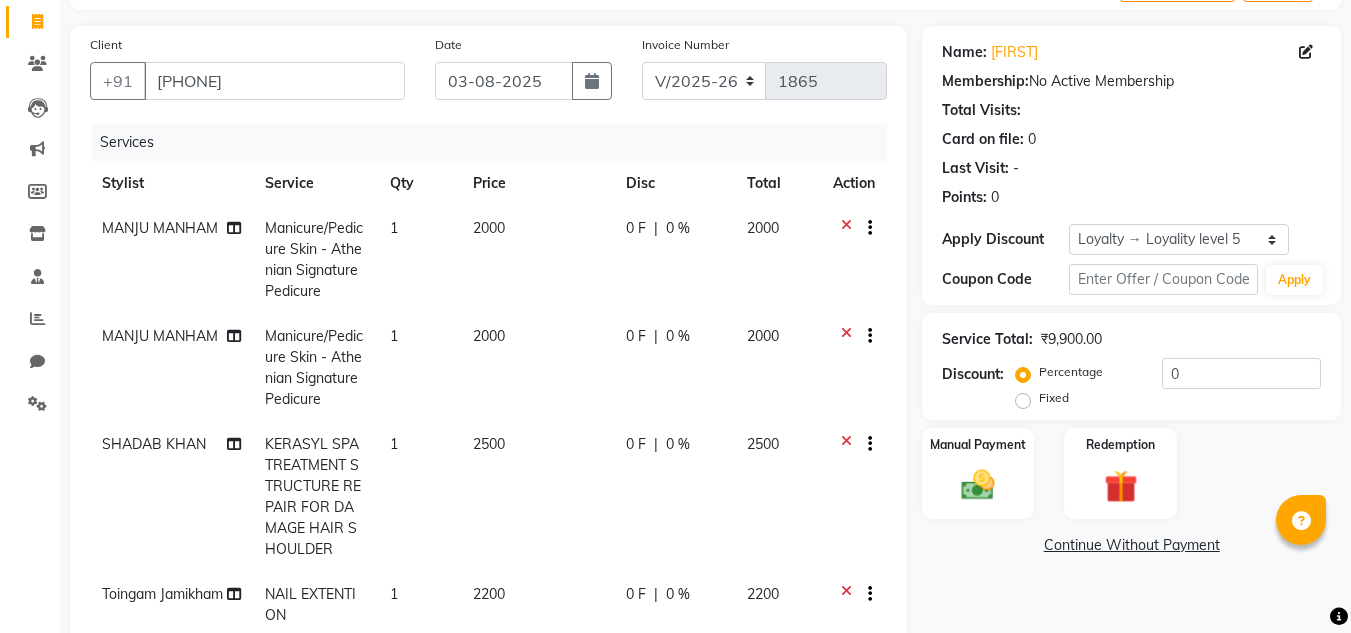 click on "0 %" 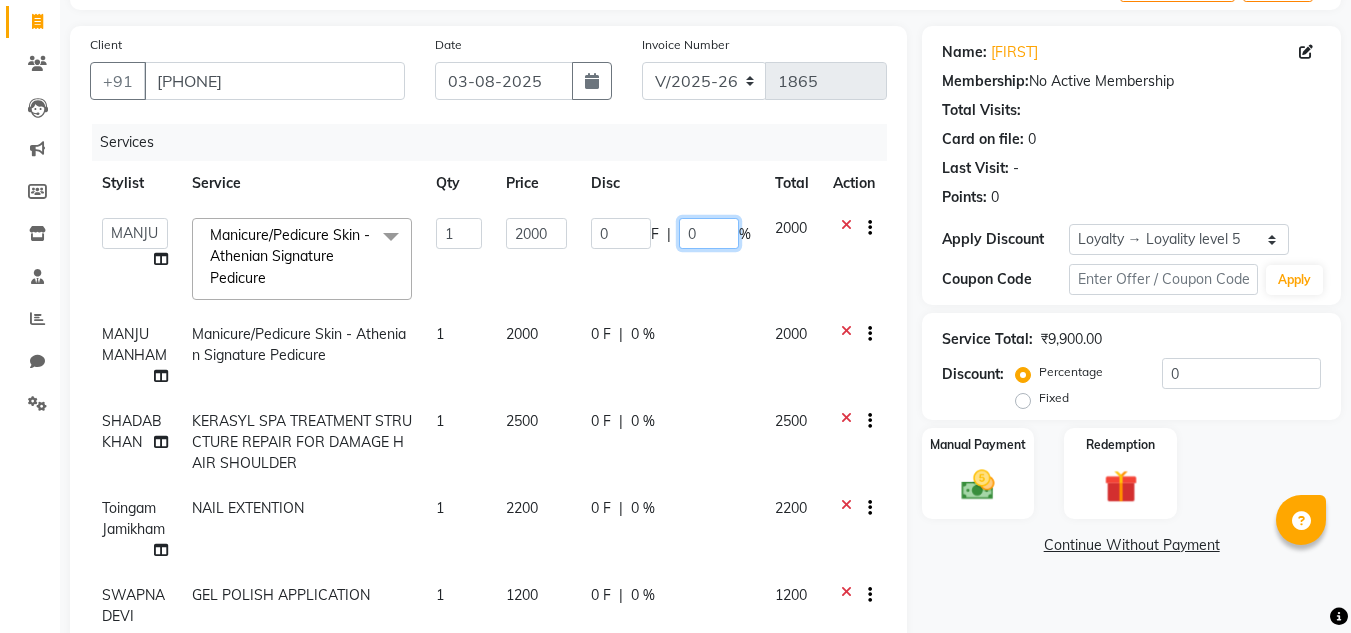 click on "0" 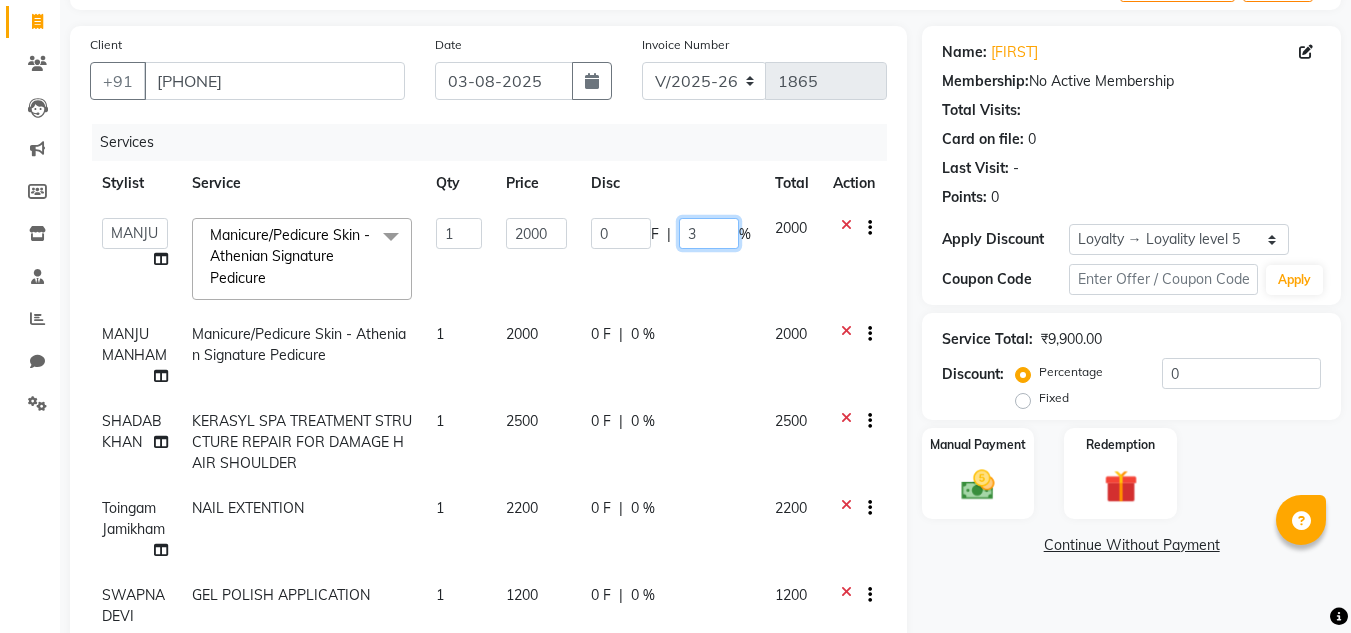 type on "30" 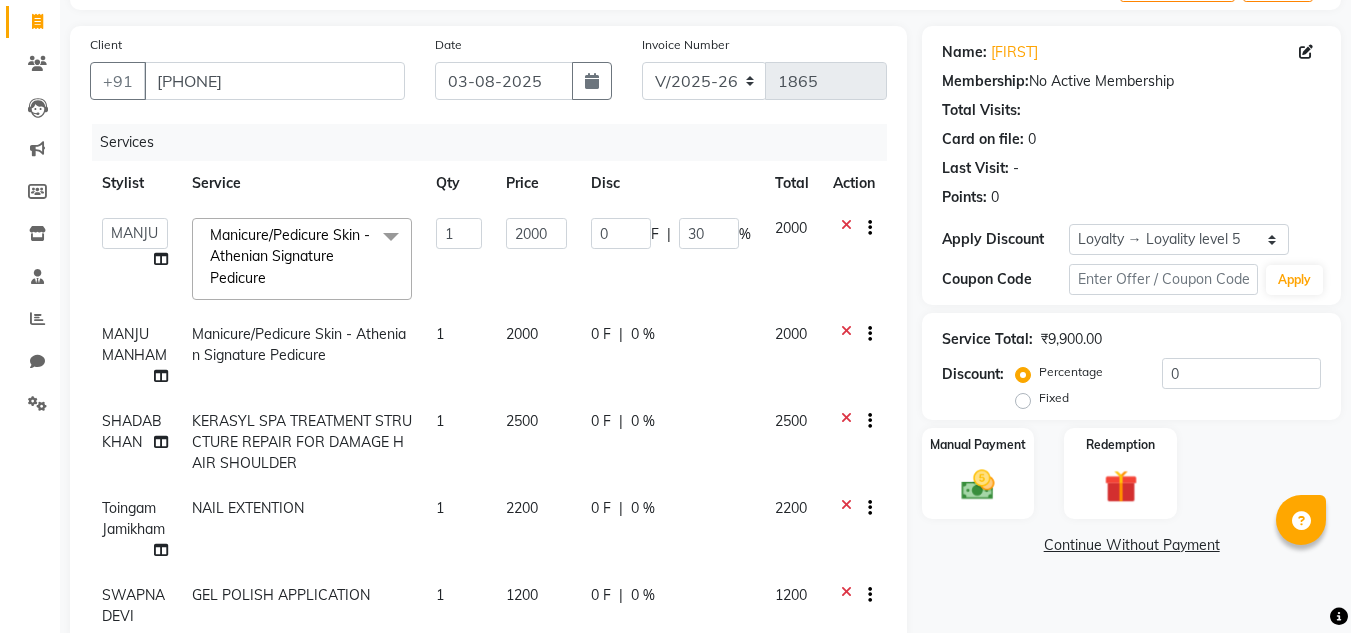 click on "0 F | 30 %" 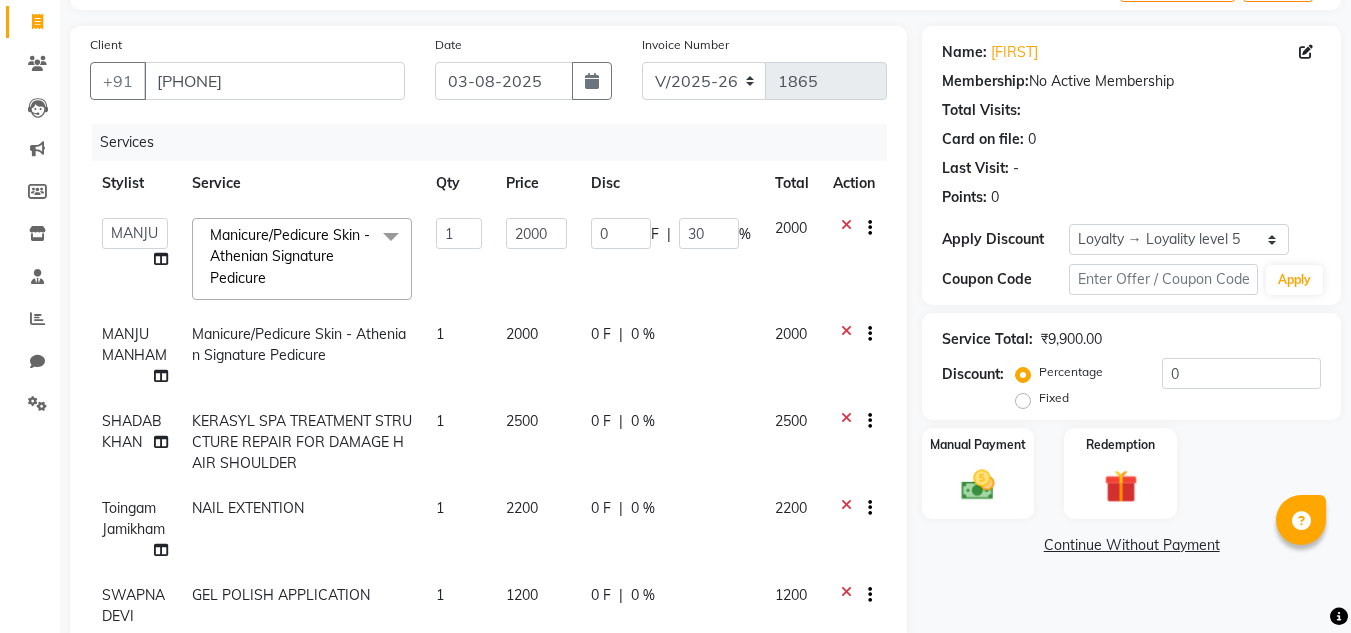 select on "80207" 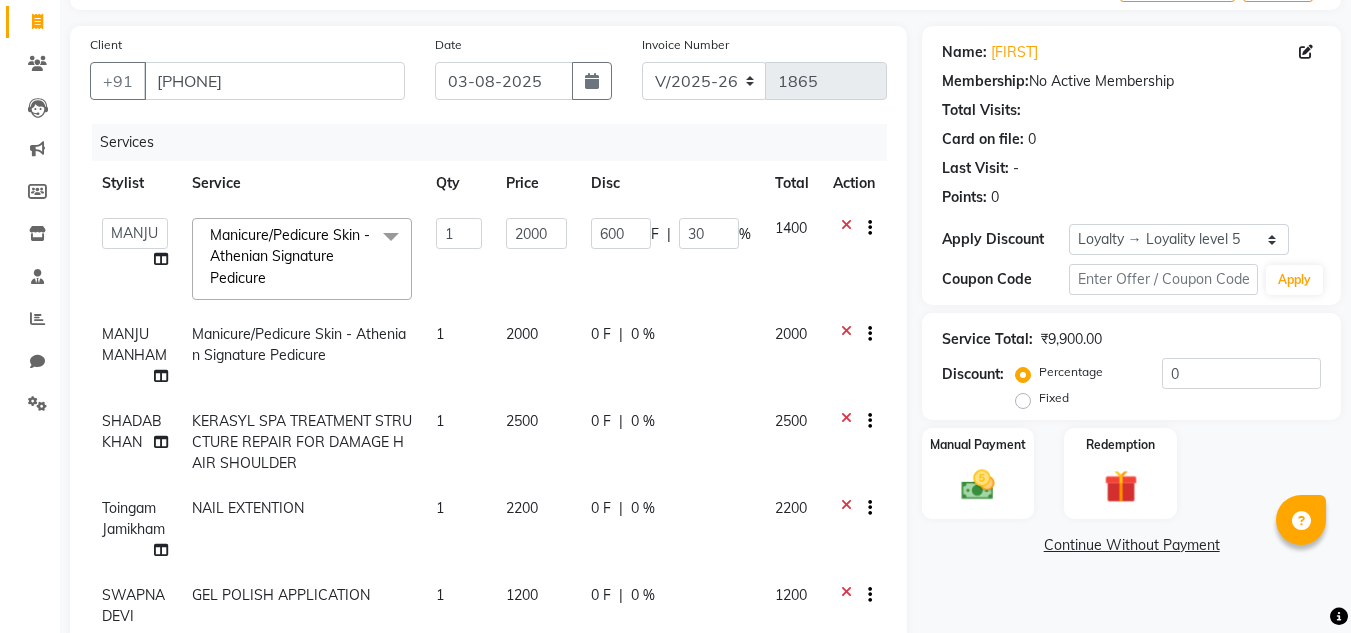 click on "0 F | 0 %" 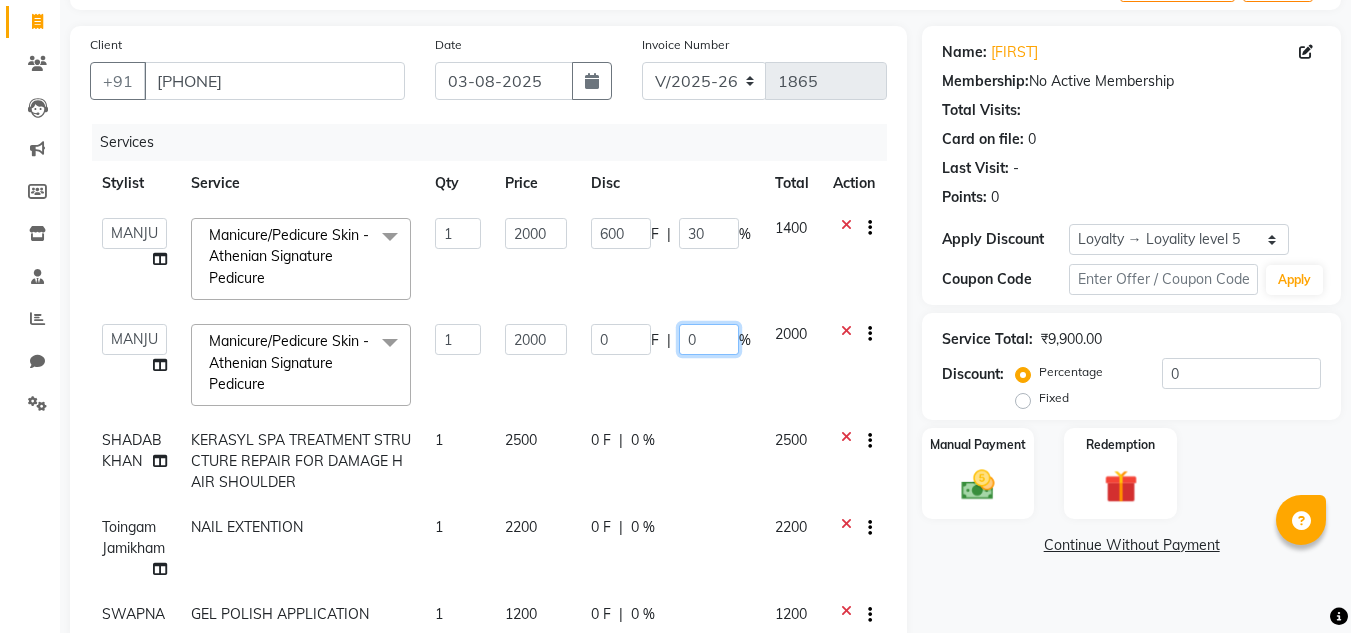 click on "0" 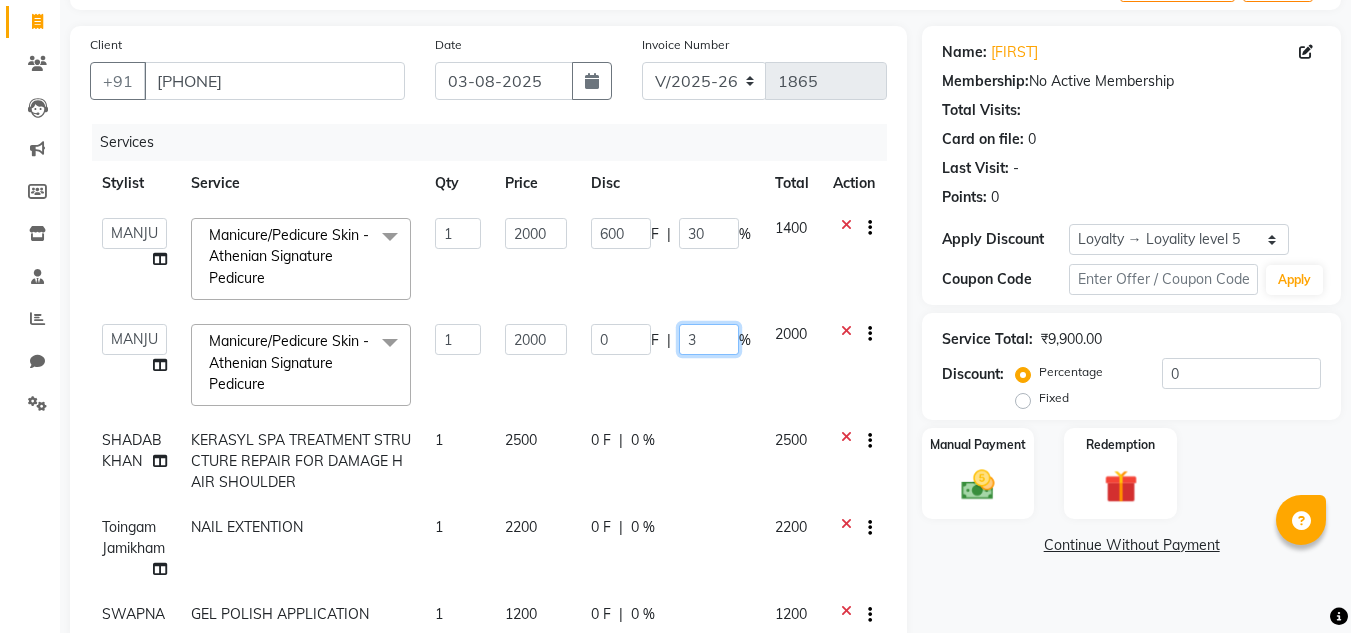 type on "30" 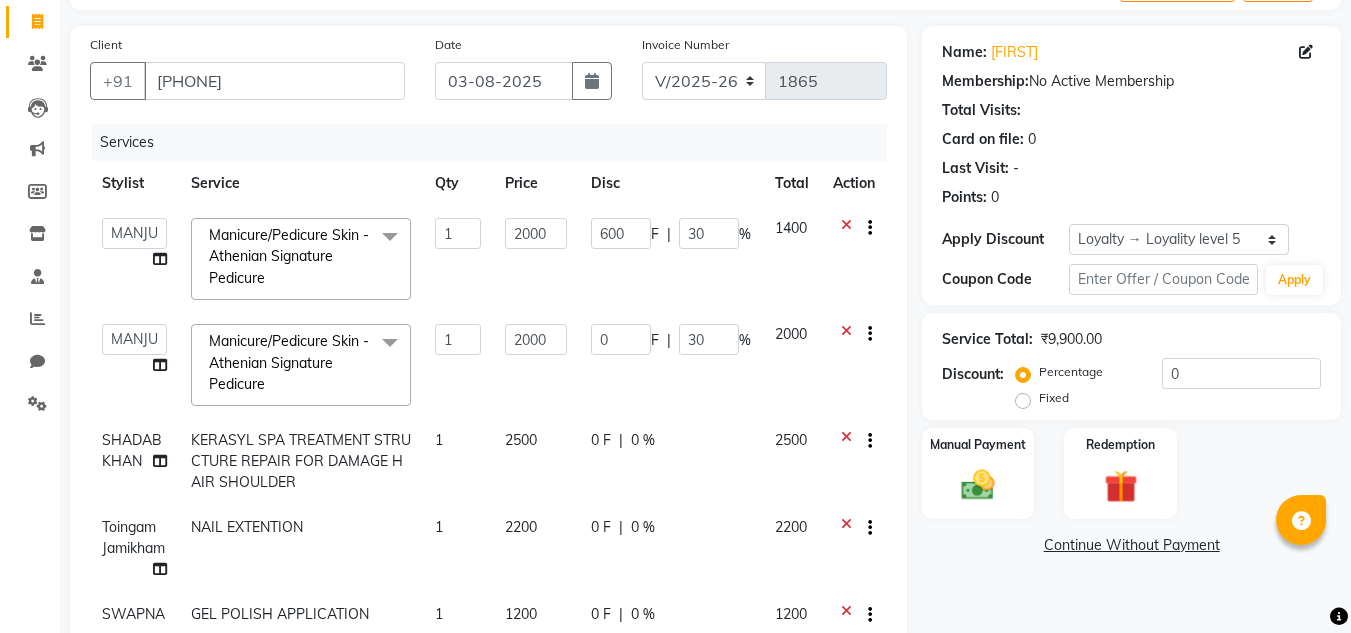 click on "0 F | 0 %" 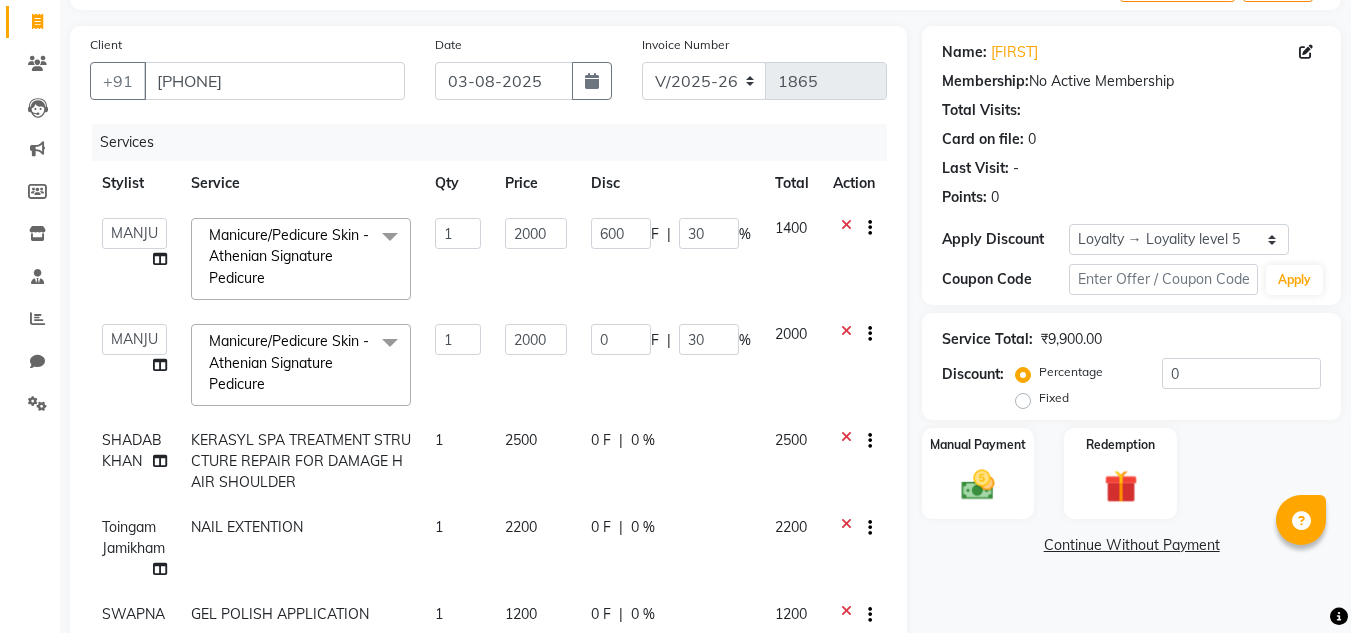 select on "80201" 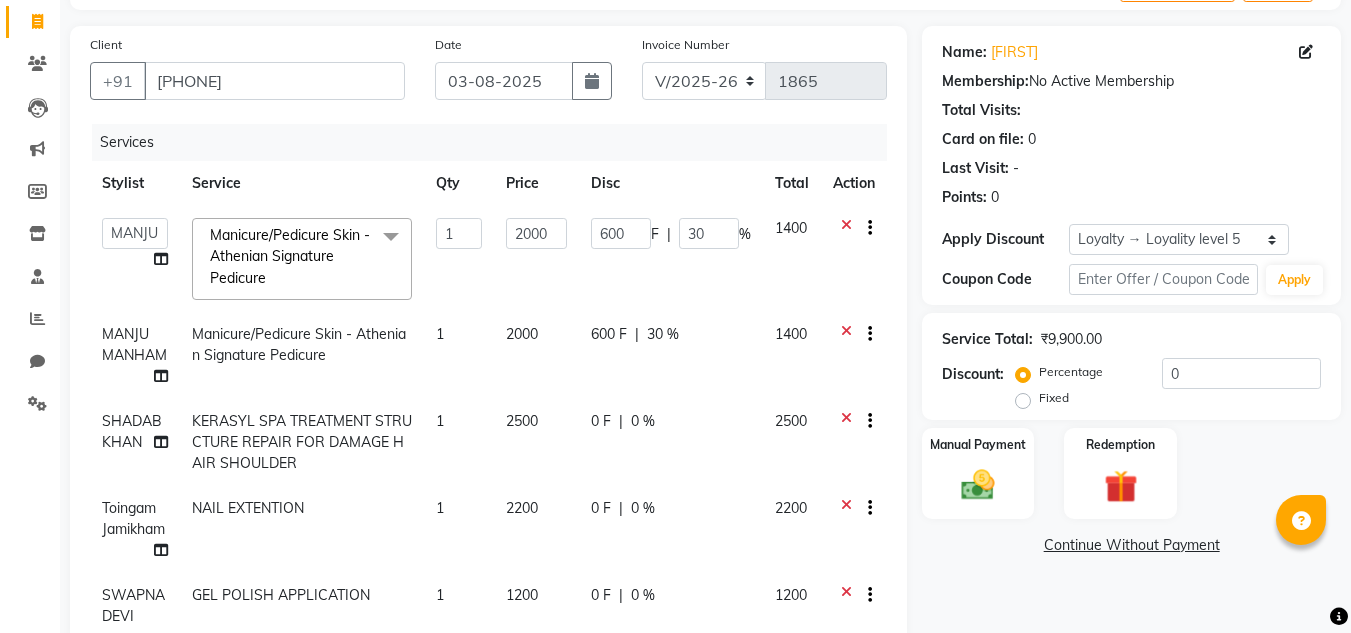 click on "0 F | 0 %" 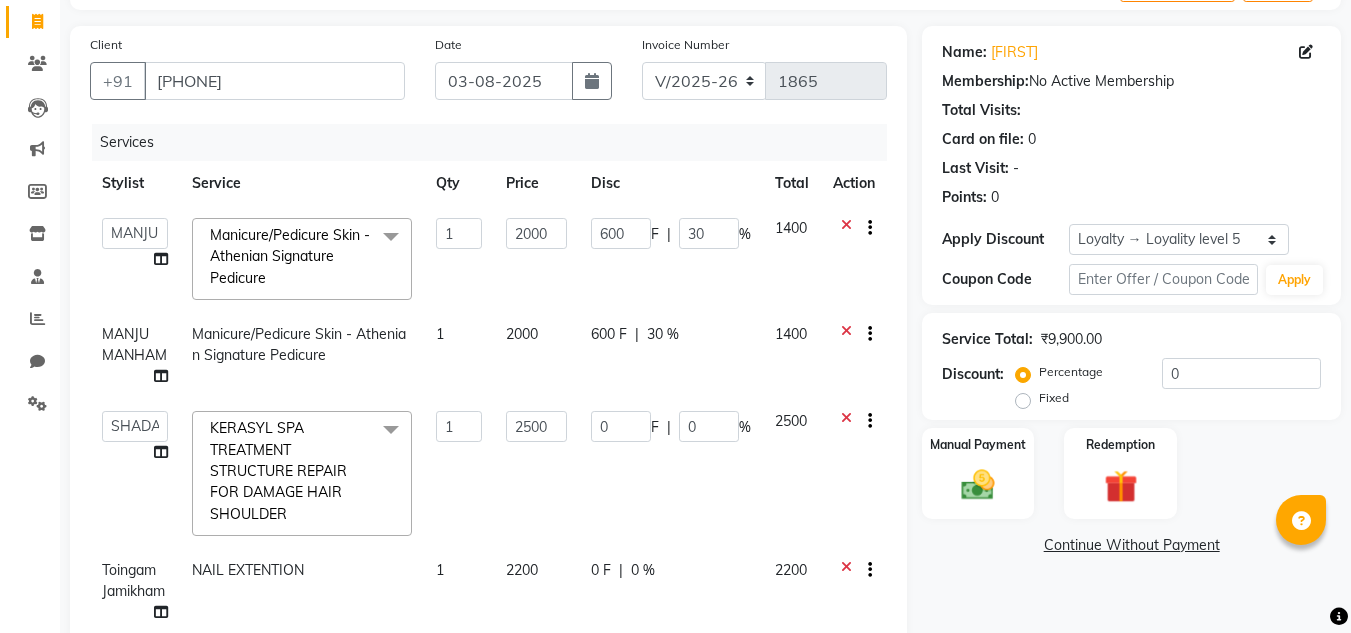click on "0 F | 0 %" 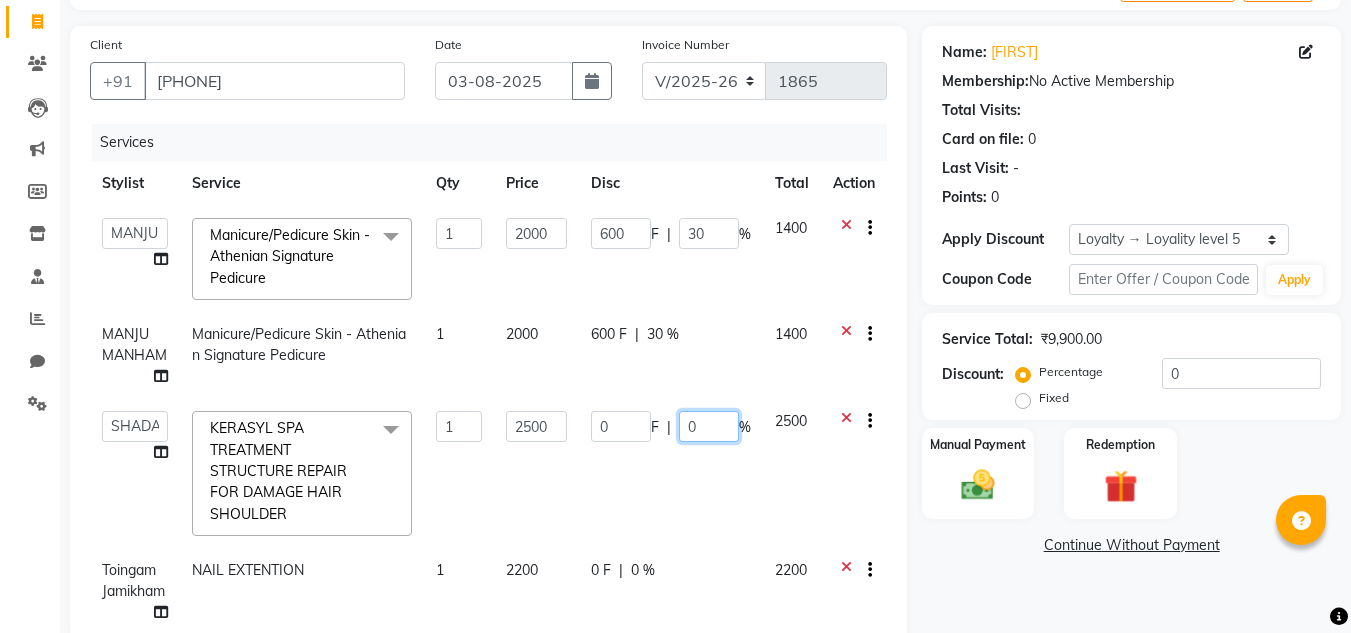 click on "0" 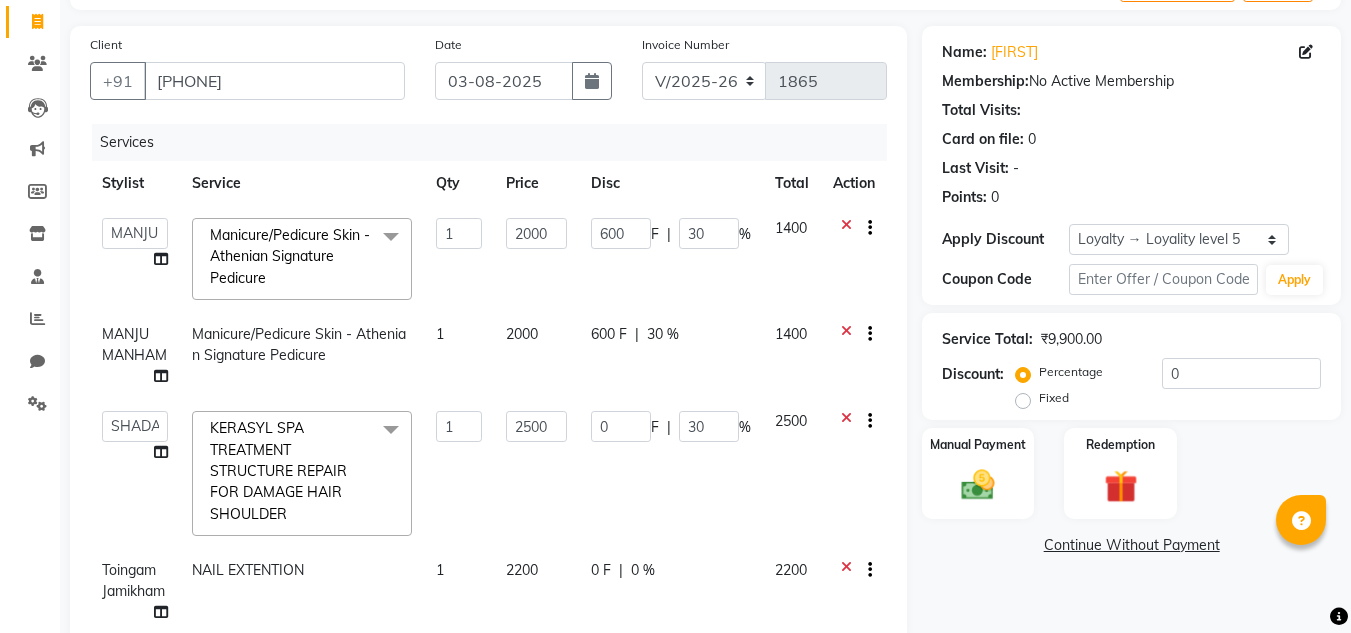 click on "Abin Mili   Admin   JAVED ANSARI   KOSHEH BIHAM   LINDUM NEME   MAHINDRA BASUMATARY   Manager   MANJU MANHAM   MINUKA CHETTRY   NGAMNON RALONGHAM   SHADAB KHAN   SUMAN MAGAR   SUMI BISWAS    SWAPNA DEVI CHETRY   TAMCHI YAMA   Toingam Jamikham   YELLI LIKHA  Manicure/Pedicure Skin - Athenian Signature Pedicure  x Hair - Female Hair Trimming without wash Hair - Female Hair Trimming with wash Hair - Female Hair Cut Without Wash Hair - Female Hair Cut With Wash Hair - Female Hair Wash Hair - Male Hair Cut Without Wash Hair - Male Hair Cut With Wash Hair - Male Hair Wash Hair - Beard Trimming Hair - Stylish Beard Hair - Shaving Hair - Kid's Hair cut Hair - Global Colour With Amonia Shoulder length Hair - Global Colour With Amonia Mid length Hair - Global Colour With Amonia Waist length Hair - Global Colour Without Amonia Shoulder length Hair - Global Colour Without Amonia Mid length Hair - Global Colour Without Amonia Waist length Hair - Ash/Funky Colour for Male  Hair - Ash/Funky Colour Mid length O3+ MANI/PEDI" 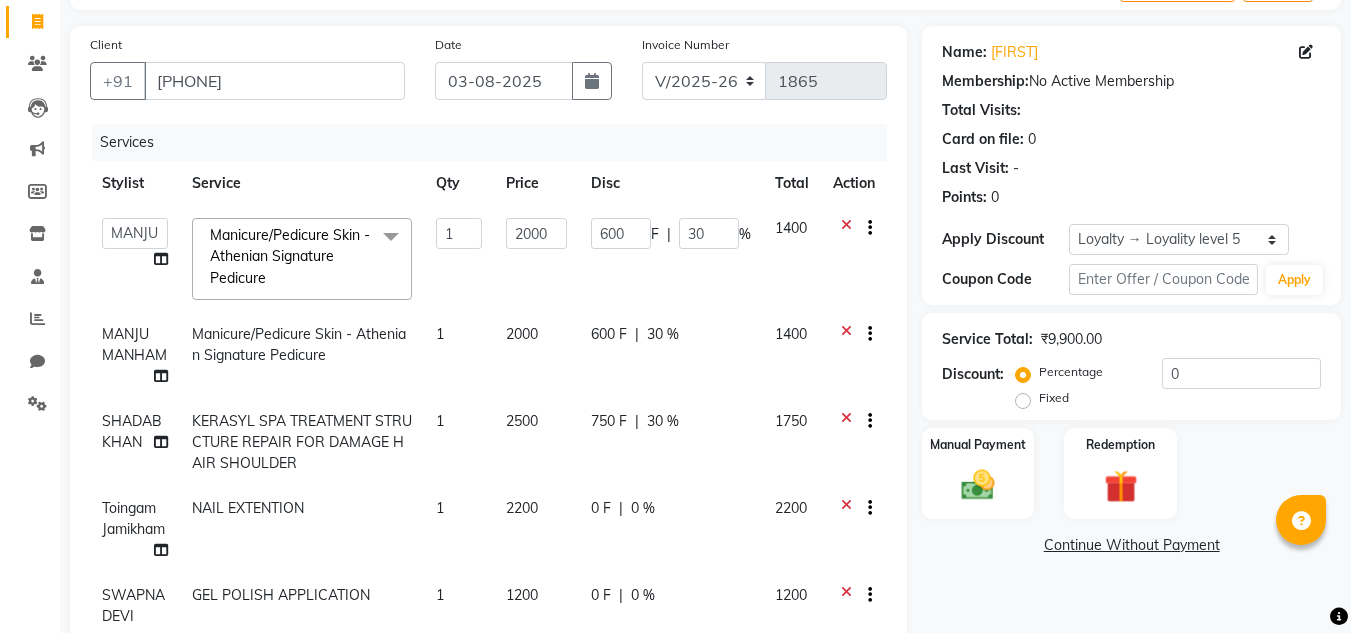 click on "0 F | 0 %" 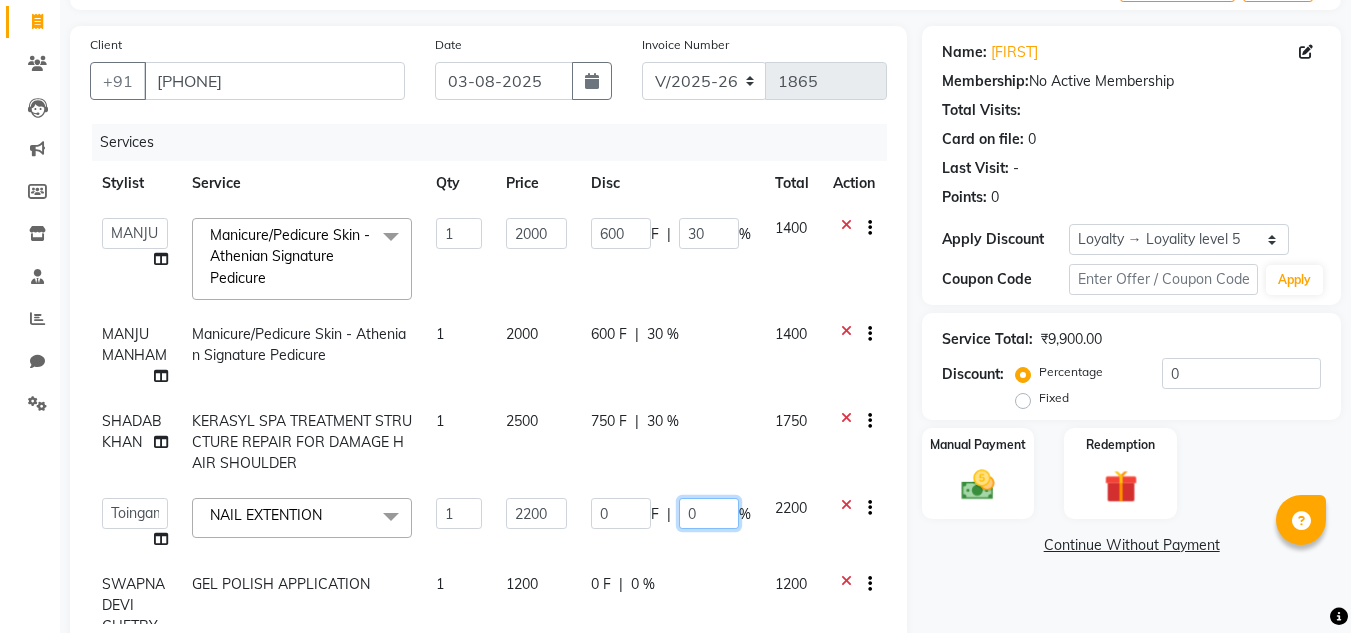 click on "0" 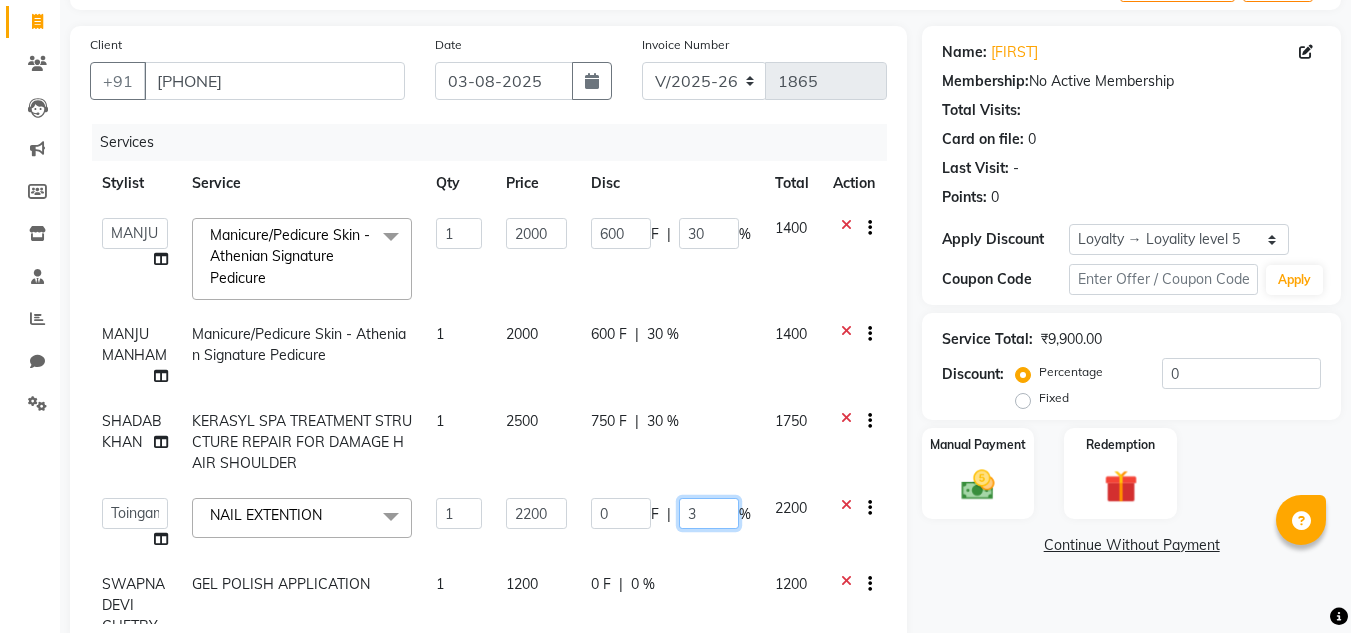 type on "30" 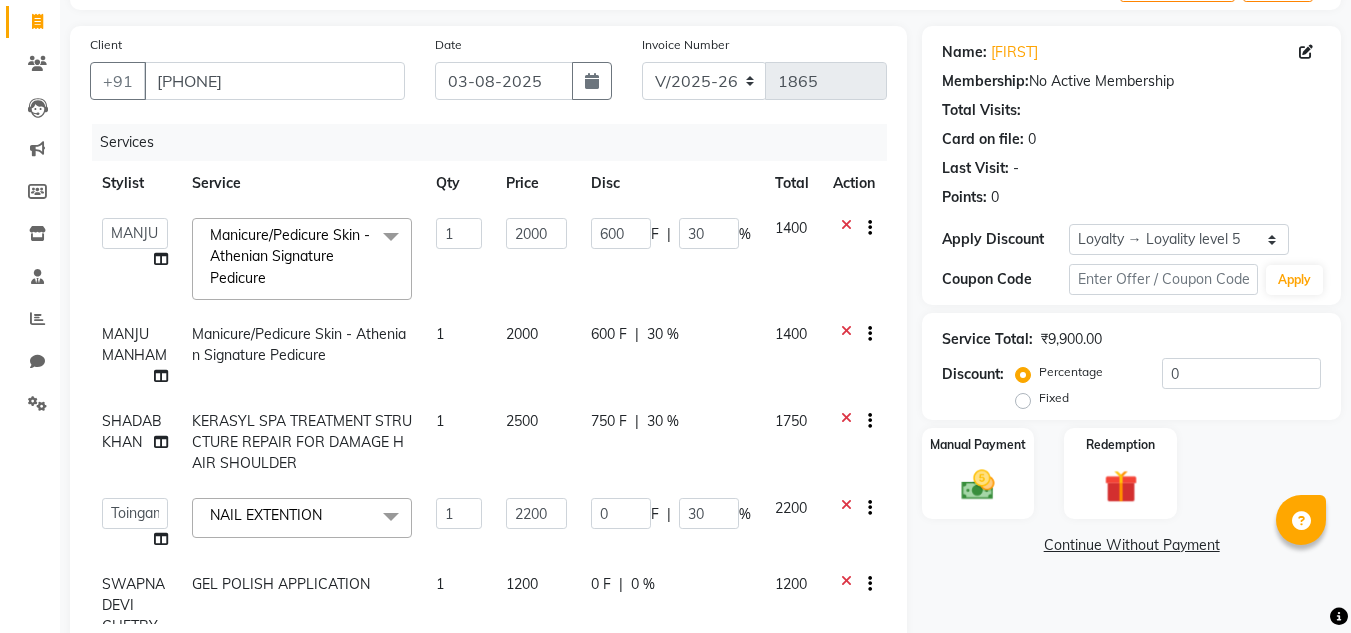 click on "0 F | 30 %" 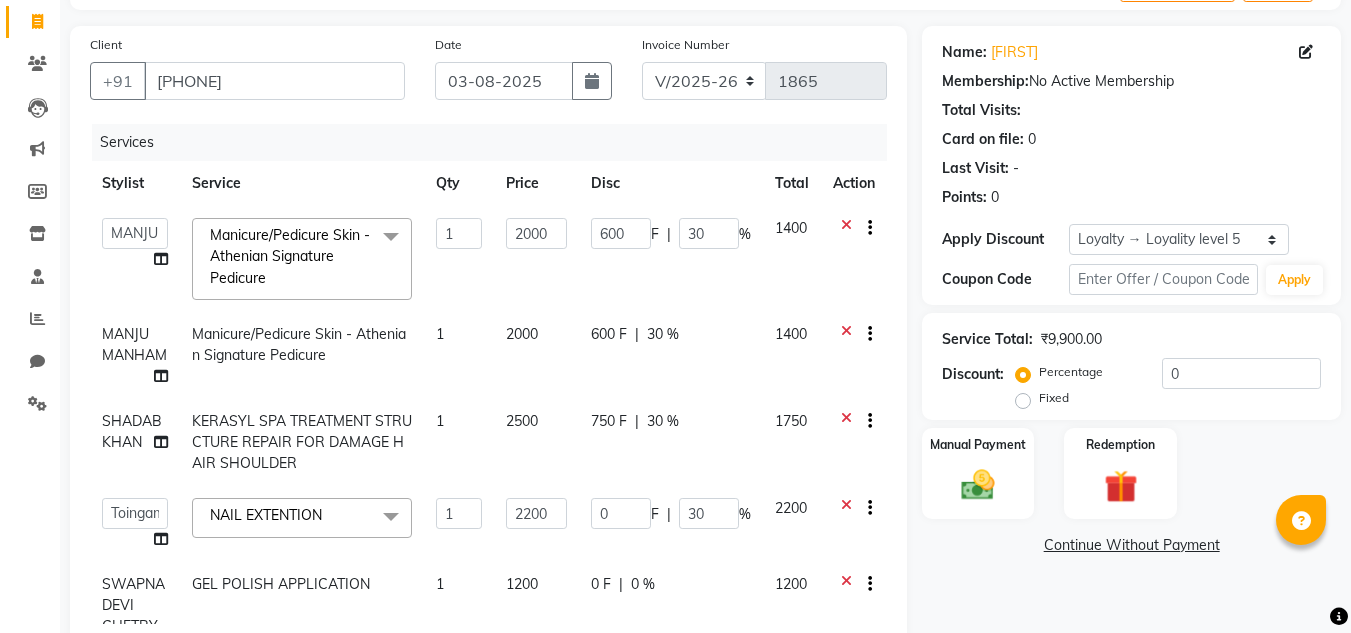 scroll, scrollTop: 148, scrollLeft: 0, axis: vertical 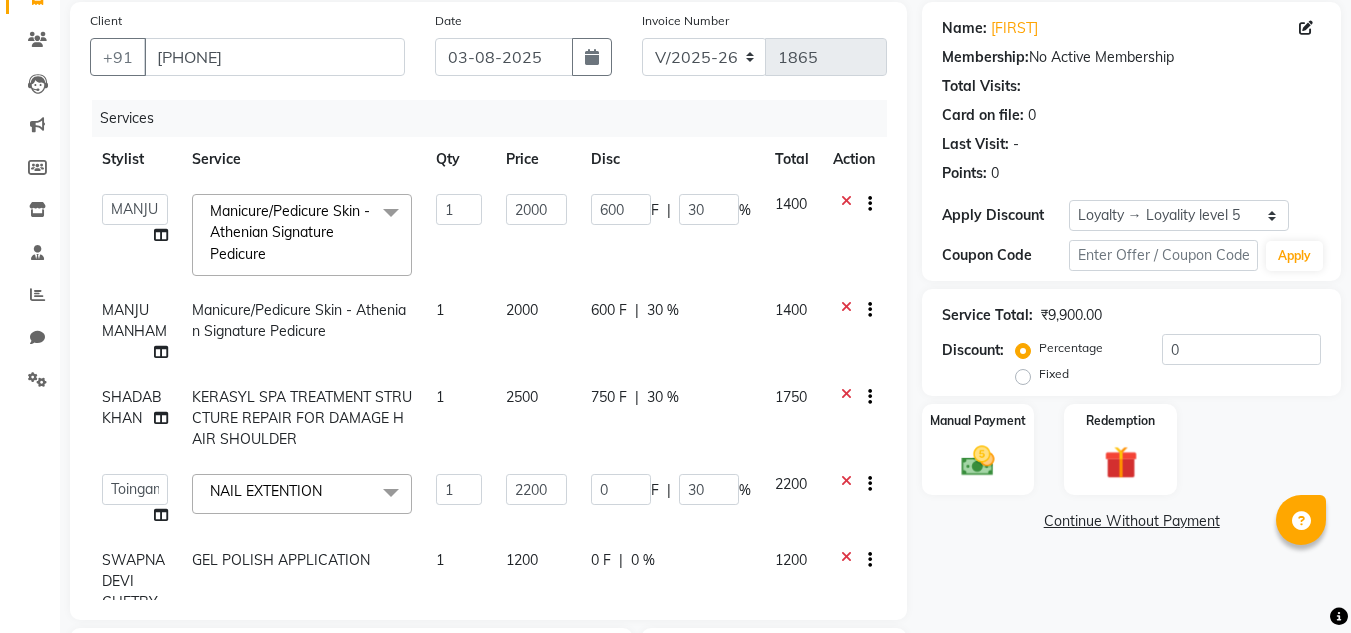 select on "80048" 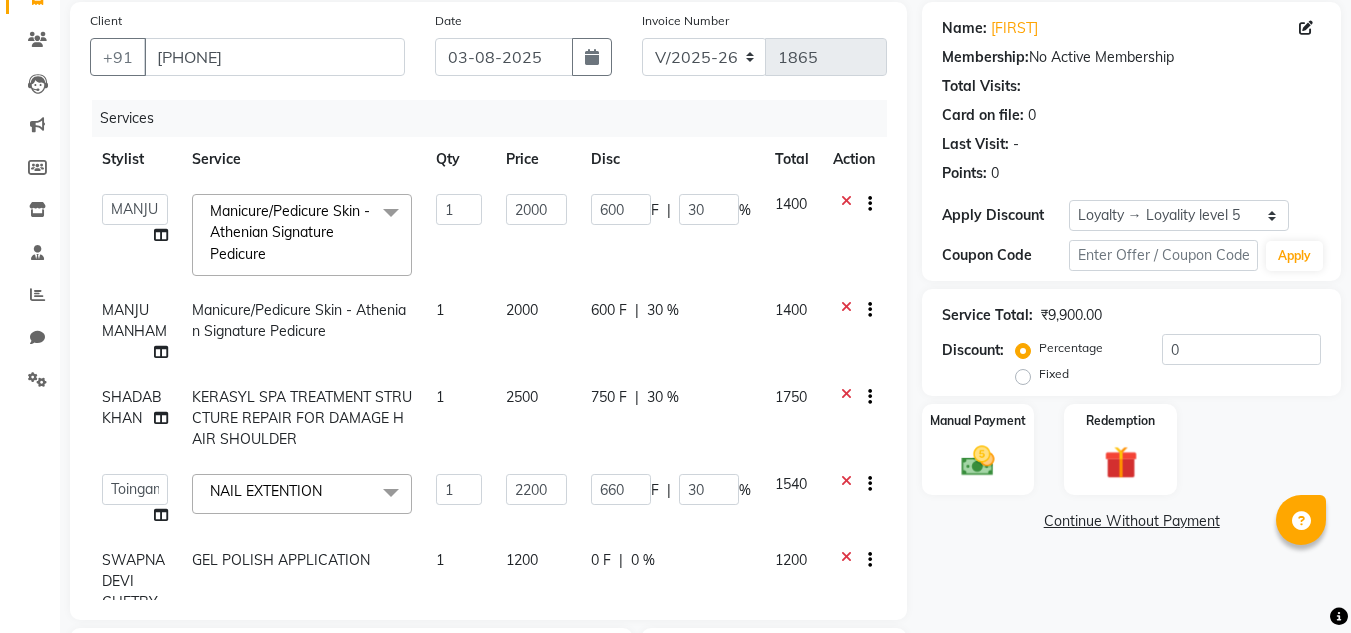 click on "0 %" 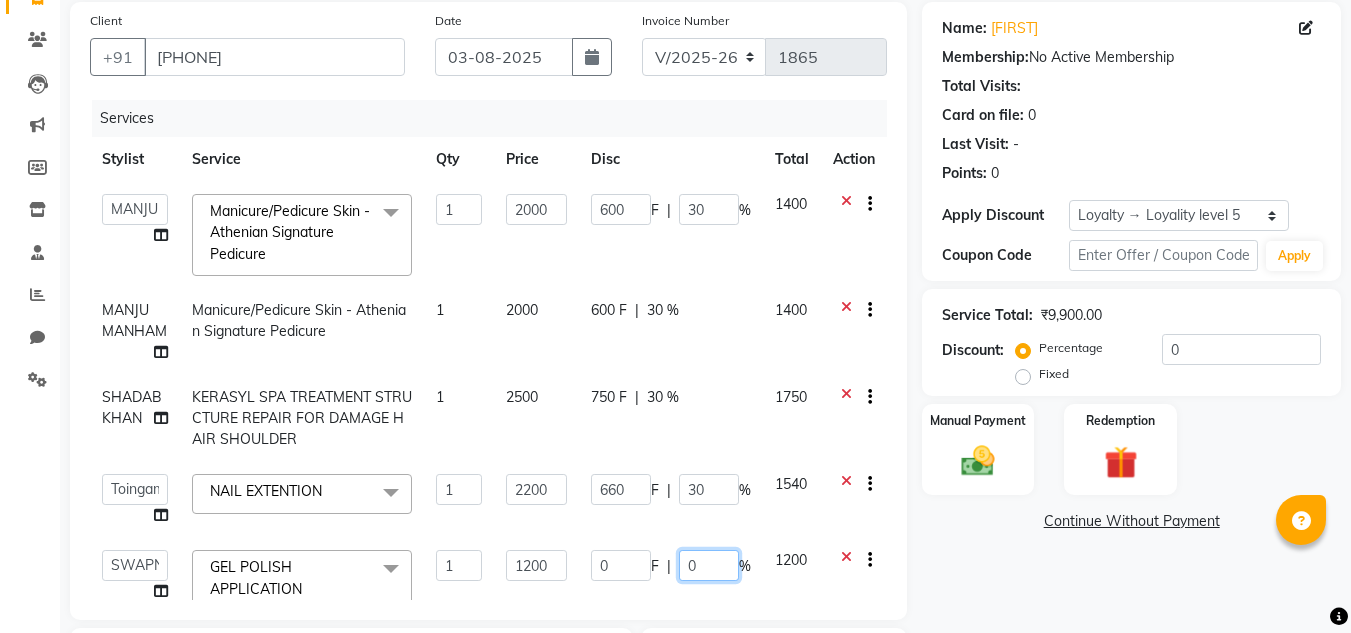 click on "0" 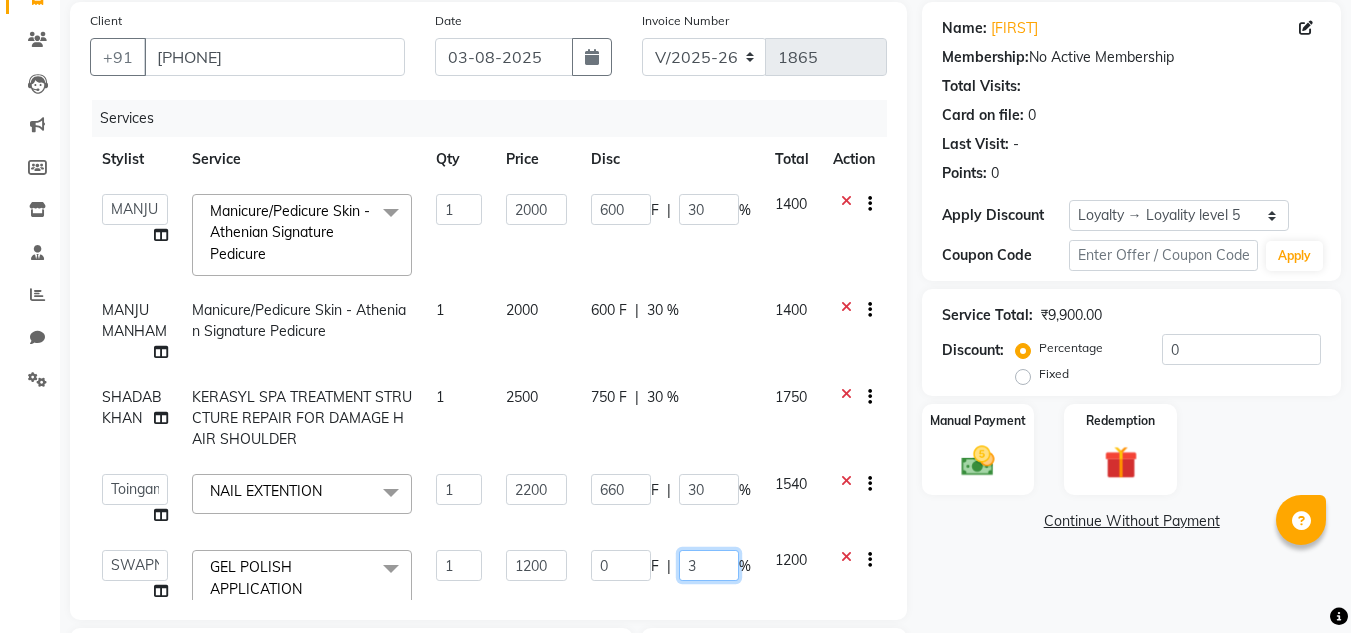 type on "30" 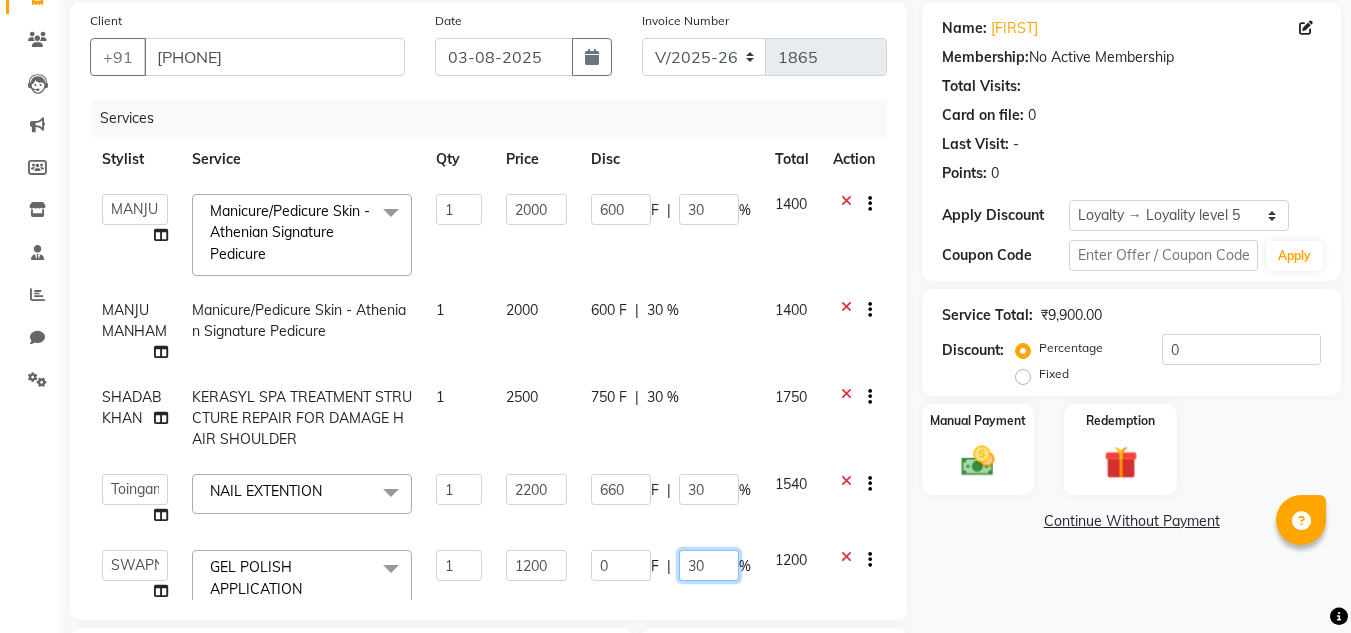 scroll, scrollTop: 222, scrollLeft: 0, axis: vertical 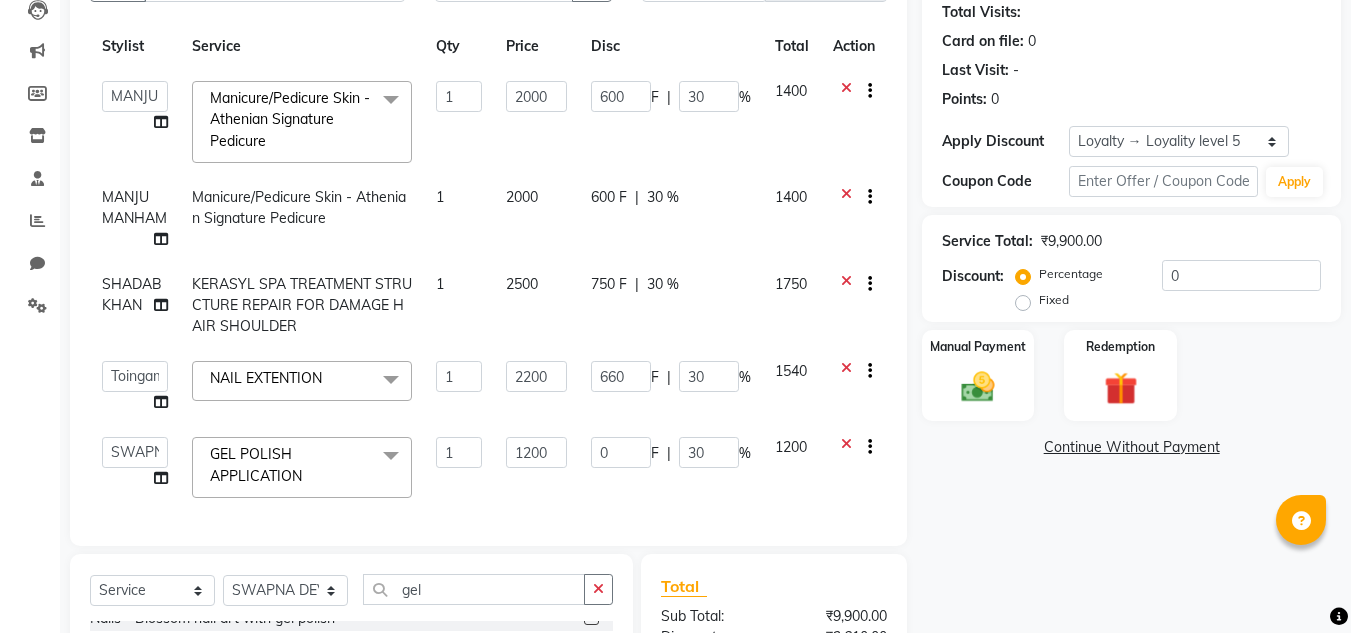 click on "0 F | 30 %" 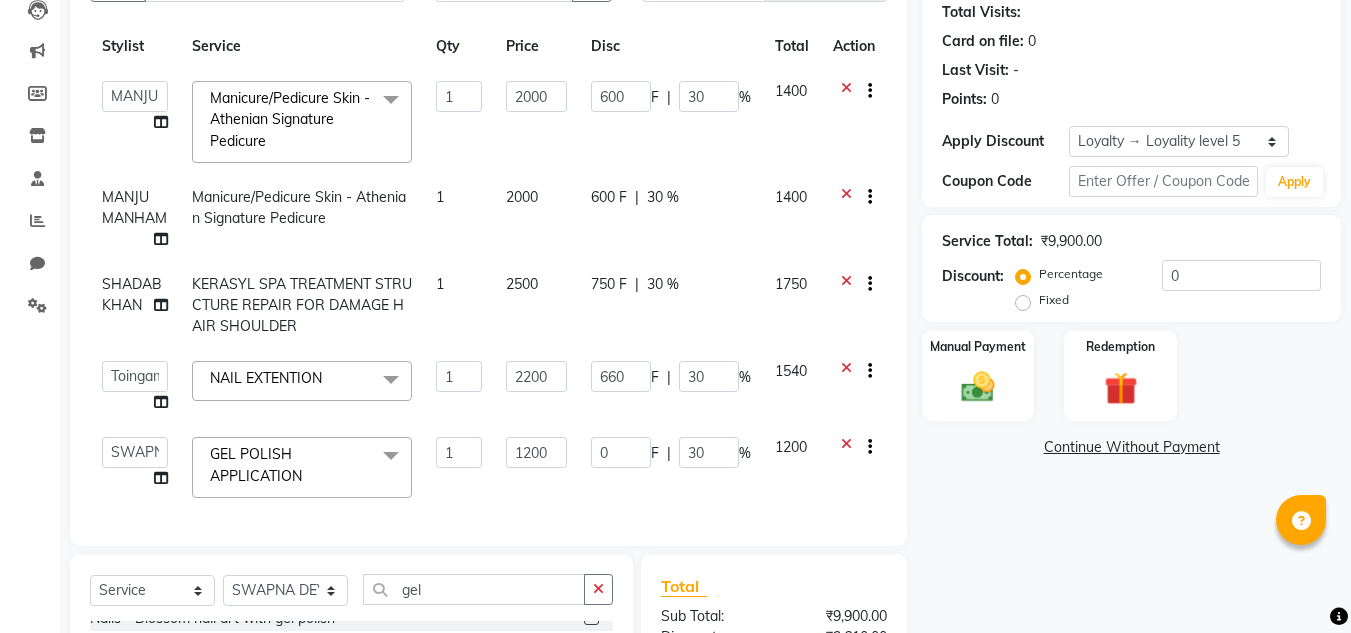 select on "80206" 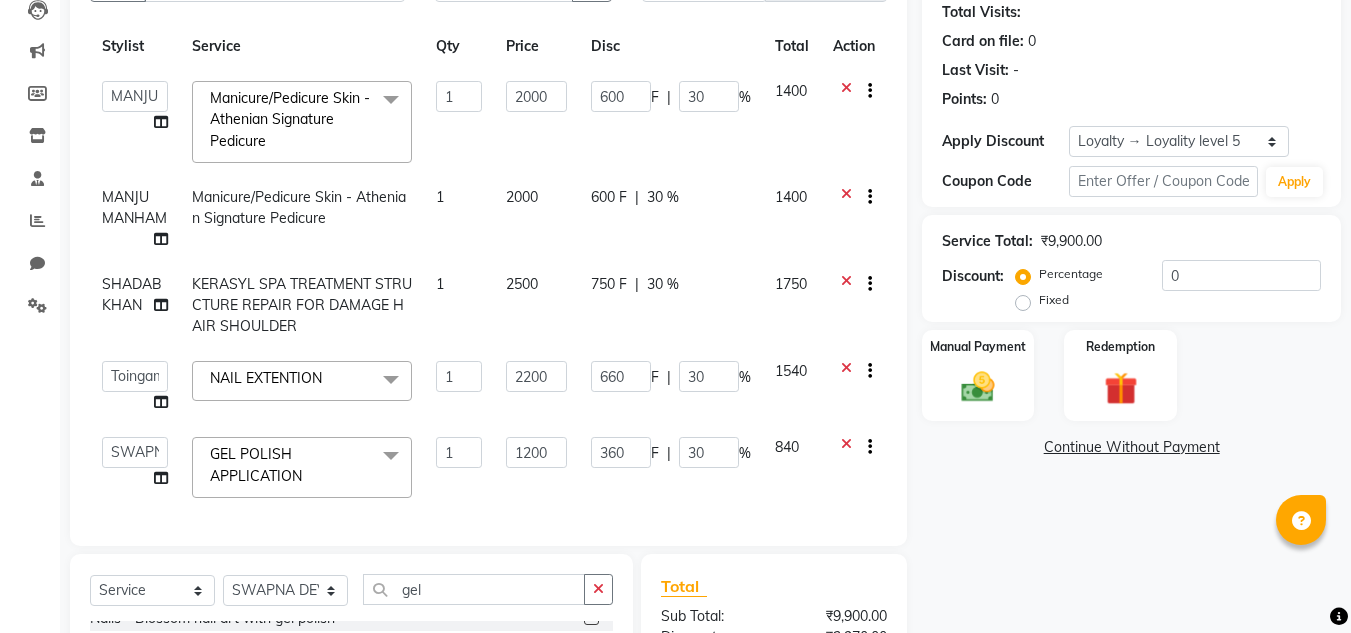 scroll, scrollTop: 54, scrollLeft: 0, axis: vertical 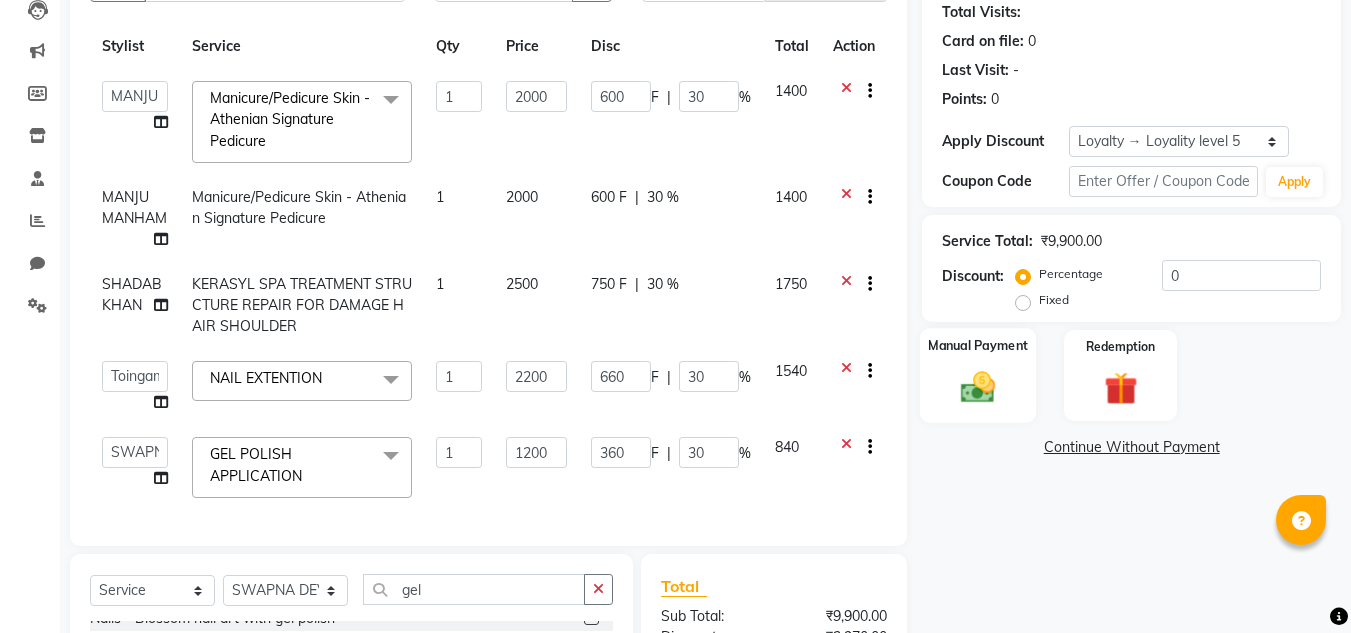 click 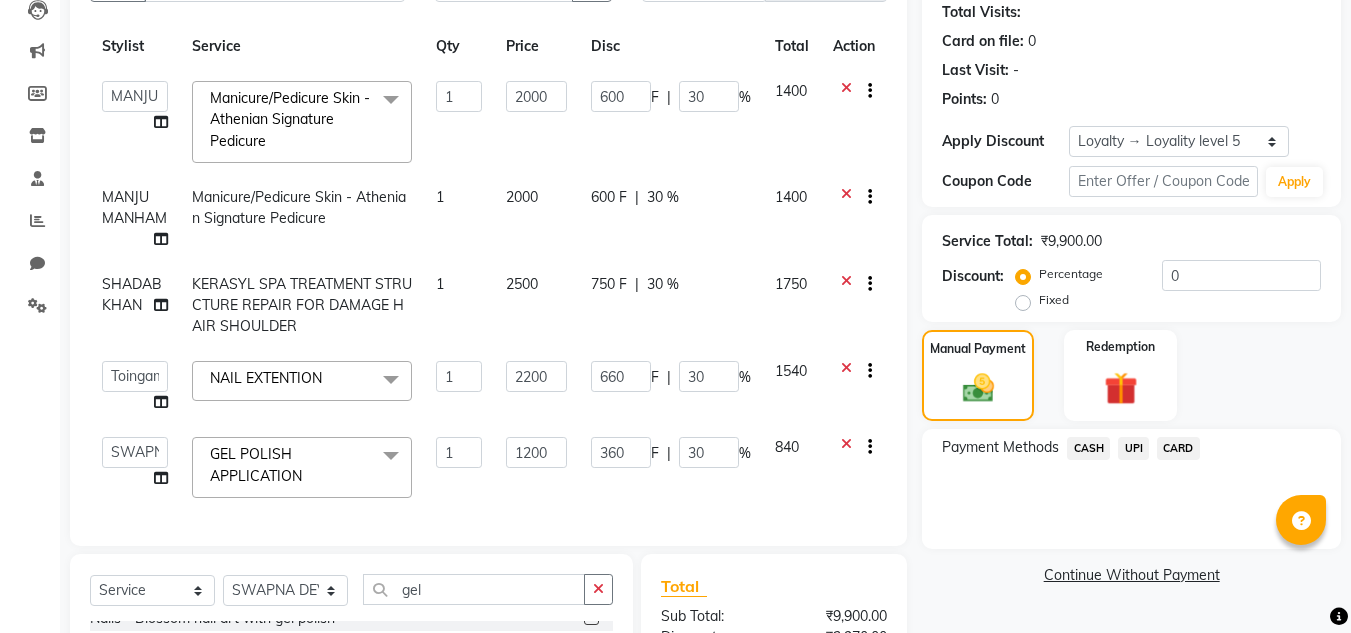 click on "UPI" 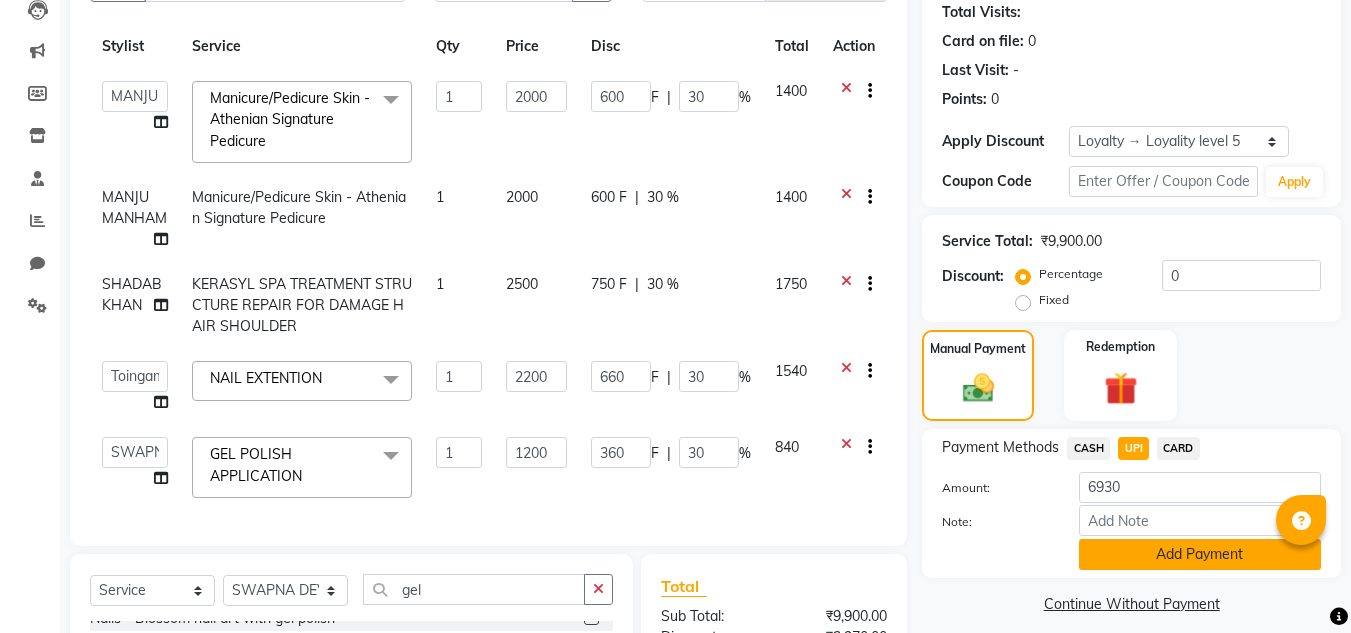 click on "Add Payment" 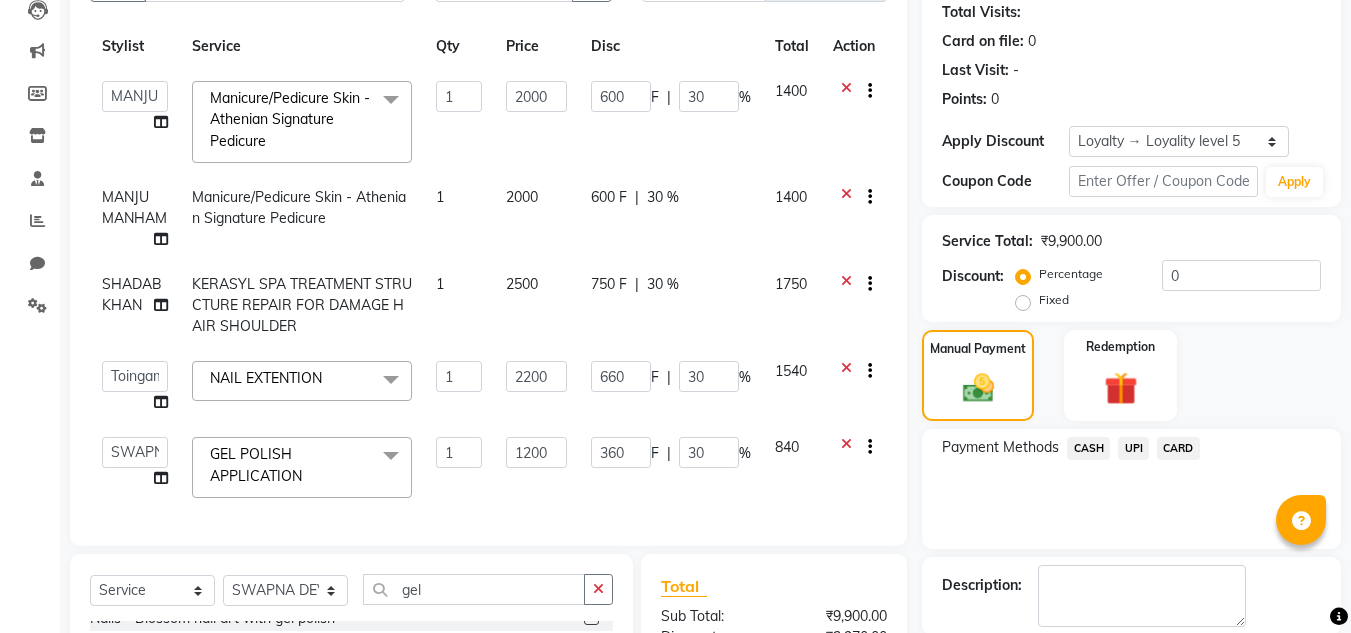 click on "Checkout" 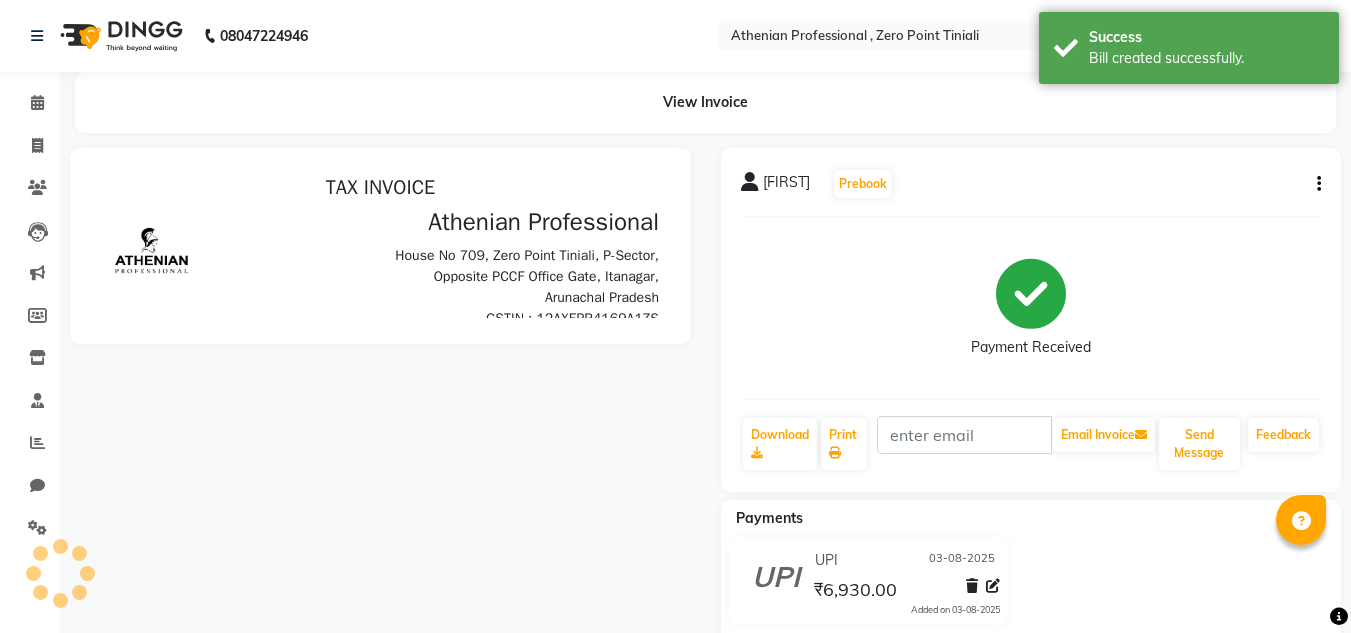 scroll, scrollTop: 0, scrollLeft: 0, axis: both 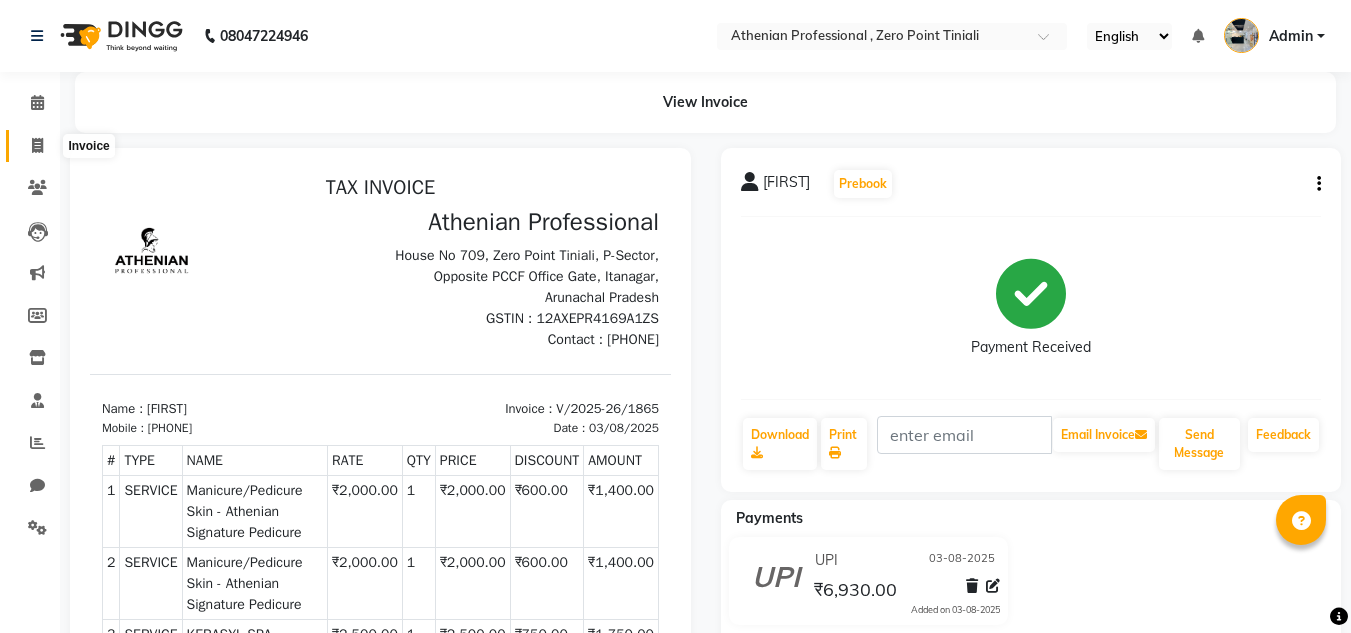 click 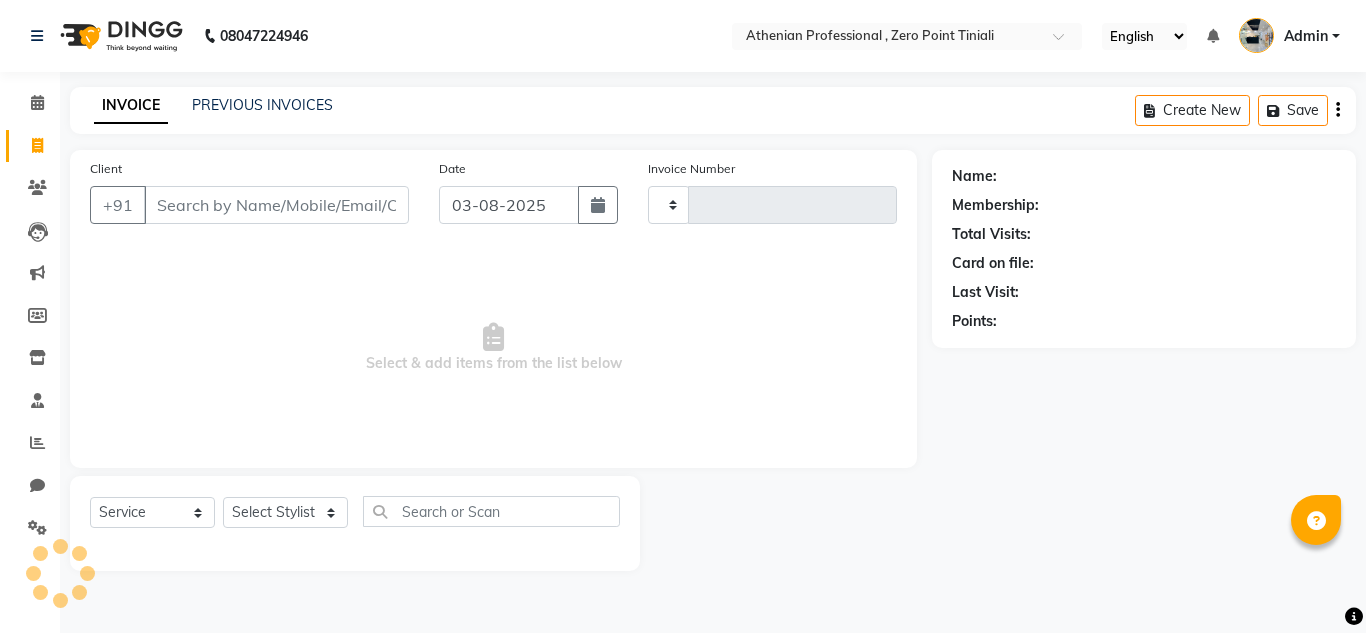 click on "Client" at bounding box center (276, 205) 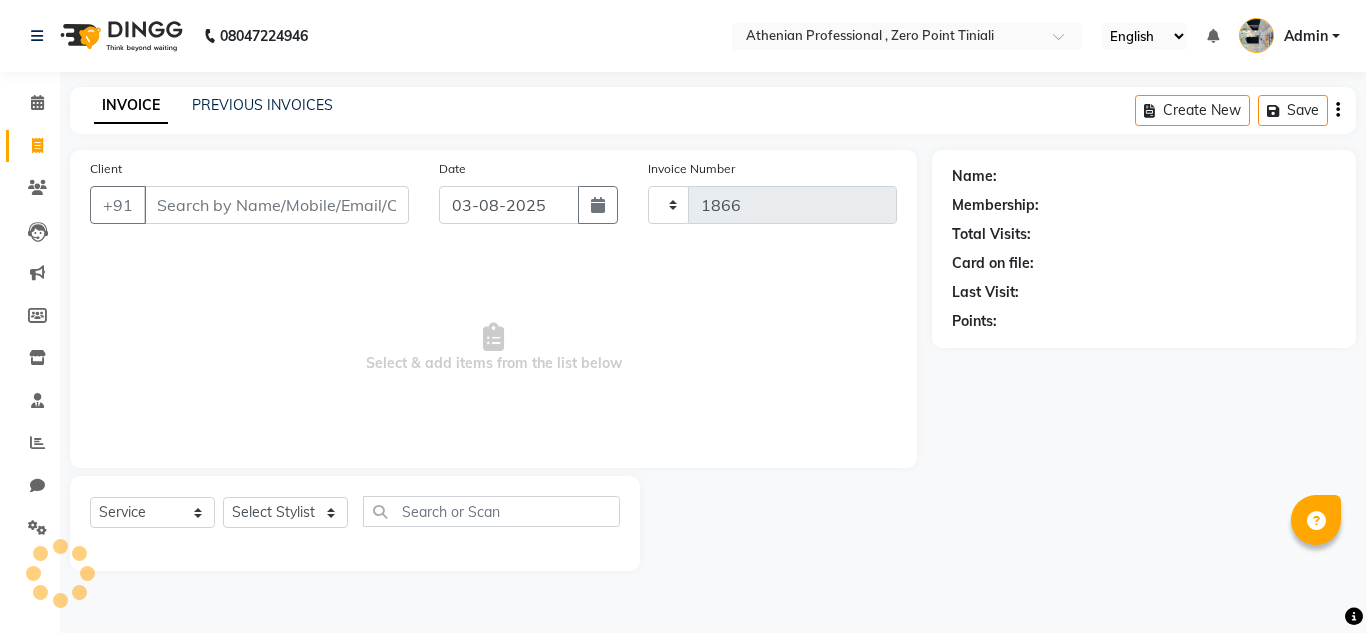 type on "D" 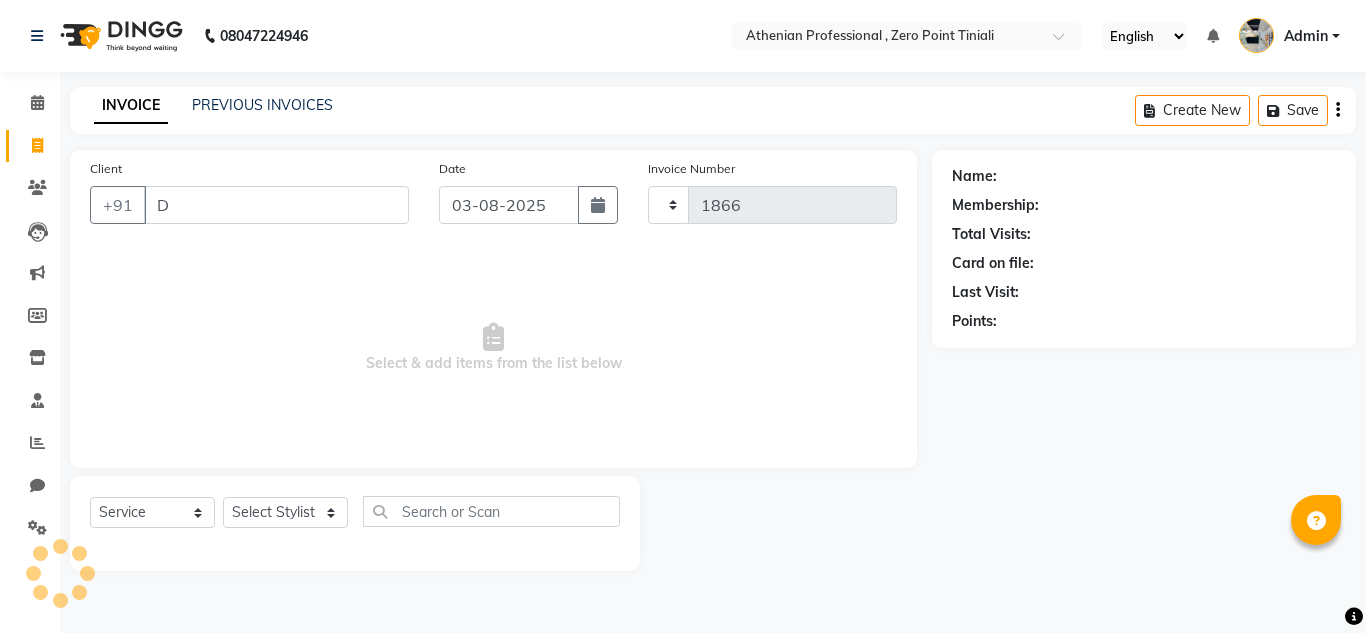 select on "8300" 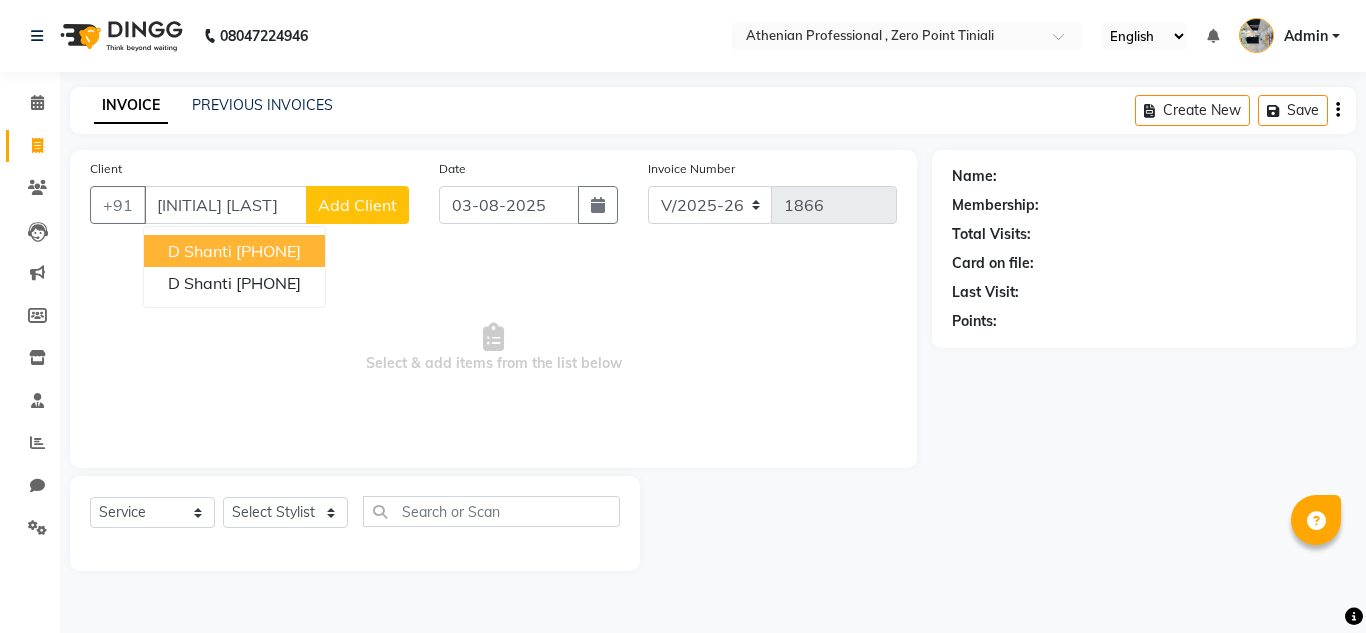 click on "d shanti" at bounding box center (200, 251) 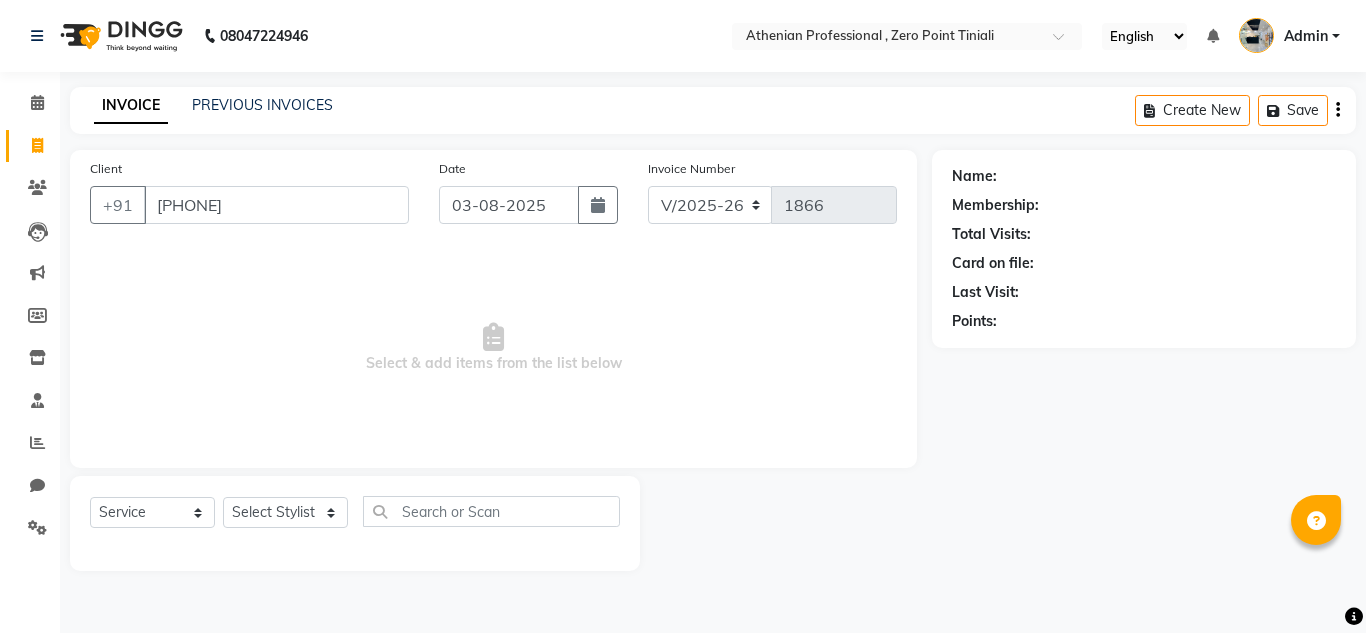 type on "[PHONE]" 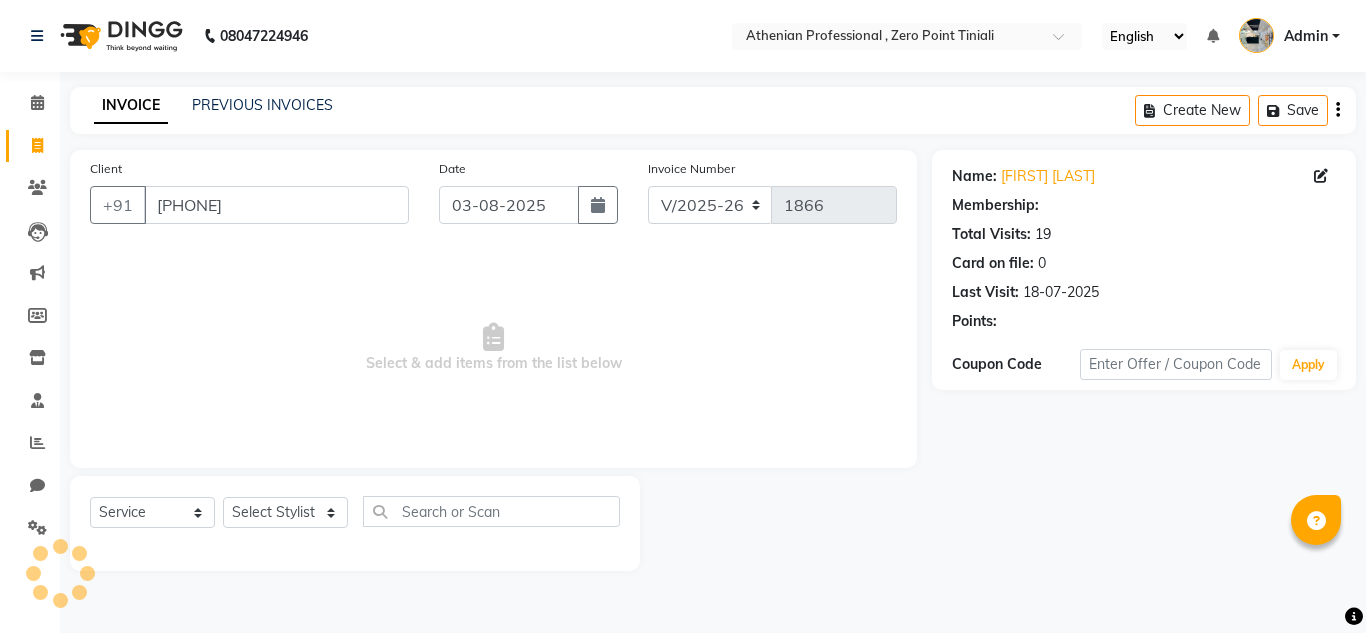 select on "1: Object" 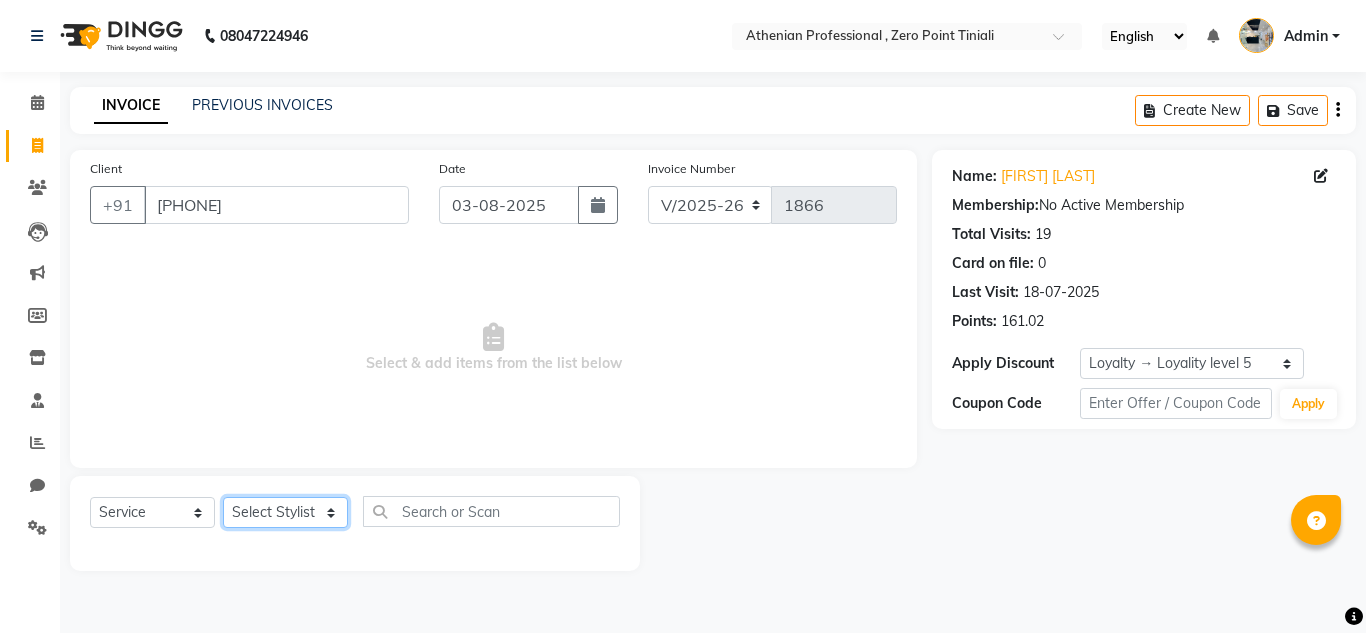 click on "Select Stylist Abin Mili Admin JAVED ANSARI KOSHEH BIHAM LINDUM NEME MAHINDRA BASUMATARY Manager MANJU MANHAM MINUKA CHETTRY NGAMNON RALONGHAM SHADAB KHAN SUMAN MAGAR SUMI BISWAS  SWAPNA DEVI CHETRY TAMCHI YAMA Toingam Jamikham YELLI LIKHA" 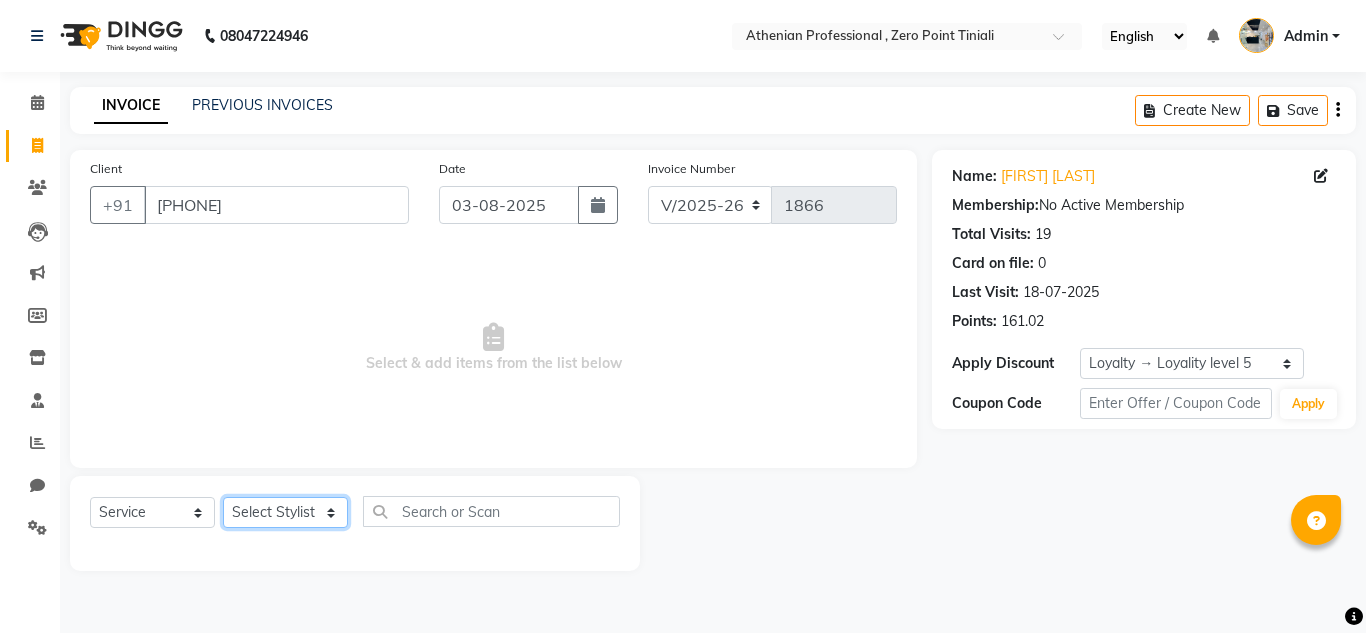 select on "80210" 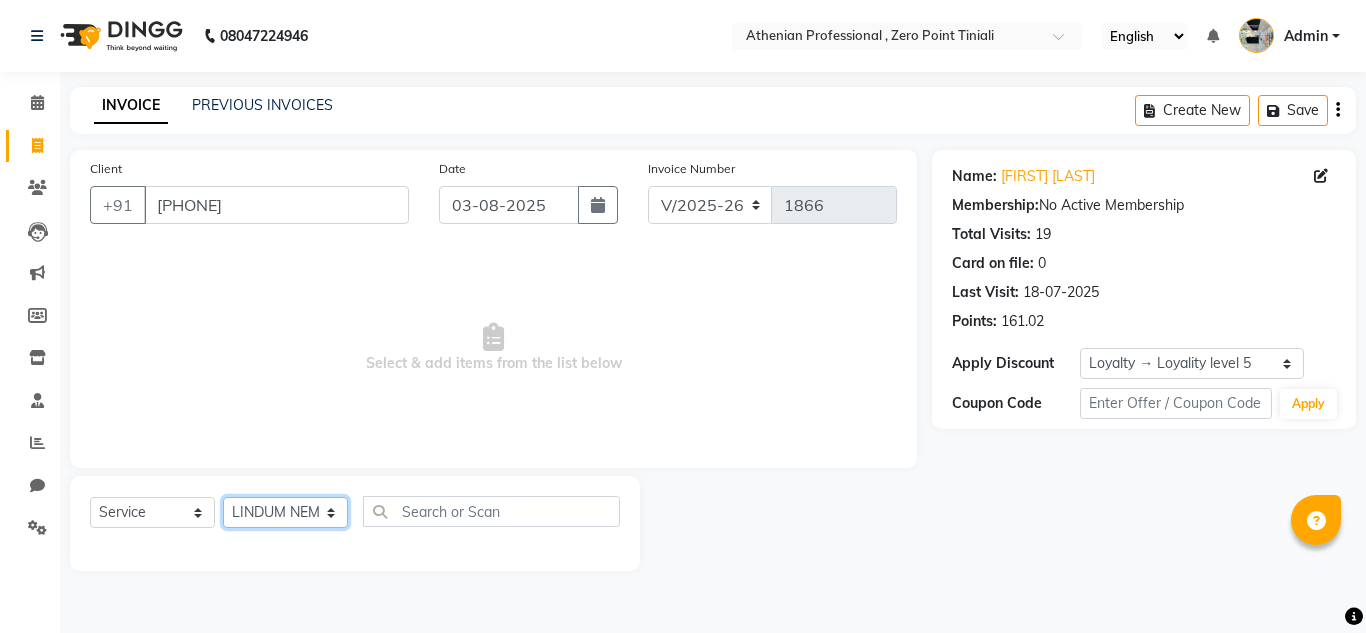 click on "Select Stylist Abin Mili Admin JAVED ANSARI KOSHEH BIHAM LINDUM NEME MAHINDRA BASUMATARY Manager MANJU MANHAM MINUKA CHETTRY NGAMNON RALONGHAM SHADAB KHAN SUMAN MAGAR SUMI BISWAS  SWAPNA DEVI CHETRY TAMCHI YAMA Toingam Jamikham YELLI LIKHA" 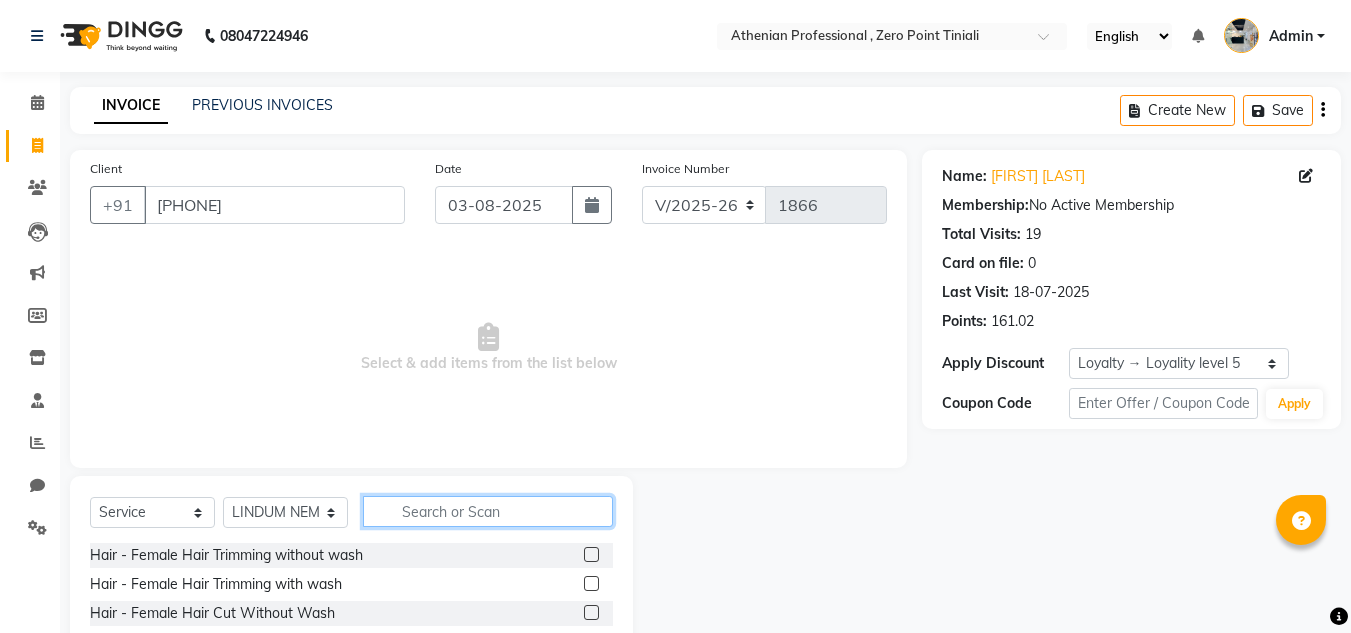 click 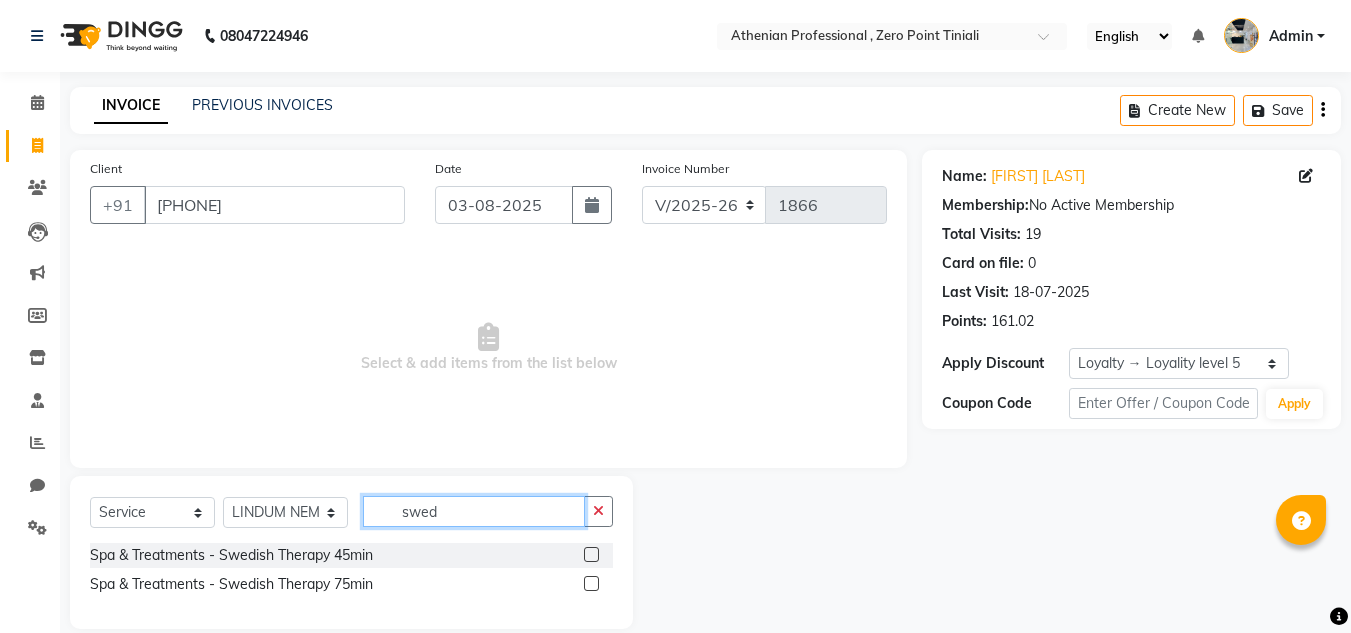 type on "swed" 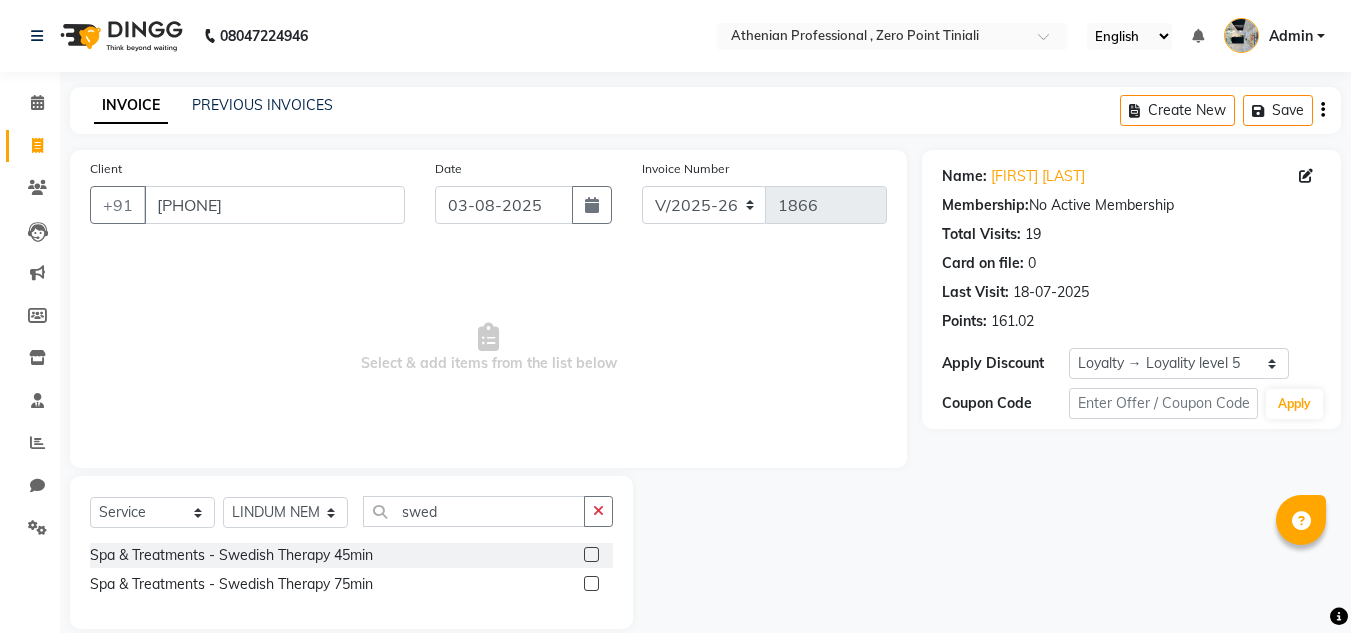 click 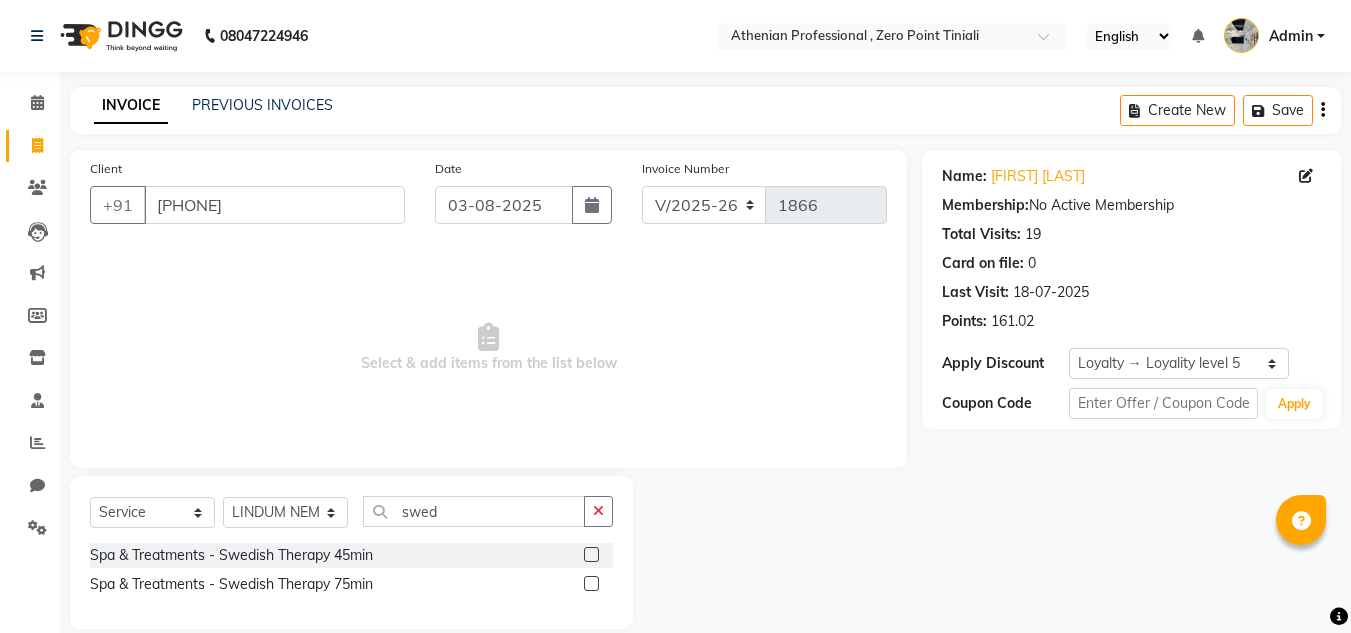 click at bounding box center (590, 555) 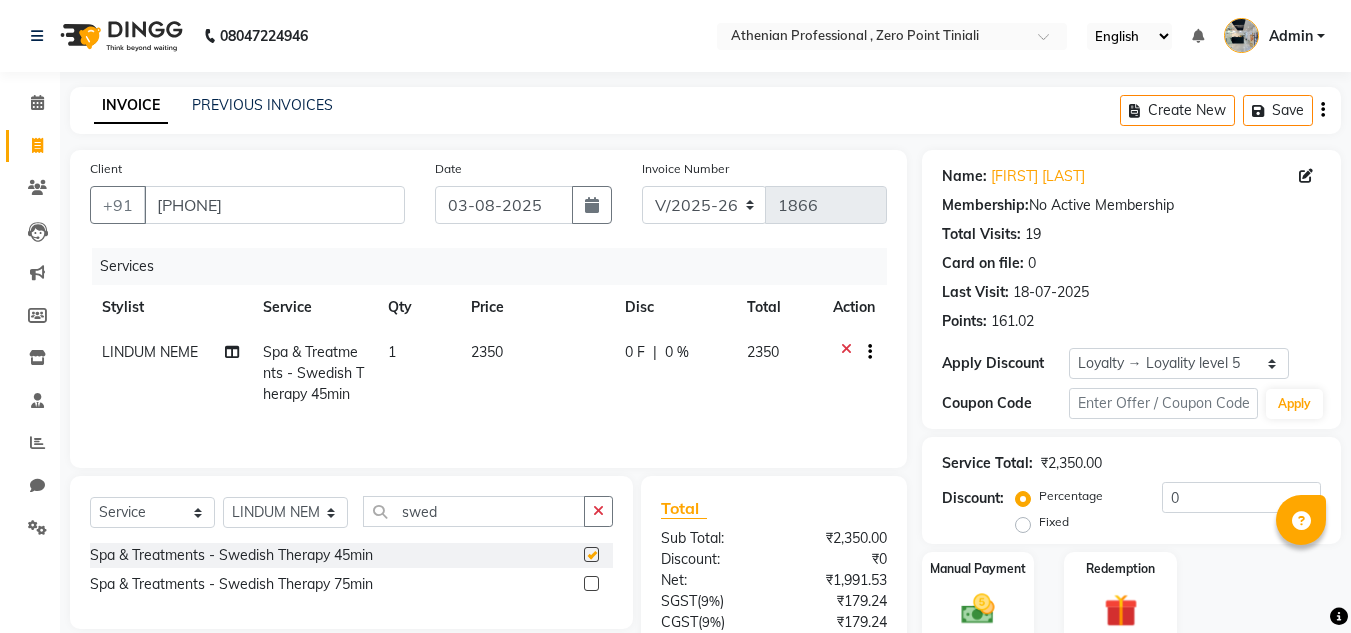 checkbox on "false" 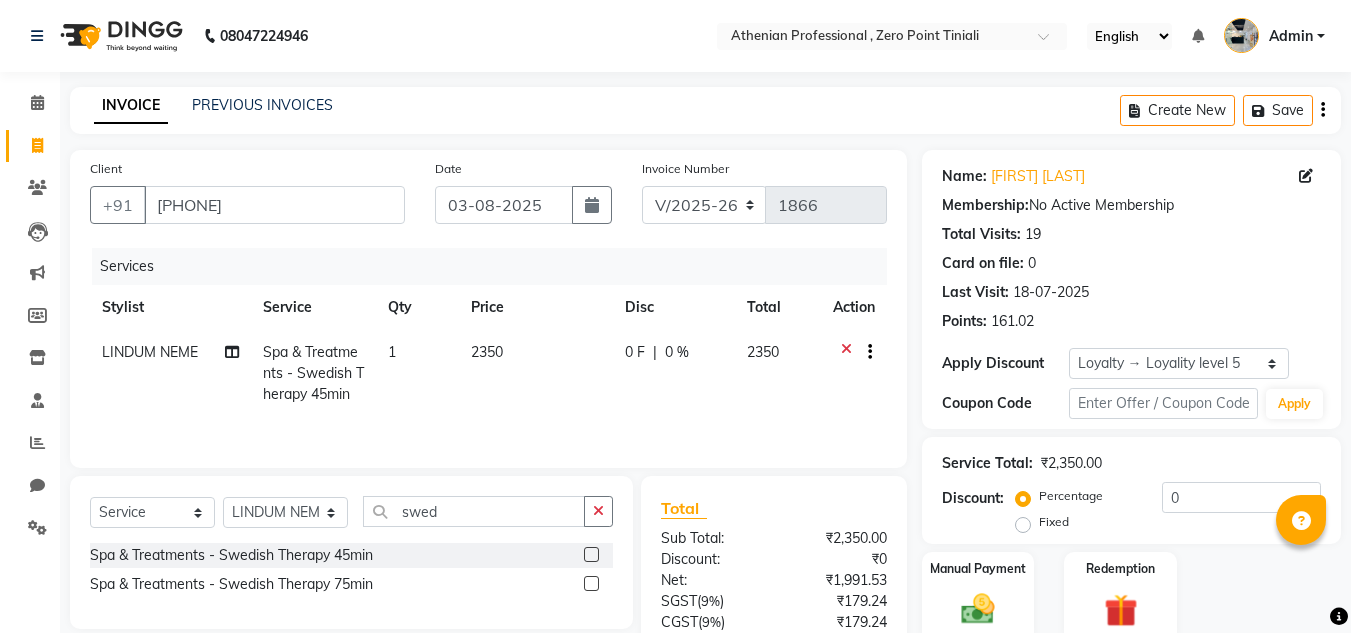 scroll, scrollTop: 165, scrollLeft: 0, axis: vertical 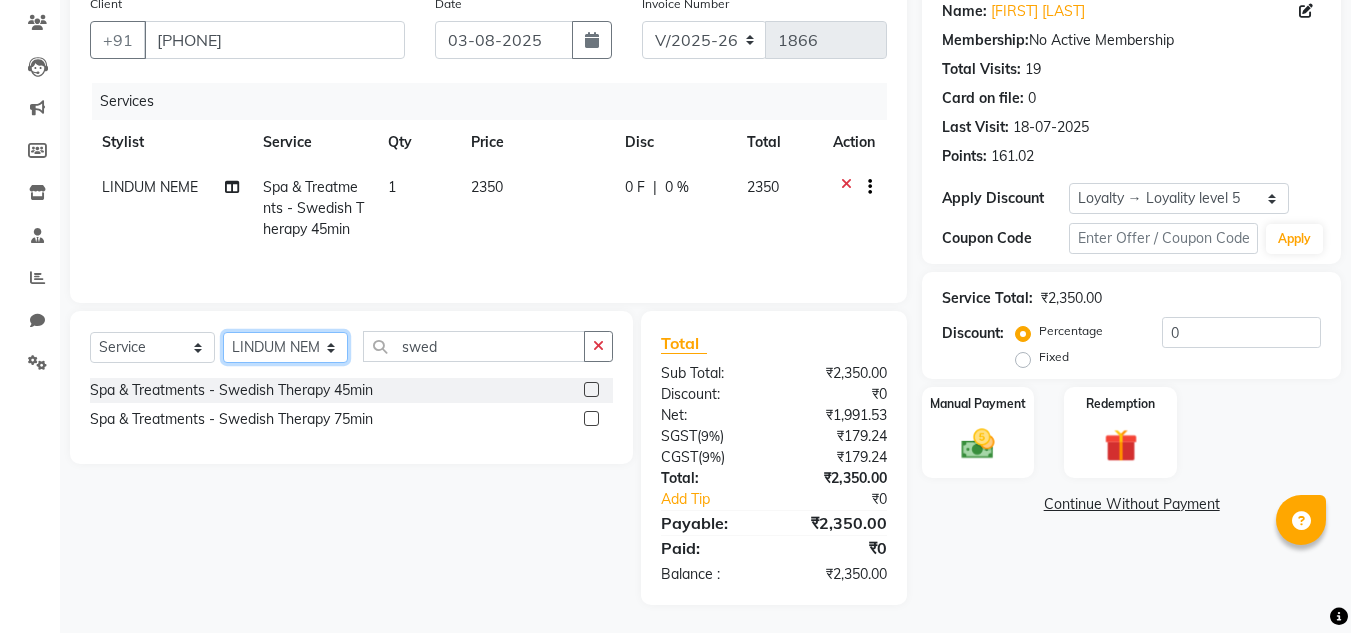 click on "Select Stylist Abin Mili Admin JAVED ANSARI KOSHEH BIHAM LINDUM NEME MAHINDRA BASUMATARY Manager MANJU MANHAM MINUKA CHETTRY NGAMNON RALONGHAM SHADAB KHAN SUMAN MAGAR SUMI BISWAS  SWAPNA DEVI CHETRY TAMCHI YAMA Toingam Jamikham YELLI LIKHA" 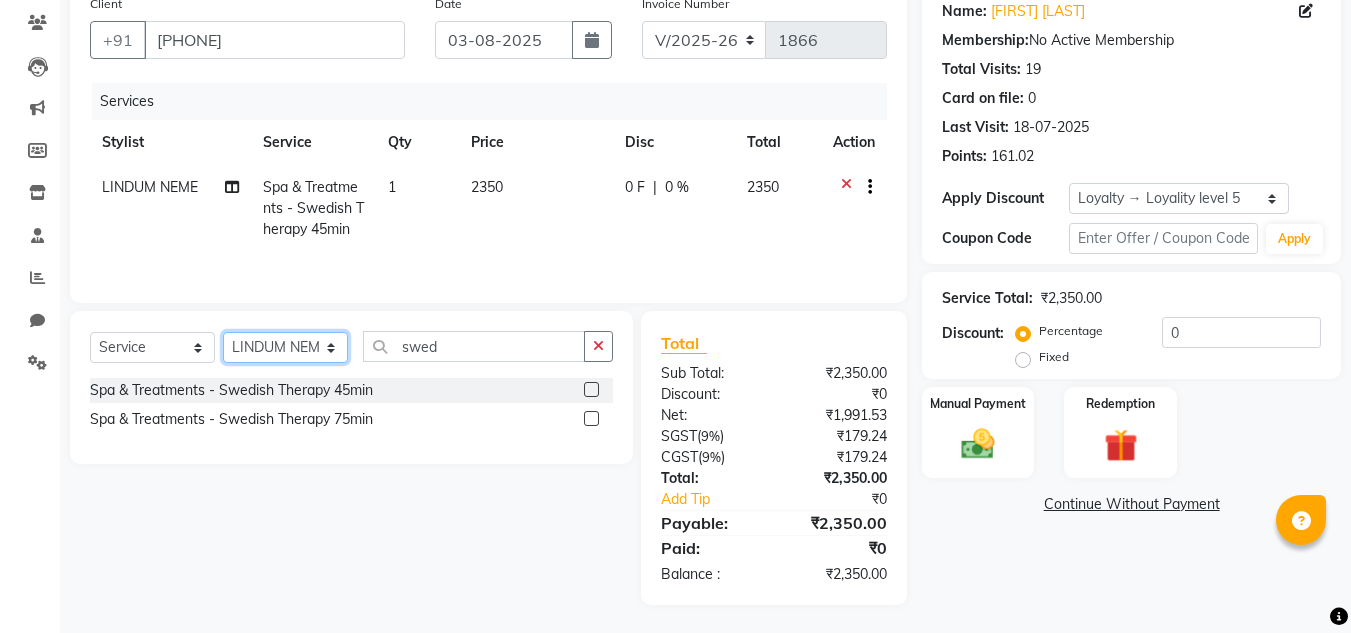 select on "80201" 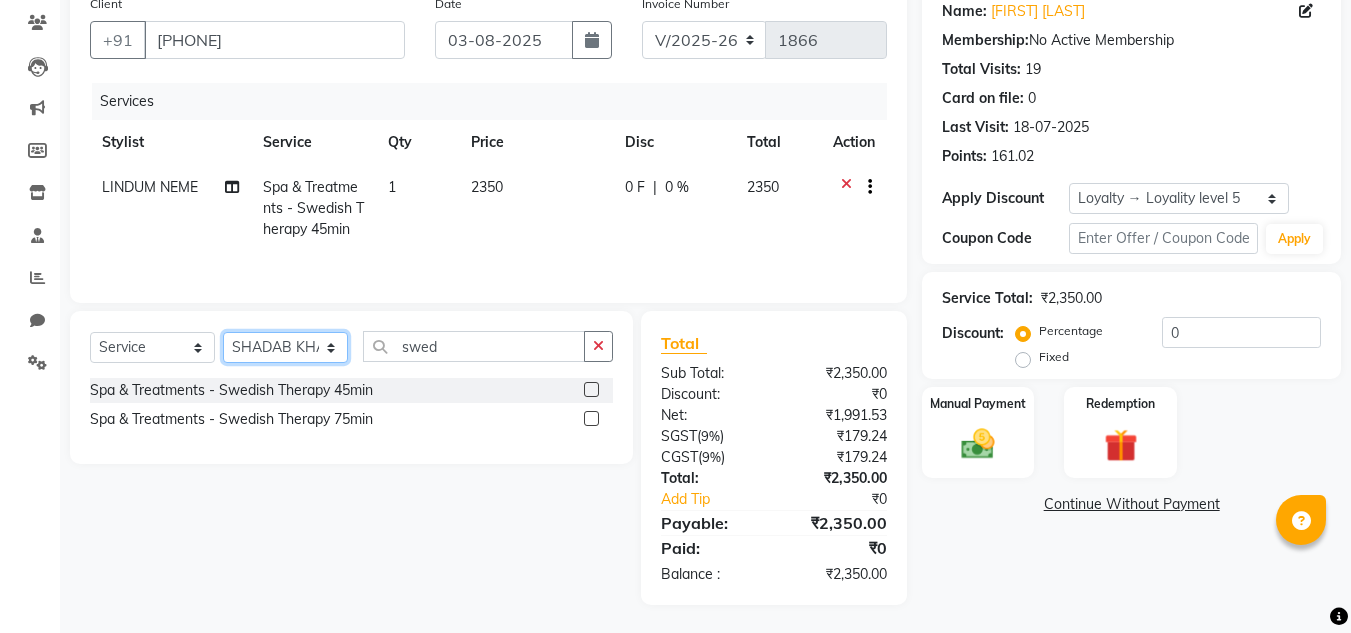 click on "Select Stylist Abin Mili Admin JAVED ANSARI KOSHEH BIHAM LINDUM NEME MAHINDRA BASUMATARY Manager MANJU MANHAM MINUKA CHETTRY NGAMNON RALONGHAM SHADAB KHAN SUMAN MAGAR SUMI BISWAS  SWAPNA DEVI CHETRY TAMCHI YAMA Toingam Jamikham YELLI LIKHA" 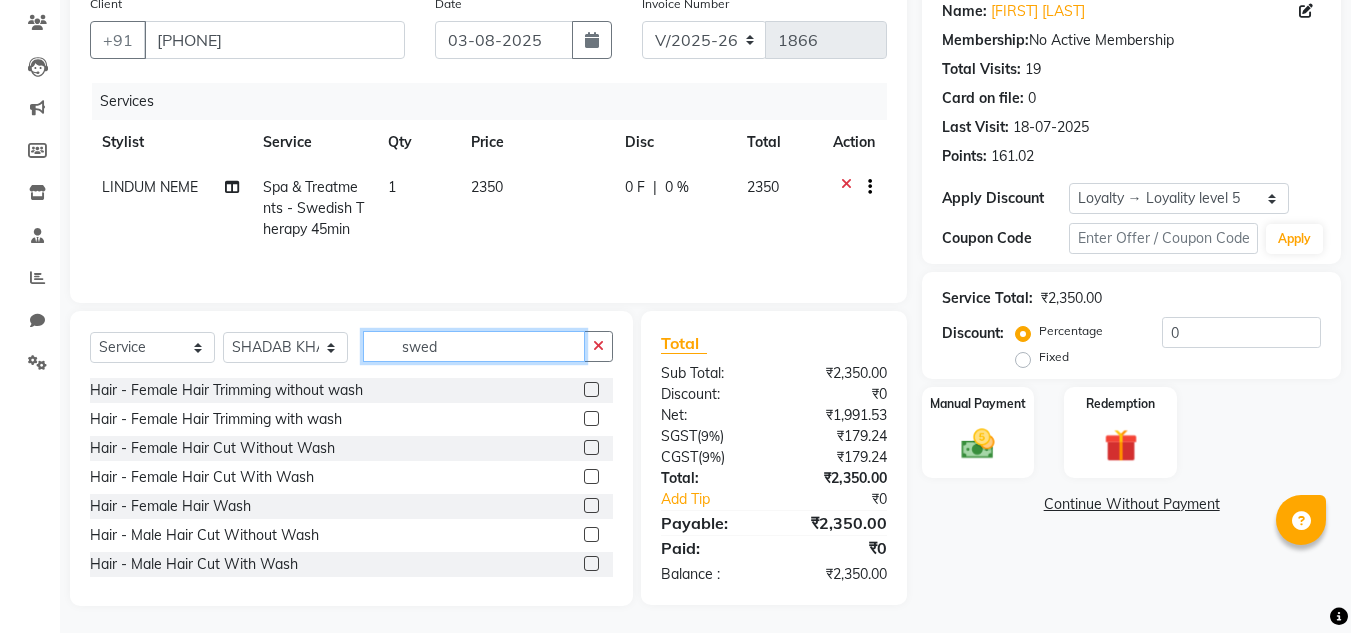 click on "swed" 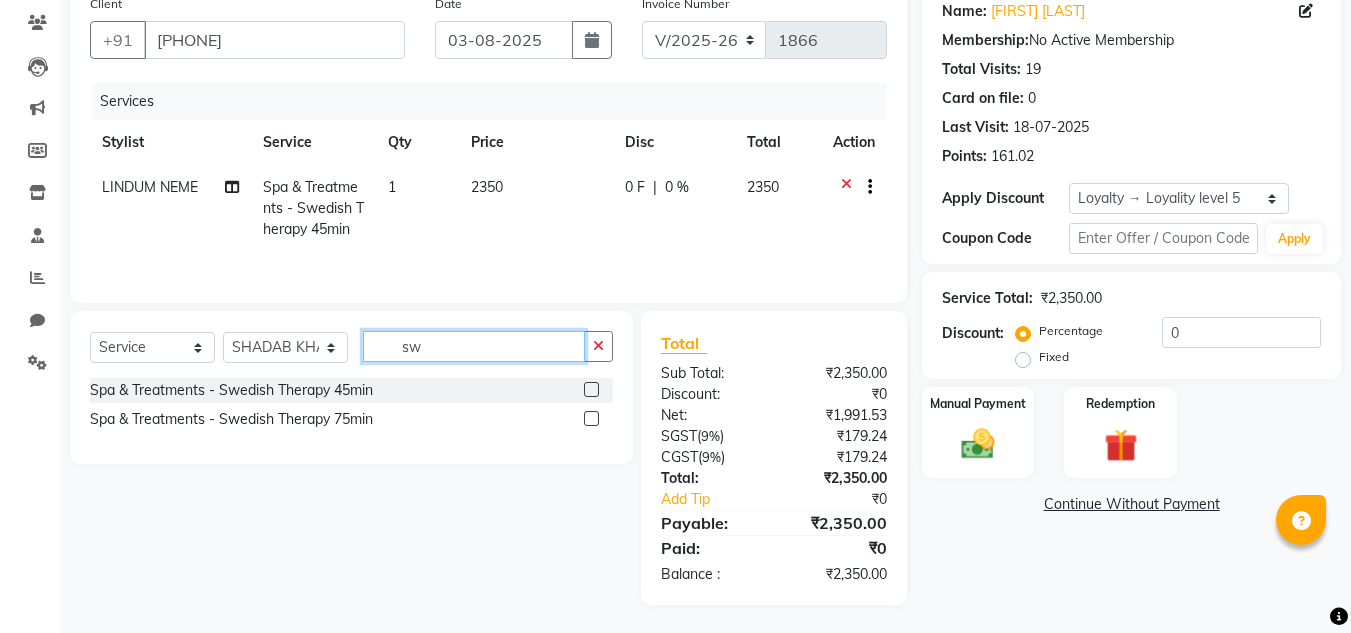 type on "s" 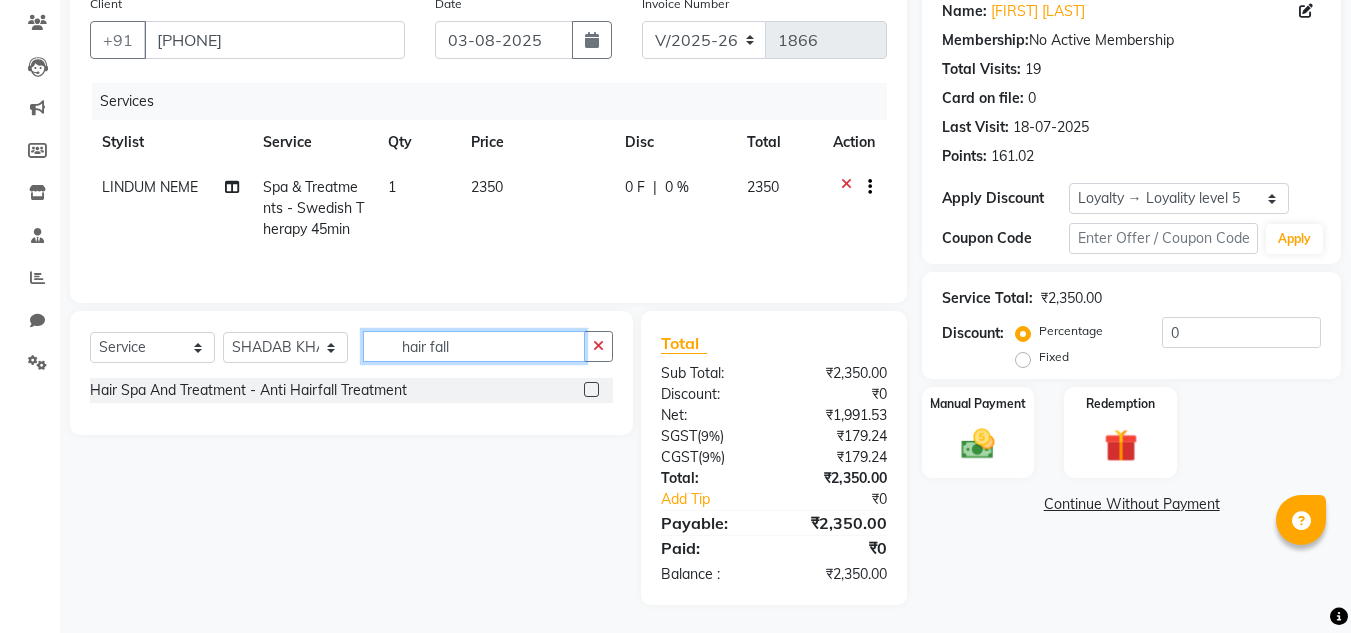 type on "hair fall" 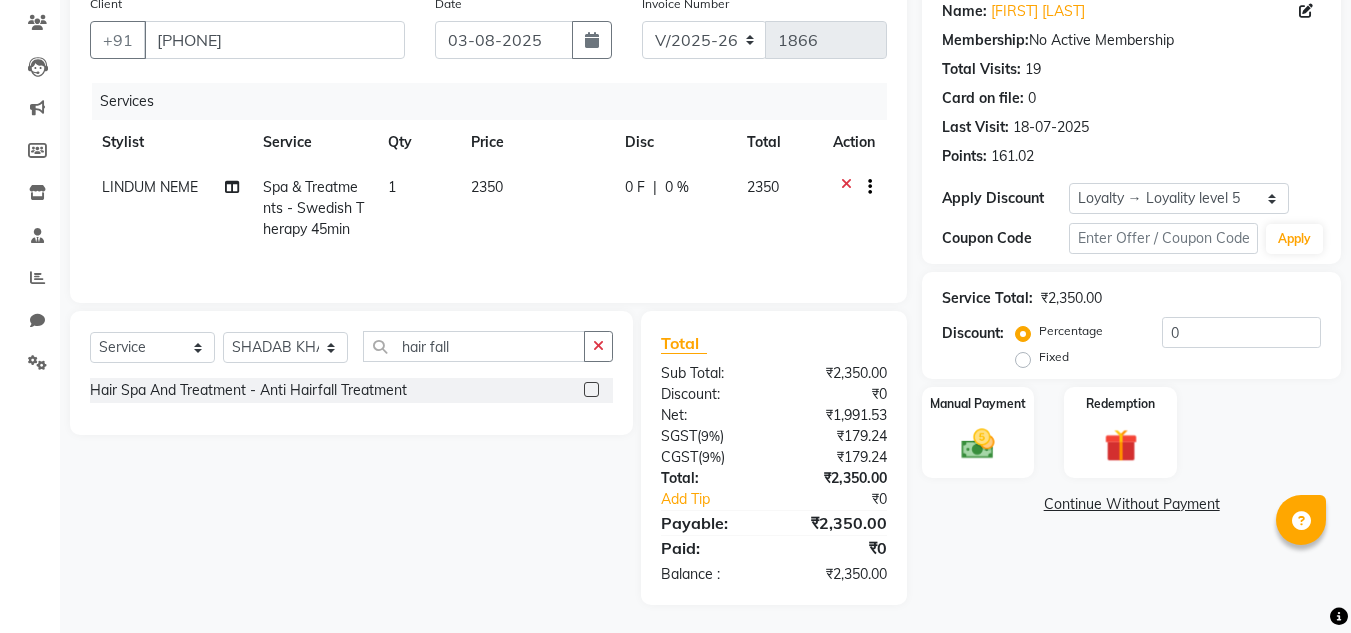 click 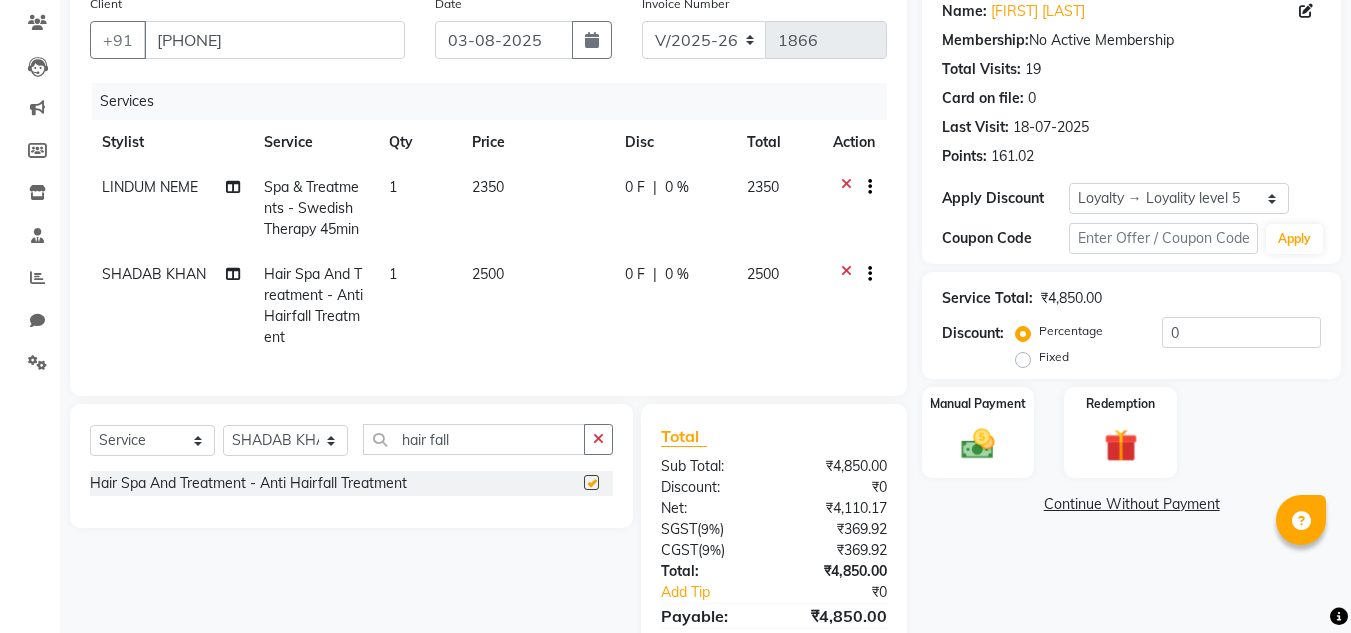 checkbox on "false" 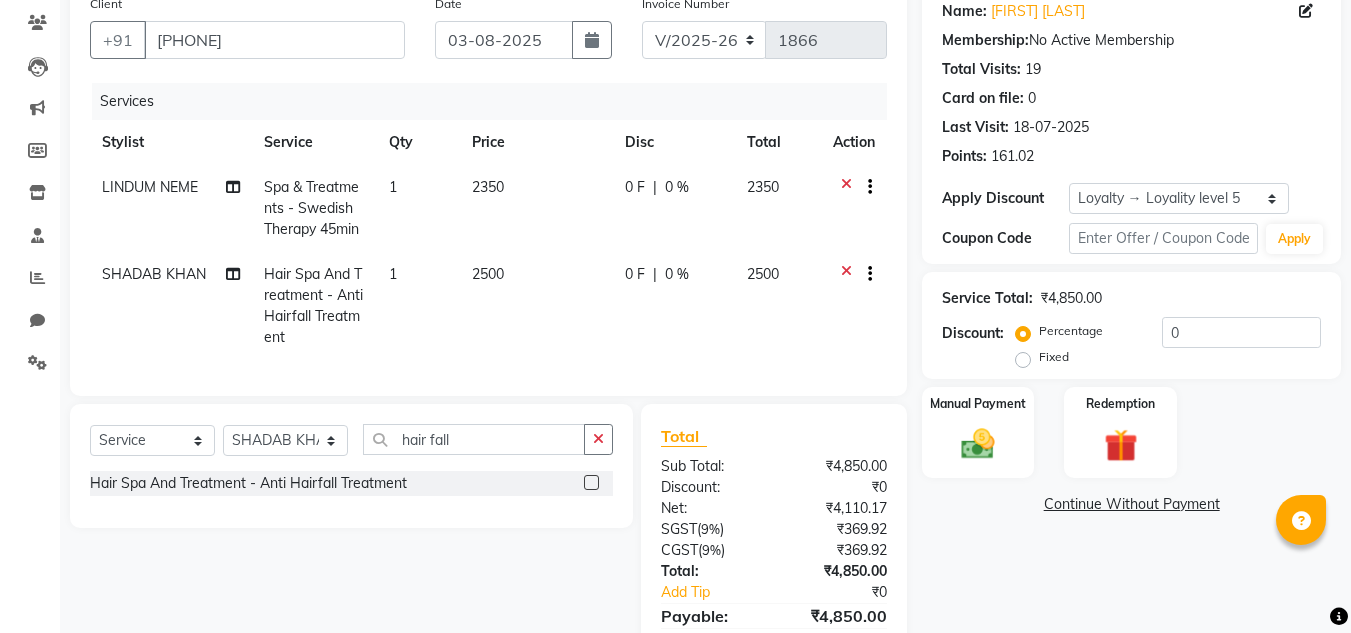 scroll, scrollTop: 275, scrollLeft: 0, axis: vertical 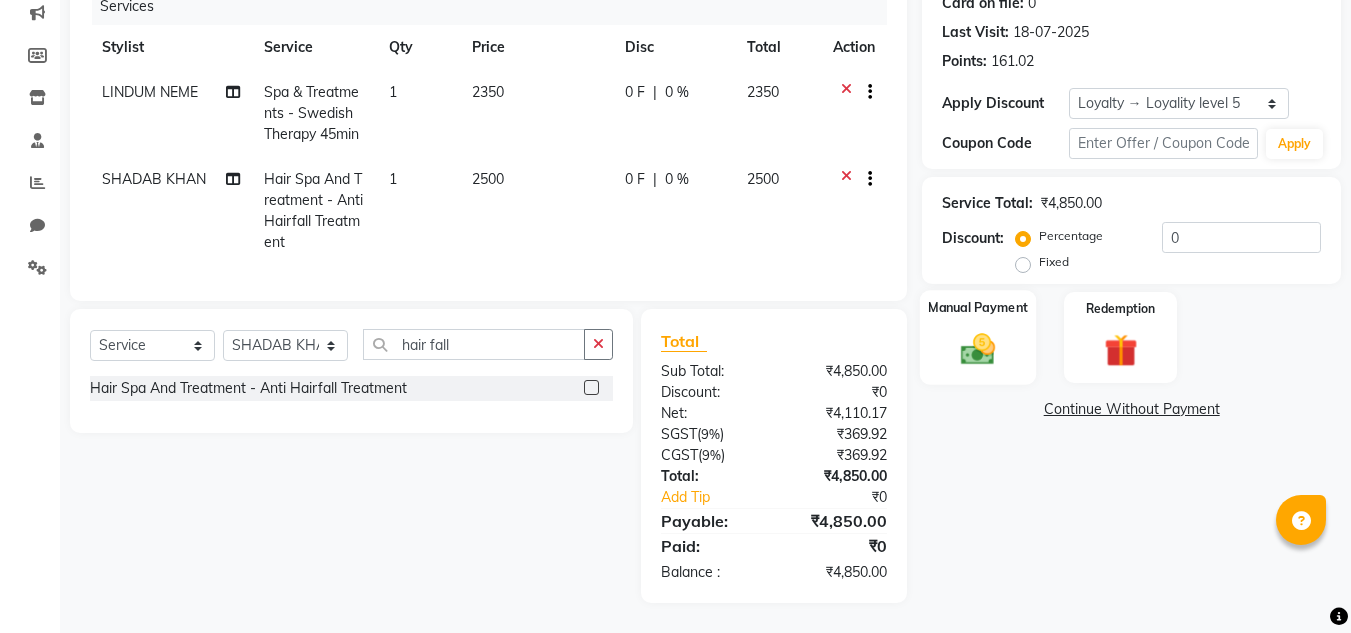 click 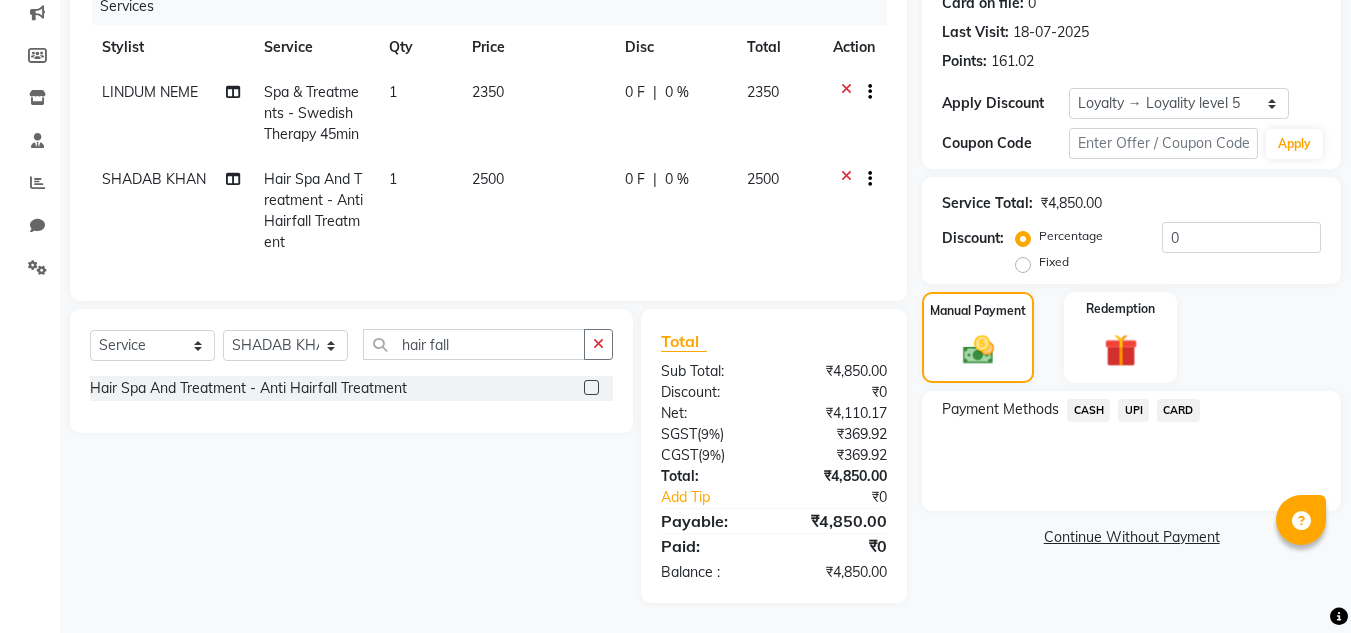 scroll, scrollTop: 175, scrollLeft: 0, axis: vertical 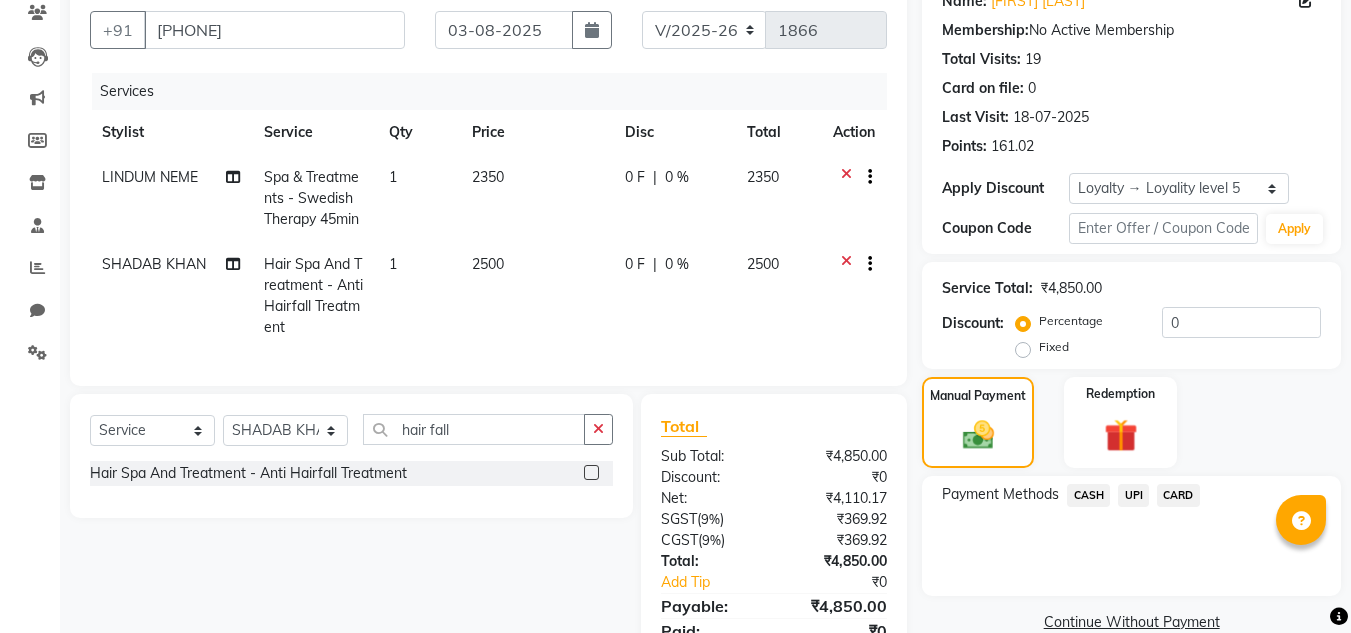 click on "0 %" 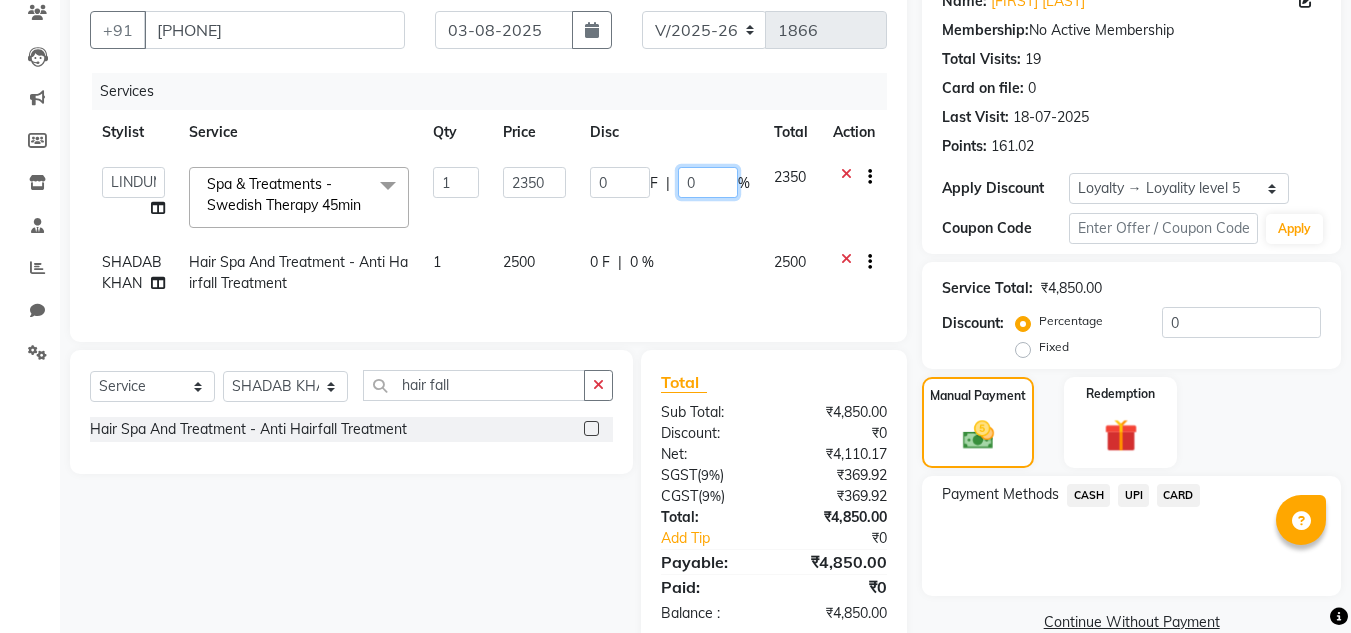 click on "0" 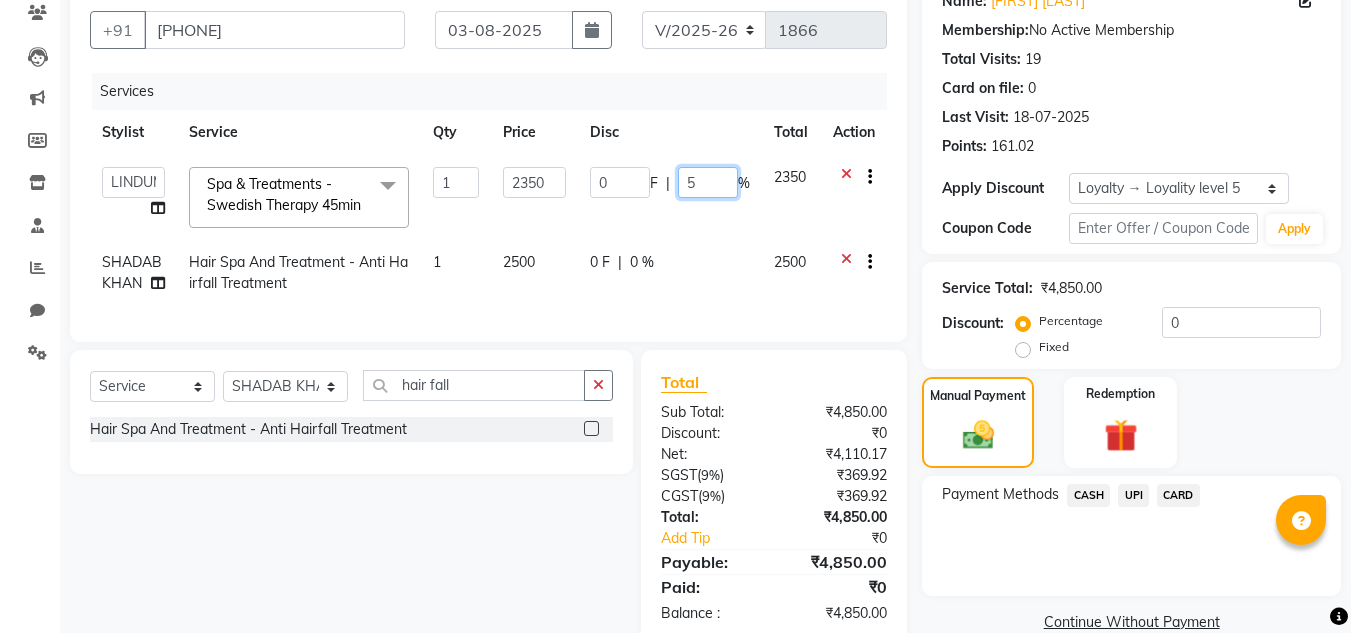 type on "50" 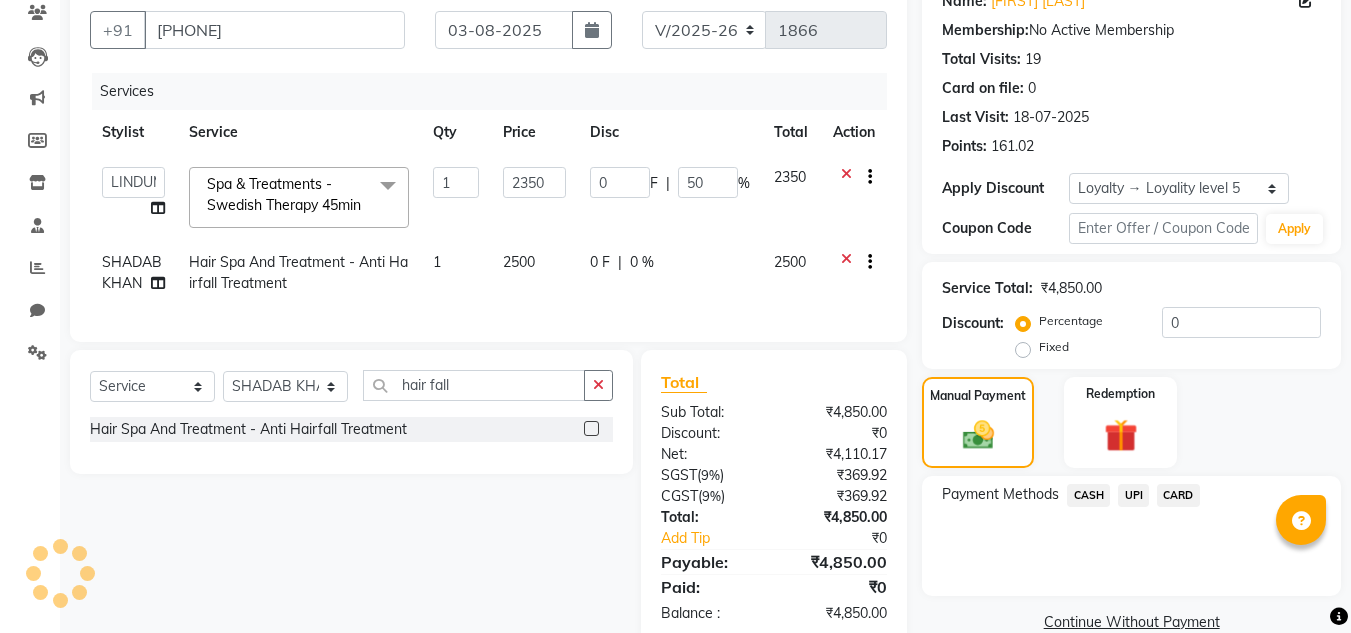 click on "0 F | 0 %" 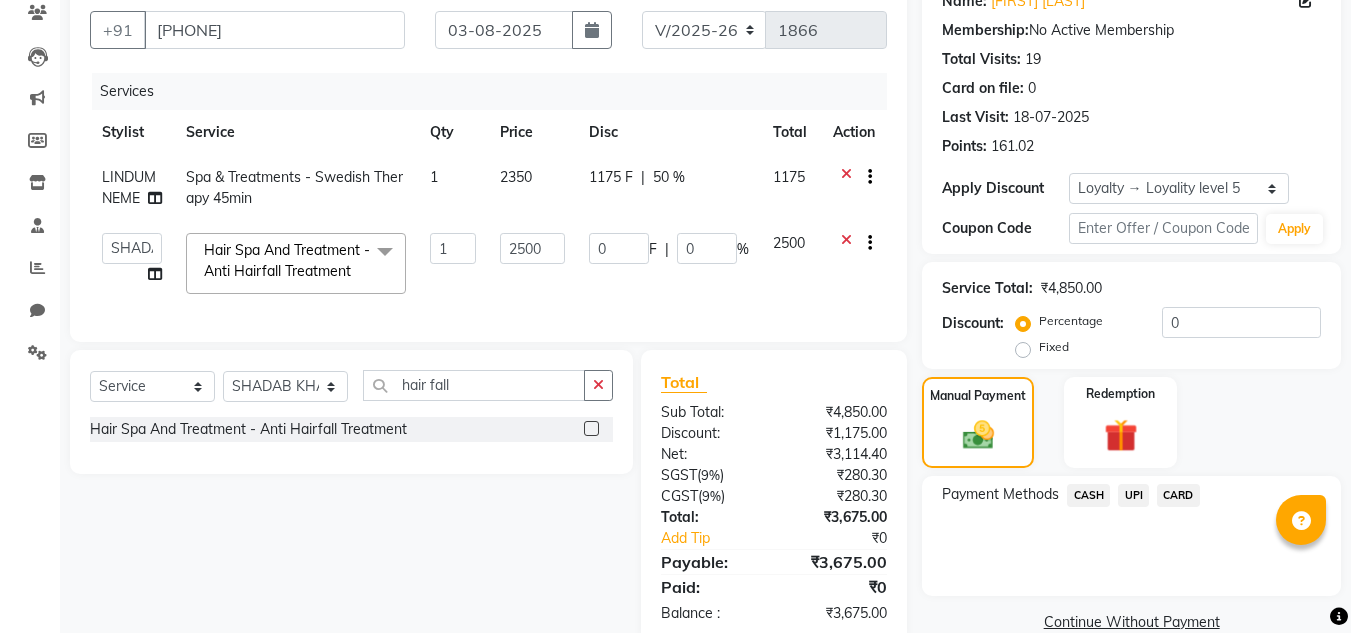 click on "UPI" 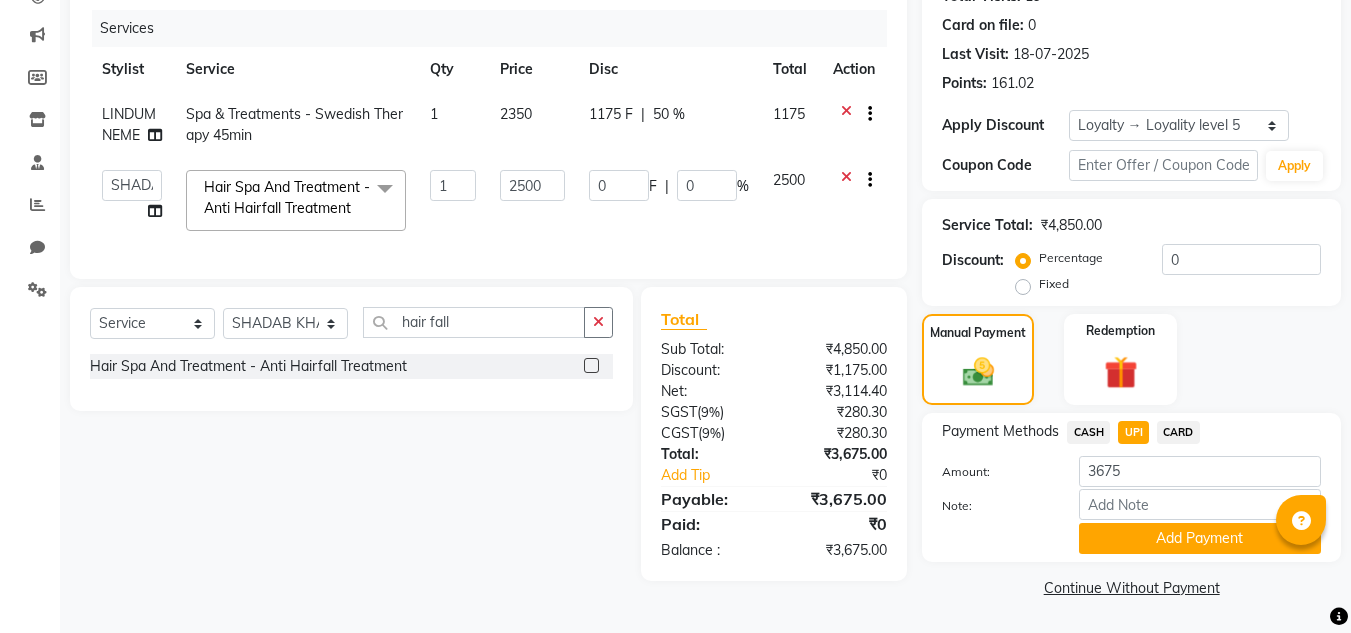 scroll, scrollTop: 0, scrollLeft: 0, axis: both 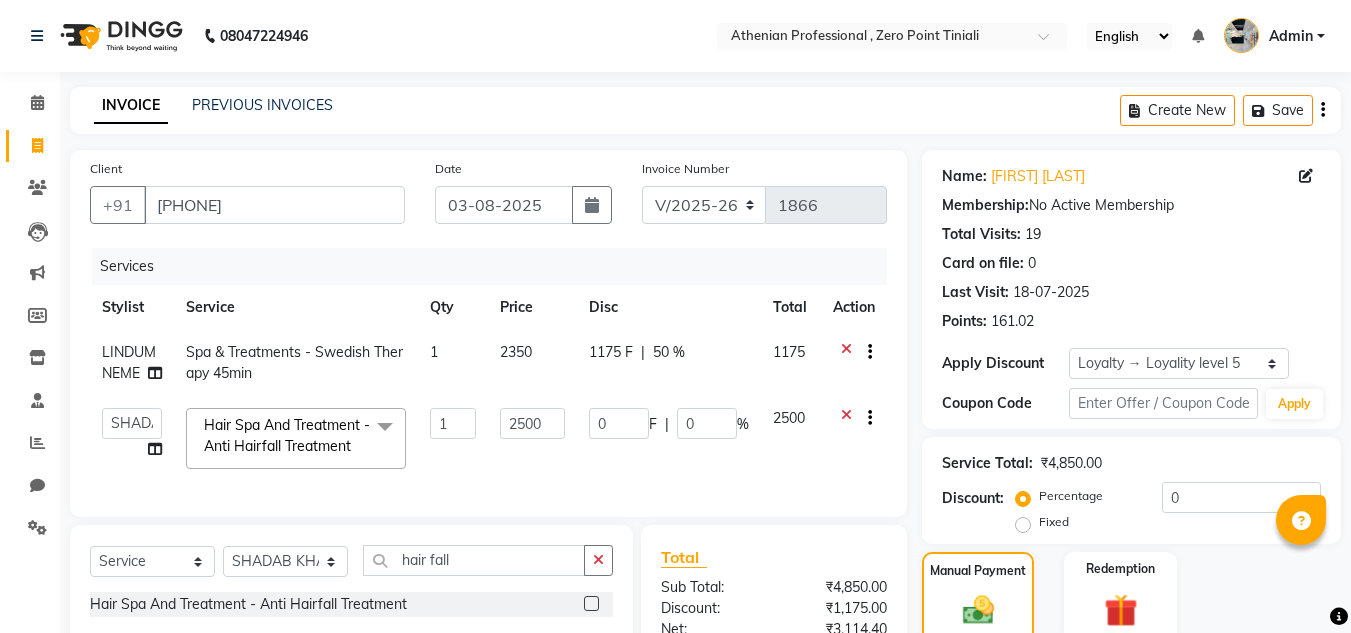 click on "50 %" 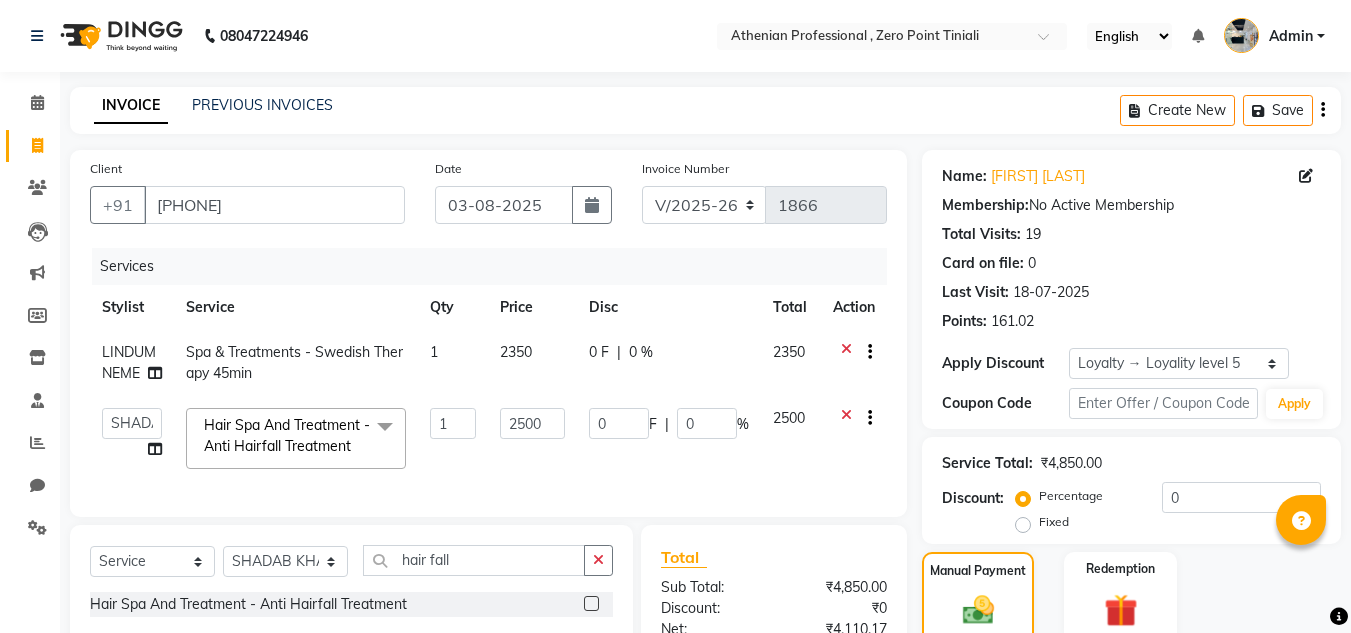 click on "0 F" 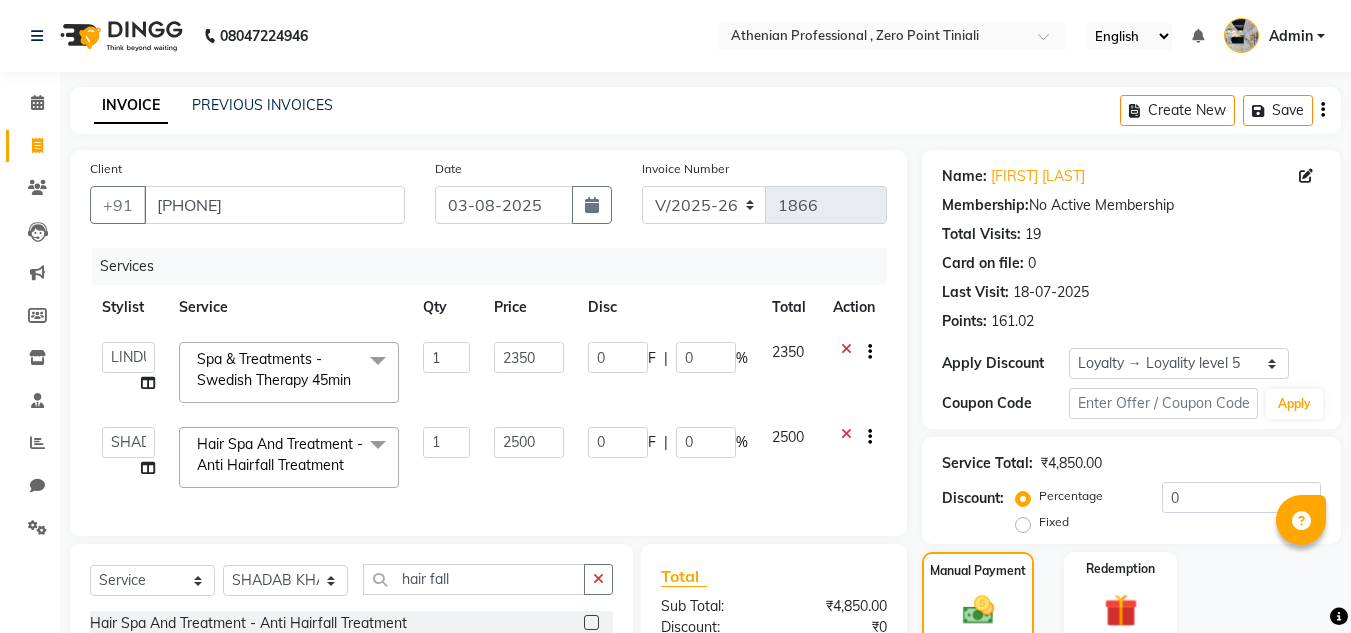 click on "0" 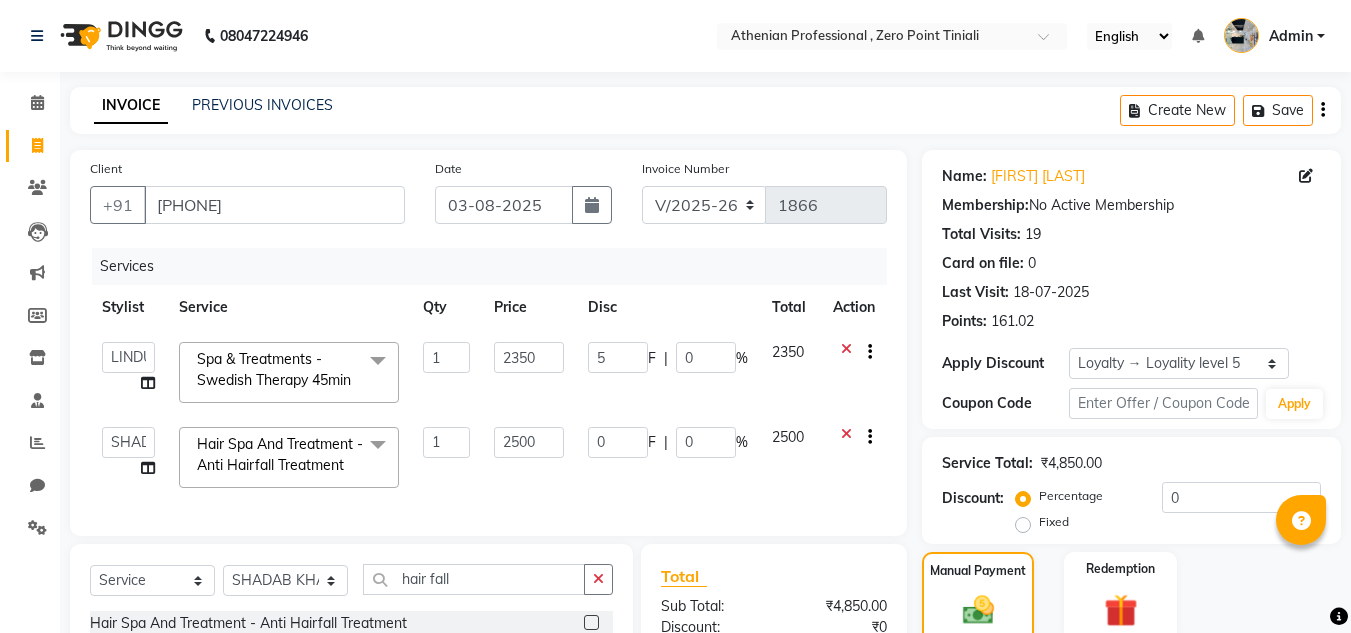 type on "50" 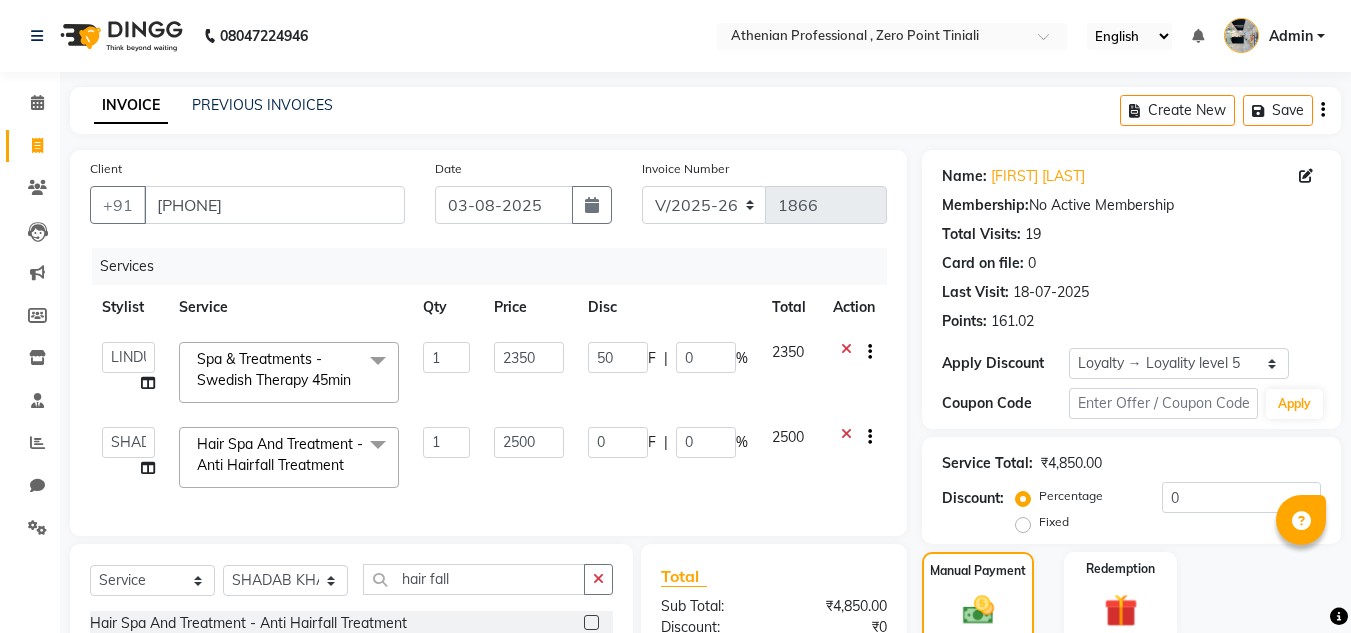 click on "50 F | 0 %" 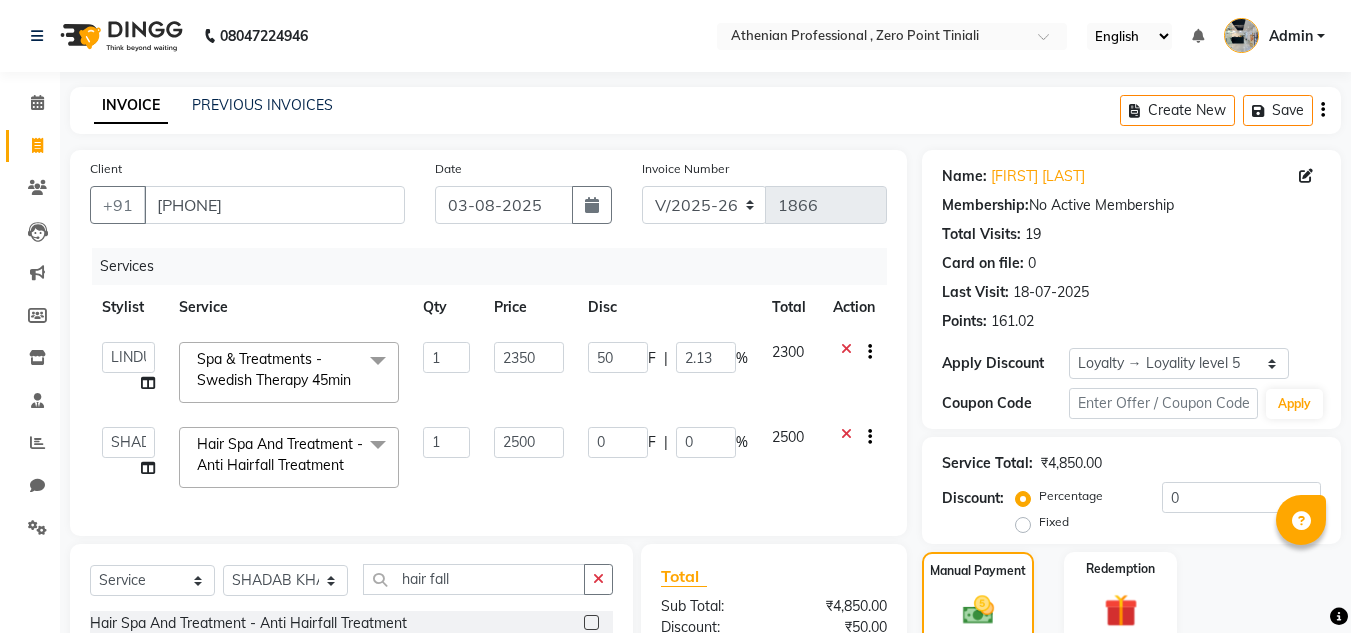 click on "0 F | 0 %" 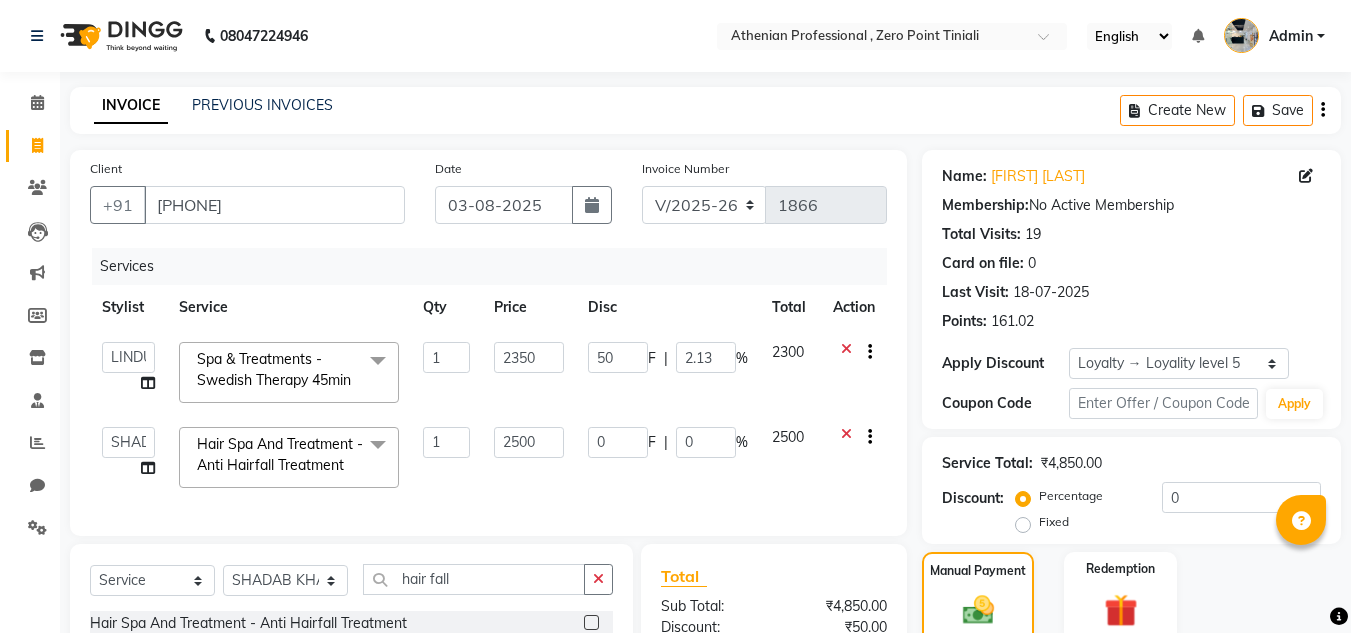 click on "CASH" 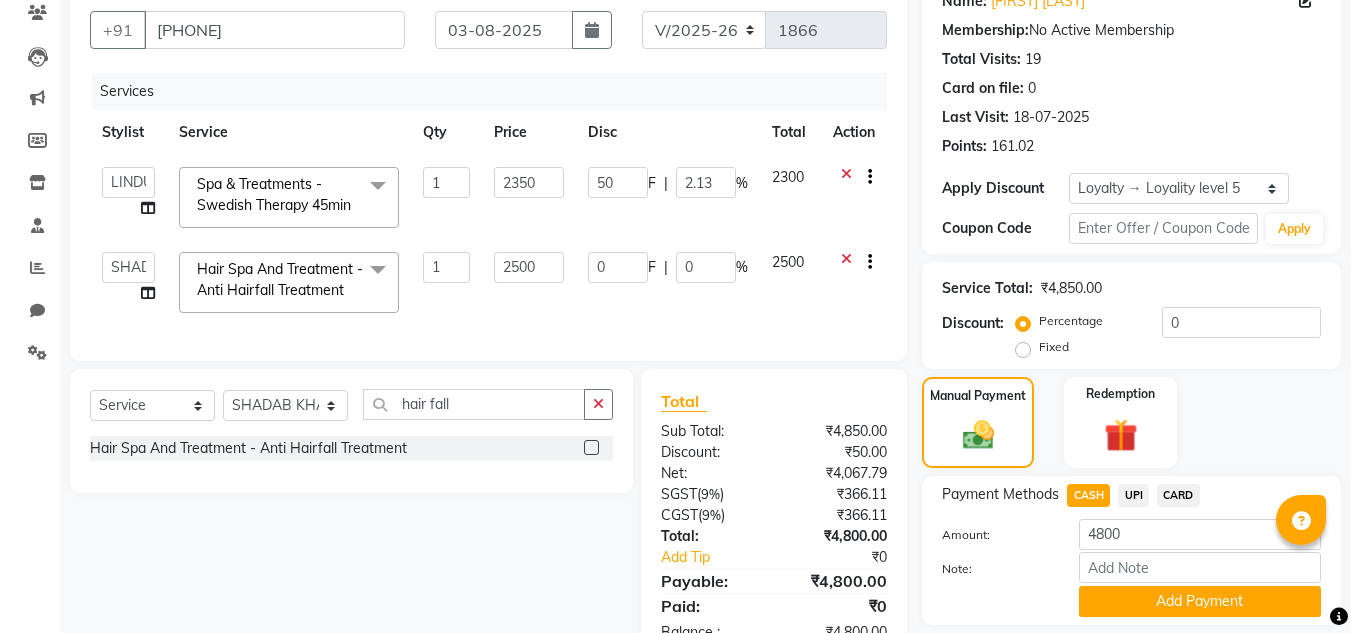 click on "UPI" 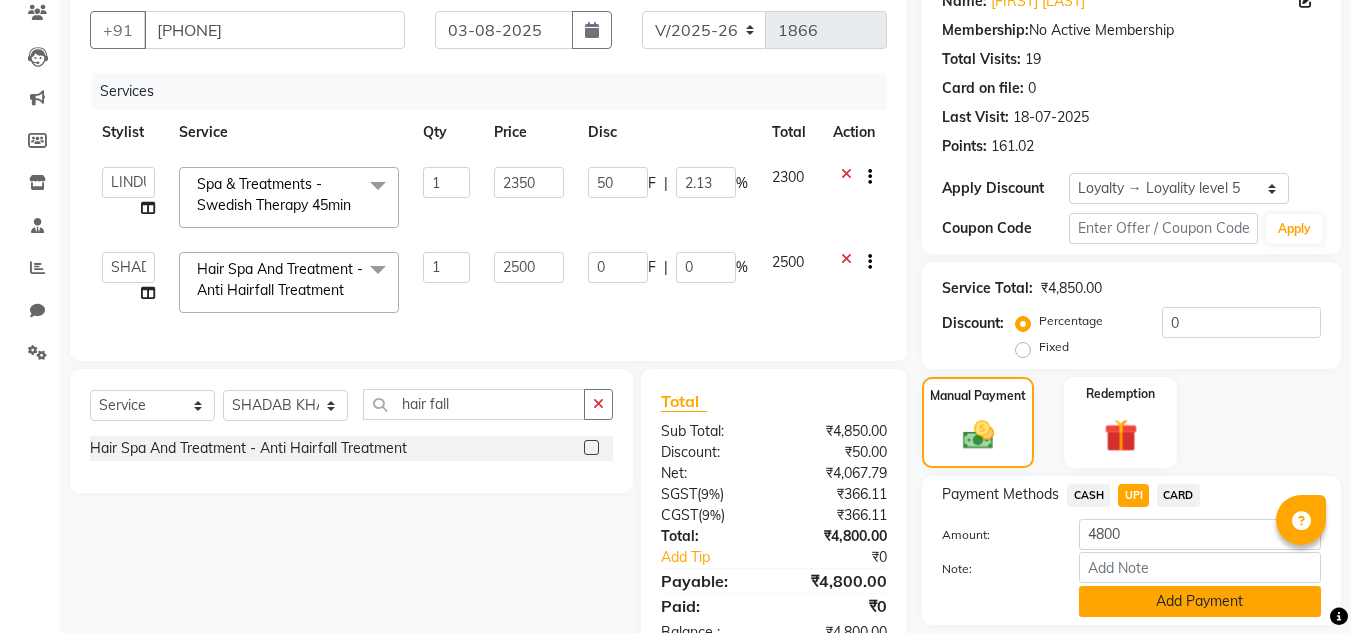 click on "Add Payment" 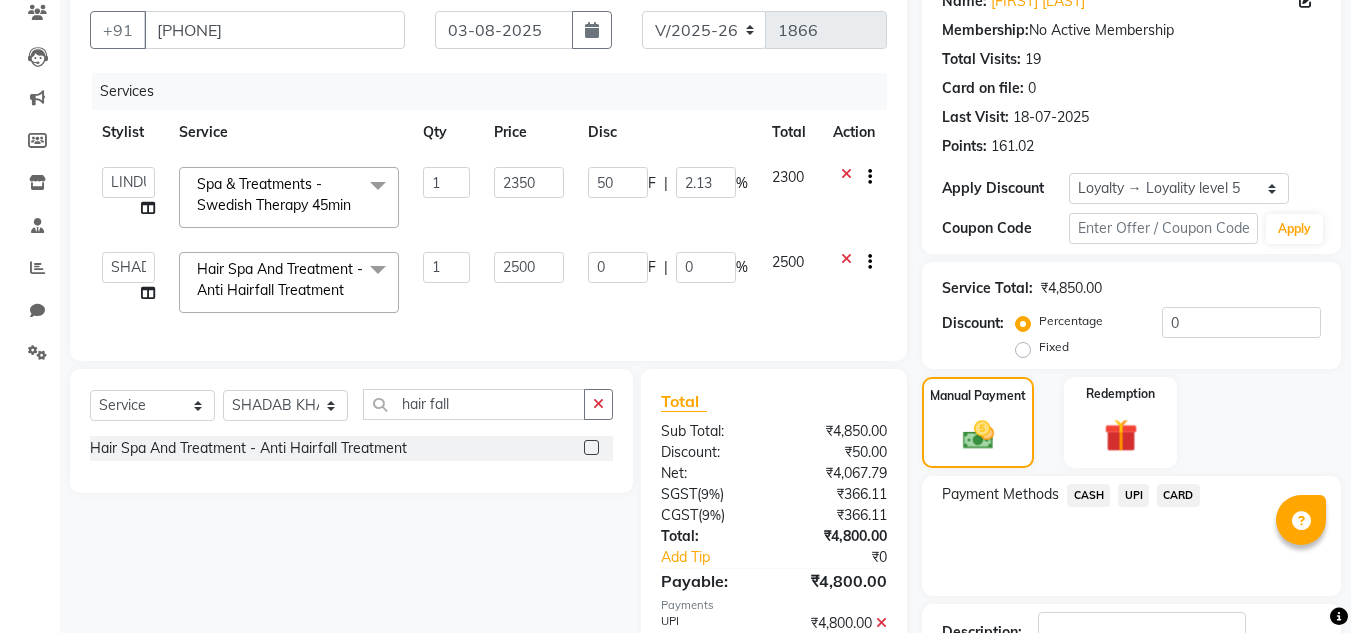 click on "Checkout" 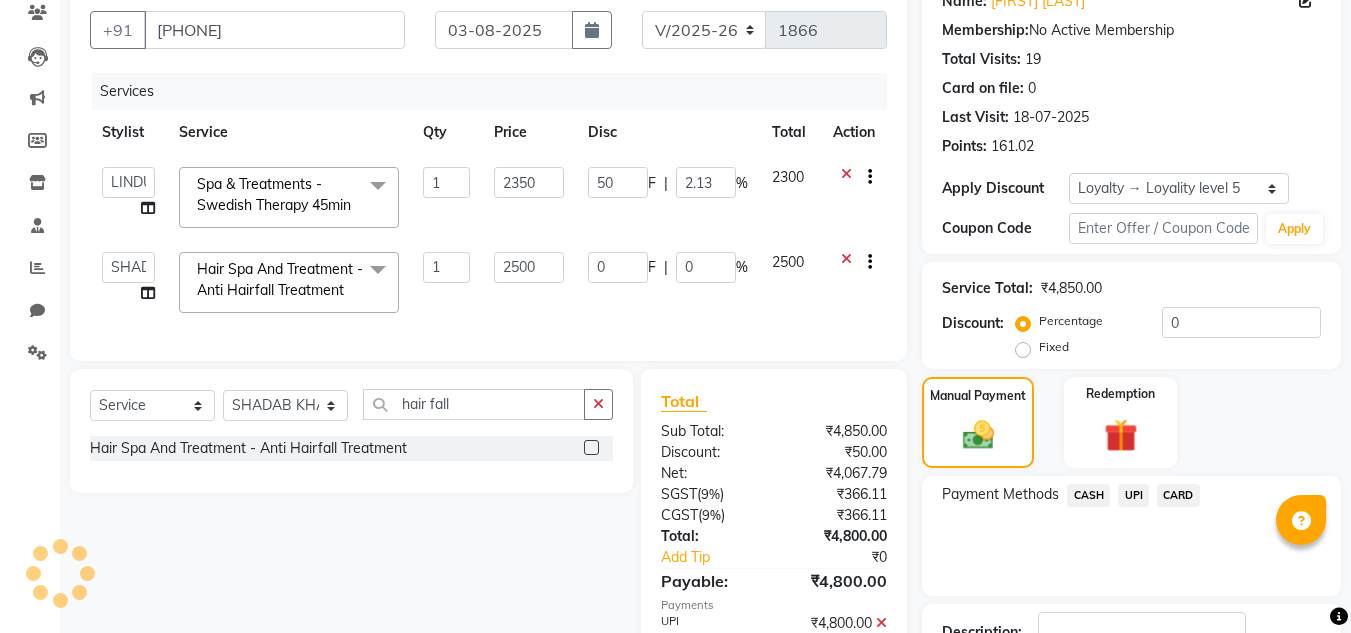 scroll, scrollTop: 454, scrollLeft: 0, axis: vertical 